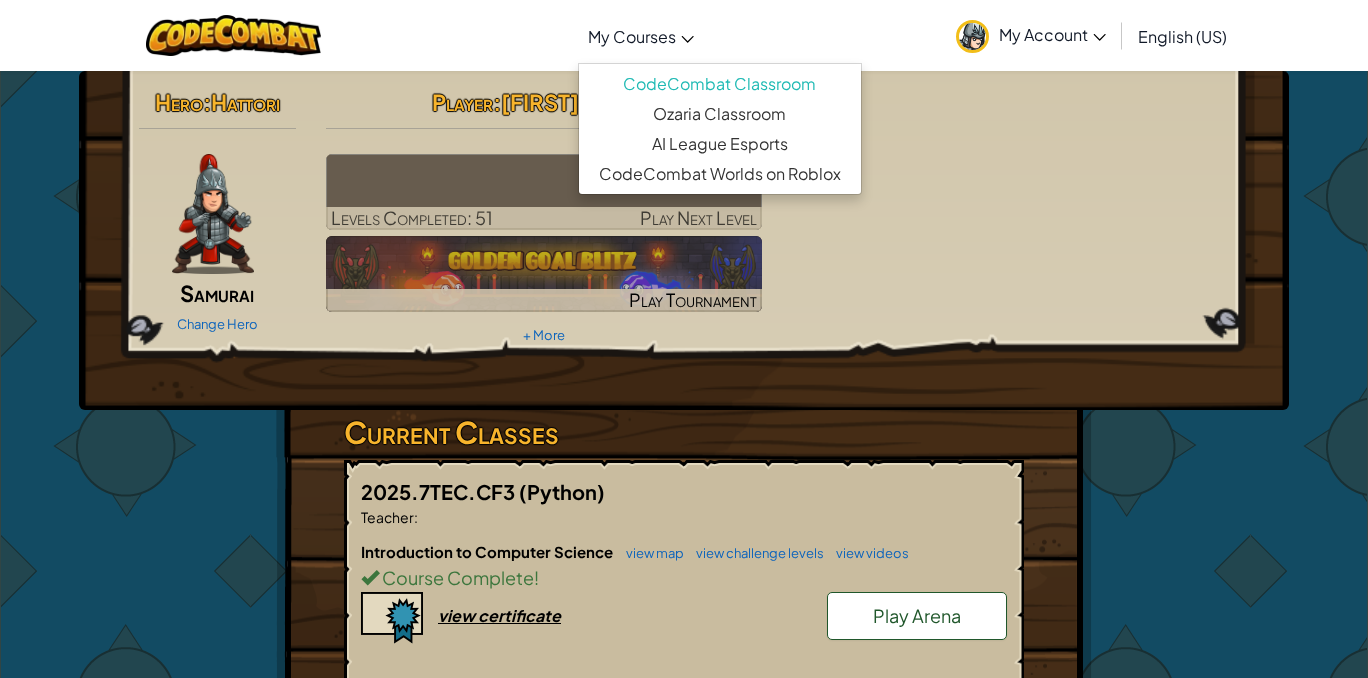 scroll, scrollTop: 0, scrollLeft: 0, axis: both 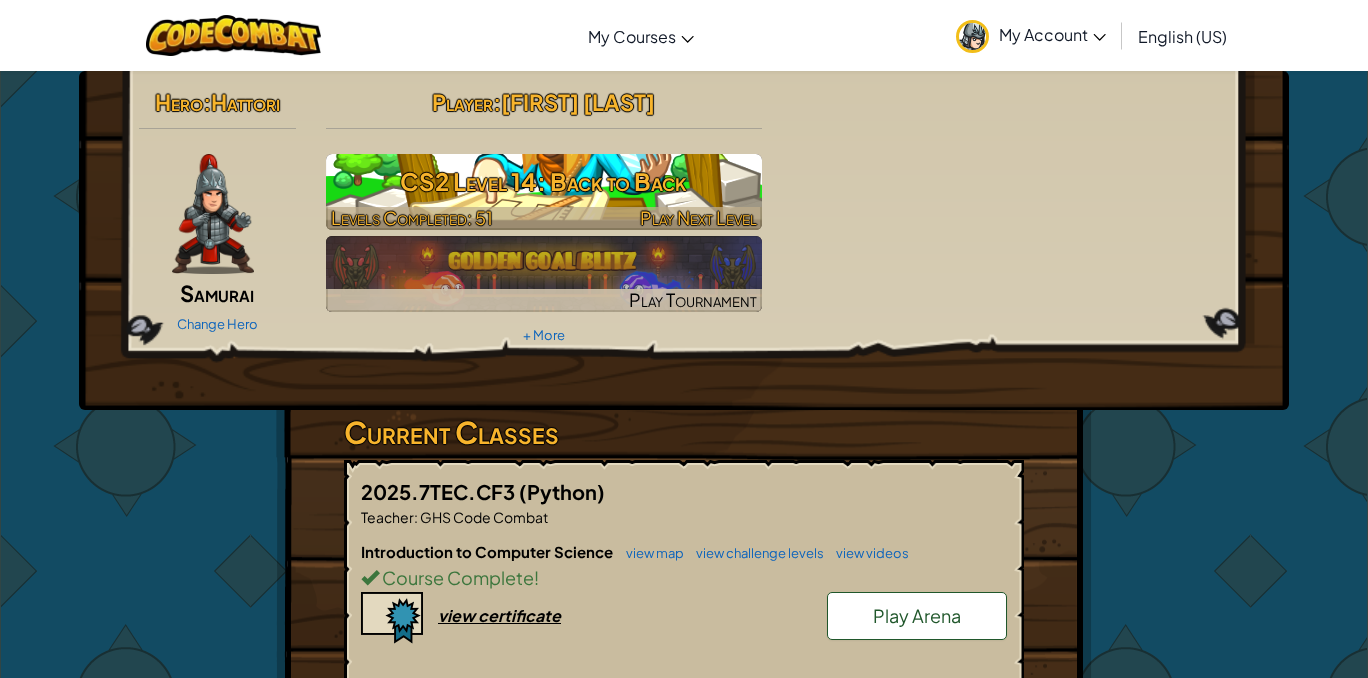 click on "CS2 Level 14: Back to Back" at bounding box center (544, 181) 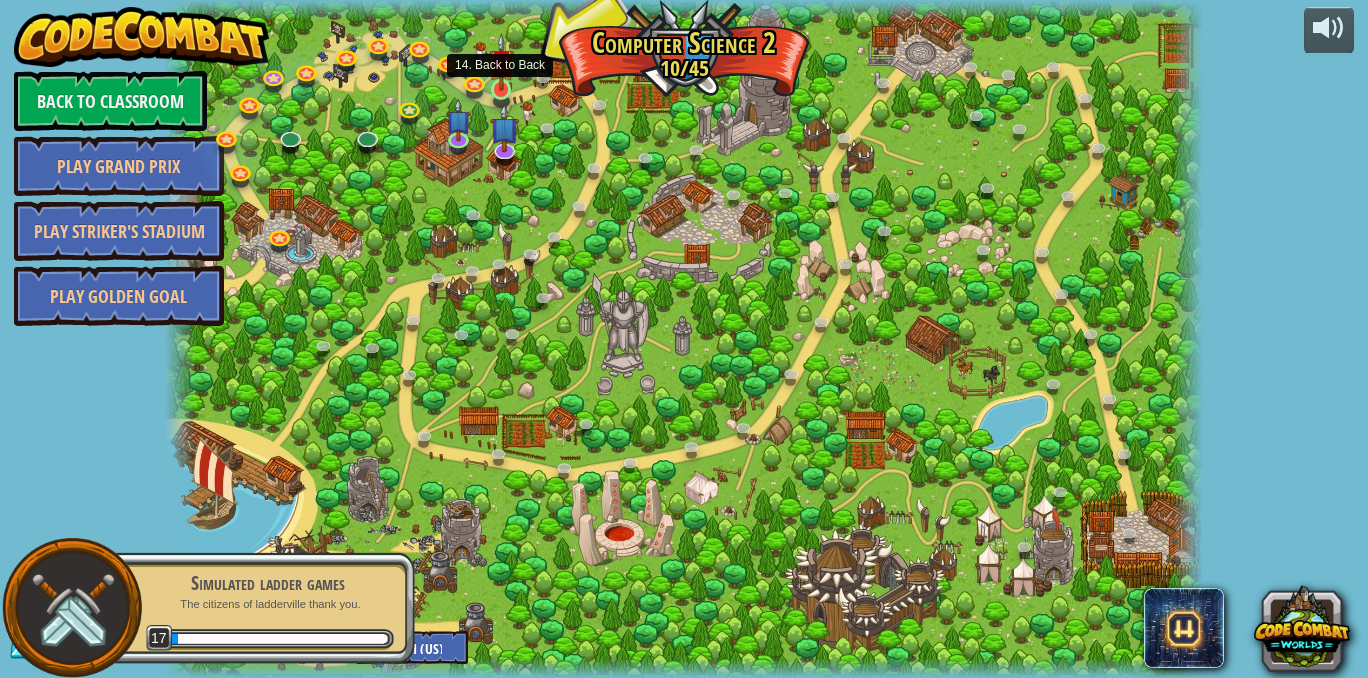 click at bounding box center (501, 61) 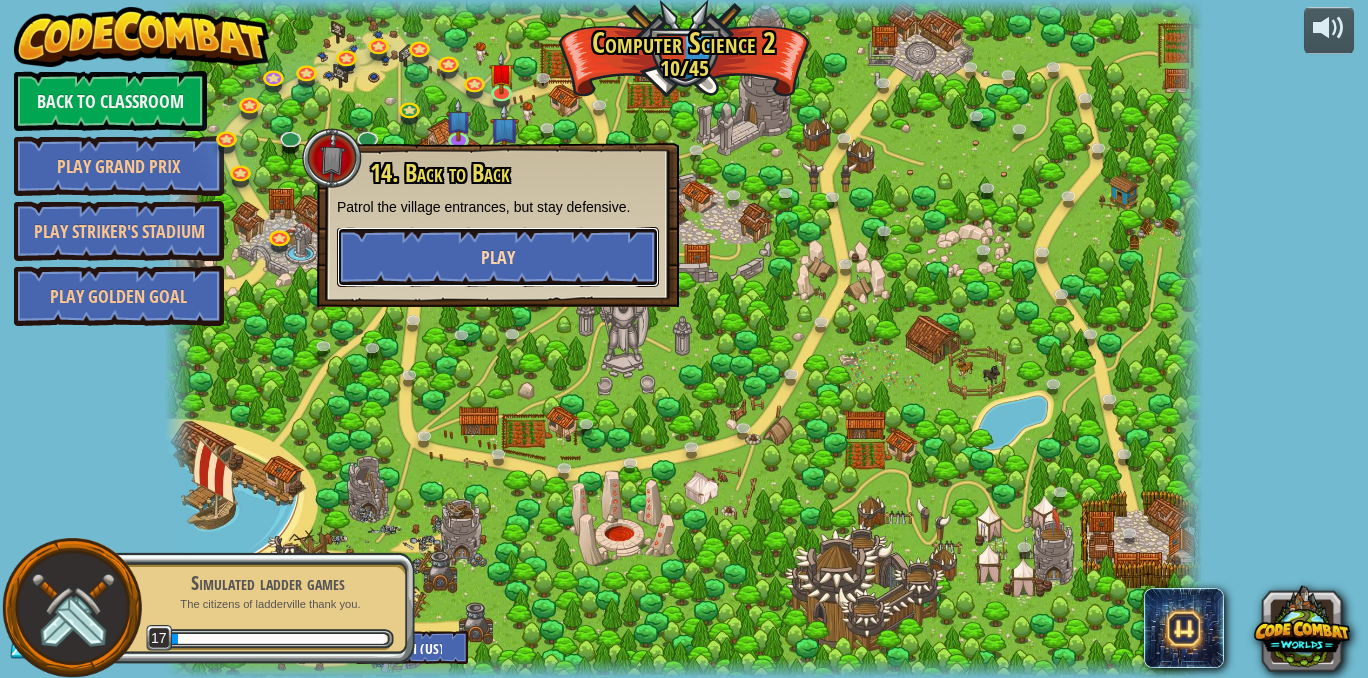 click on "Play" at bounding box center [498, 257] 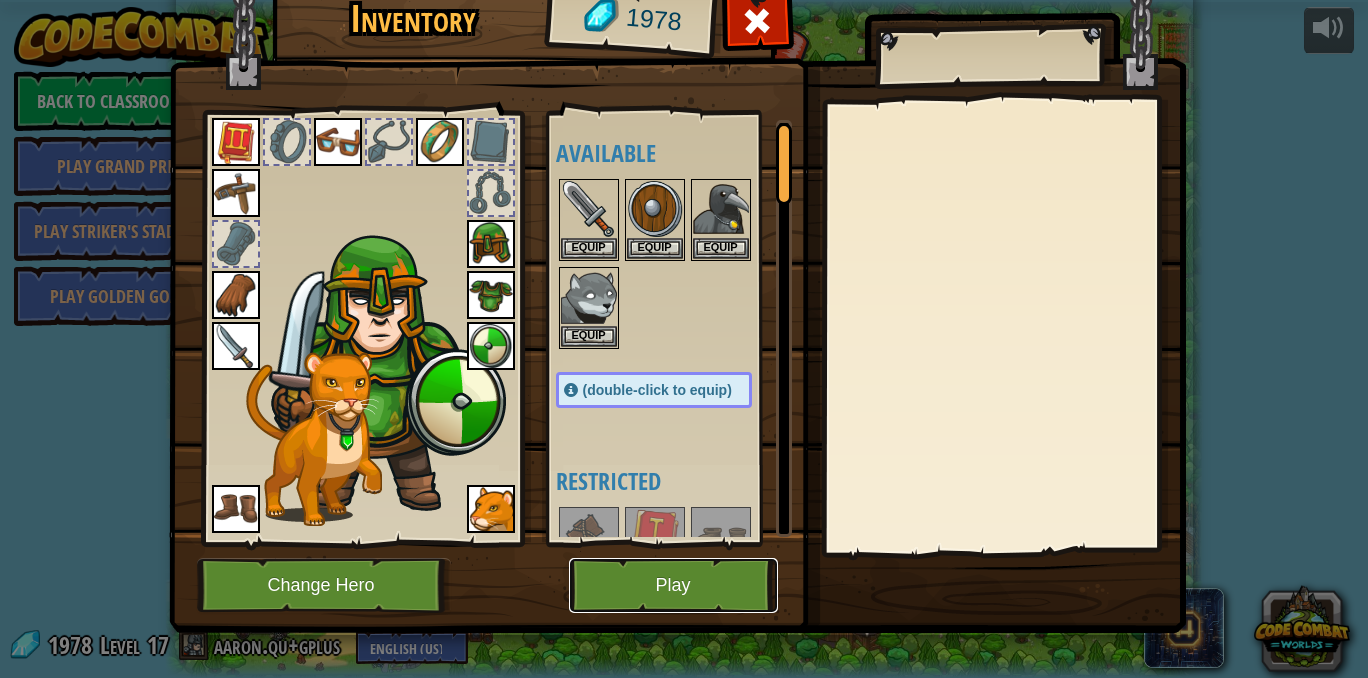 click on "Play" at bounding box center (673, 585) 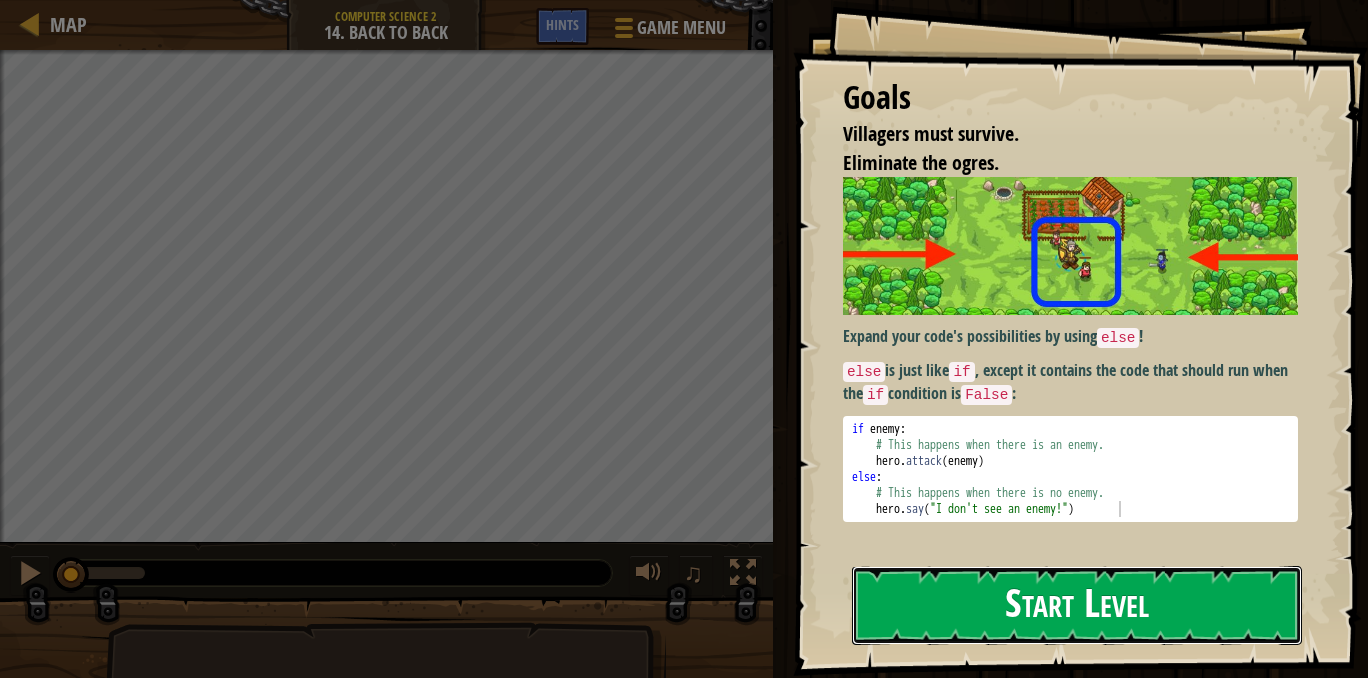click on "Start Level" at bounding box center [1077, 605] 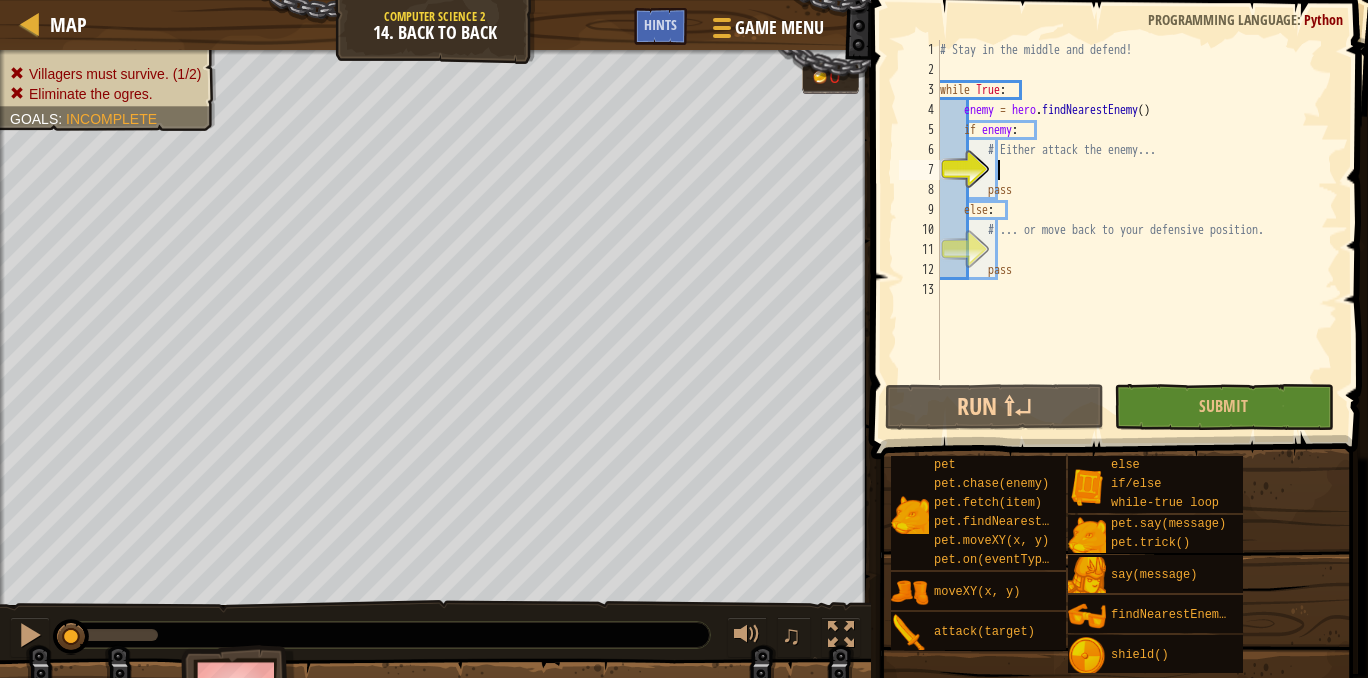 click on "# Stay in the middle and defend! while   True :      enemy   =   hero . findNearestEnemy ( )      if   enemy :          # Either attack the enemy...                   pass      else :          # ... or move back to your defensive position.                   pass" at bounding box center (1137, 230) 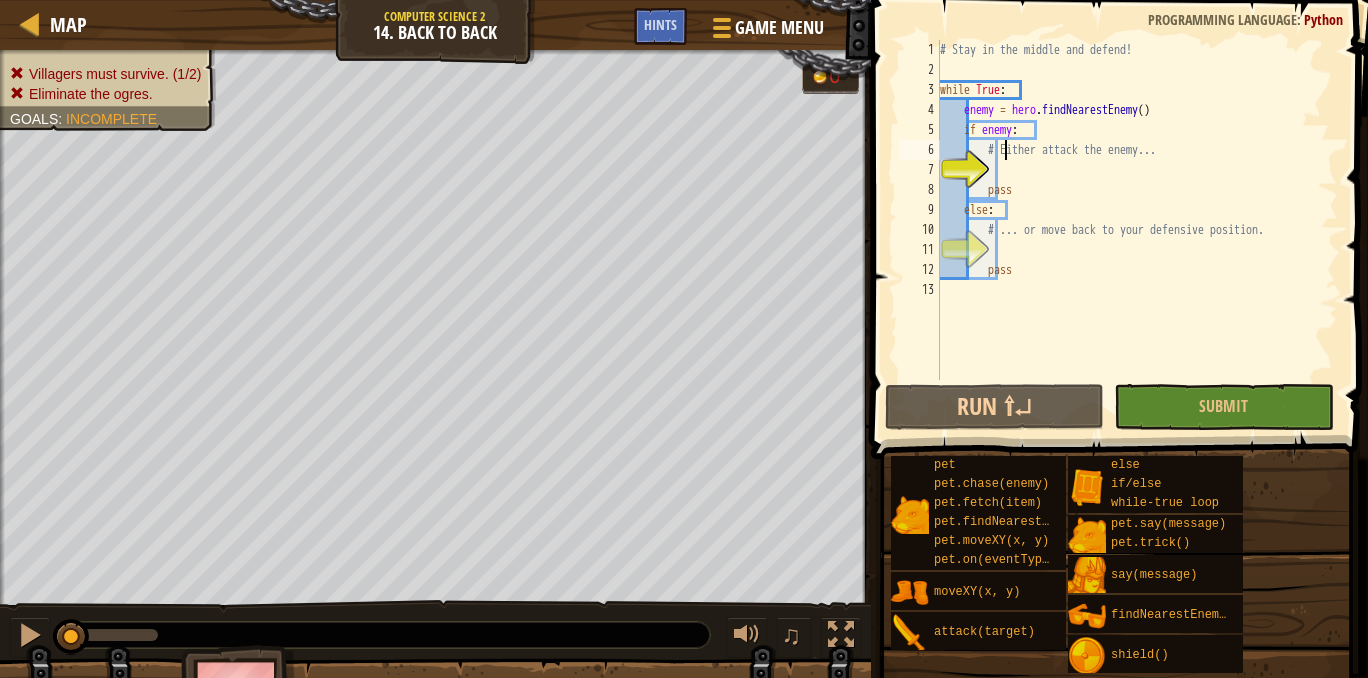 click on "# Stay in the middle and defend! while   True :      enemy   =   hero . findNearestEnemy ( )      if   enemy :          # Either attack the enemy...                   pass      else :          # ... or move back to your defensive position.                   pass" at bounding box center (1137, 230) 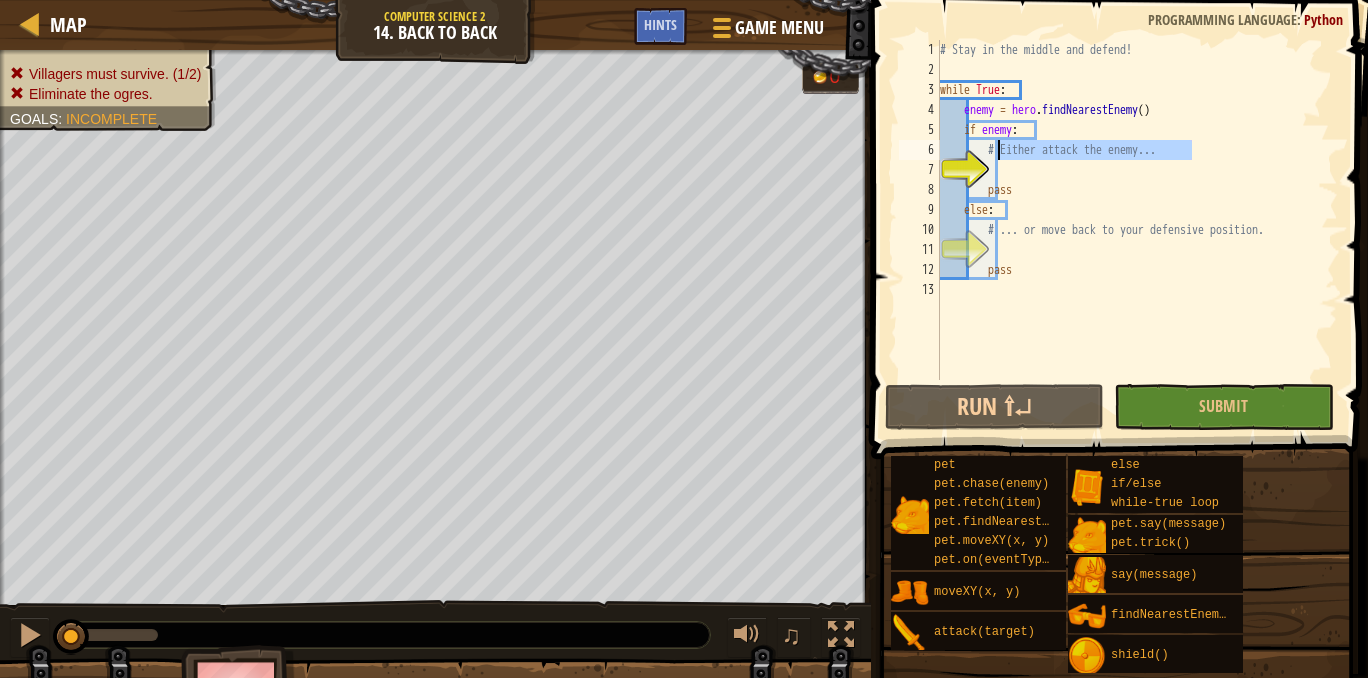 drag, startPoint x: 1194, startPoint y: 153, endPoint x: 996, endPoint y: 158, distance: 198.06313 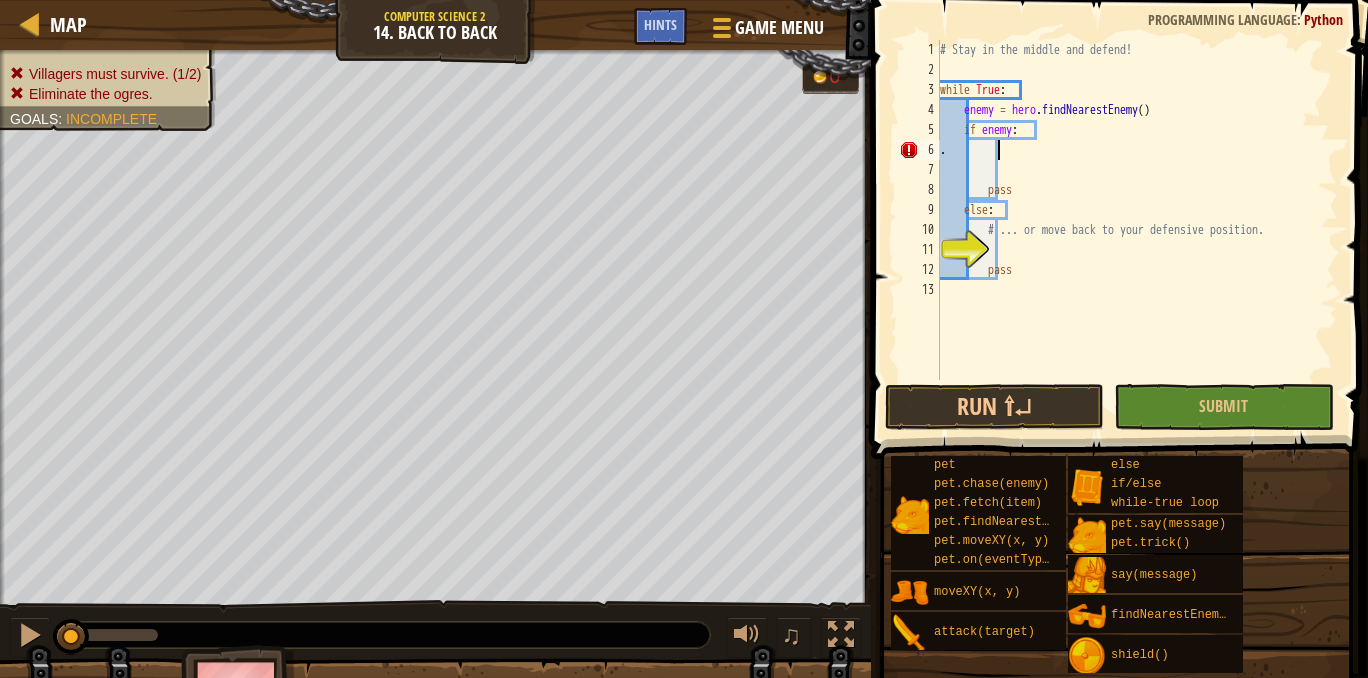 click on "# Stay in the middle and defend! while   True :      enemy   =   hero . findNearestEnemy ( )      if   enemy :         .                   pass      else :          # ... or move back to your defensive position.                   pass" at bounding box center (1137, 230) 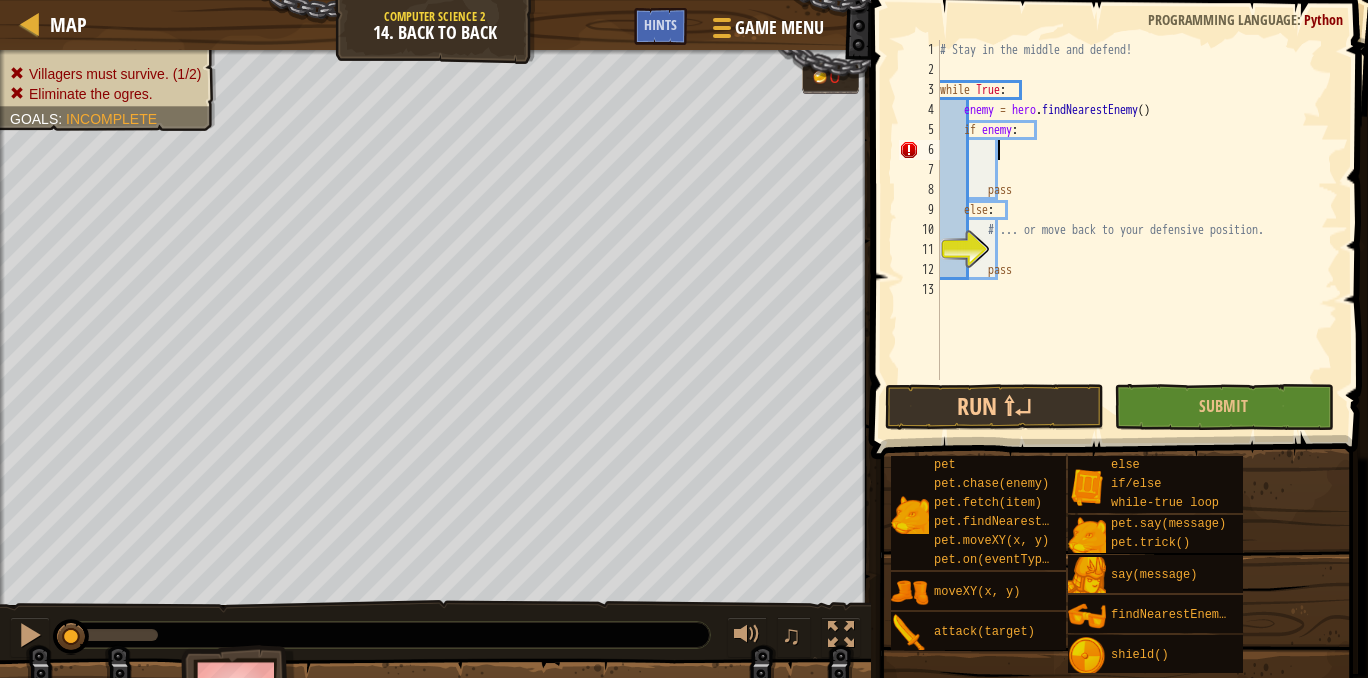 type on "a" 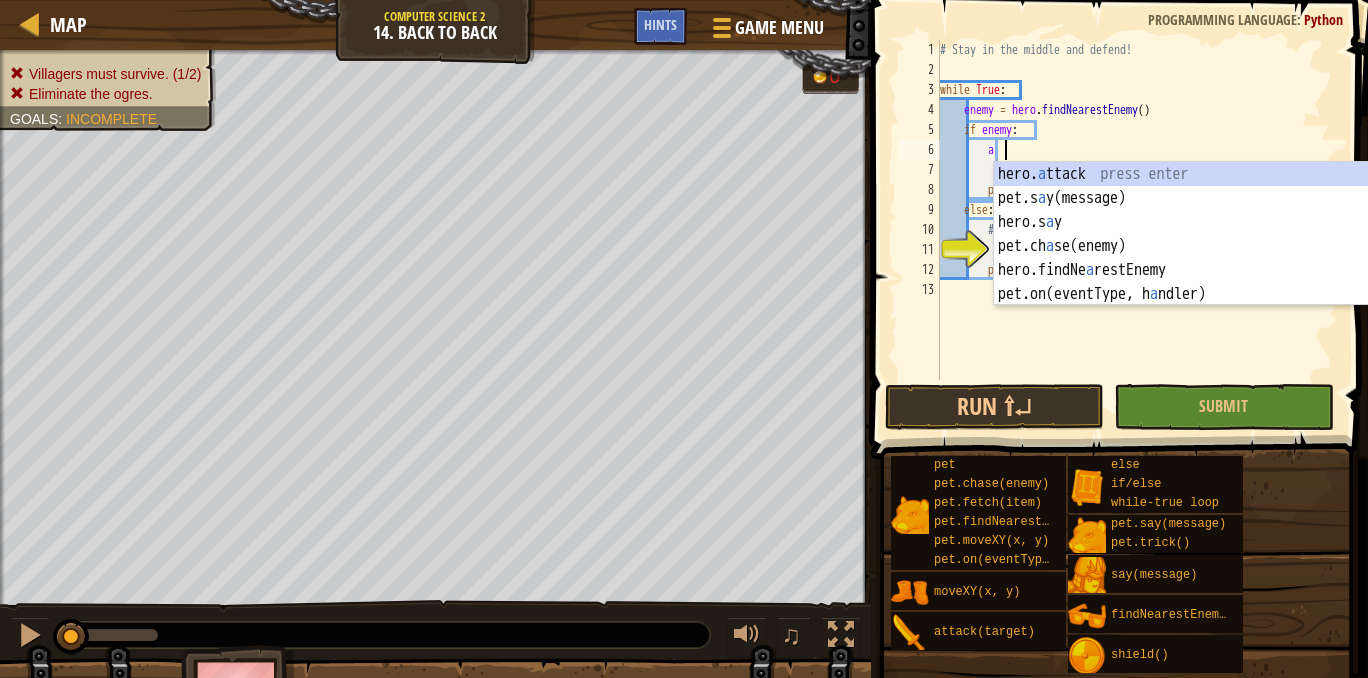 scroll, scrollTop: 9, scrollLeft: 4, axis: both 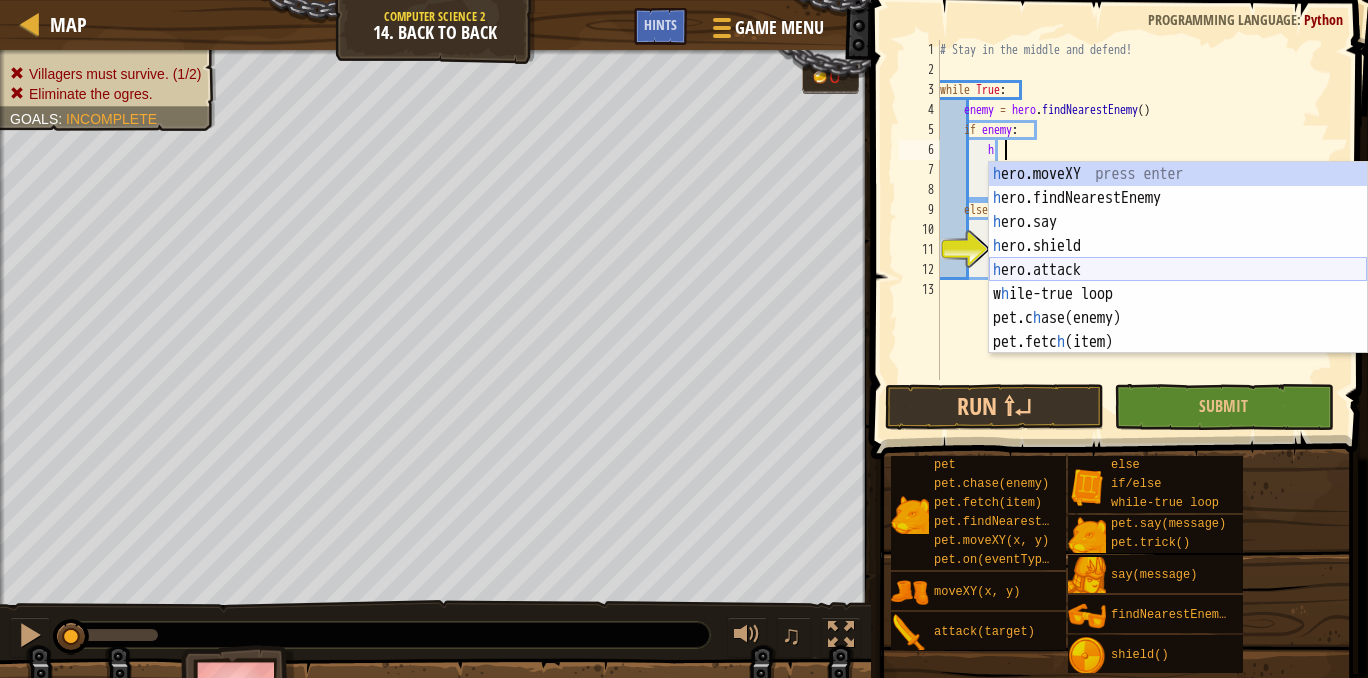 click on "h ero.moveXY press enter h ero.findNearestEnemy press enter h ero.say press enter h ero.shield press enter h ero.attack press enter w h ile-true loop press enter pet.c h ase(enemy) press enter pet.fetc h (item) press enter pet.on(eventType,  h andler) press enter" at bounding box center [1178, 282] 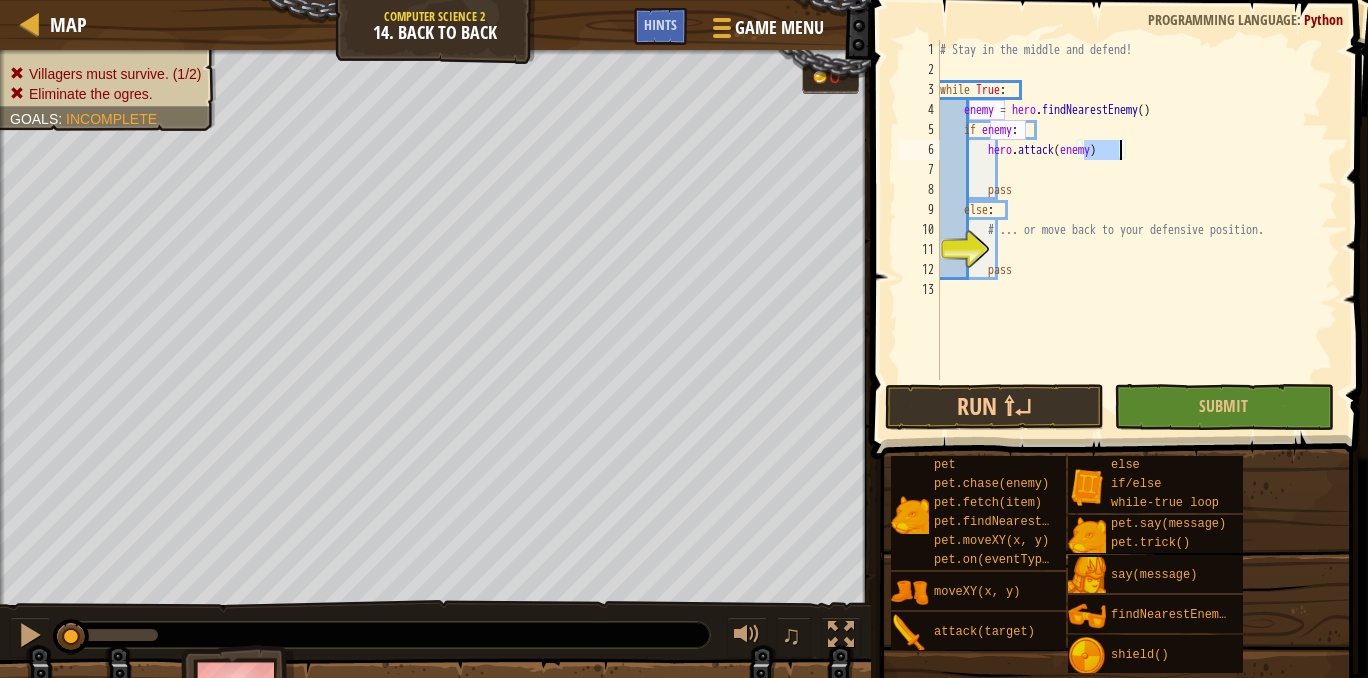click on "# Stay in the middle and defend! while   True :      enemy   =   hero . findNearestEnemy ( )      if   enemy :          hero . attack ( enemy )                   pass      else :          # ... or move back to your defensive position.                   pass" at bounding box center (1137, 230) 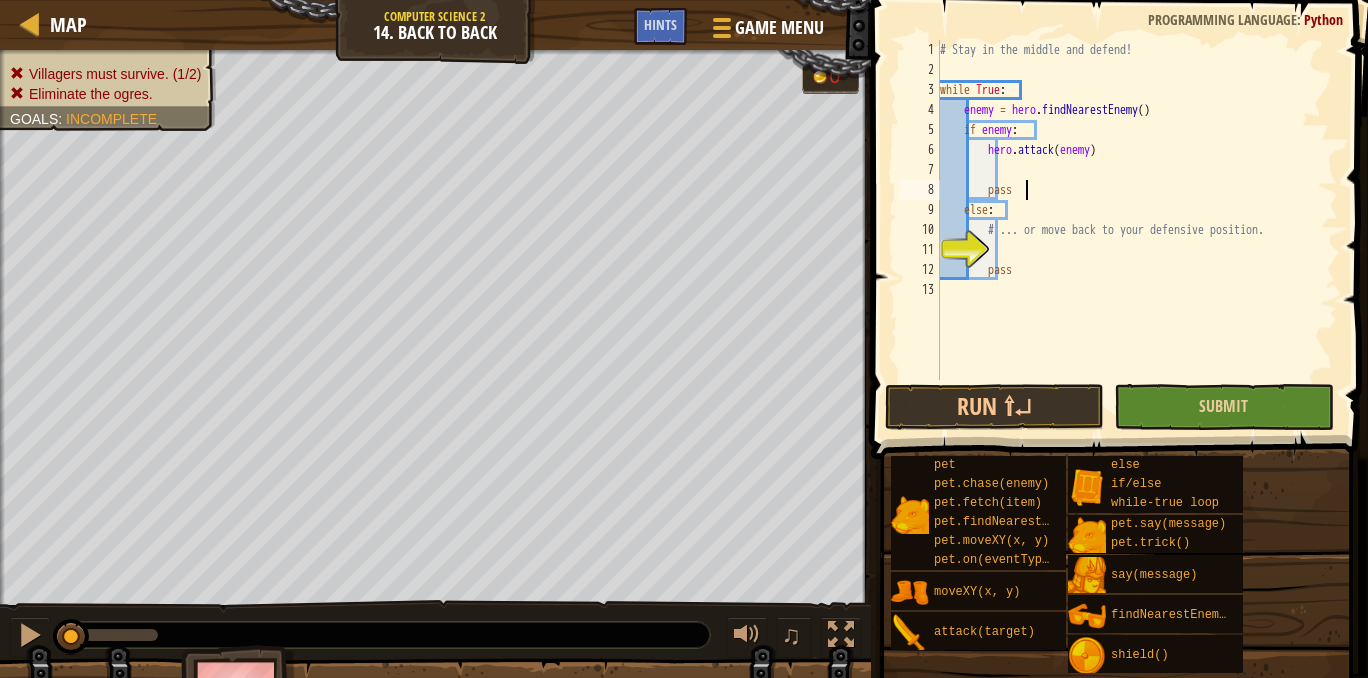 type on "pass" 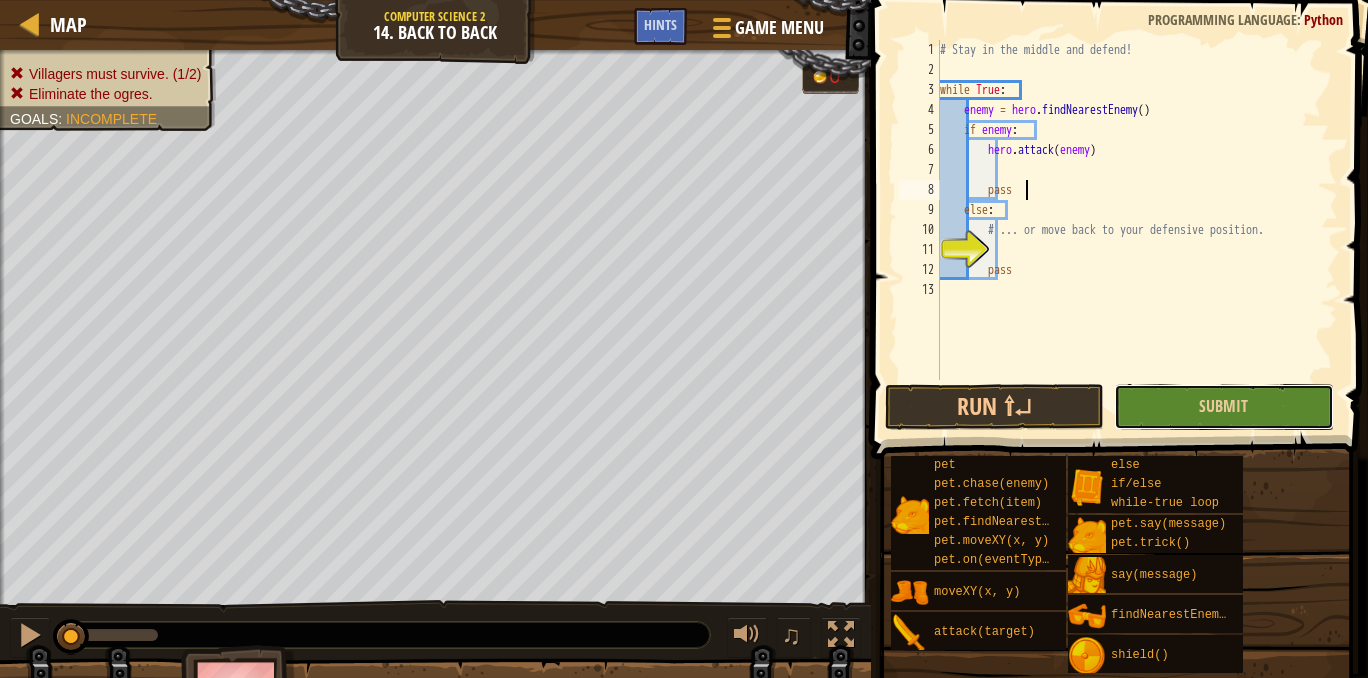 click on "Submit" at bounding box center [1223, 407] 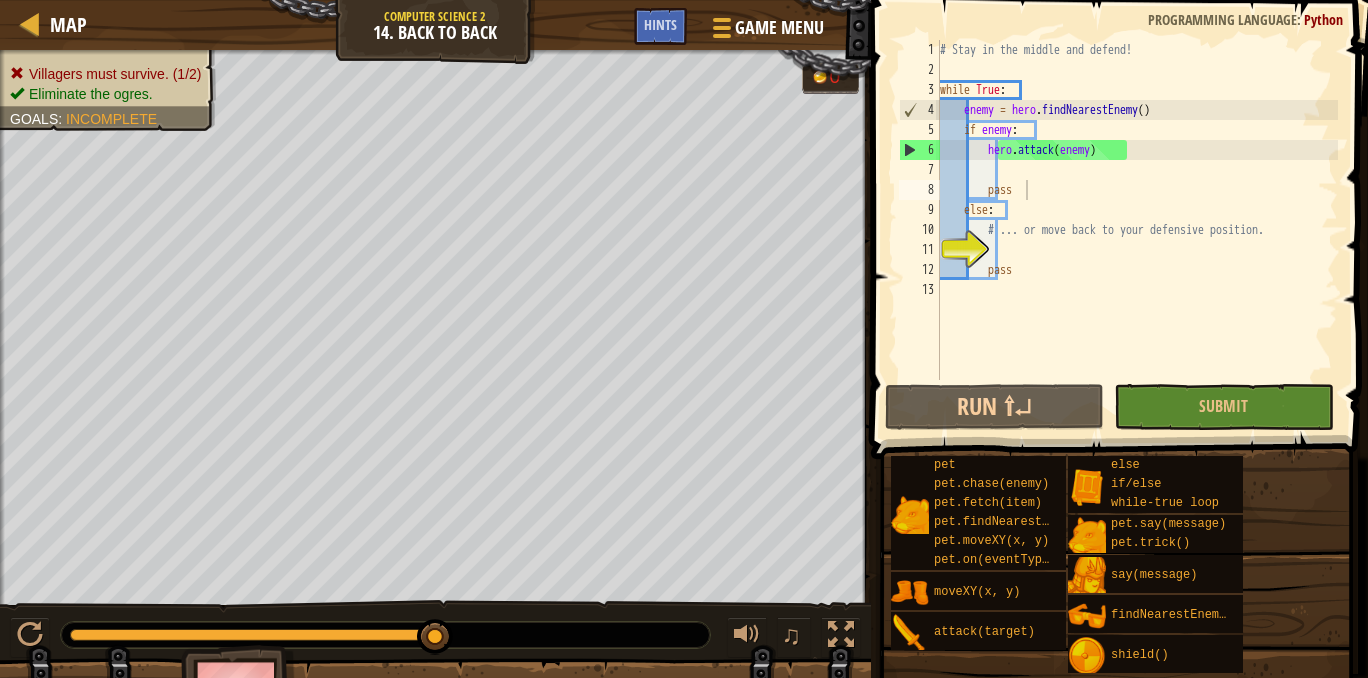 click on "# Stay in the middle and defend! while   True :      enemy   =   hero . findNearestEnemy ( )      if   enemy :          hero . attack ( enemy )                   pass      else :          # ... or move back to your defensive position.                   pass" at bounding box center (1137, 230) 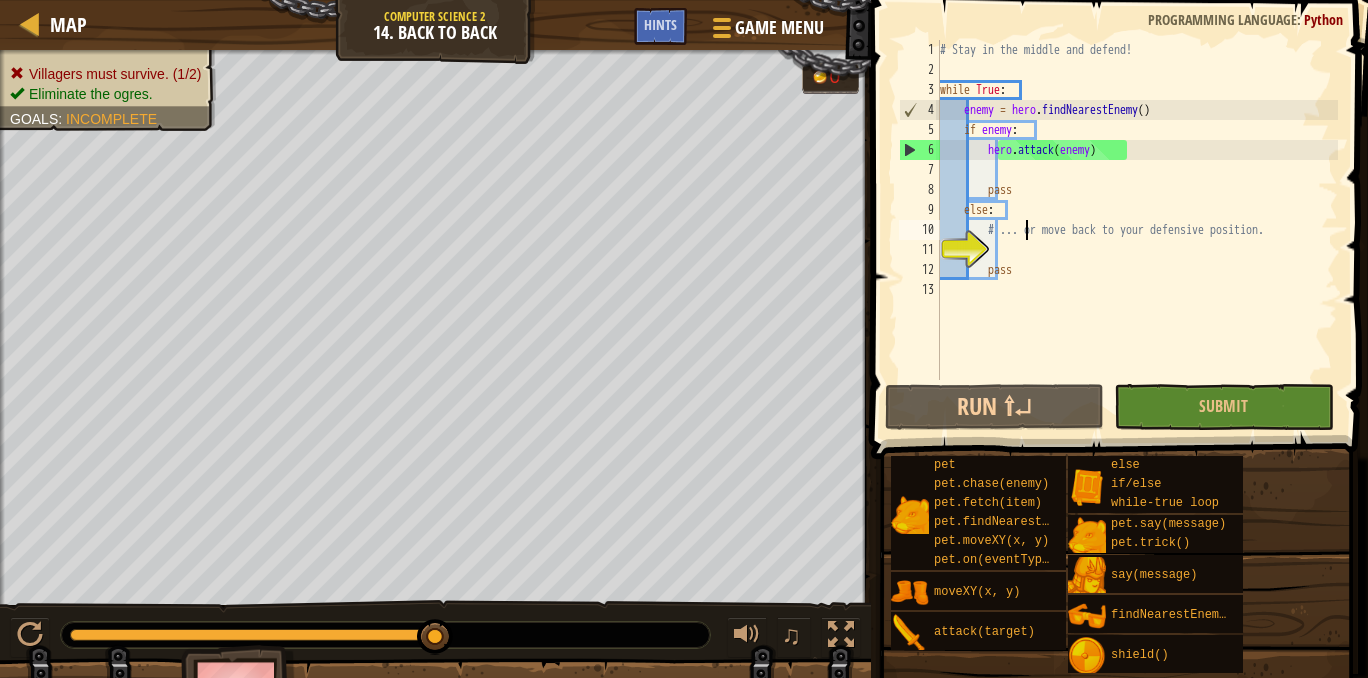 click on "# Stay in the middle and defend! while   True :      enemy   =   hero . findNearestEnemy ( )      if   enemy :          hero . attack ( enemy )                   pass      else :          # ... or move back to your defensive position.                   pass" at bounding box center [1137, 230] 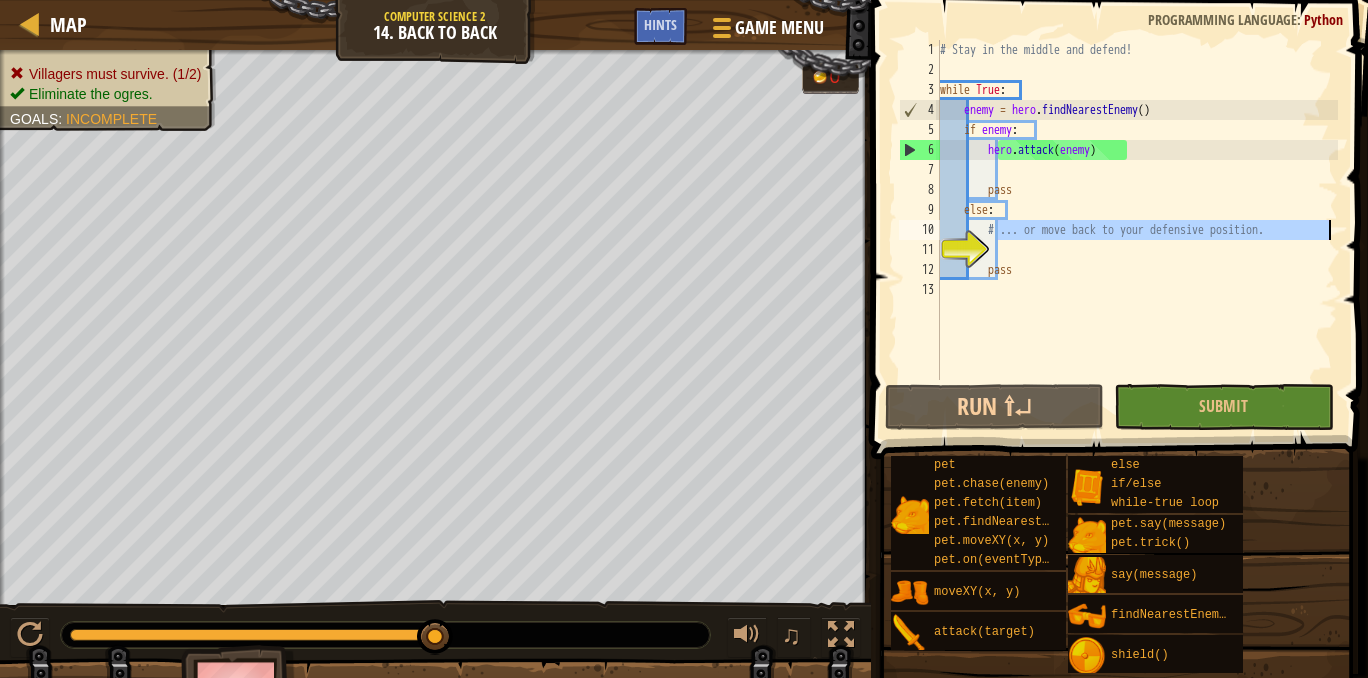 drag, startPoint x: 1000, startPoint y: 227, endPoint x: 1326, endPoint y: 229, distance: 326.00613 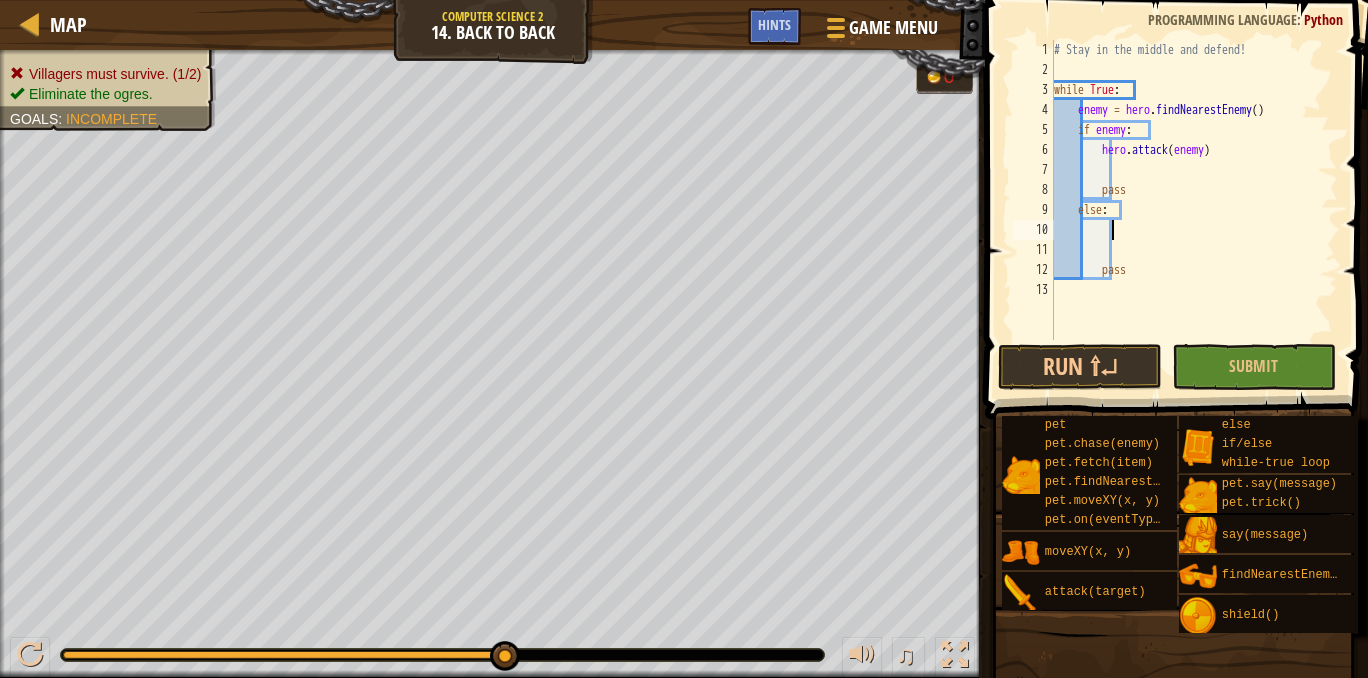 scroll, scrollTop: 9, scrollLeft: 4, axis: both 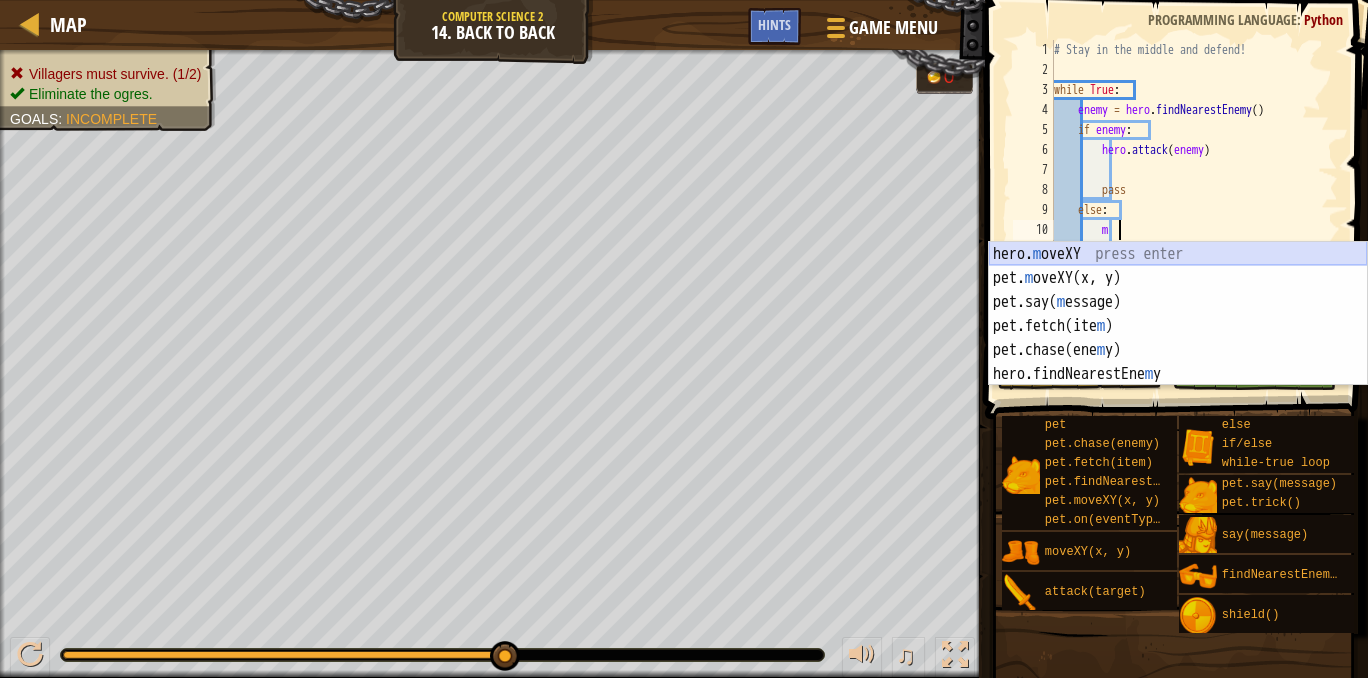 click on "hero. m oveXY press enter pet. m oveXY(x, y) press enter pet.say( m essage) press enter pet.fetch(ite m ) press enter pet.chase(ene m y) press enter hero.findNearestEne m y press enter" at bounding box center [1178, 338] 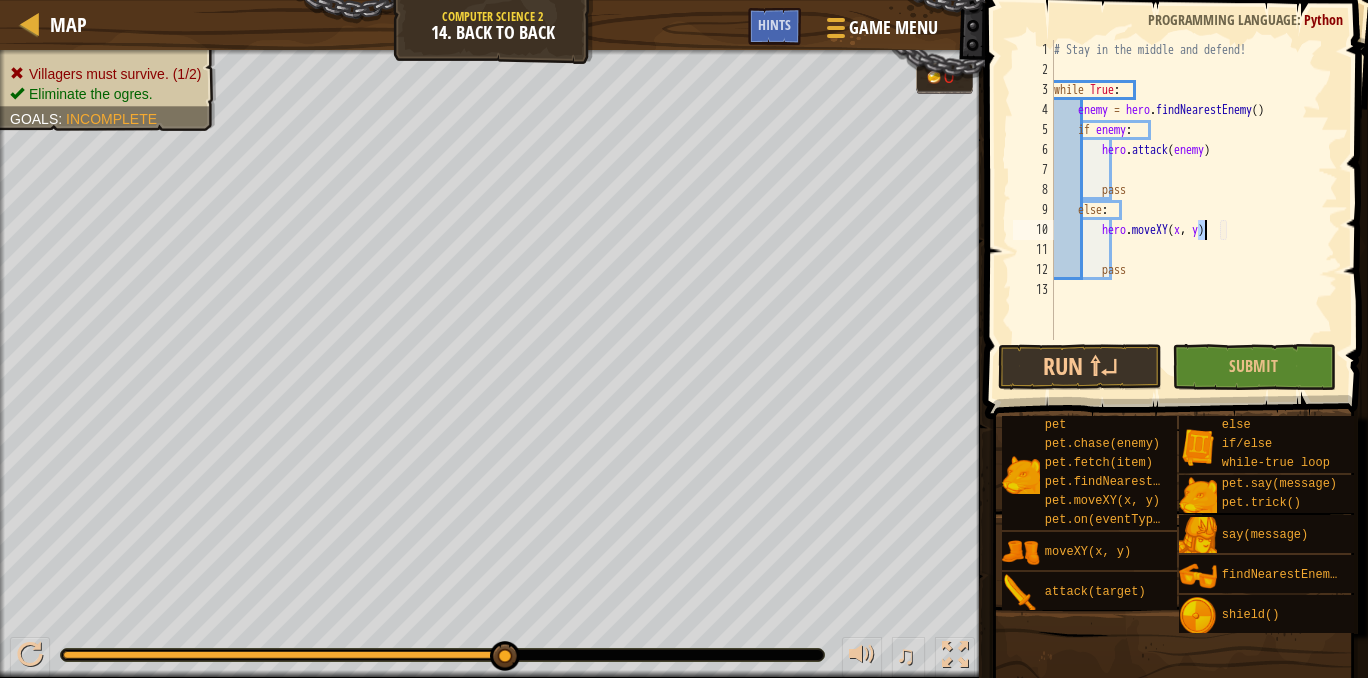 click on "# Stay in the middle and defend! while   True :      enemy   =   hero . findNearestEnemy ( )      if   enemy :          hero . attack ( enemy )                   pass      else :          hero . moveXY ( x ,   y )                   pass" at bounding box center [1194, 210] 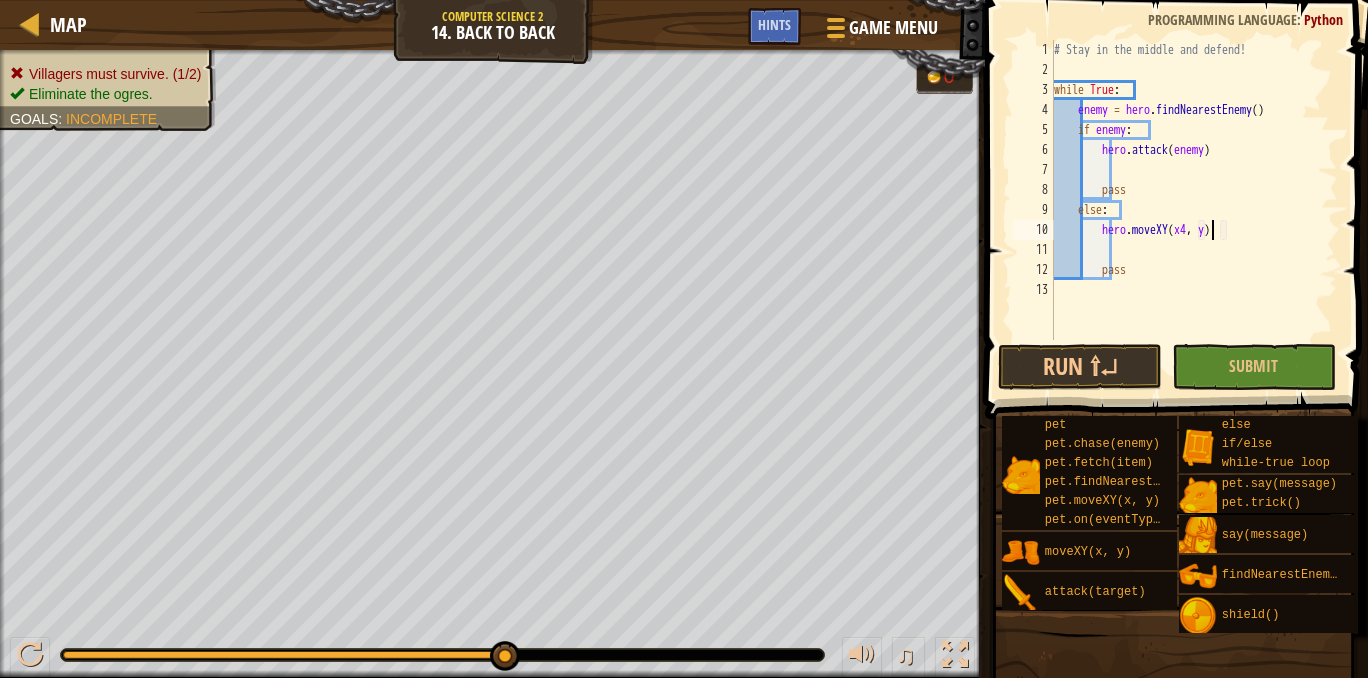 scroll, scrollTop: 9, scrollLeft: 14, axis: both 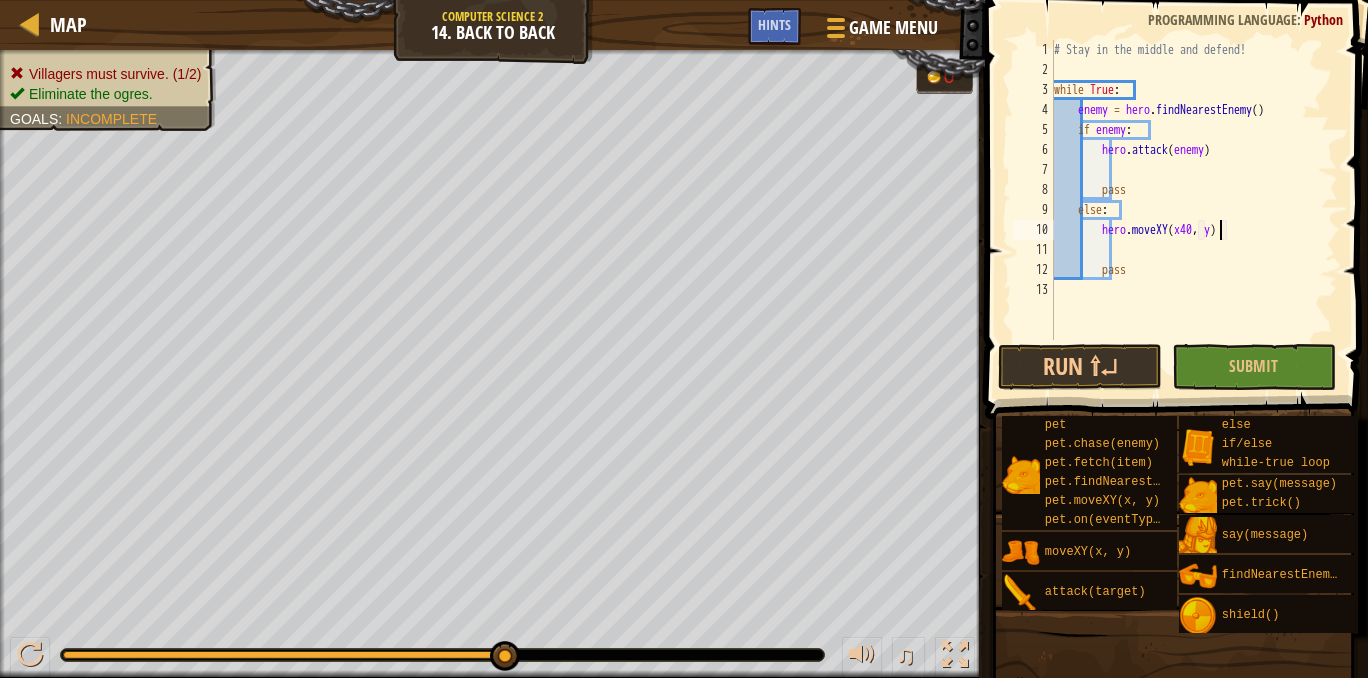 click on "# Stay in the middle and defend! while   True :      enemy   =   hero . findNearestEnemy ( )      if   enemy :          hero . attack ( enemy )                   pass      else :          hero . moveXY ( x40 ,   y )                   pass" at bounding box center (1194, 210) 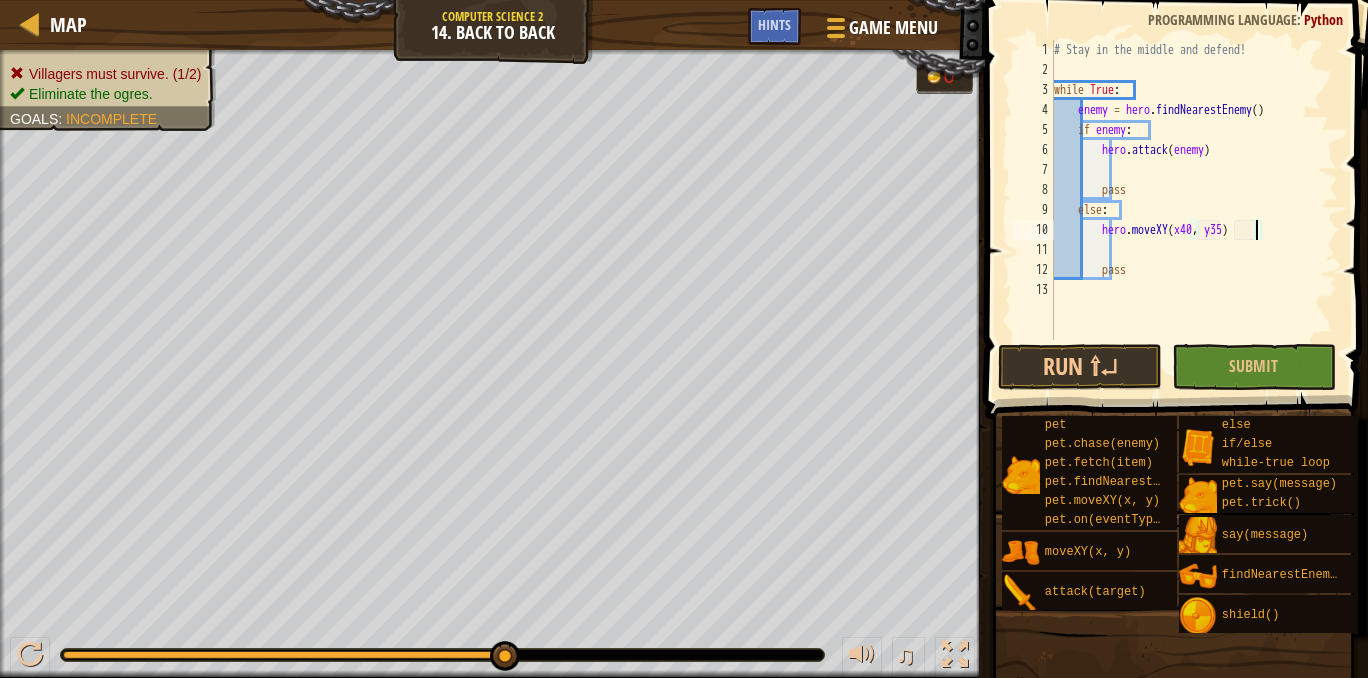 scroll, scrollTop: 9, scrollLeft: 16, axis: both 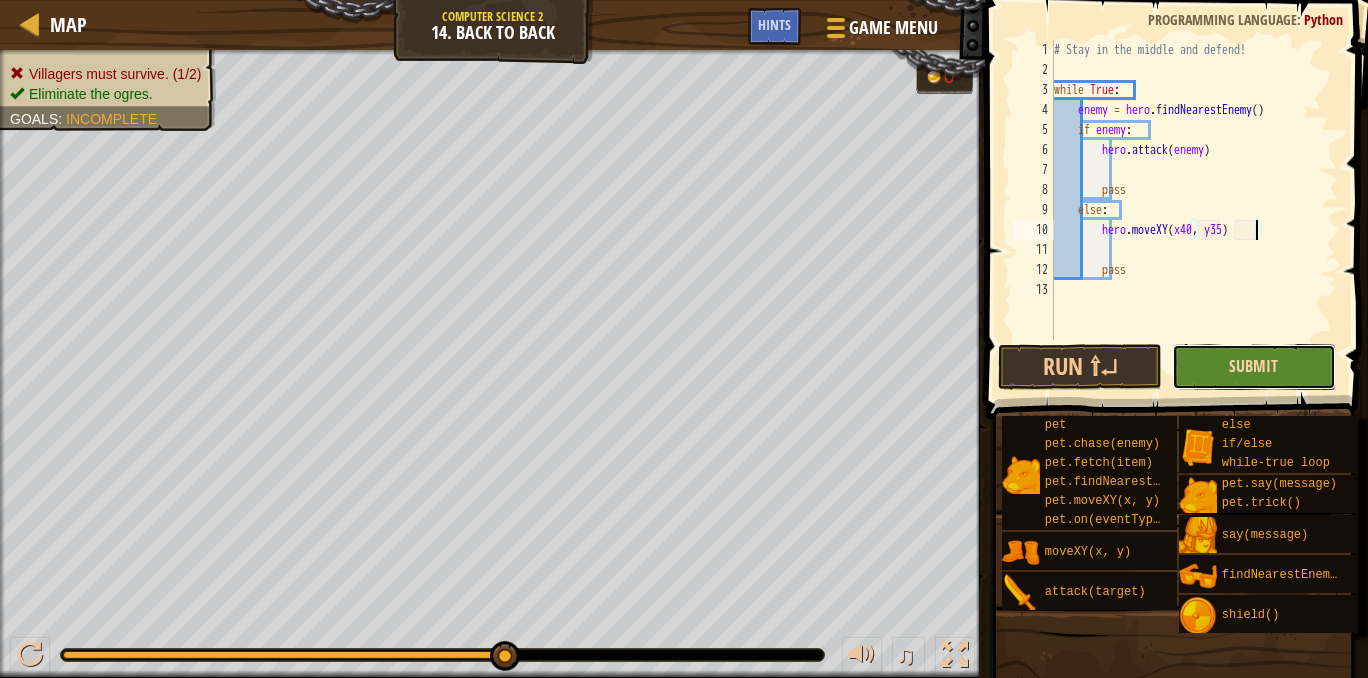 click on "Submit" at bounding box center (1253, 366) 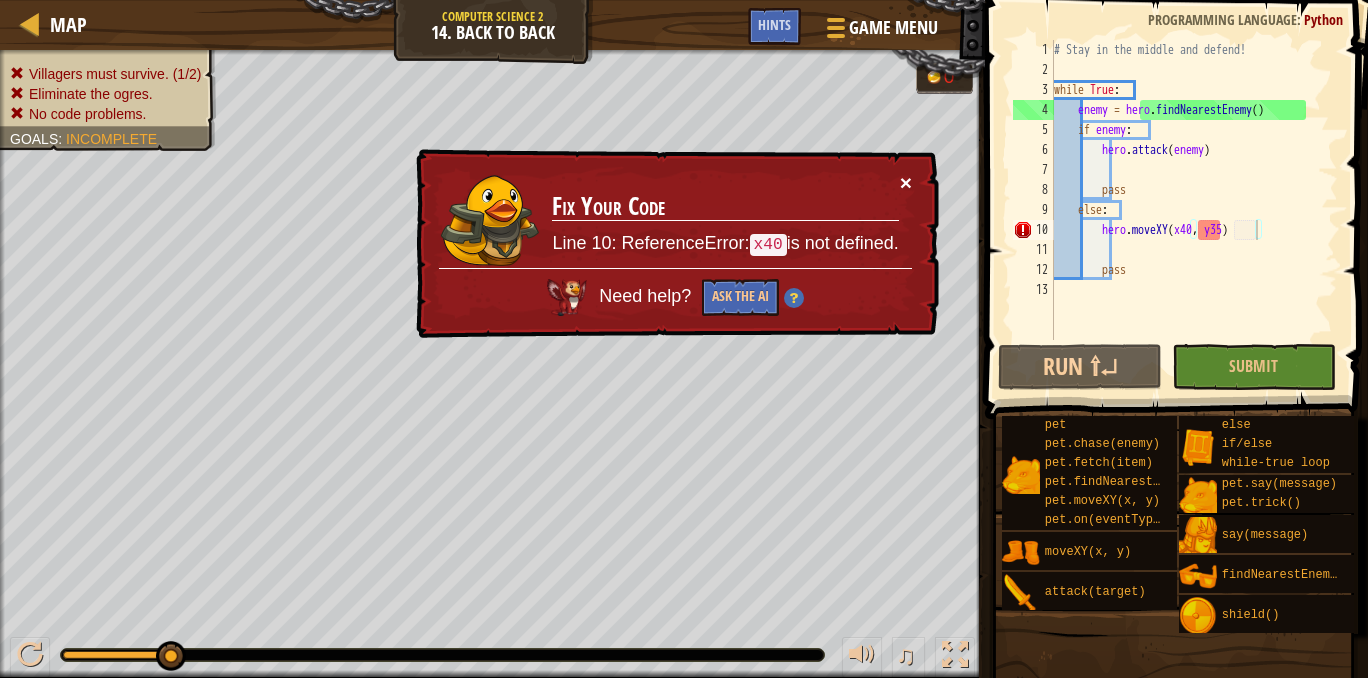 click on "×" at bounding box center (906, 182) 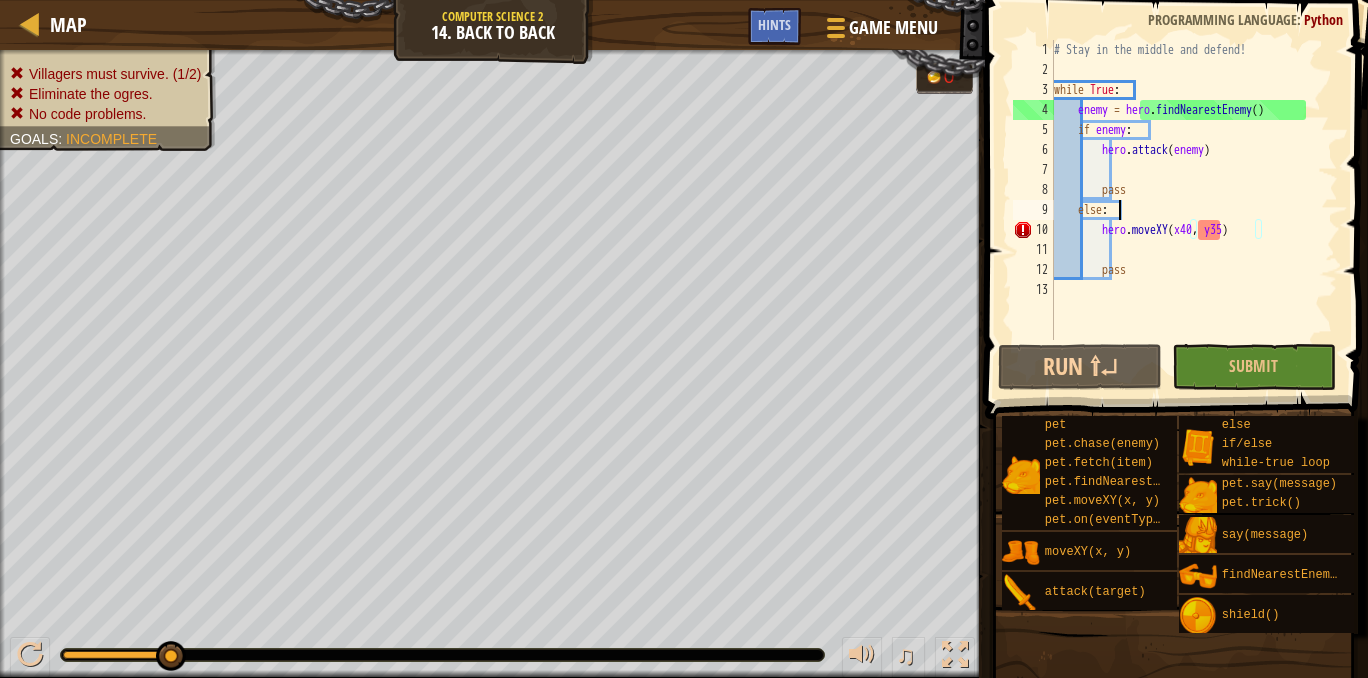 click on "# Stay in the middle and defend! while   True :      enemy   =   hero . findNearestEnemy ( )      if   enemy :          hero . attack ( enemy )                   pass      else :          hero . moveXY ( x40 ,   y35 )                   pass" at bounding box center [1194, 210] 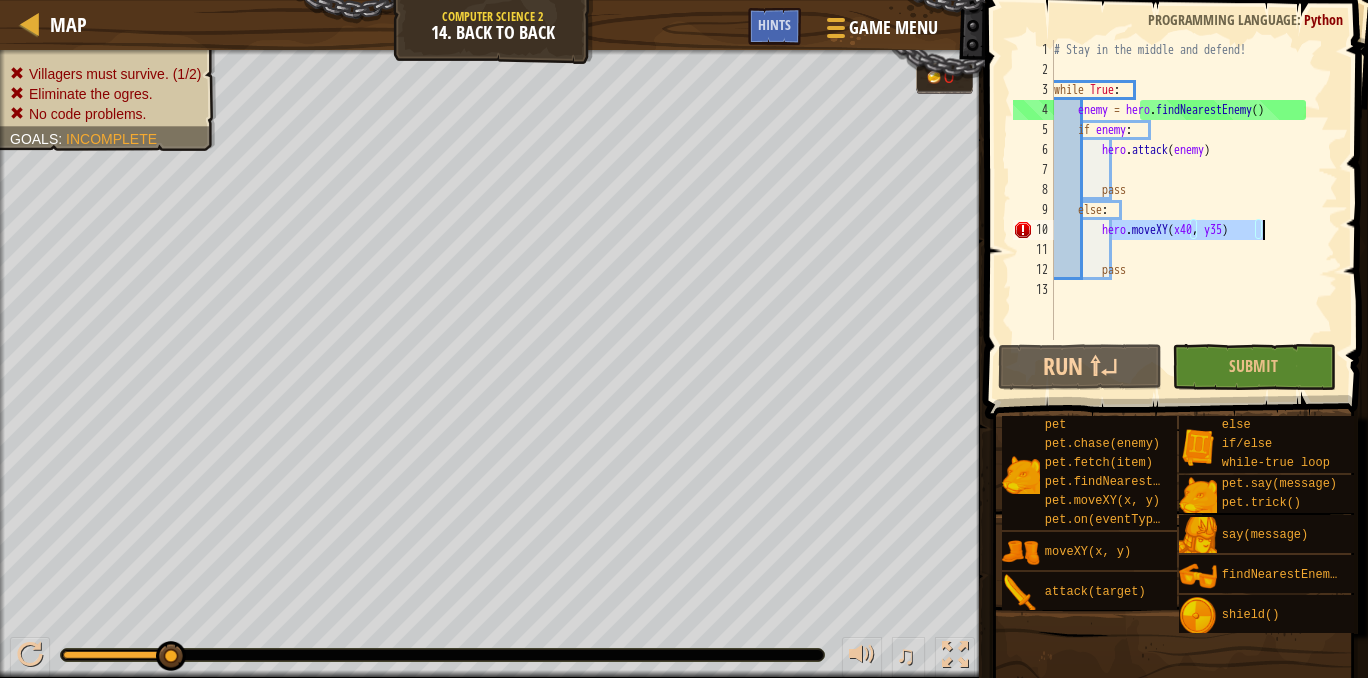 drag, startPoint x: 1112, startPoint y: 229, endPoint x: 1275, endPoint y: 225, distance: 163.04907 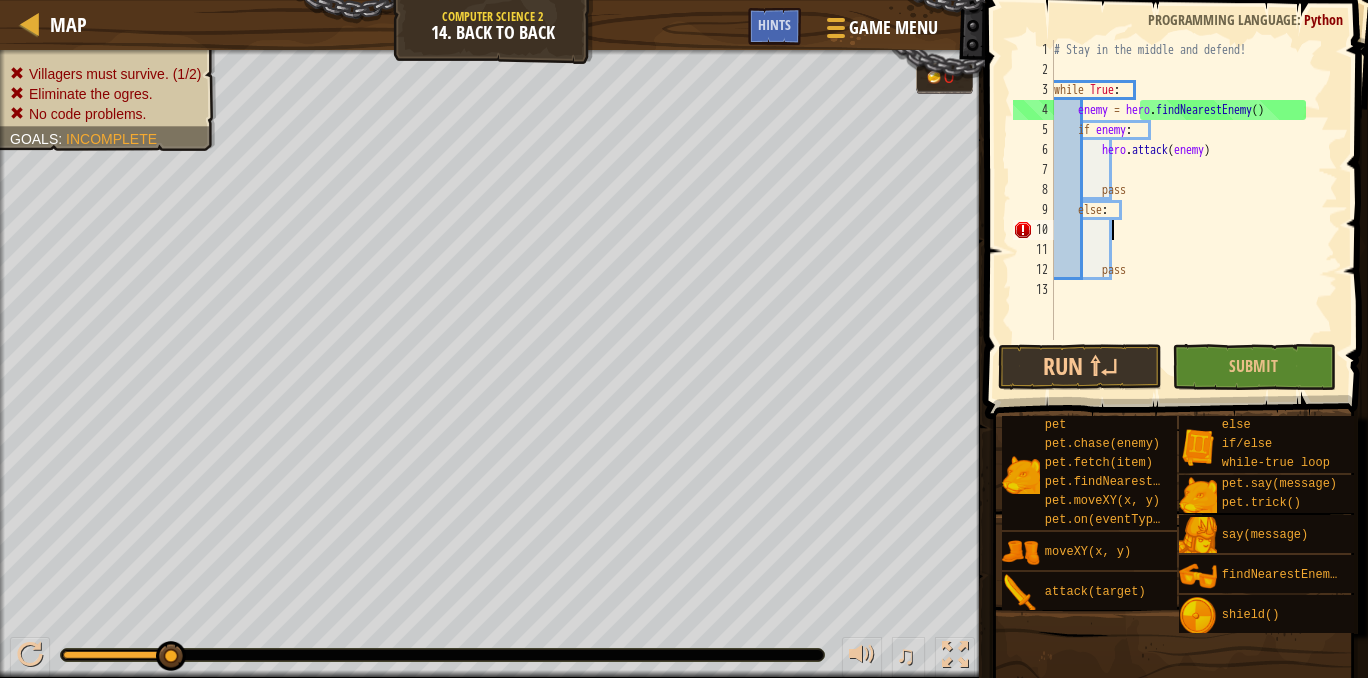 scroll, scrollTop: 9, scrollLeft: 4, axis: both 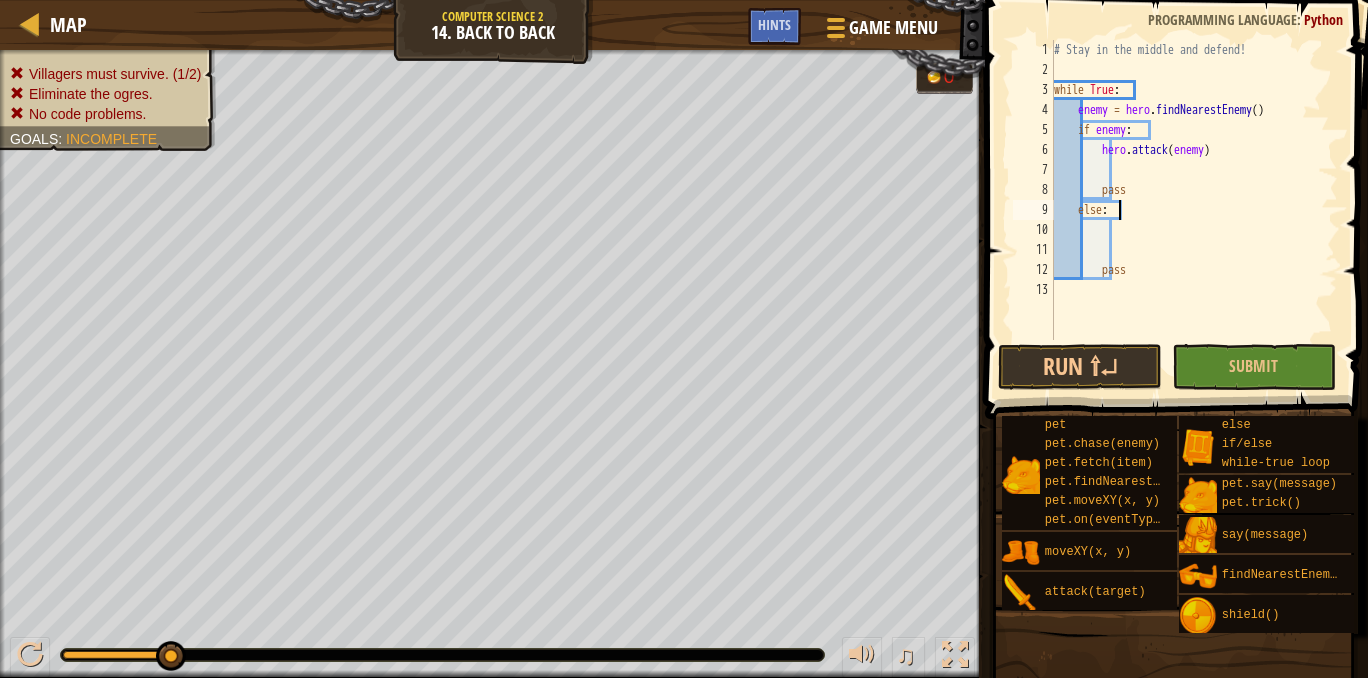 click on "# Stay in the middle and defend! while   True :      enemy   =   hero . findNearestEnemy ( )      if   enemy :          hero . attack ( enemy )                   pass      else :                            pass" at bounding box center [1194, 210] 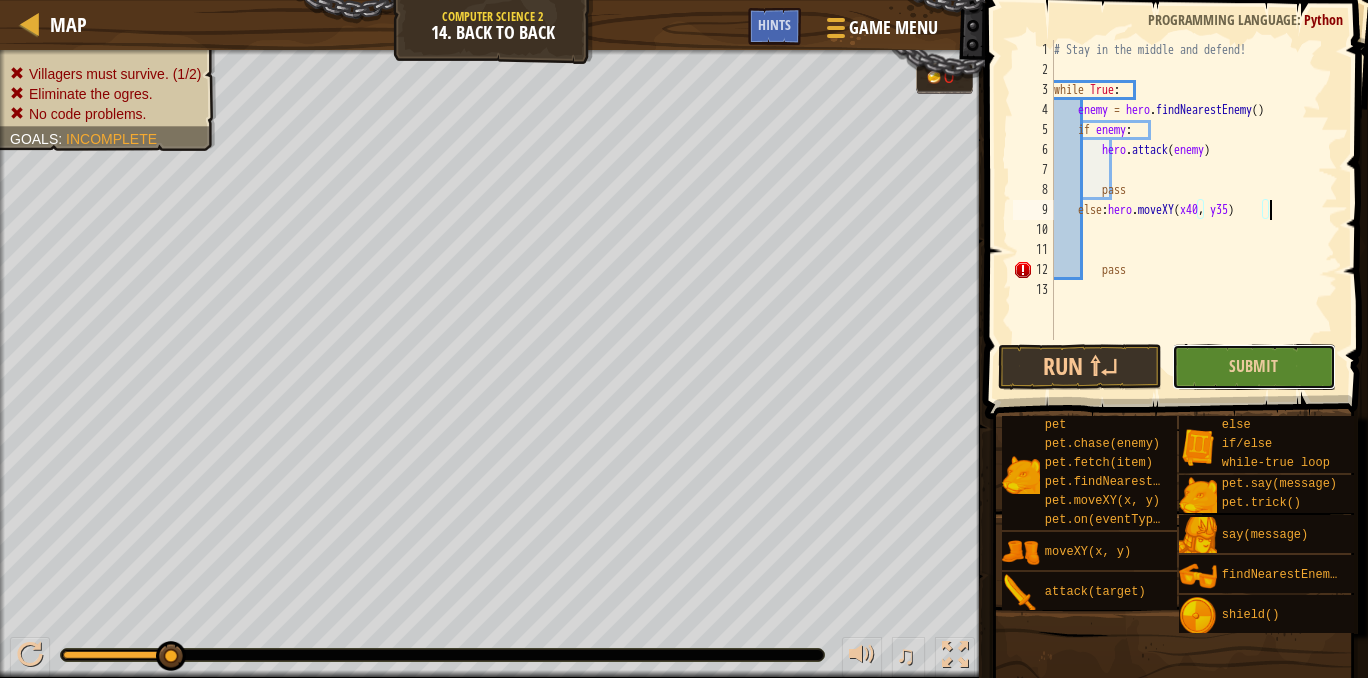 click on "Submit" at bounding box center [1254, 367] 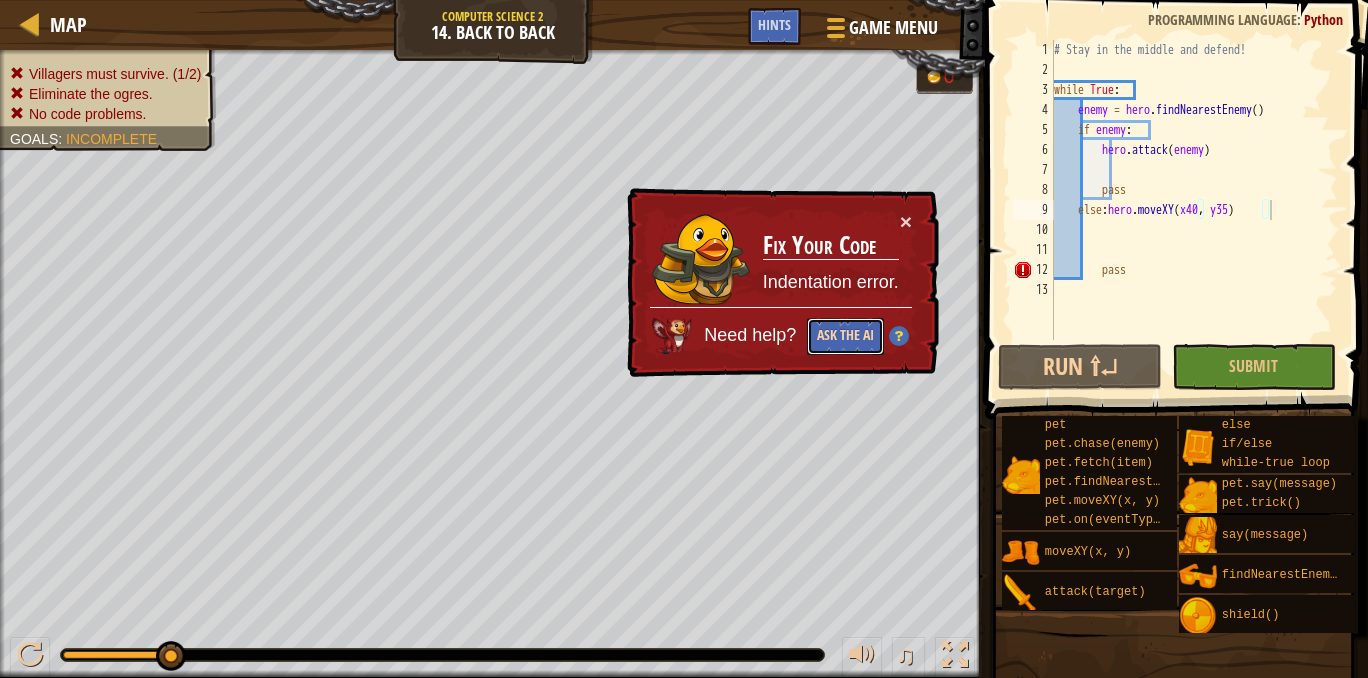click on "Ask the AI" at bounding box center [845, 336] 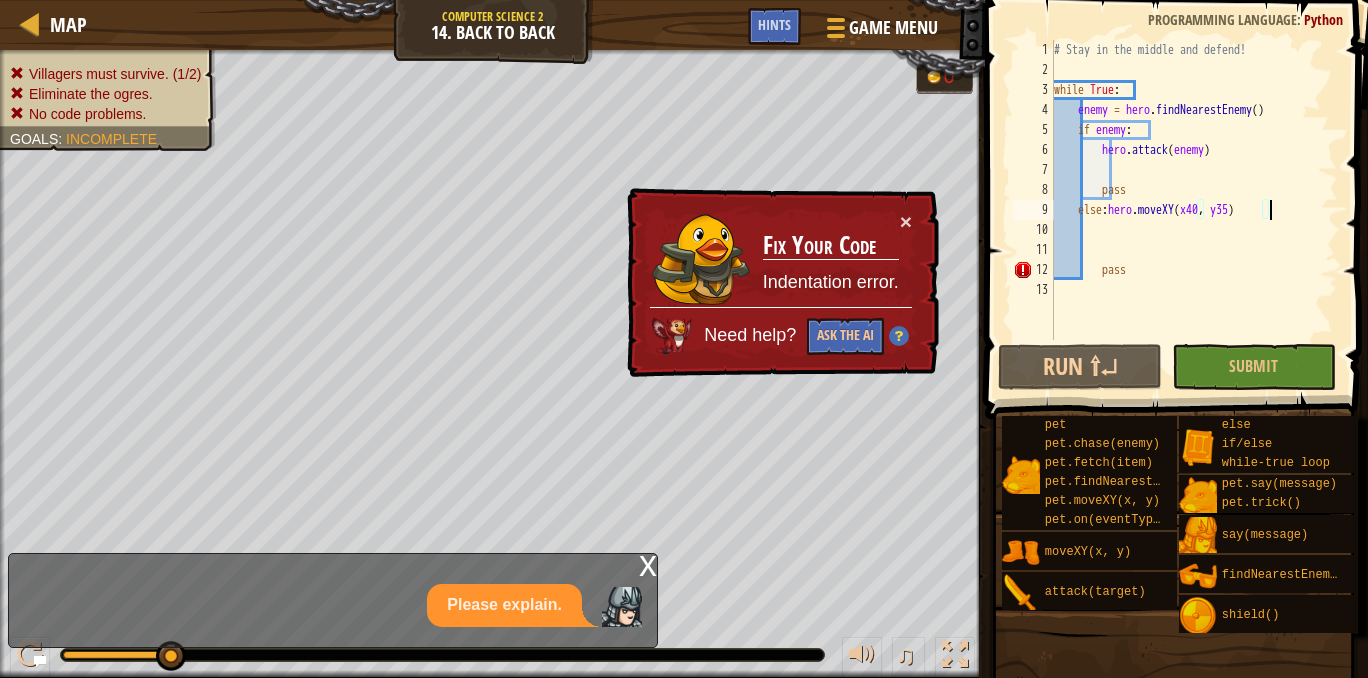 click on "# Stay in the middle and defend! while   True :      enemy   =   hero . findNearestEnemy ( )      if   enemy :          hero . attack ( enemy )                   pass      else : hero . moveXY ( x40 ,   y35 )                            pass" at bounding box center [1194, 210] 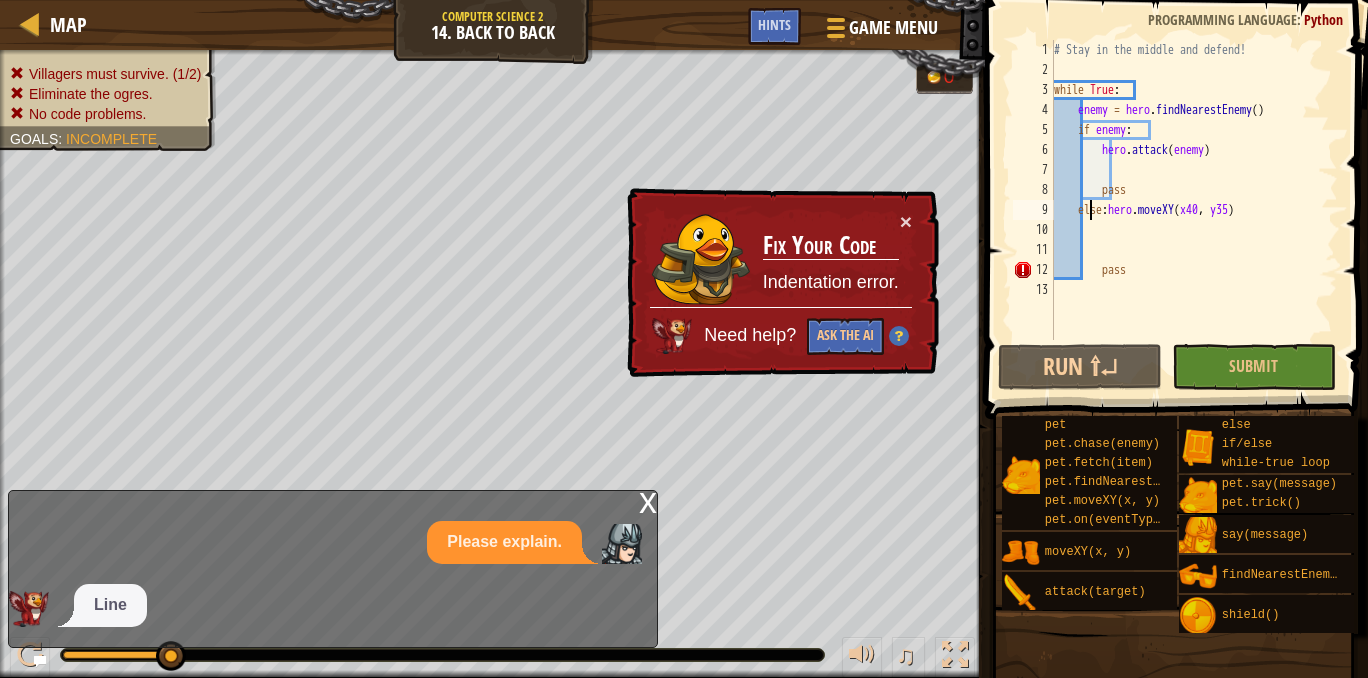 click on "# Stay in the middle and defend! while   True :      enemy   =   hero . findNearestEnemy ( )      if   enemy :          hero . attack ( enemy )                   pass      else : hero . moveXY ( x40 ,   y35 )                            pass" at bounding box center [1194, 210] 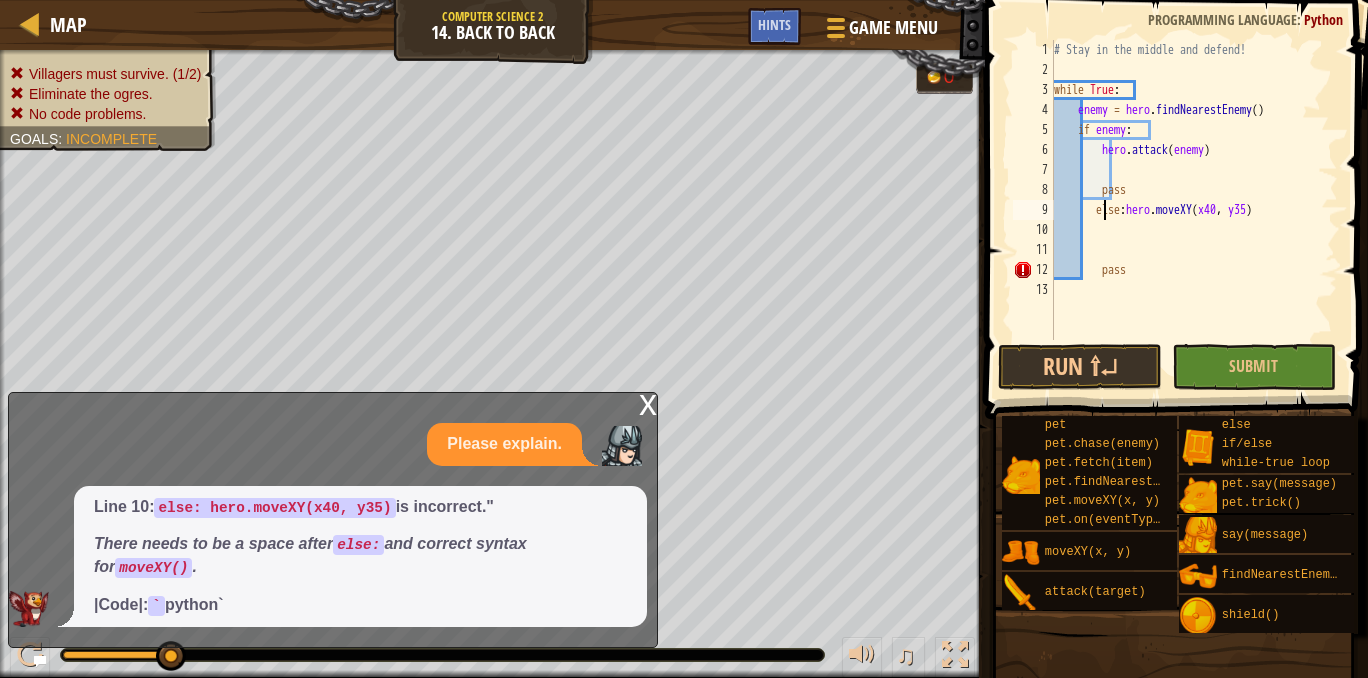type on "else:hero.moveXY(x40, y35)" 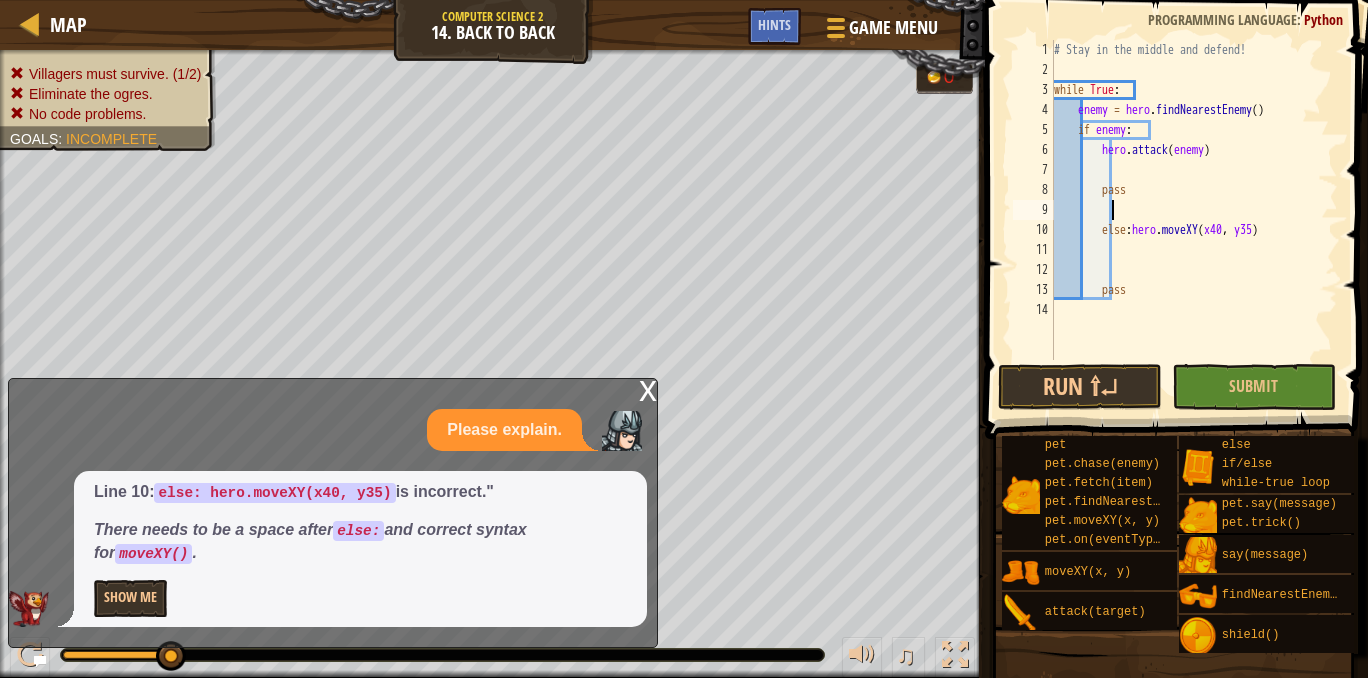 click on "# Stay in the middle and defend! while   True :      enemy   =   hero . findNearestEnemy ( )      if   enemy :          hero . attack ( enemy )                   pass                   else : hero . moveXY ( x40 ,   y35 )                            pass" at bounding box center [1194, 220] 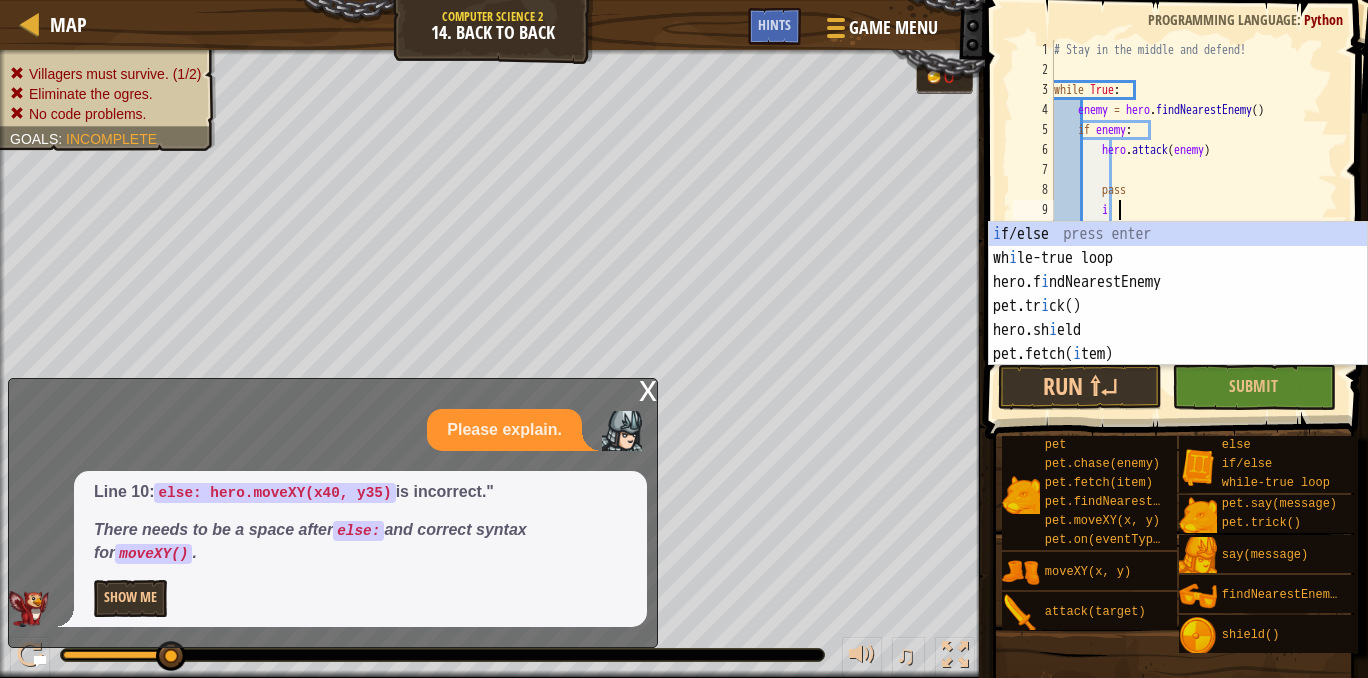 scroll, scrollTop: 9, scrollLeft: 4, axis: both 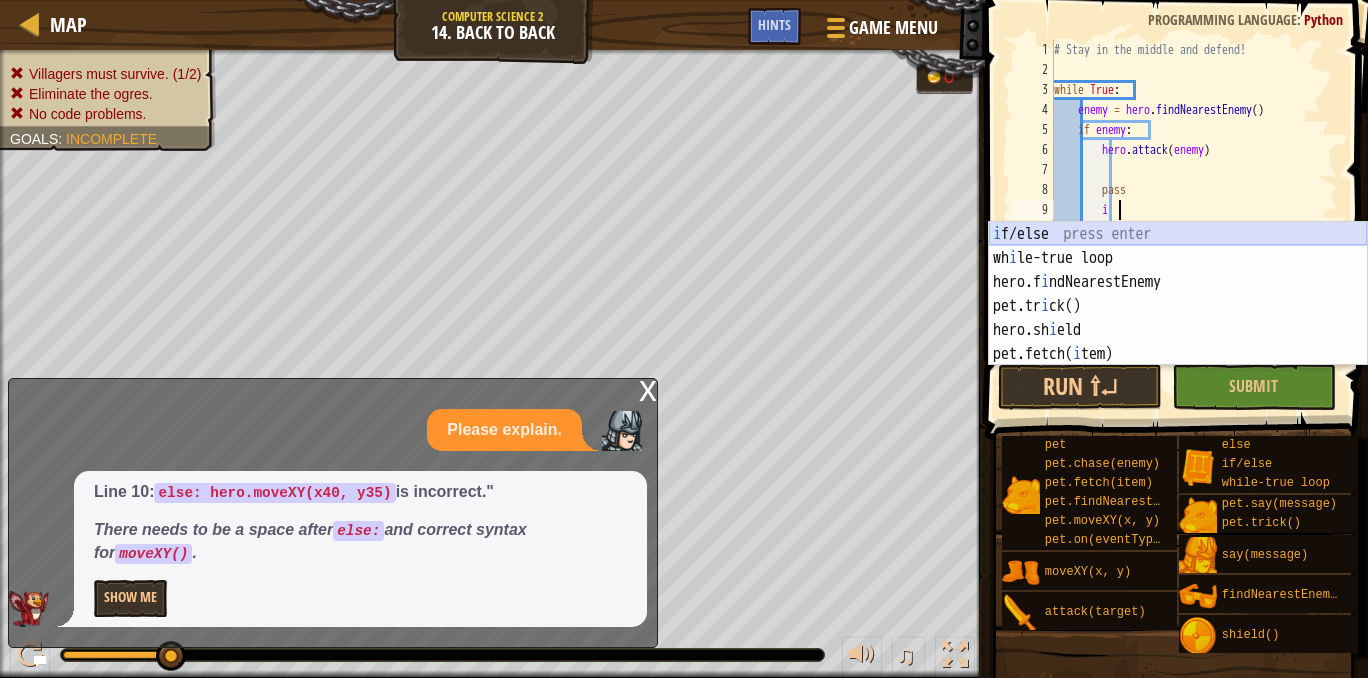 click on "i f/else press enter wh i le-true loop press enter hero.f i ndNearestEnemy press enter pet.tr i ck() press enter hero.sh i eld press enter pet.fetch( i tem) press enter" at bounding box center [1178, 318] 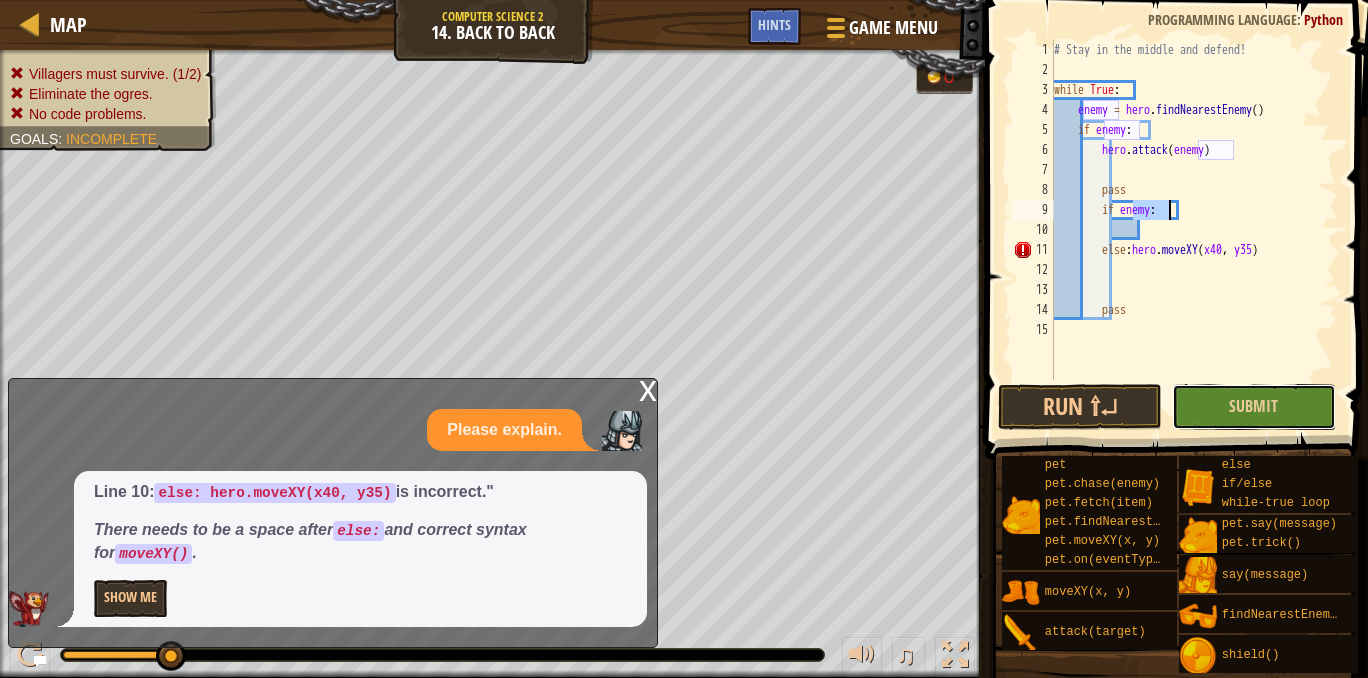 click on "Submit" at bounding box center [1254, 407] 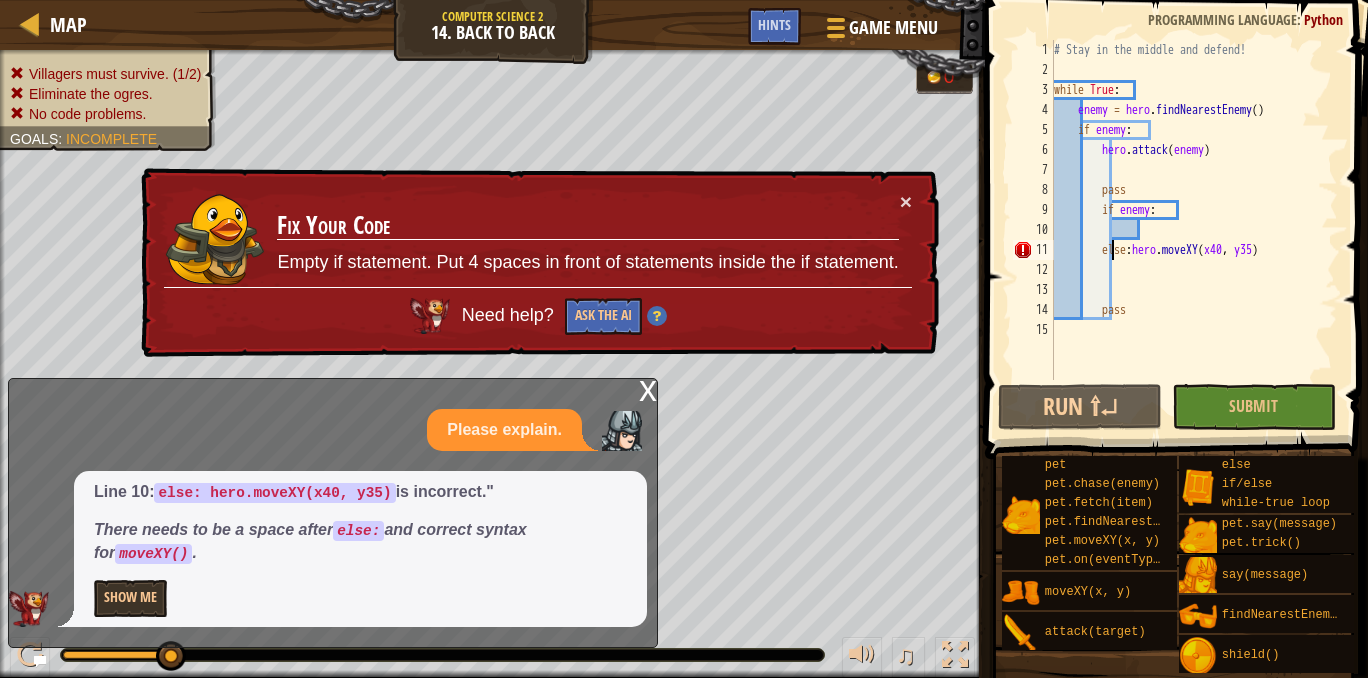 click on "# Stay in the middle and defend! while   True :      enemy   =   hero . findNearestEnemy ( )      if   enemy :          hero . attack ( enemy )                   pass          if   enemy :                       else : hero . moveXY ( x40 ,   y35 )                            pass" at bounding box center (1194, 230) 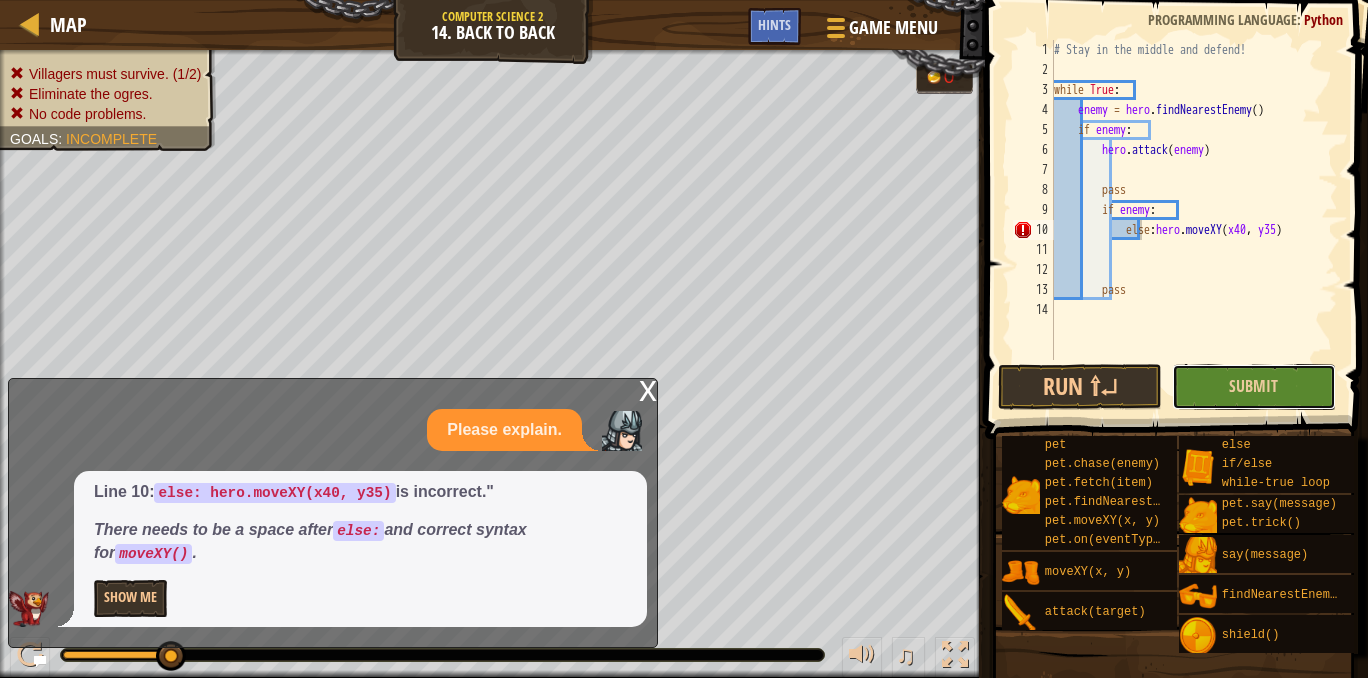 click on "Submit" at bounding box center [1254, 387] 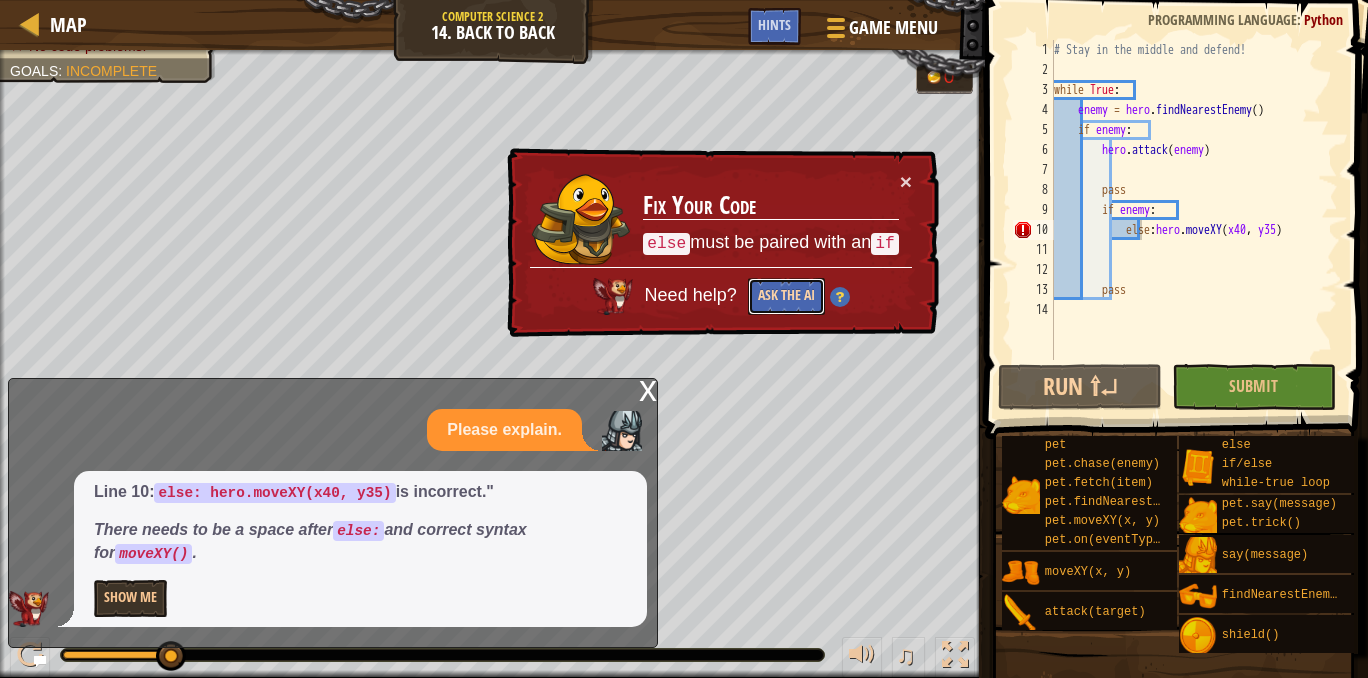 click on "Ask the AI" at bounding box center [786, 296] 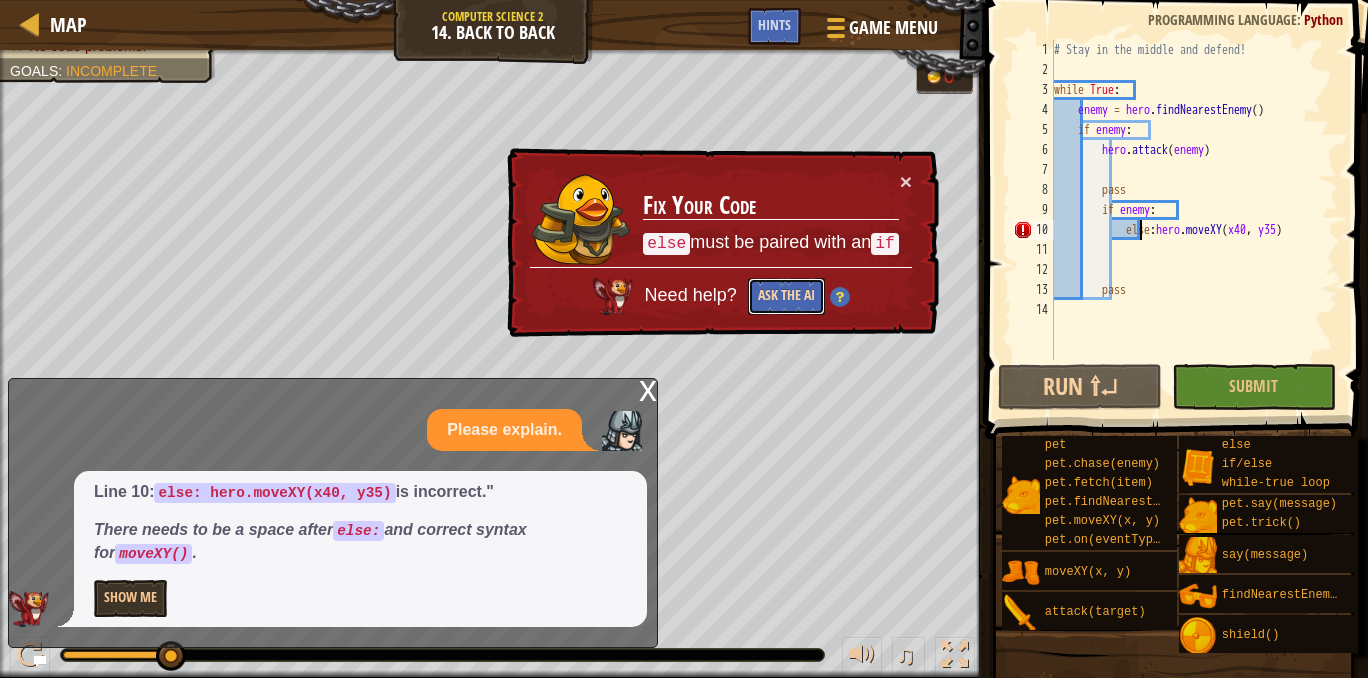 click on "Ask the AI" at bounding box center [786, 296] 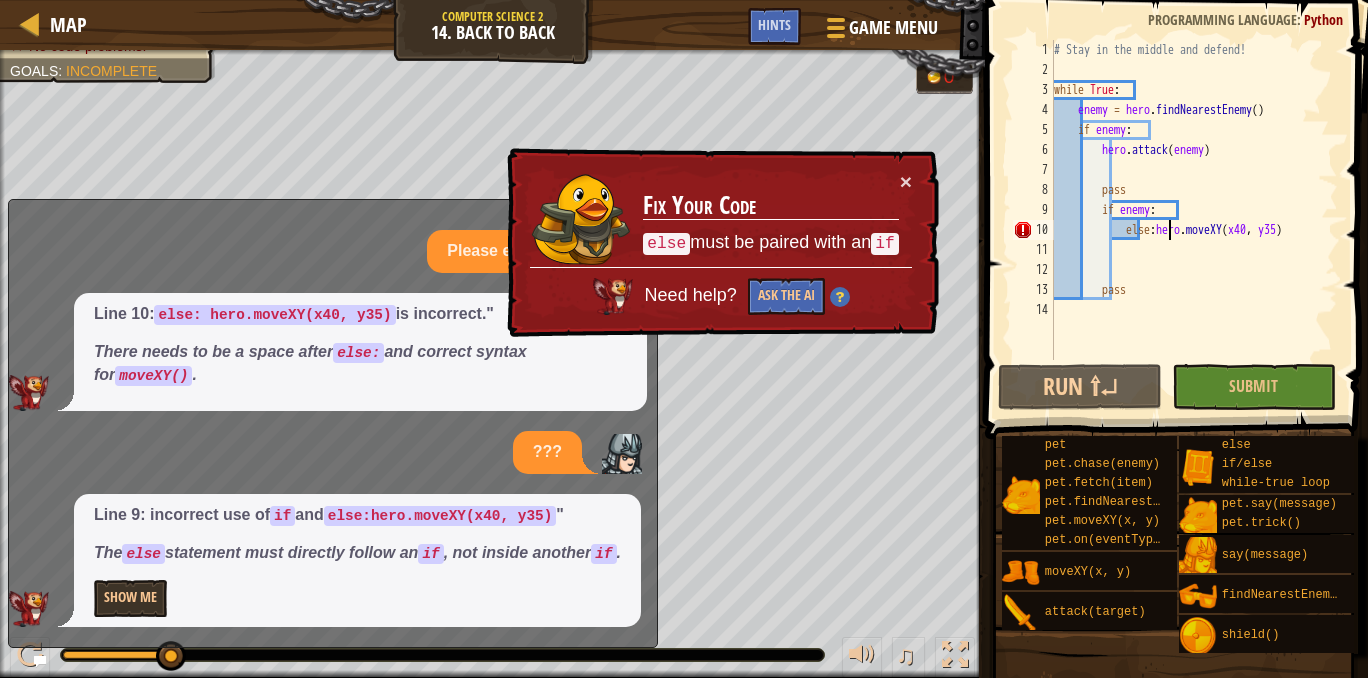 click on "# Stay in the middle and defend! while   True :      enemy   =   hero . findNearestEnemy ( )      if   enemy :          hero . attack ( enemy )                   pass          if   enemy :              else : hero . moveXY ( x40 ,   y35 )                            pass" at bounding box center [1194, 220] 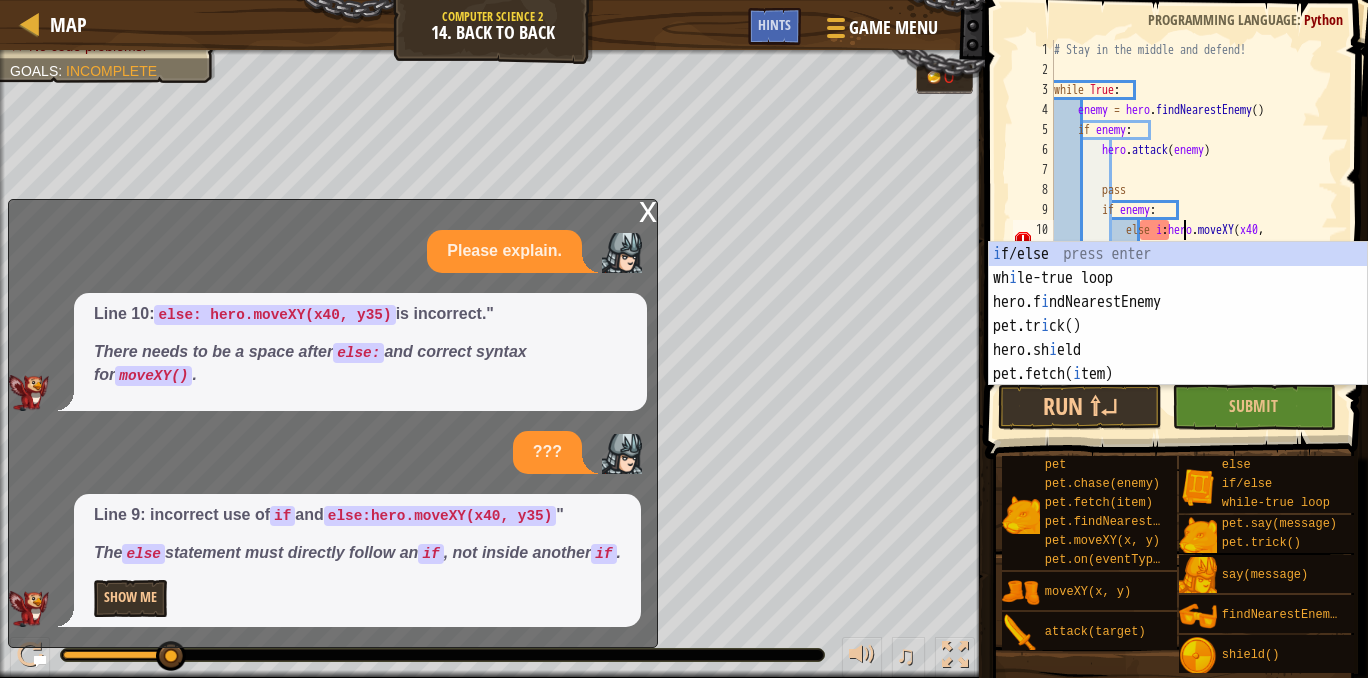 scroll, scrollTop: 9, scrollLeft: 11, axis: both 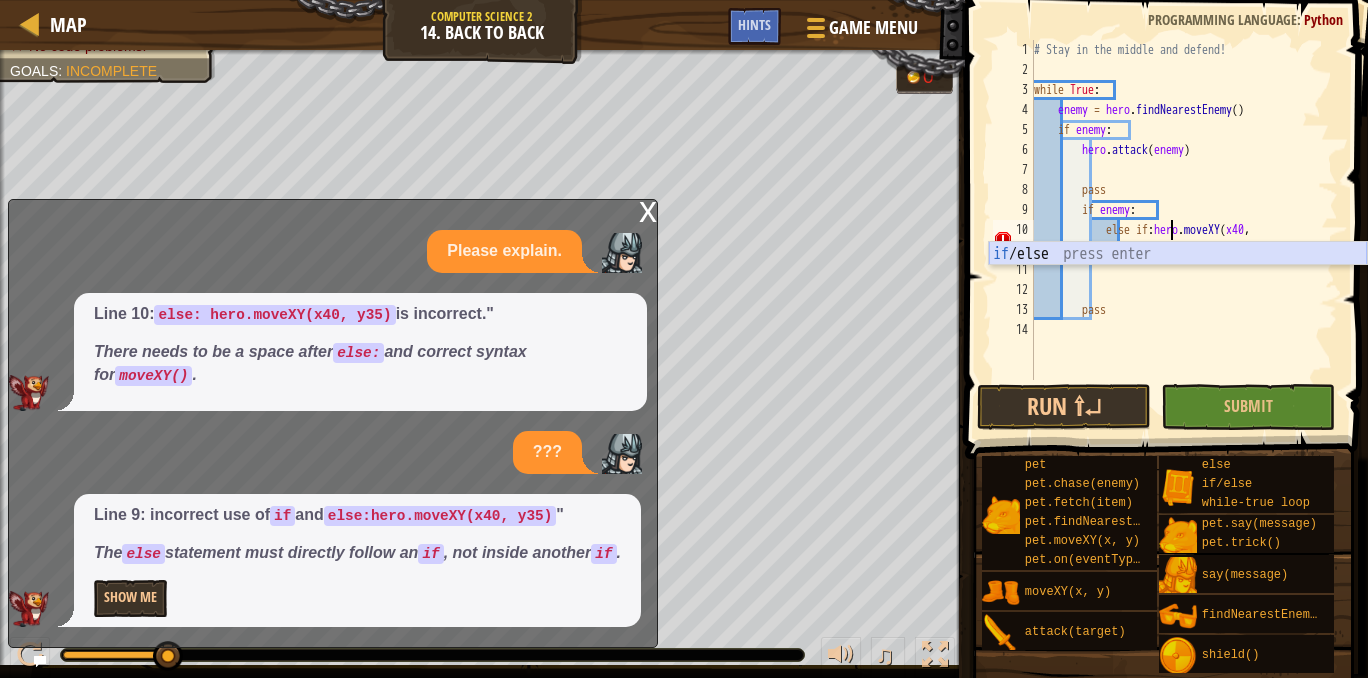 click on "if /else press enter" at bounding box center [1178, 278] 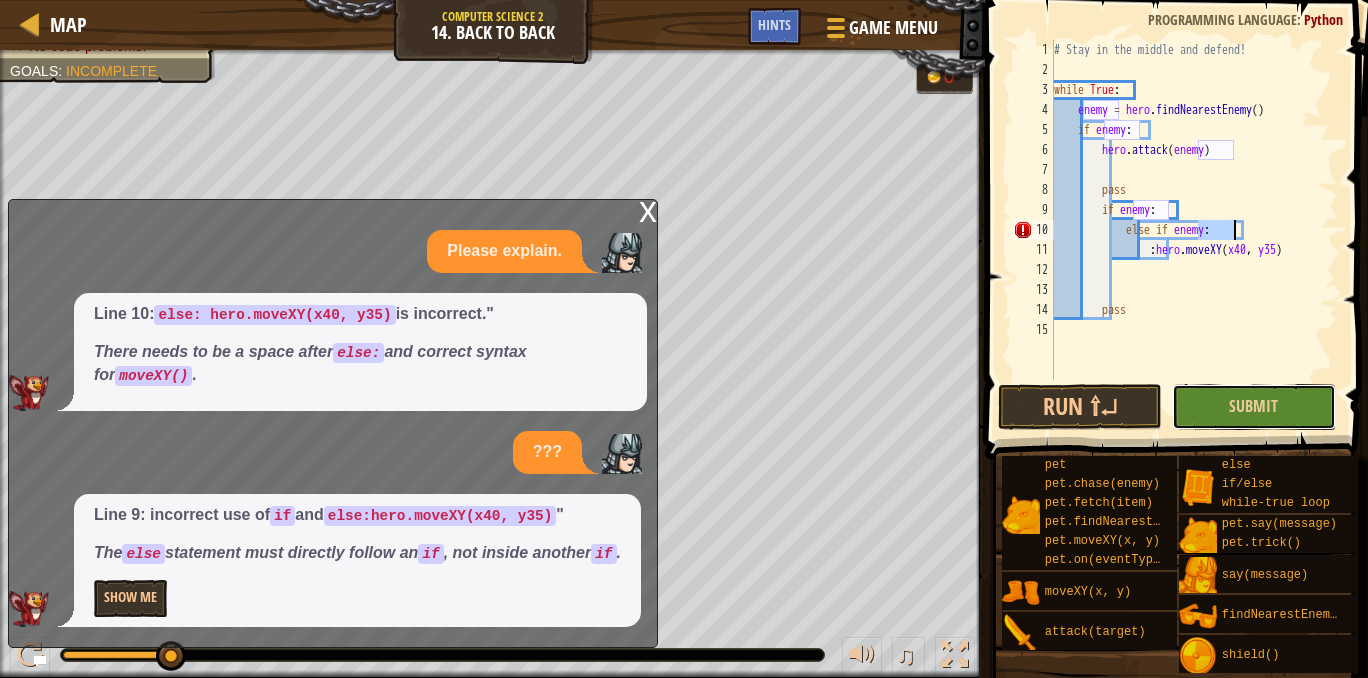 click on "Submit" at bounding box center (1254, 407) 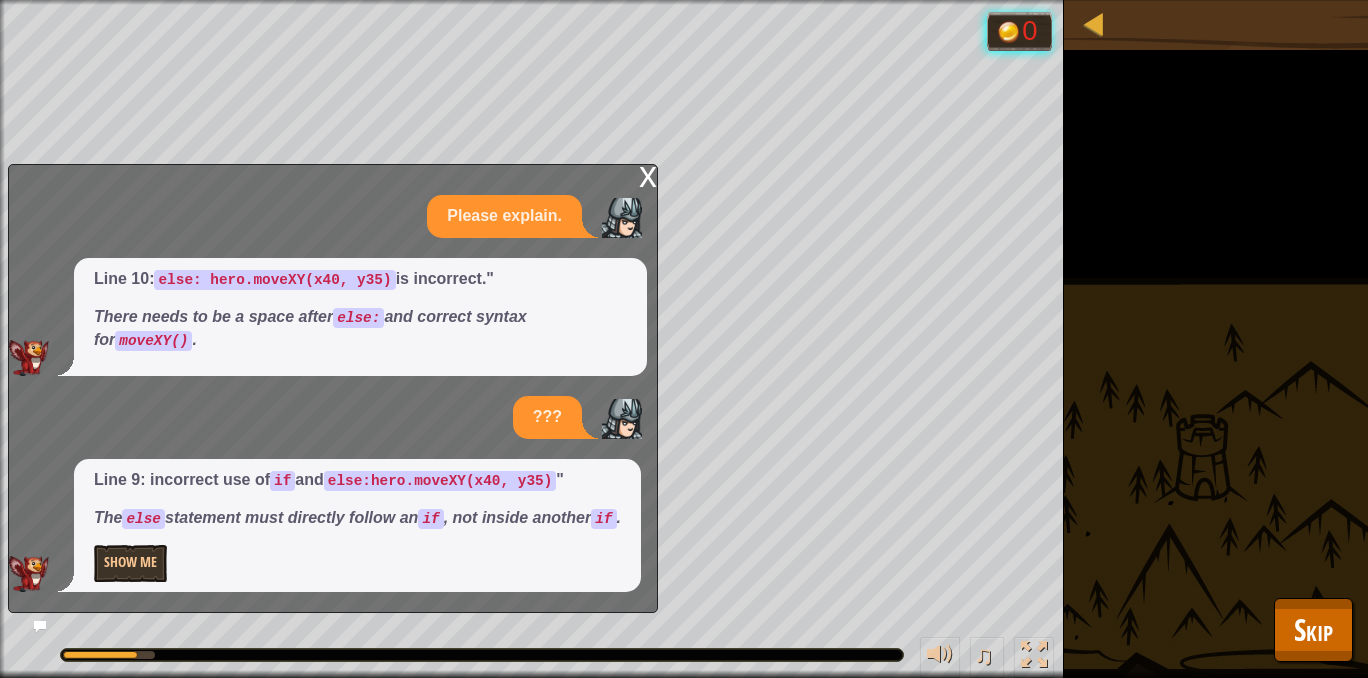 click on "x" at bounding box center [648, 175] 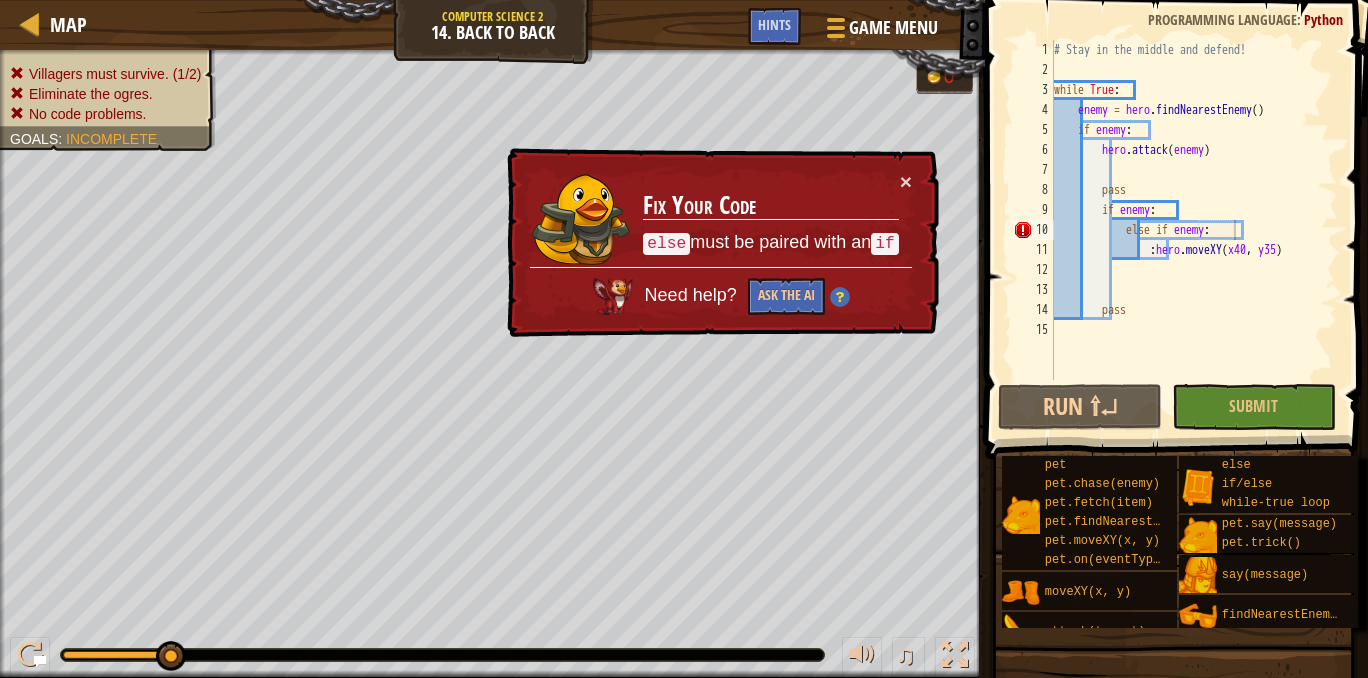 click on "× Fix Your Code else  must be paired with an  if
Need help? Ask the AI" at bounding box center (721, 243) 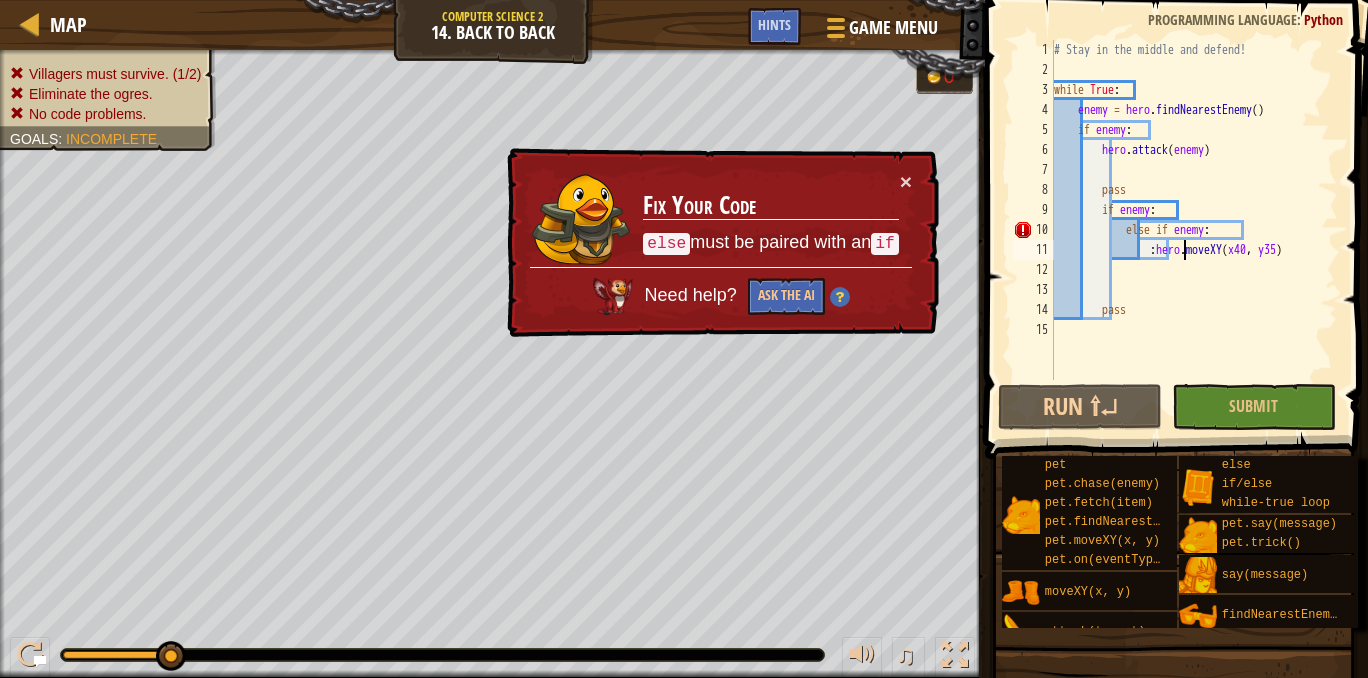 click on "# Stay in the middle and defend! while   True :      enemy   =   hero . findNearestEnemy ( )      if   enemy :          hero . attack ( enemy )                   pass          if   enemy :              else   if   enemy :                  : hero . moveXY ( x40 ,   y35 )                            pass" at bounding box center (1194, 230) 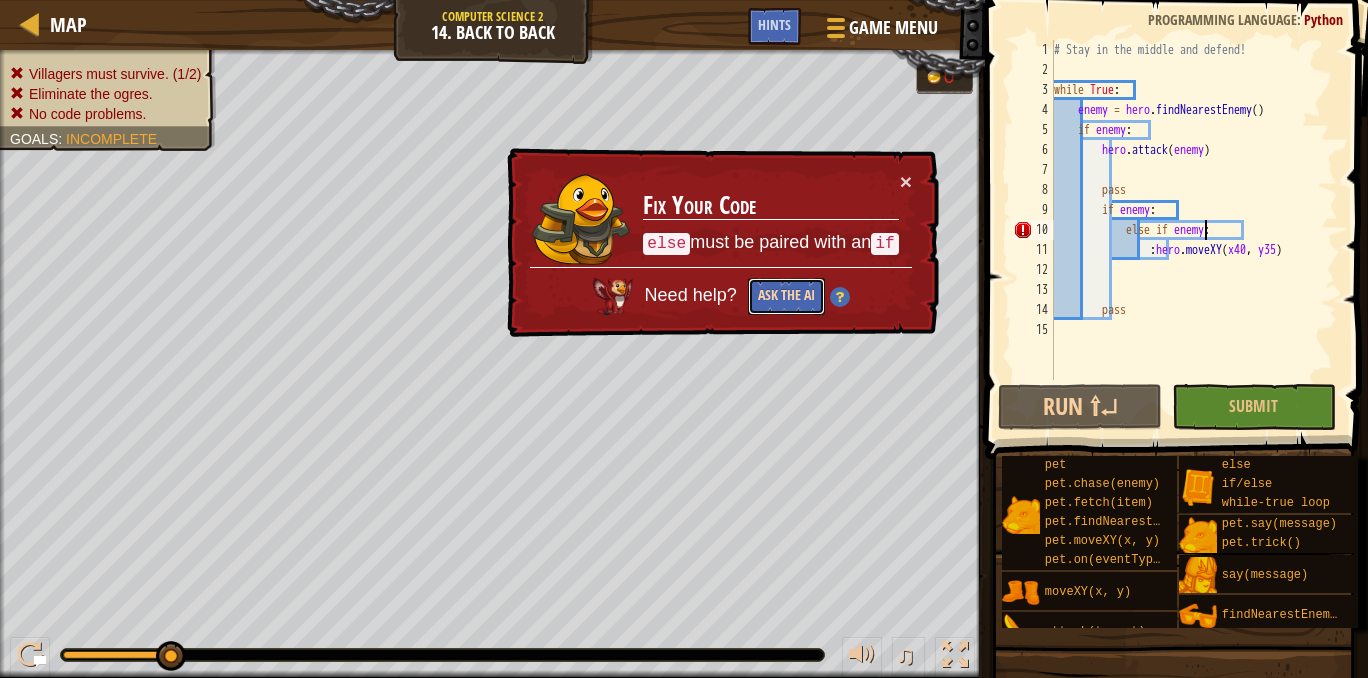 click on "Ask the AI" at bounding box center [786, 296] 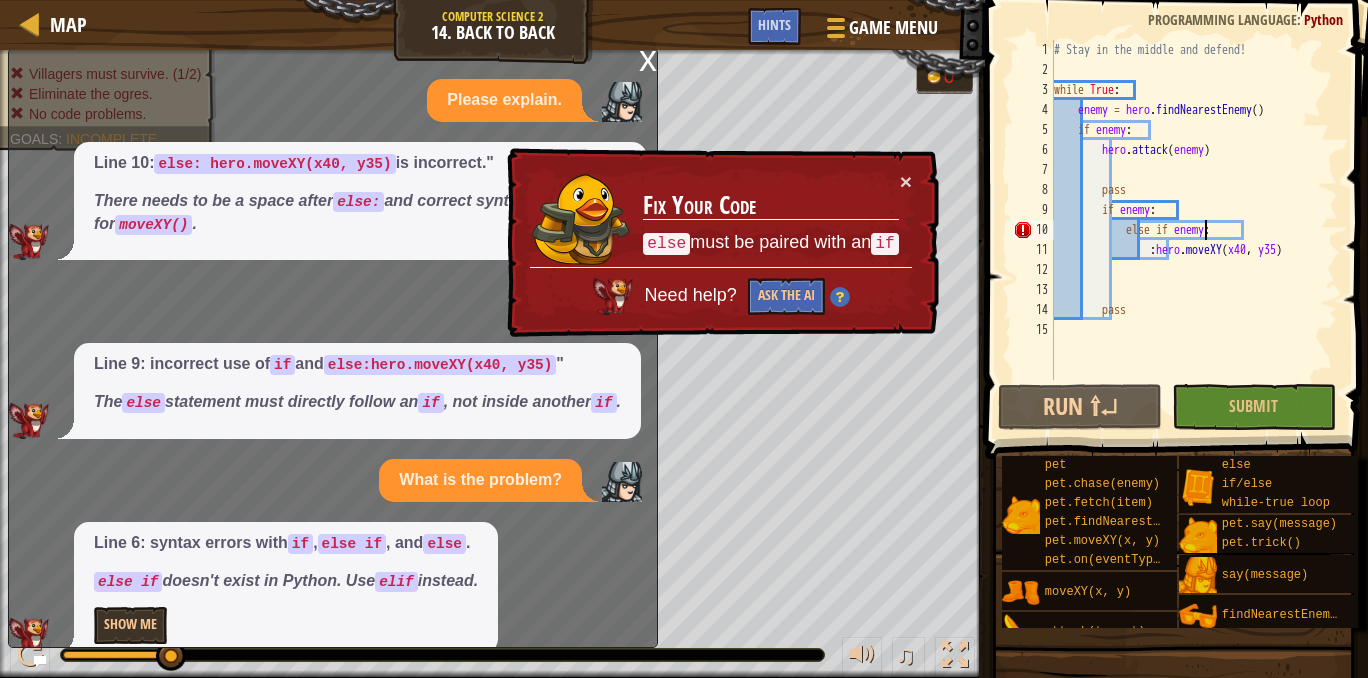 scroll, scrollTop: 50, scrollLeft: 0, axis: vertical 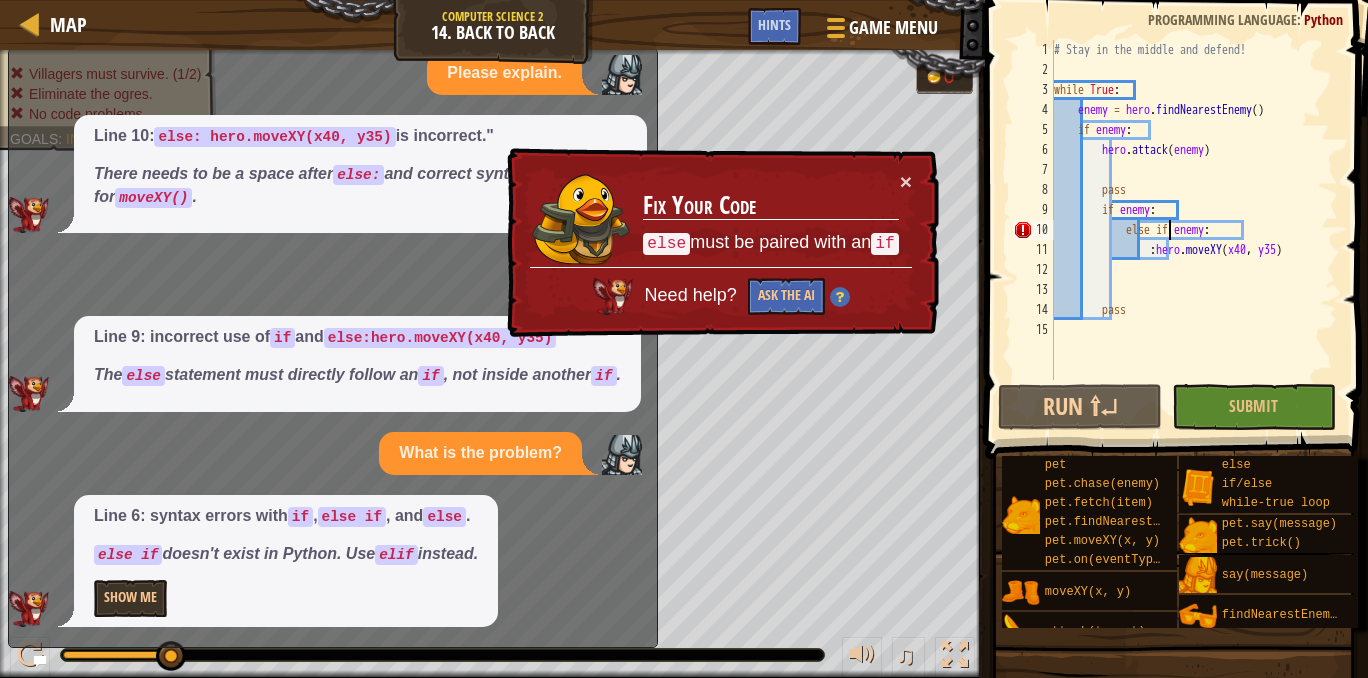 click on "# Stay in the middle and defend! while   True :      enemy   =   hero . findNearestEnemy ( )      if   enemy :          hero . attack ( enemy )                   pass          if   enemy :              else   if   enemy :                  : hero . moveXY ( x40 ,   y35 )                            pass" at bounding box center (1194, 230) 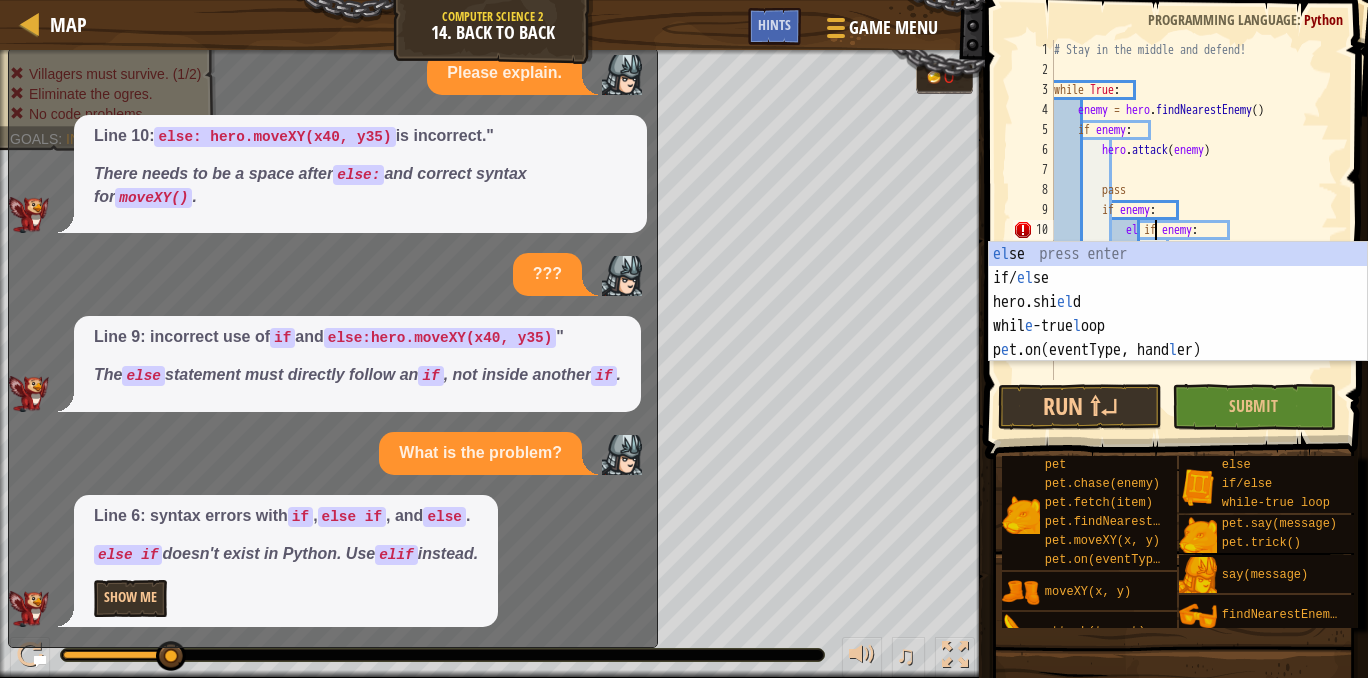 click on "# Stay in the middle and defend! while   True :      enemy   =   hero . findNearestEnemy ( )      if   enemy :          hero . attack ( enemy )                   pass          if   enemy :              el   if   enemy :                  : hero . moveXY ( x40 ,   y35 )                            pass" at bounding box center (1194, 230) 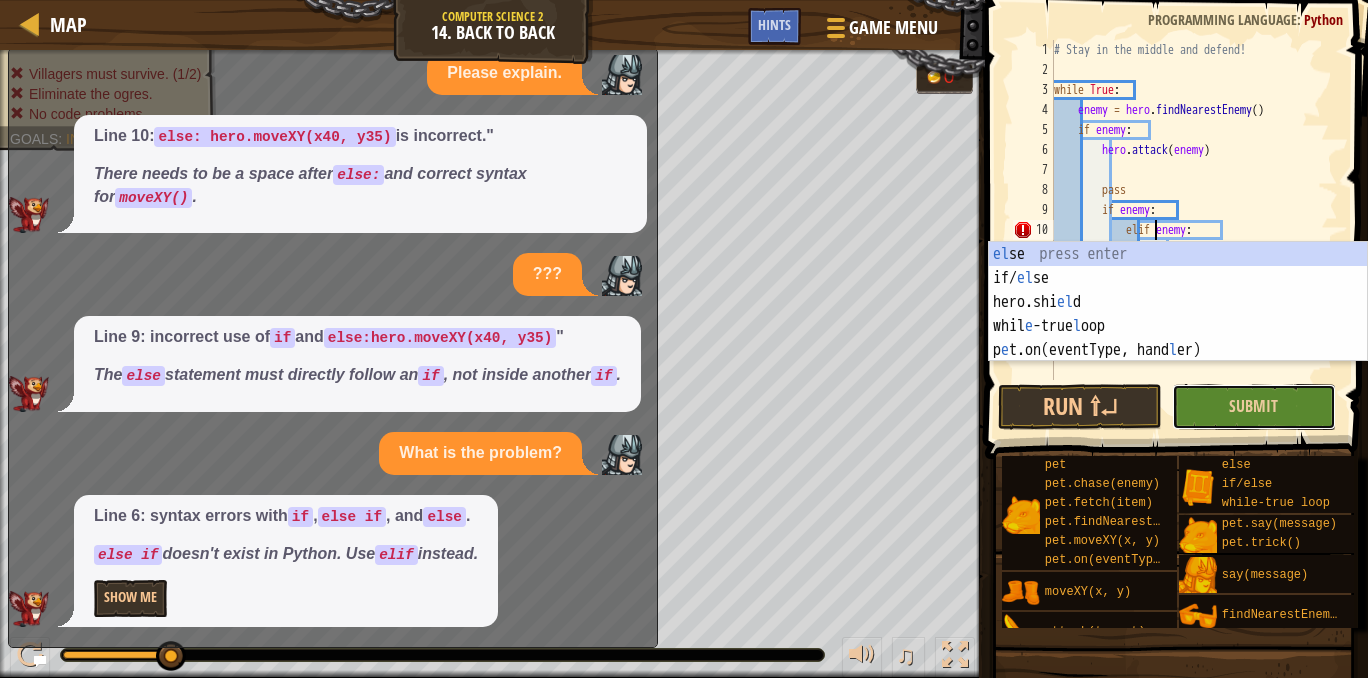 click on "Submit" at bounding box center (1254, 407) 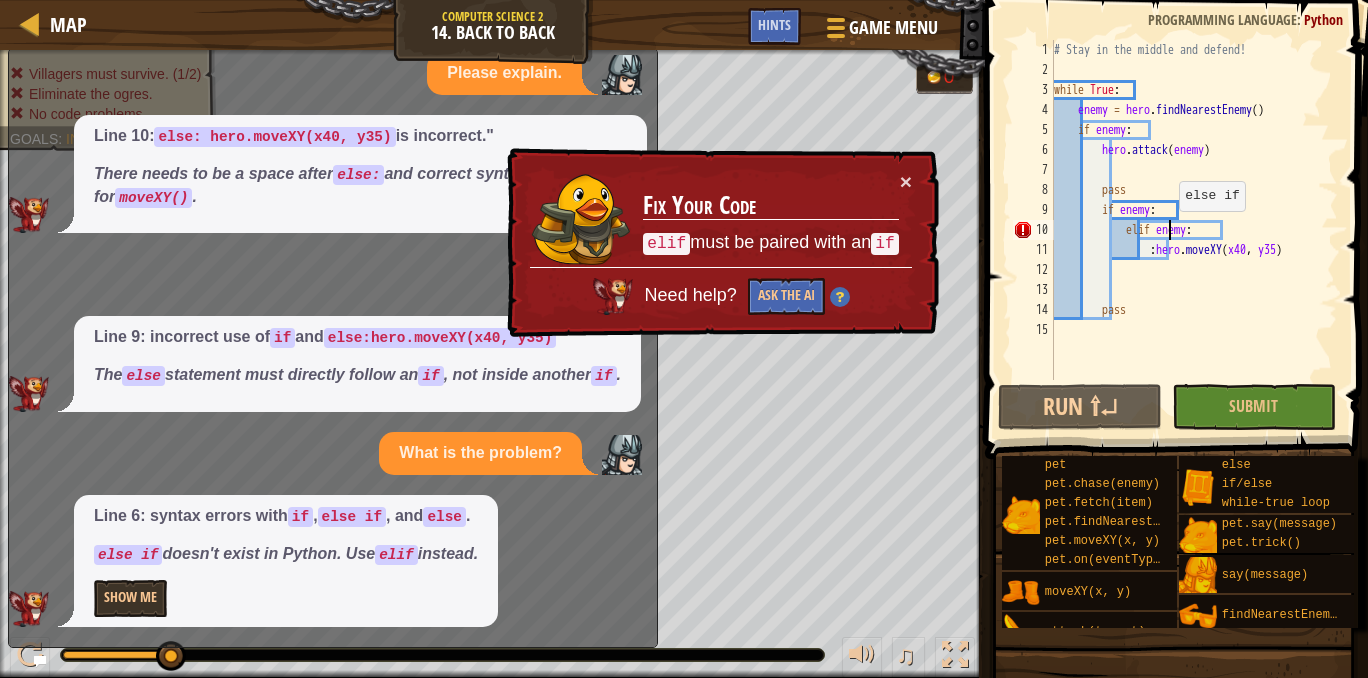 click on "# Stay in the middle and defend! while   True :      enemy   =   hero . findNearestEnemy ( )      if   enemy :          hero . attack ( enemy )                   pass          if   enemy :              elif   enemy :                  : hero . moveXY ( x40 ,   y35 )                            pass" at bounding box center [1194, 230] 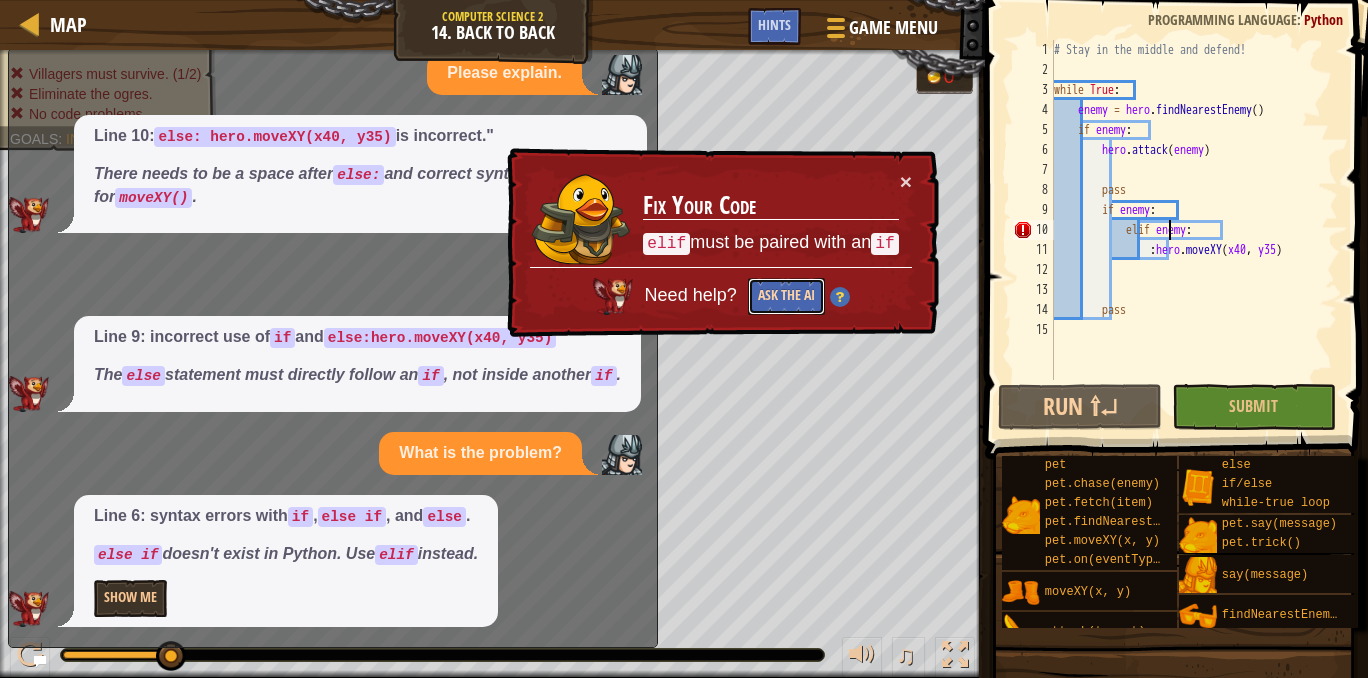 click on "Ask the AI" at bounding box center (785, 296) 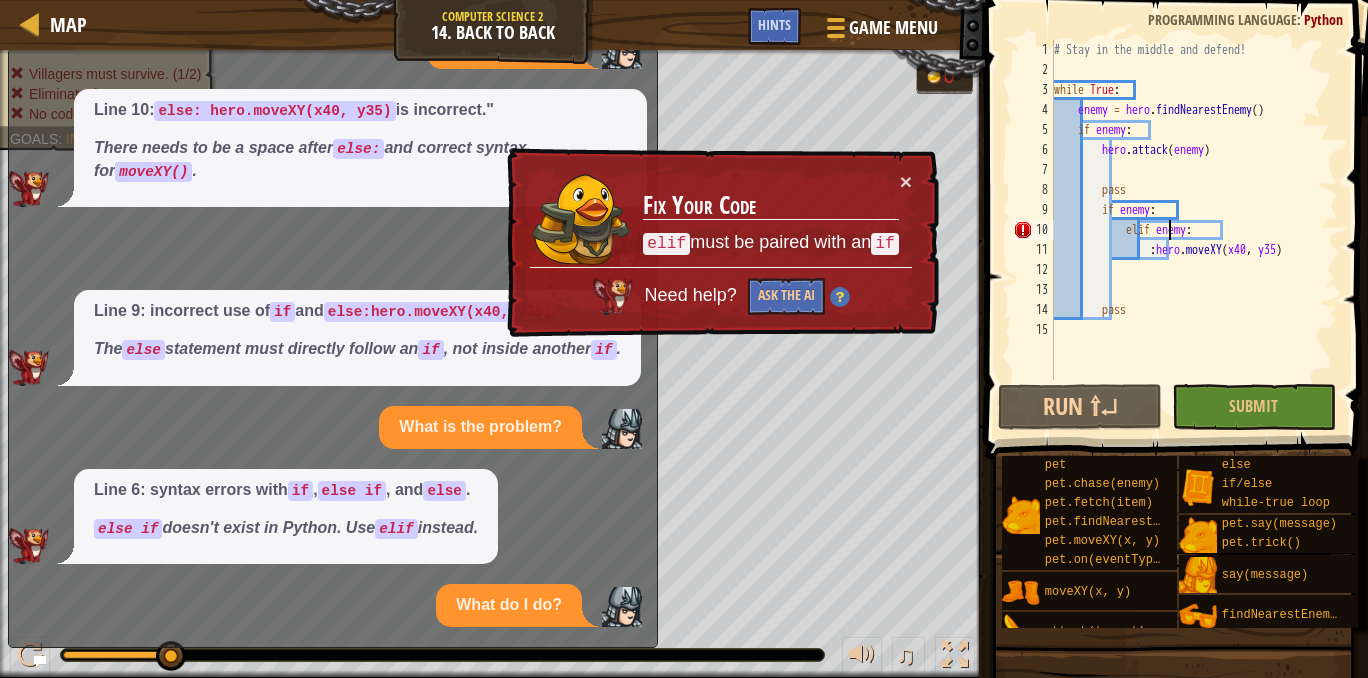 scroll, scrollTop: 229, scrollLeft: 0, axis: vertical 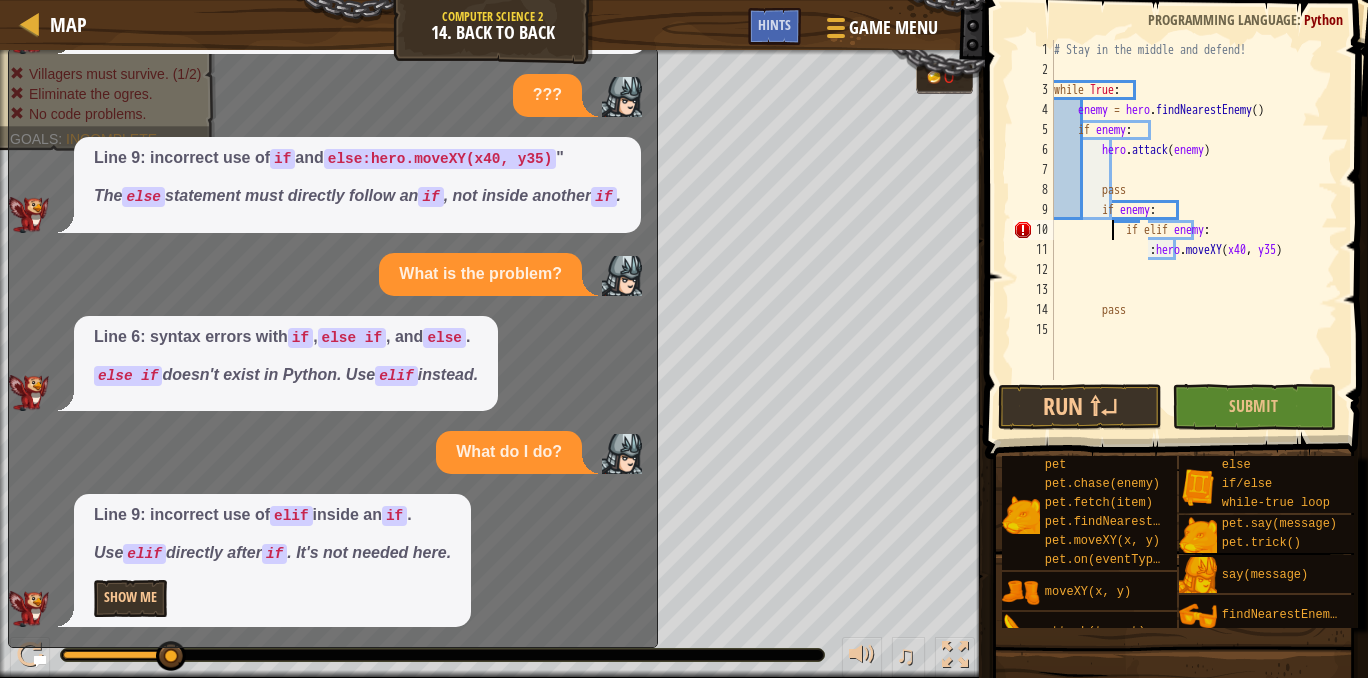 click on "# Stay in the middle and defend! while   True :      enemy   =   hero . findNearestEnemy ( )      if   enemy :          hero . attack ( enemy )                   pass          if   enemy :              if   elif   enemy :                  : hero . moveXY ( x40 ,   y35 )                            pass" at bounding box center [1194, 230] 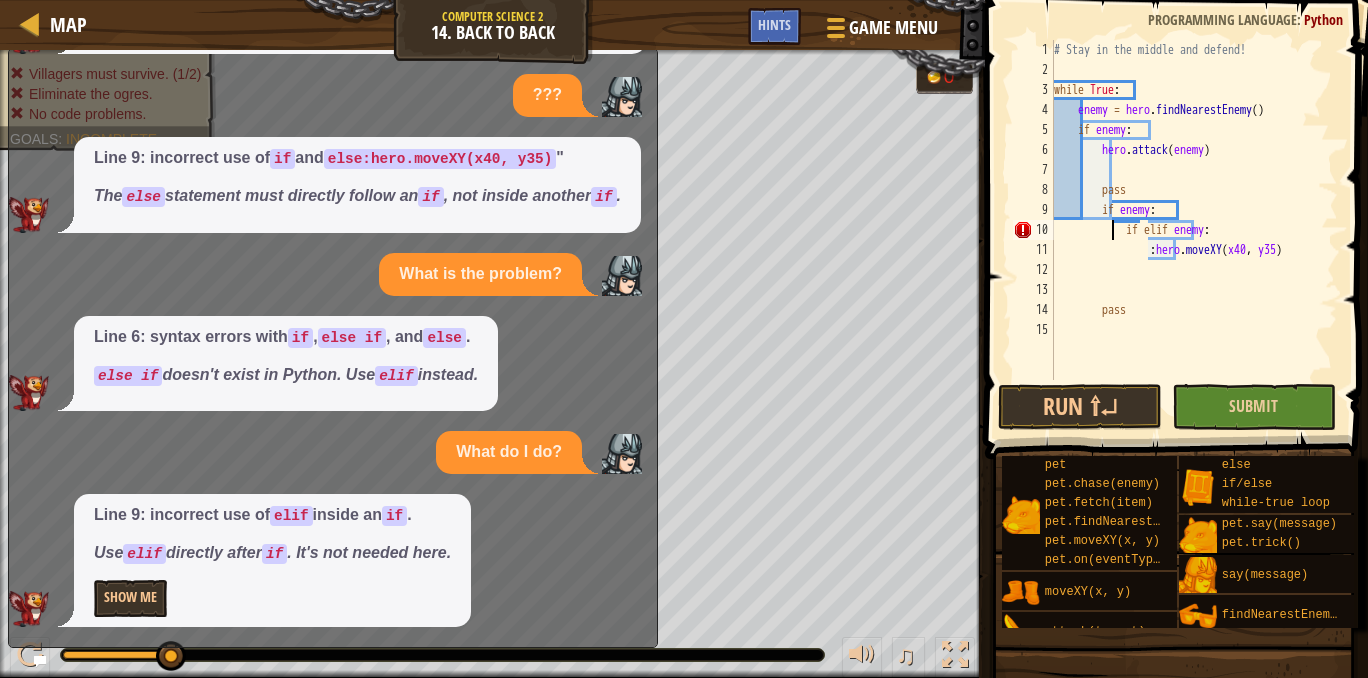 type on "if elif enemy:" 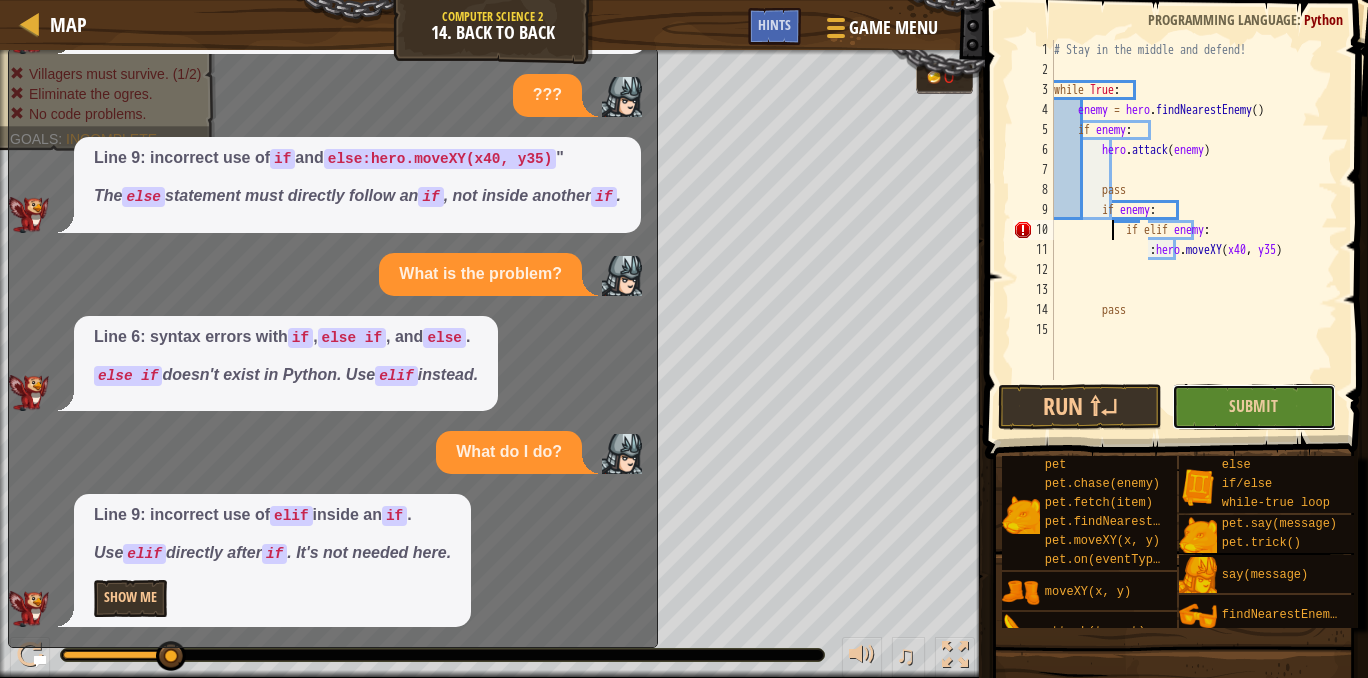 click on "Submit" at bounding box center [1254, 407] 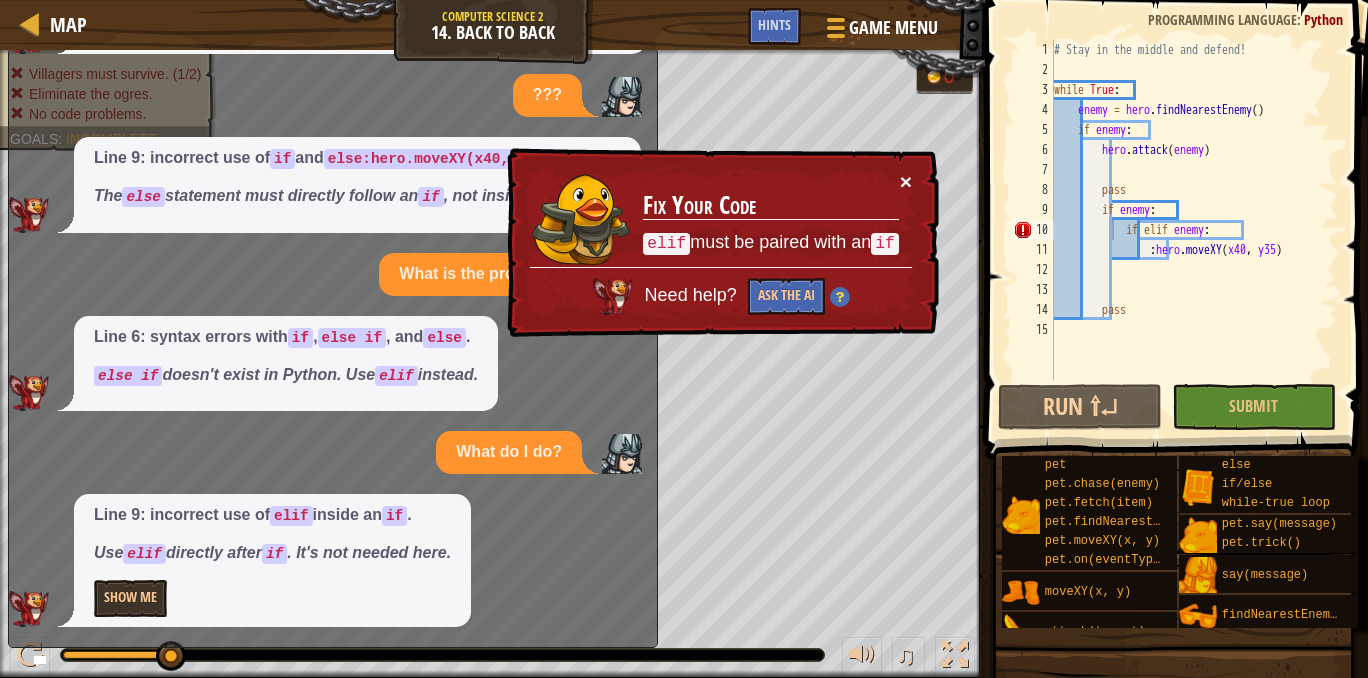click on "×" at bounding box center [906, 181] 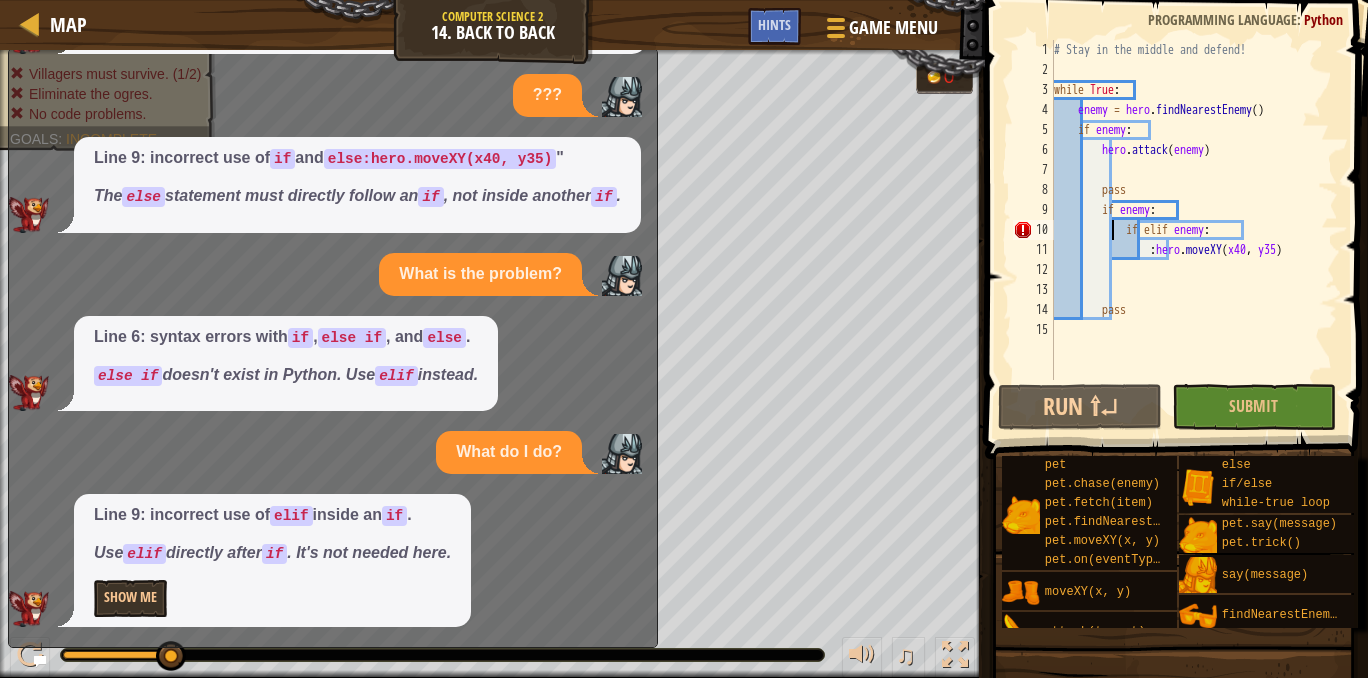 click on "???" at bounding box center [328, 95] 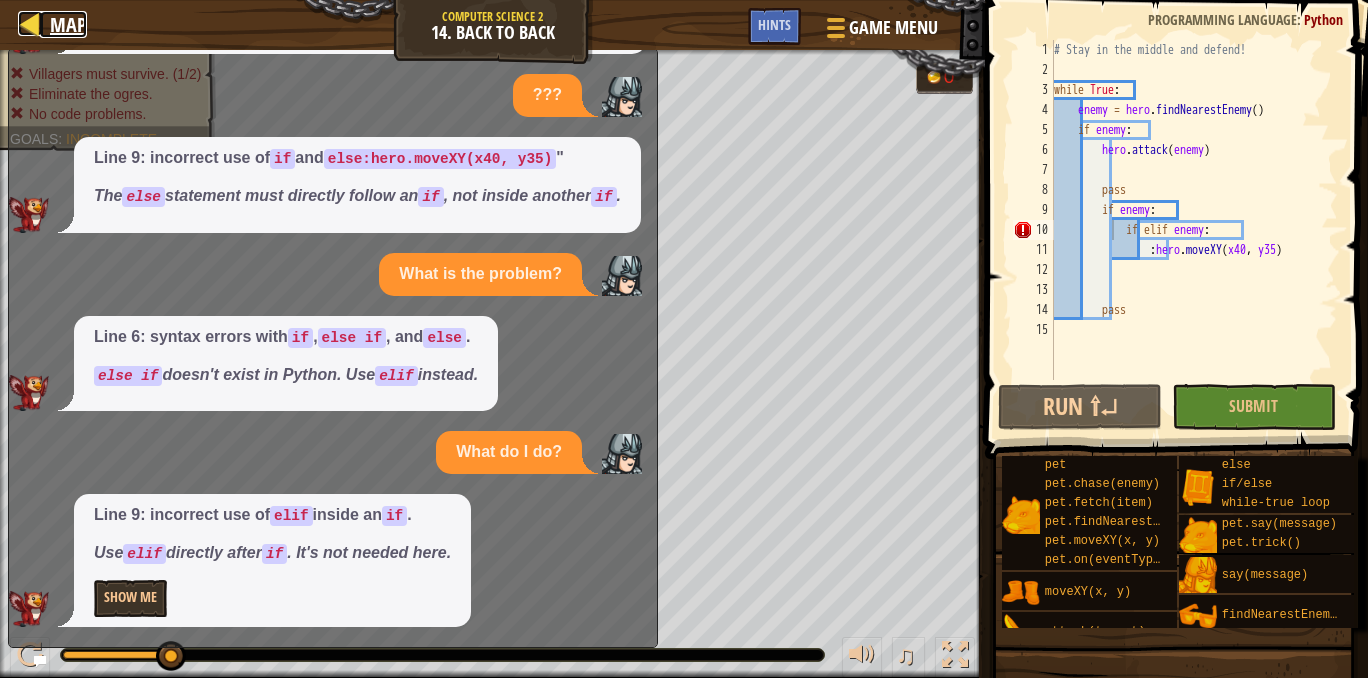 click at bounding box center [30, 23] 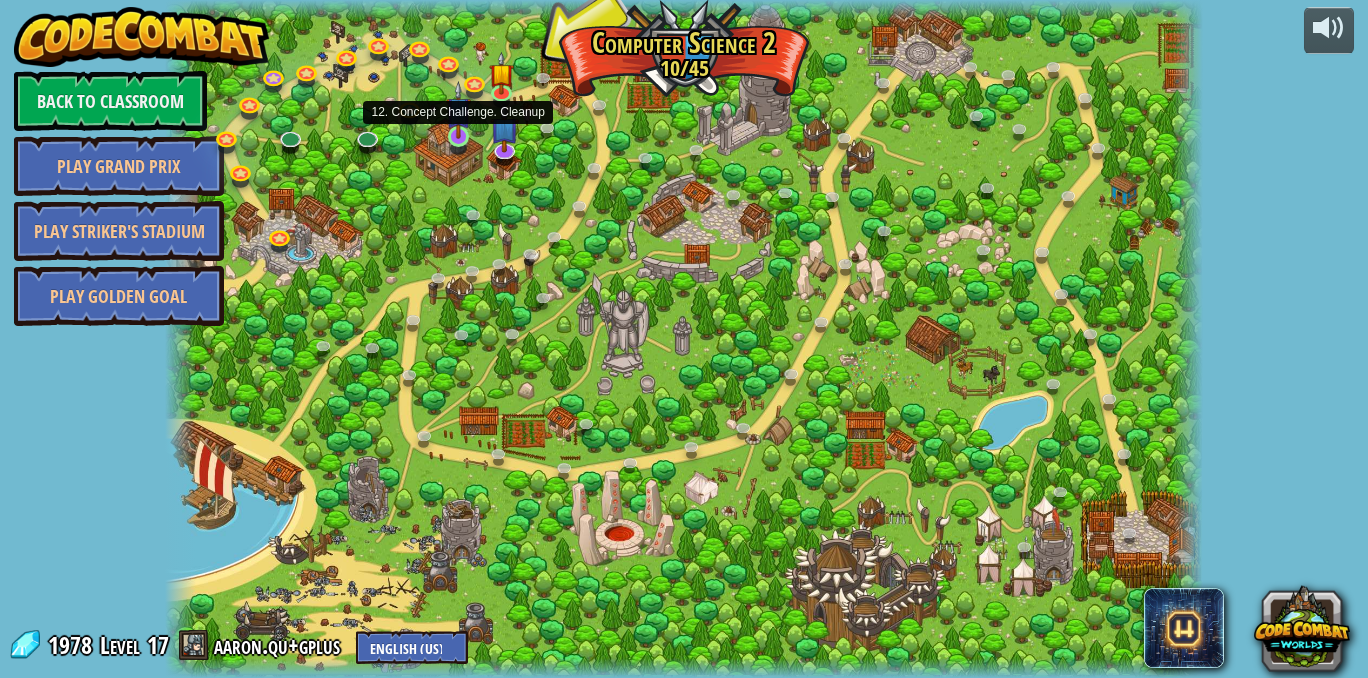 click at bounding box center (458, 109) 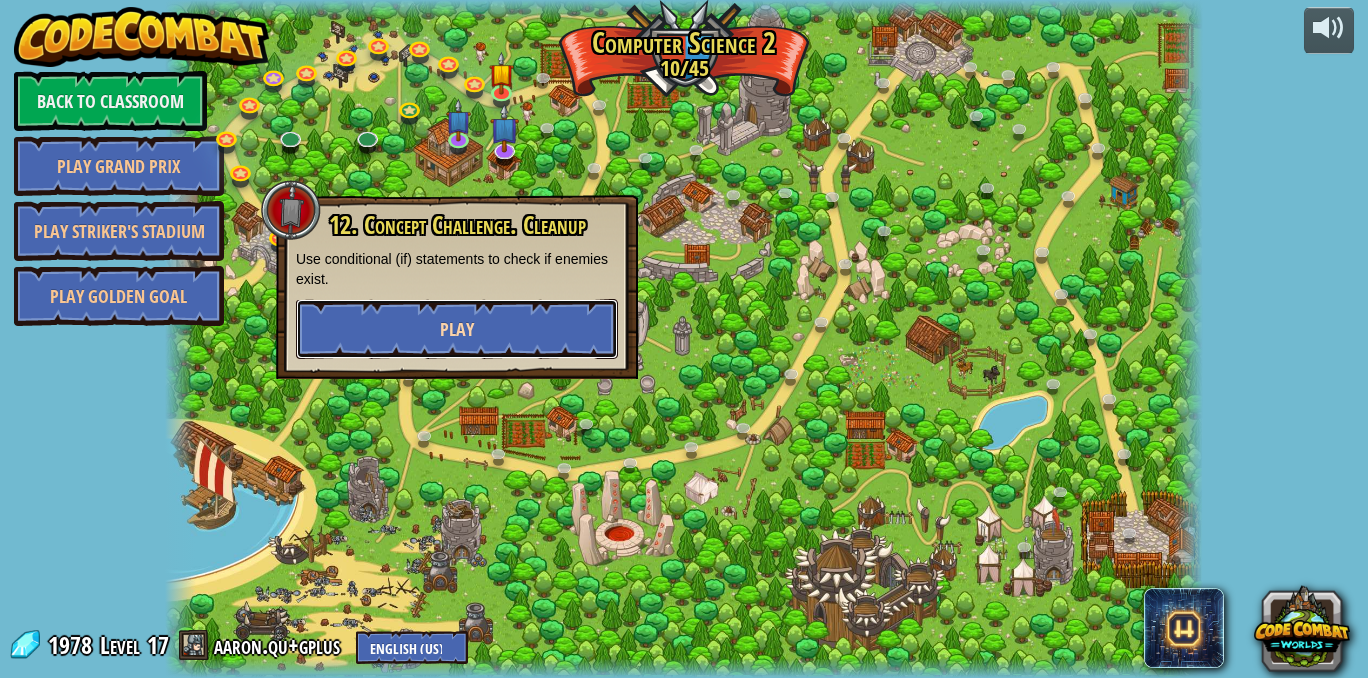 click on "Play" at bounding box center [457, 329] 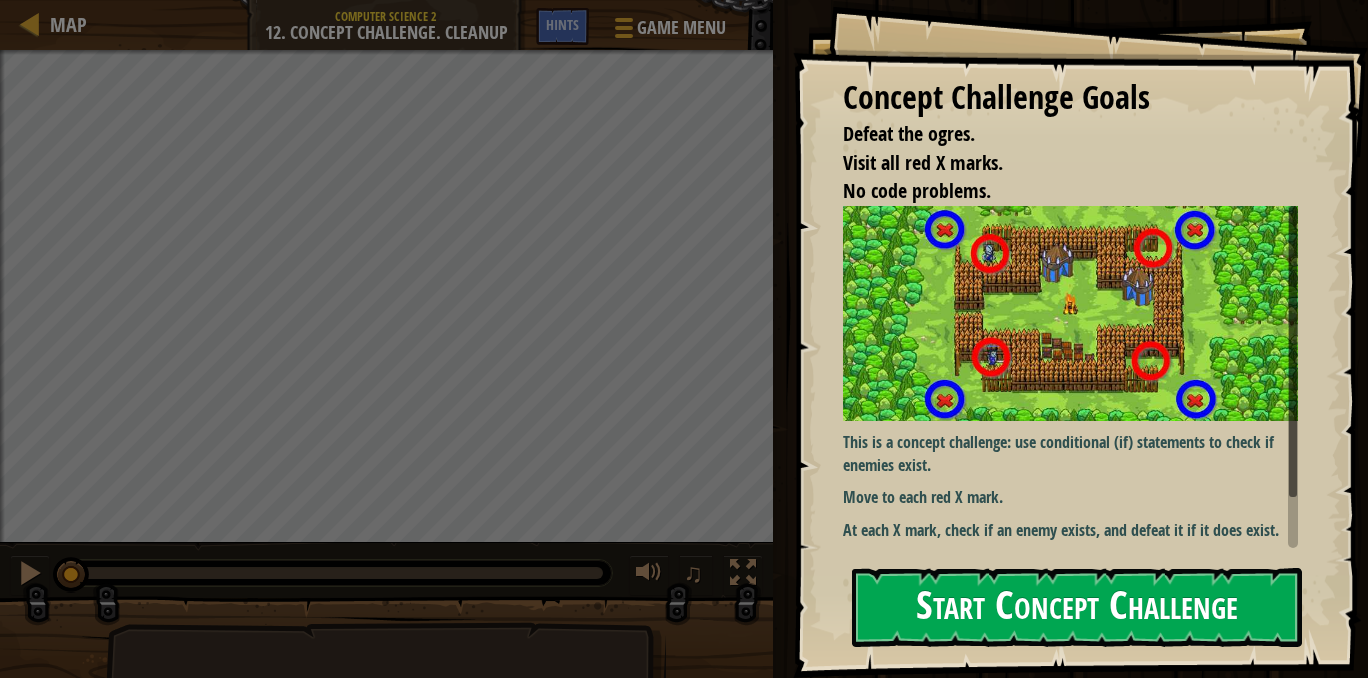 click on "Start Concept Challenge" at bounding box center [1077, 607] 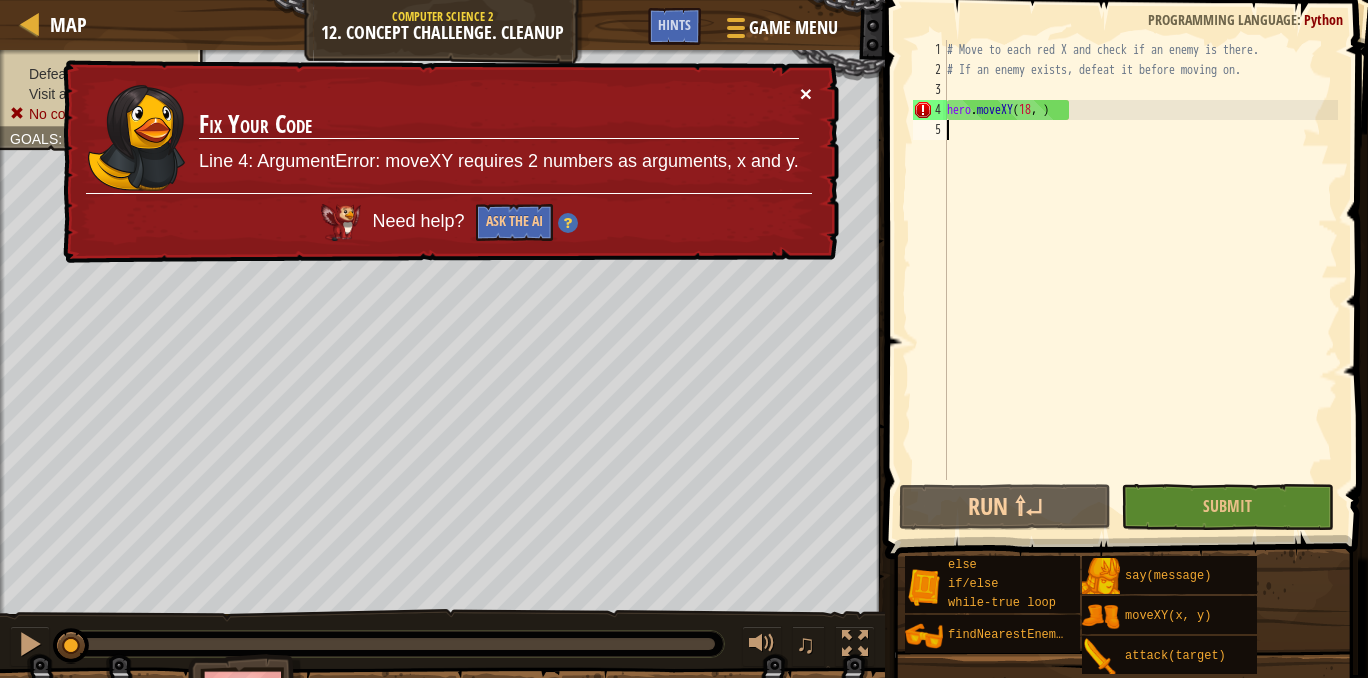 click on "×" at bounding box center [806, 93] 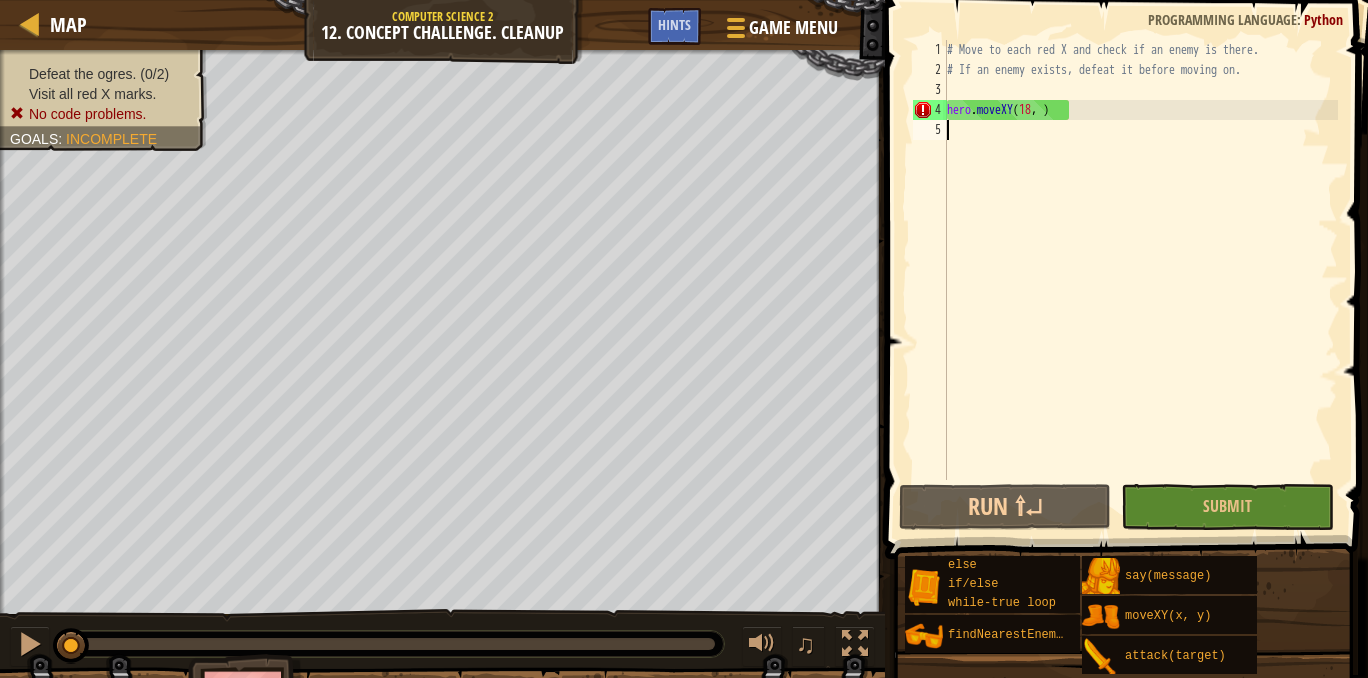 click on "# Move to each red X and check if an enemy is there. # If an enemy exists, defeat it before moving on. hero . moveXY ( 18 ,   )" at bounding box center (1140, 280) 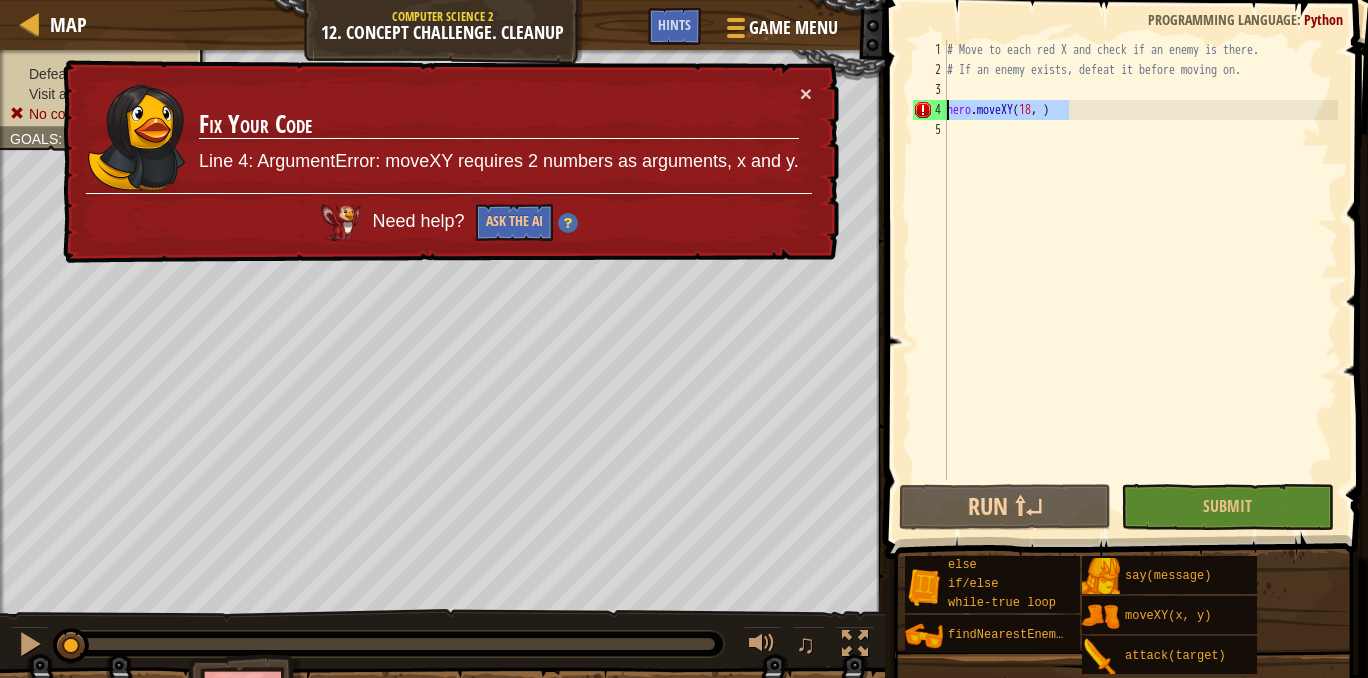 drag, startPoint x: 1095, startPoint y: 113, endPoint x: 919, endPoint y: 100, distance: 176.47946 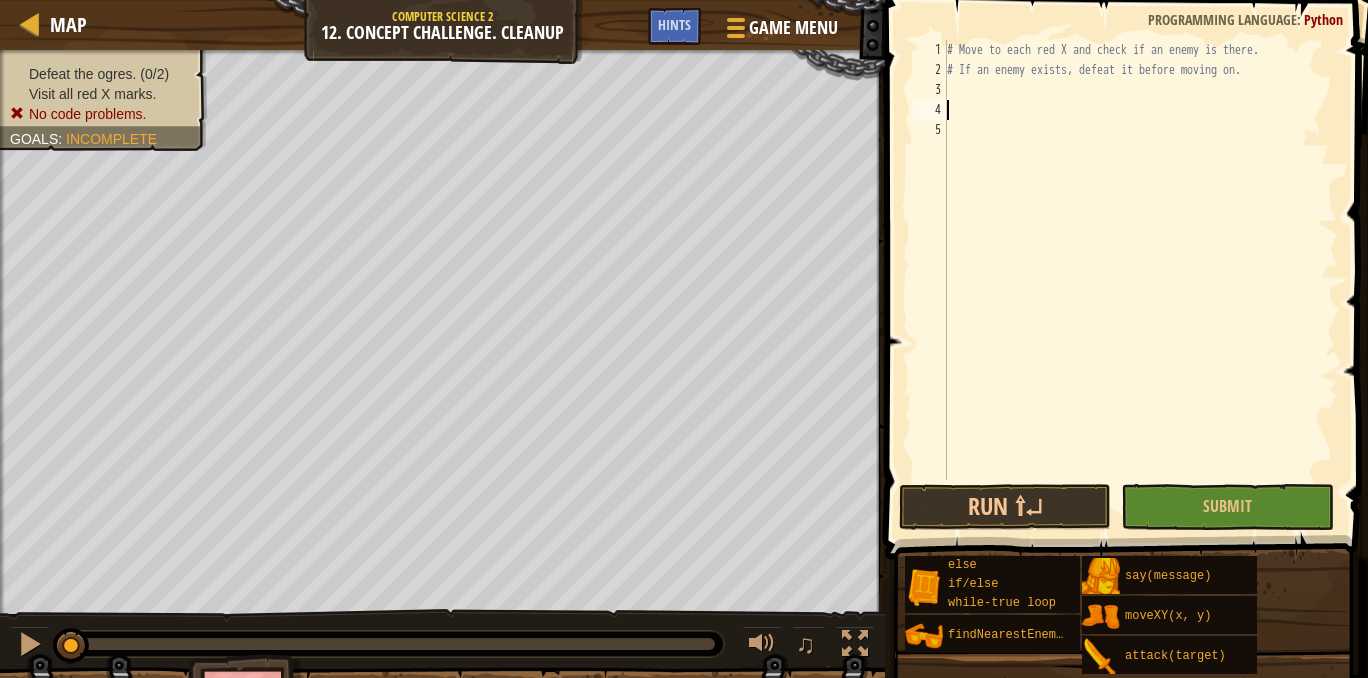 click on "# Move to each red X and check if an enemy is there. # If an enemy exists, defeat it before moving on." at bounding box center [1140, 280] 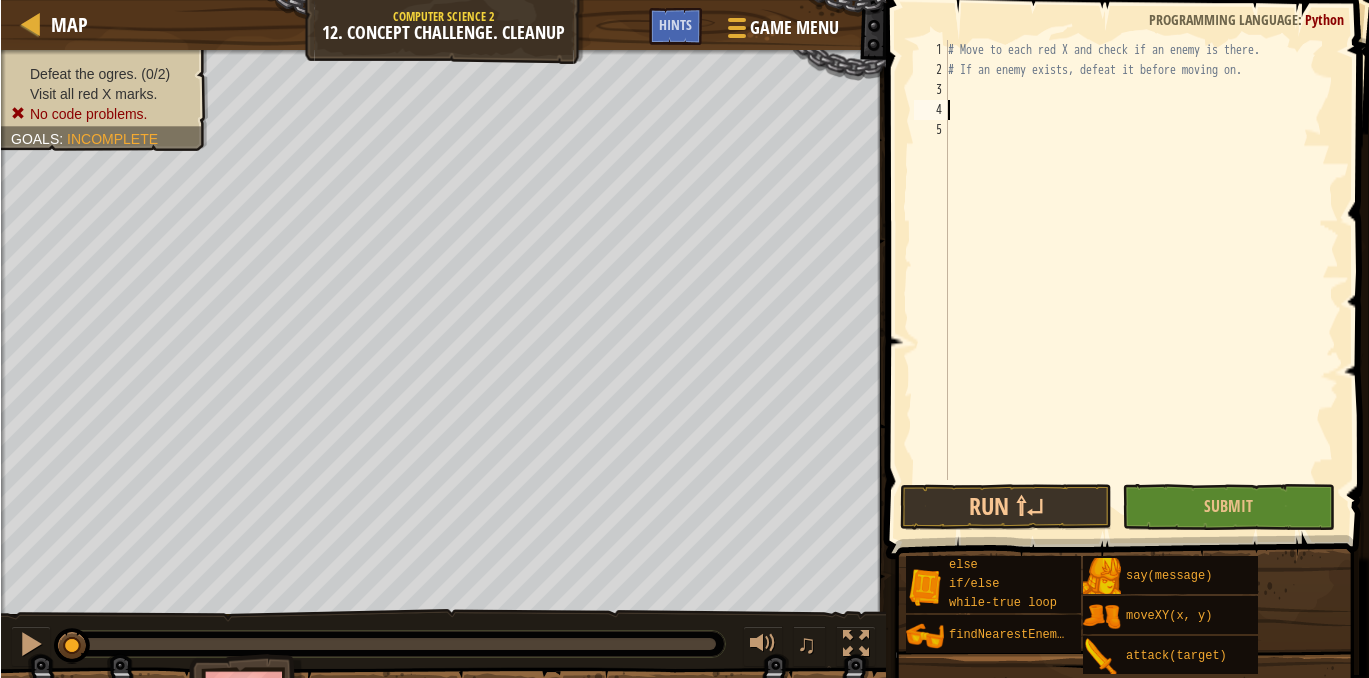 scroll, scrollTop: 9, scrollLeft: 0, axis: vertical 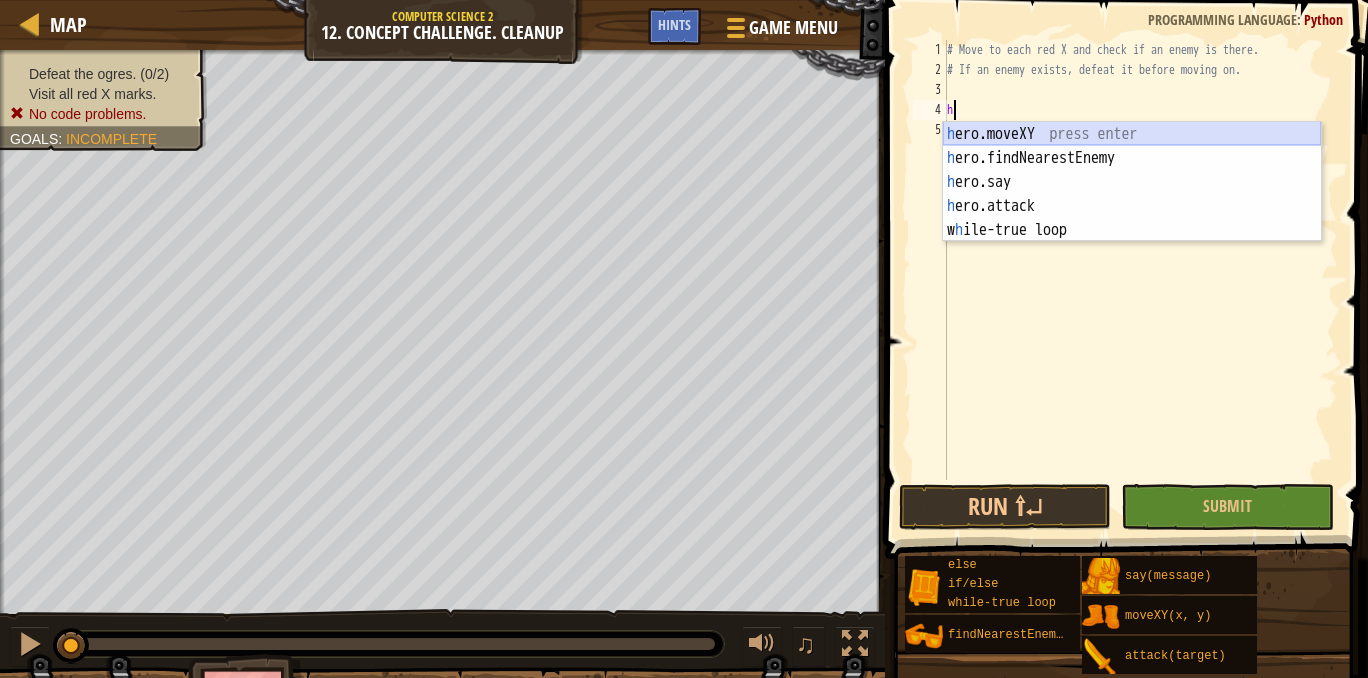 click on "h ero.moveXY press enter h ero.findNearestEnemy press enter h ero.say press enter h ero.attack press enter w h ile-true loop press enter" at bounding box center [1132, 206] 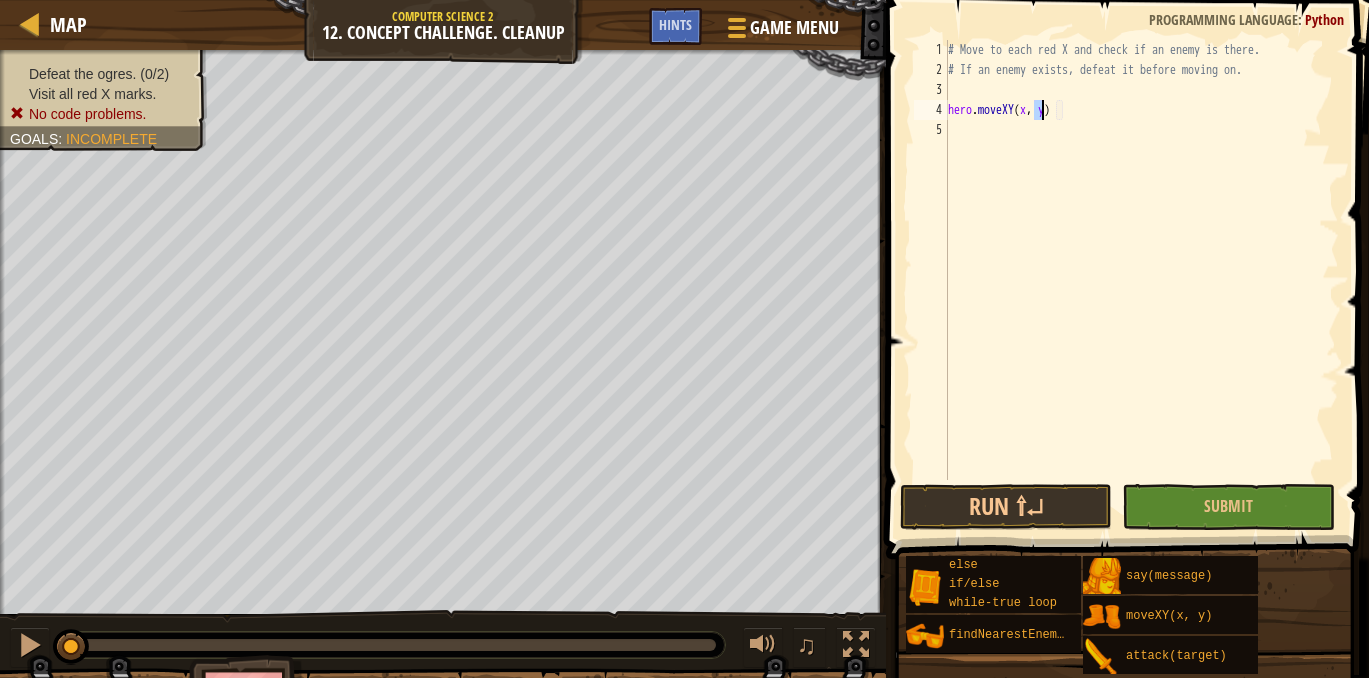 click on "# Move to each red X and check if an enemy is there. # If an enemy exists, defeat it before moving on. hero . moveXY ( x ,   y )" at bounding box center (1141, 280) 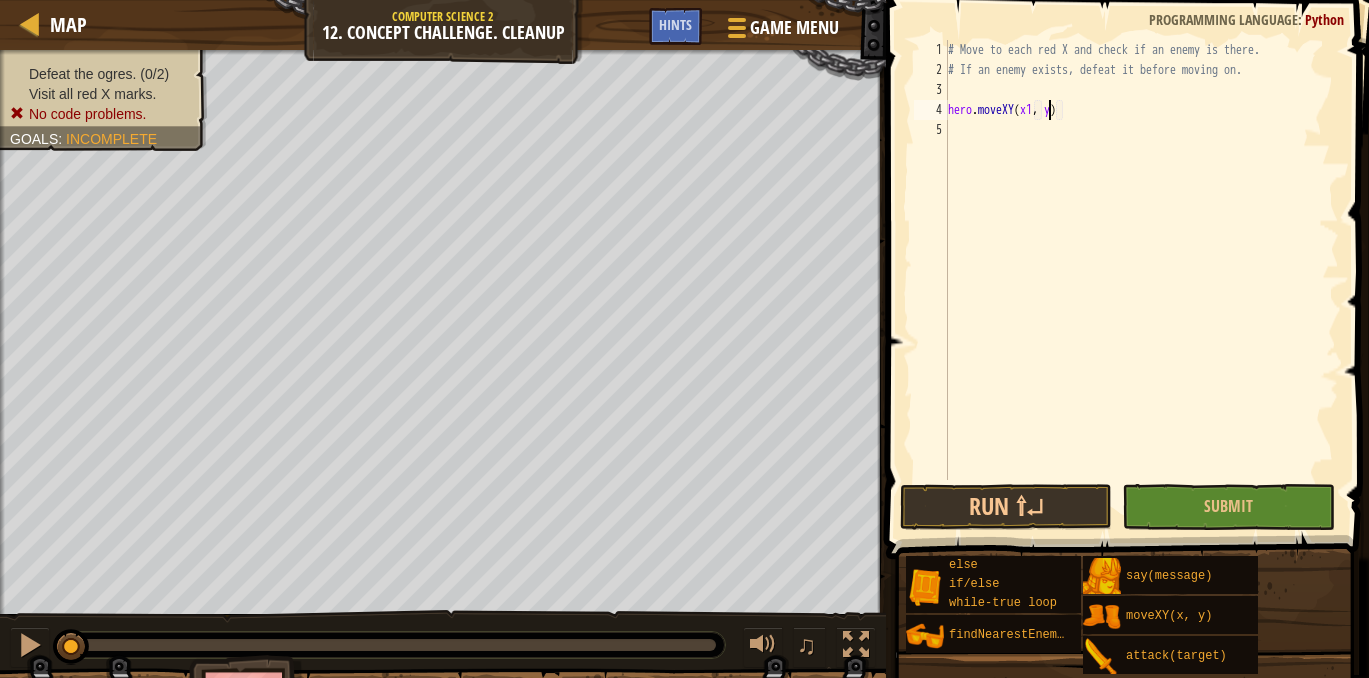scroll, scrollTop: 9, scrollLeft: 8, axis: both 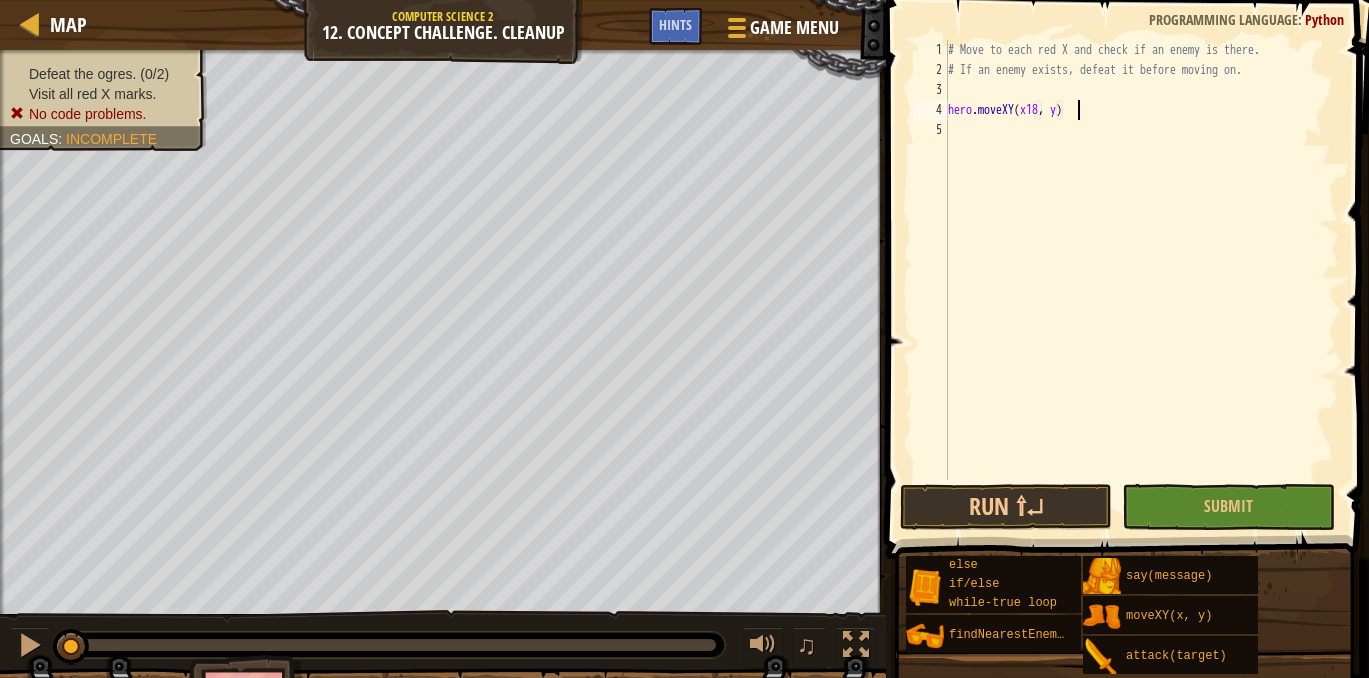 click on "# Move to each red X and check if an enemy is there. # If an enemy exists, defeat it before moving on. hero . moveXY ( x18 ,   y )" at bounding box center (1141, 280) 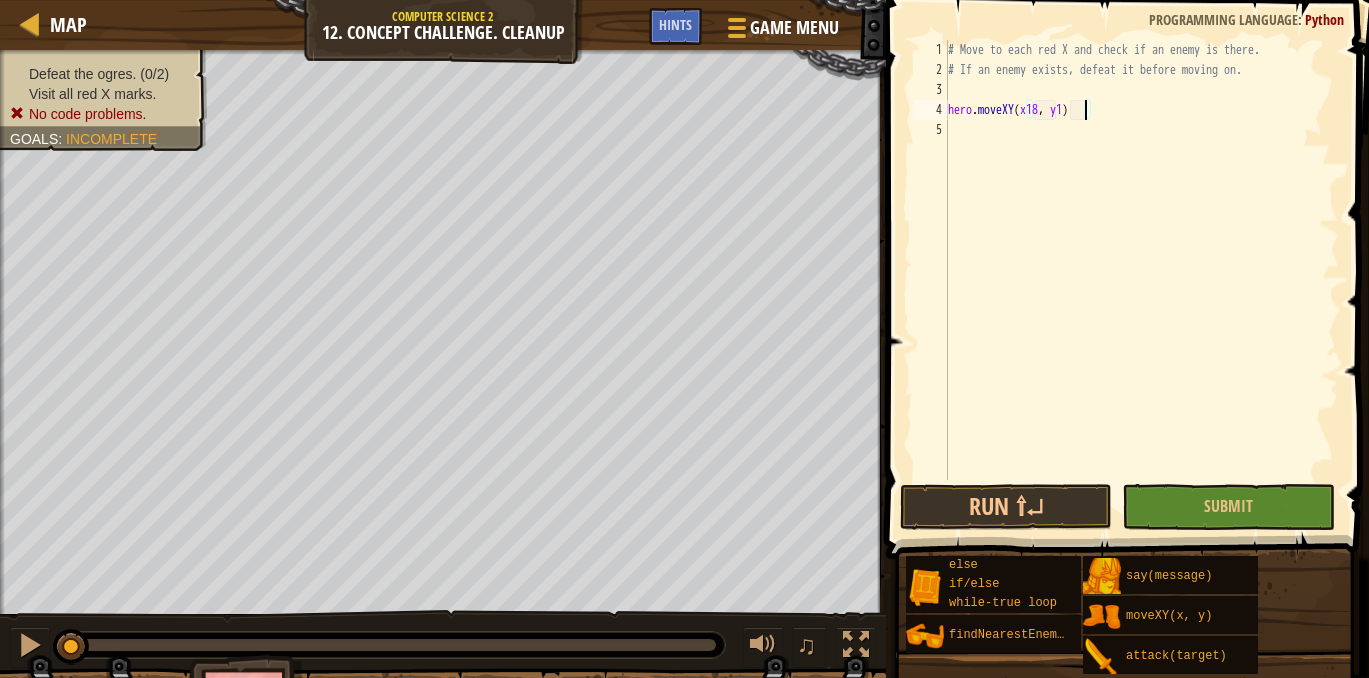 scroll, scrollTop: 9, scrollLeft: 11, axis: both 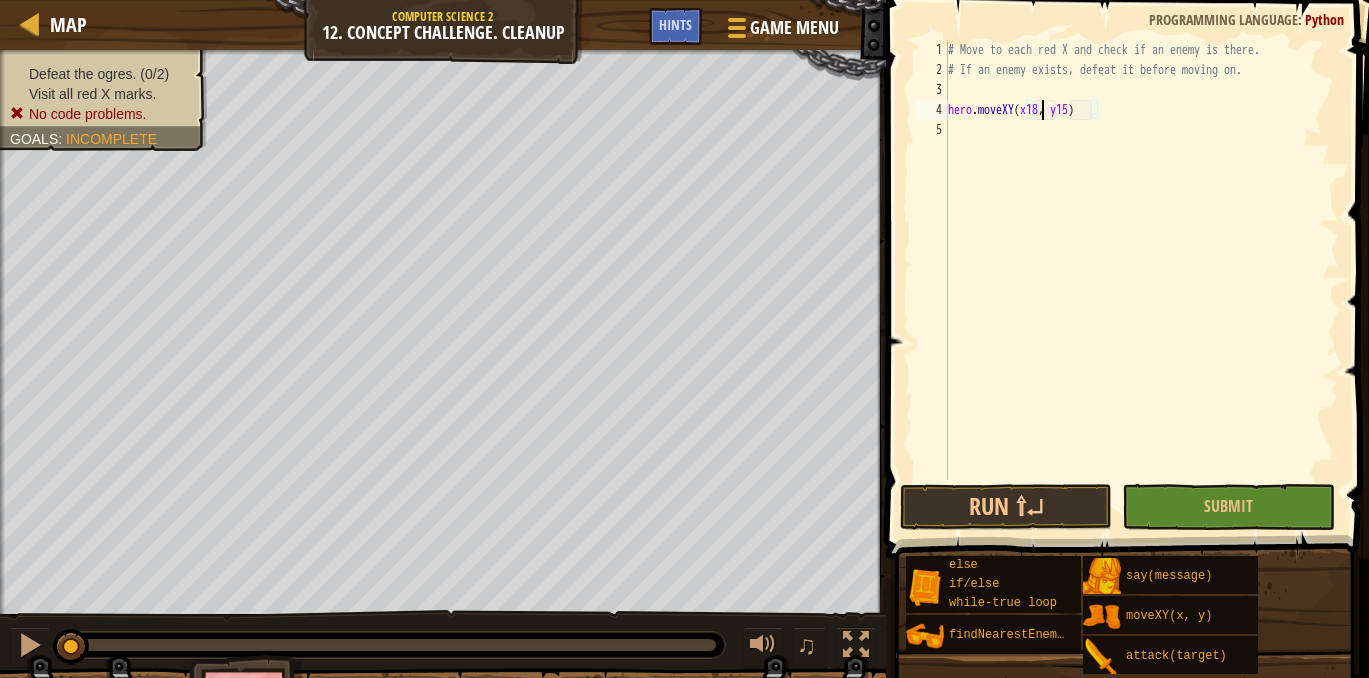 click on "# Move to each red X and check if an enemy is there. # If an enemy exists, defeat it before moving on. hero . moveXY ( x18 ,   y15 )" at bounding box center [1141, 280] 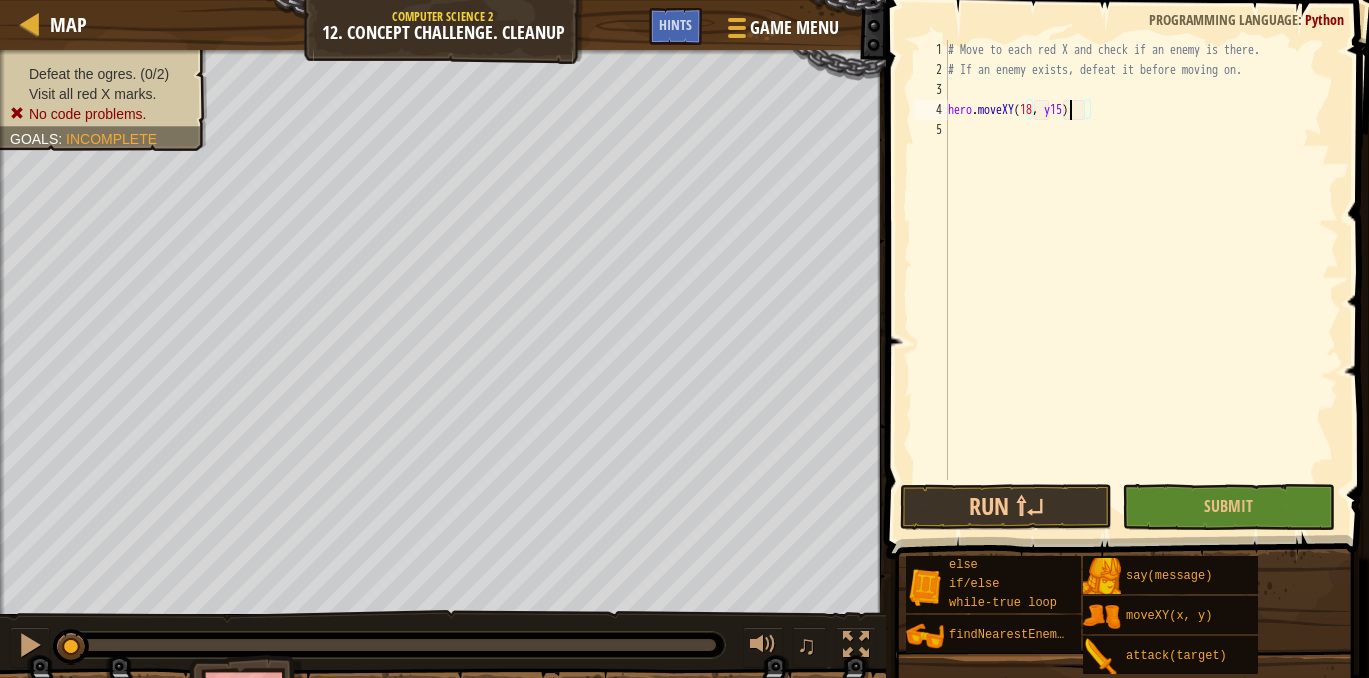 click on "# Move to each red X and check if an enemy is there. # If an enemy exists, defeat it before moving on. hero . moveXY ( 18 ,   y15 )" at bounding box center (1141, 280) 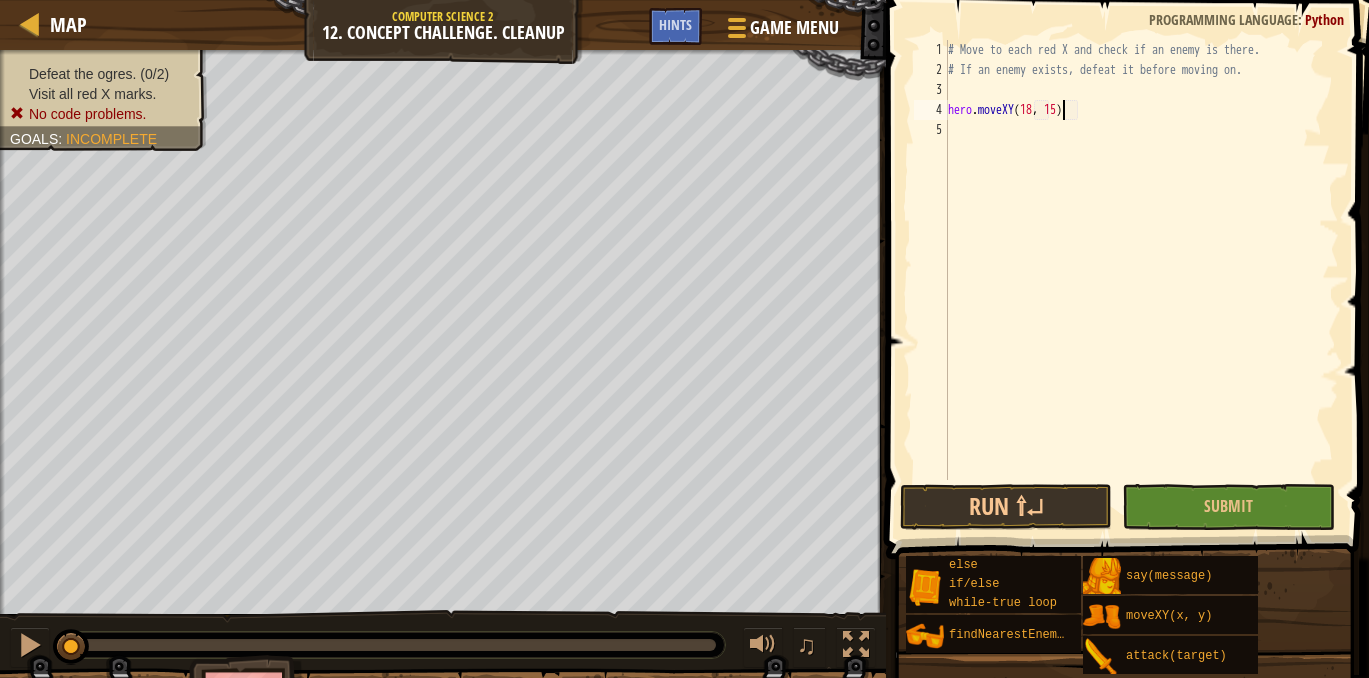 scroll, scrollTop: 9, scrollLeft: 10, axis: both 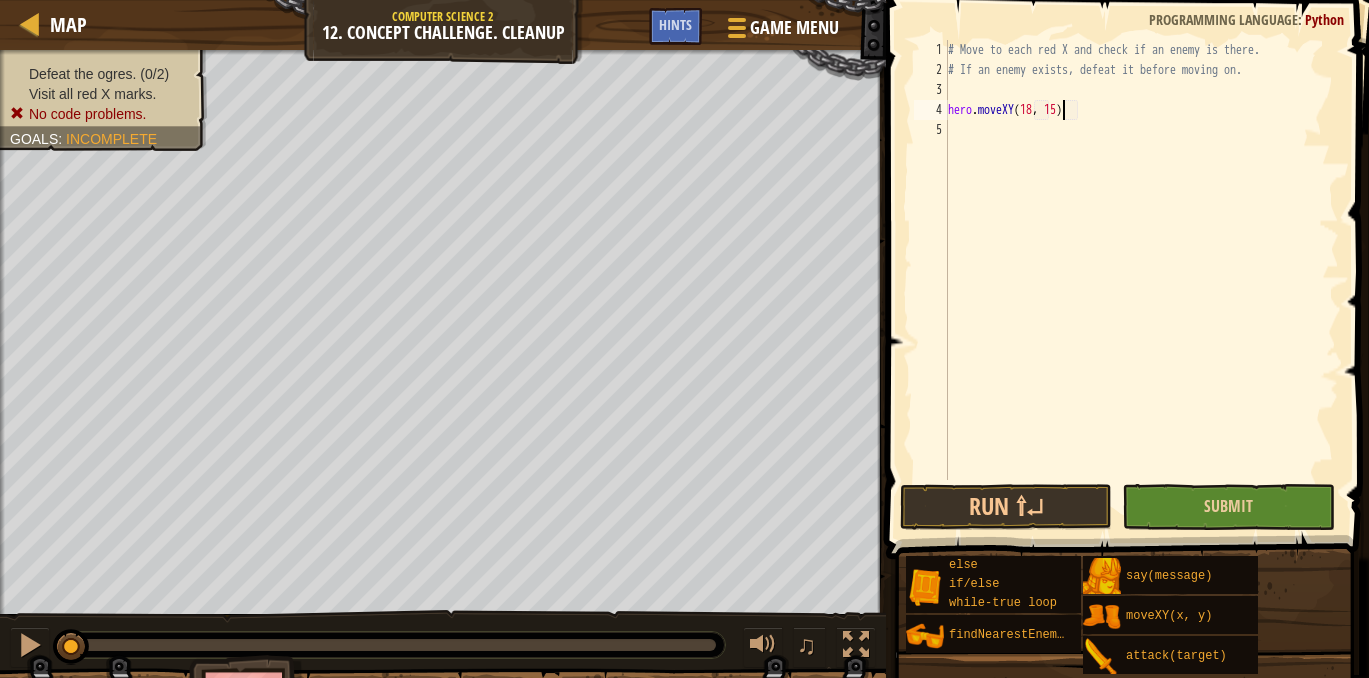 type on "hero.moveXY(18, 15)" 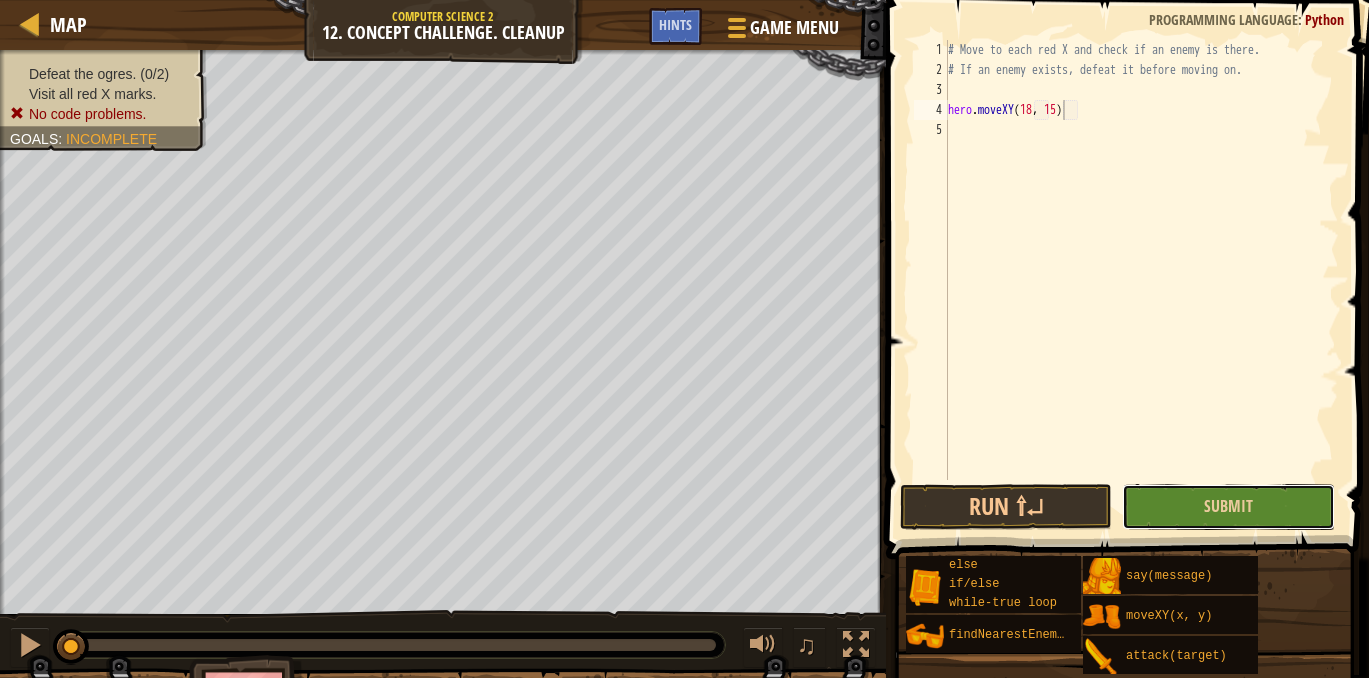 click on "Submit" at bounding box center (1228, 507) 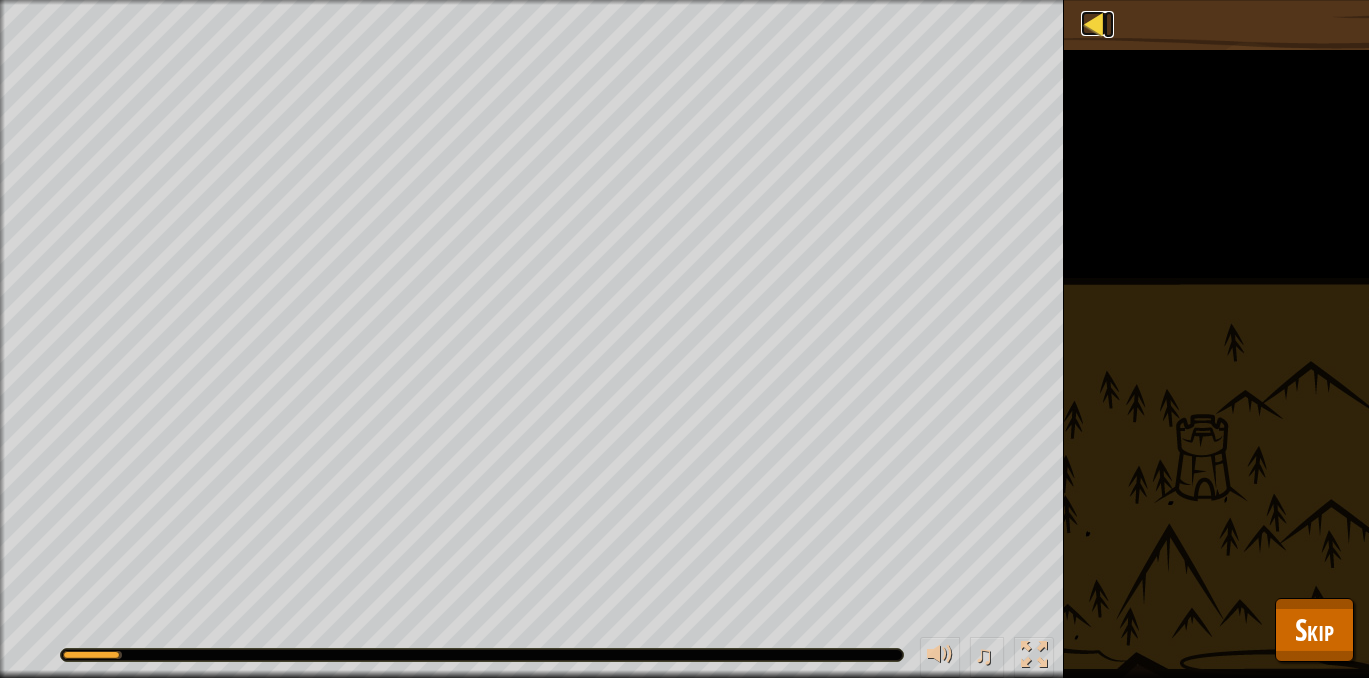 click at bounding box center [1093, 23] 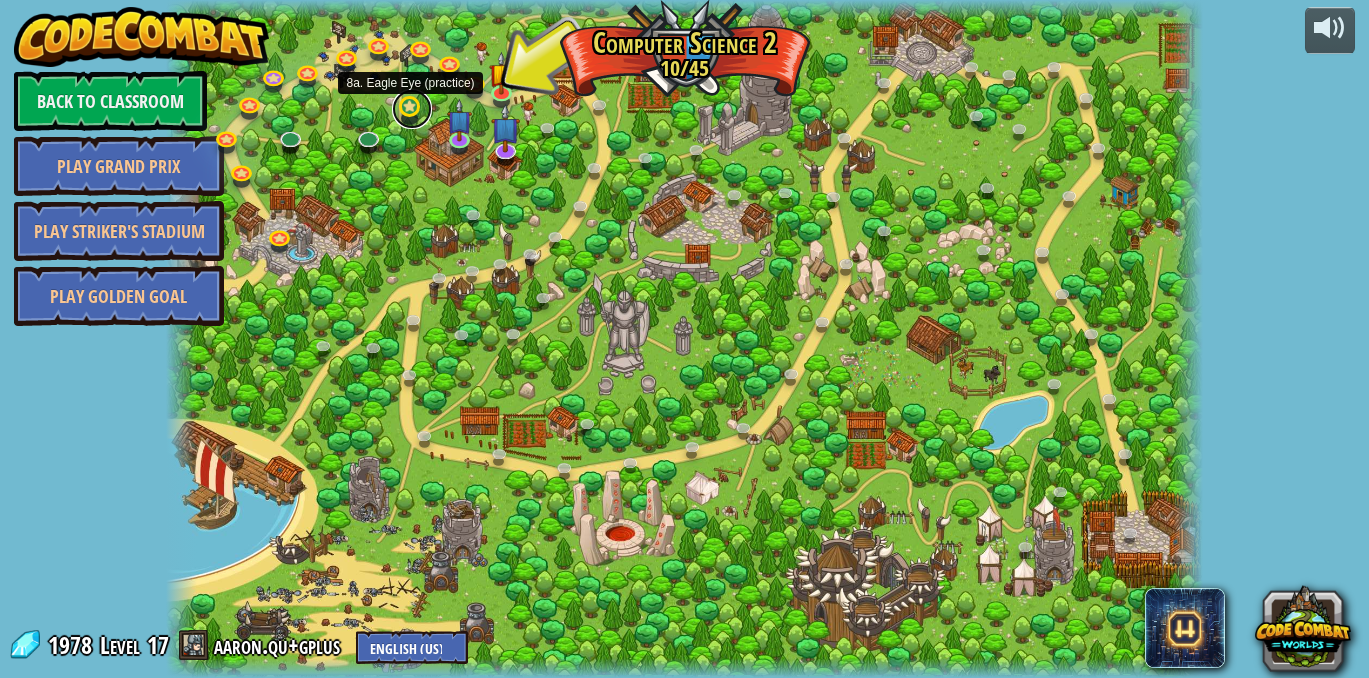 click at bounding box center (412, 109) 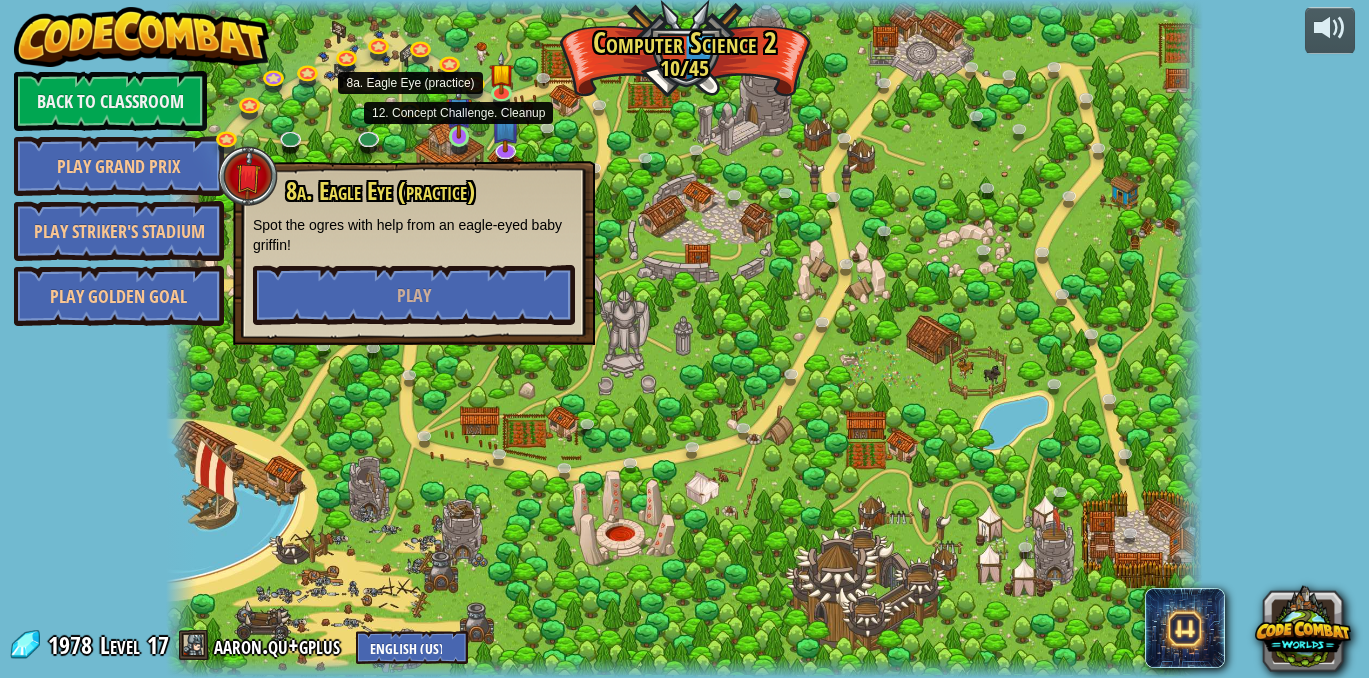 click at bounding box center (458, 109) 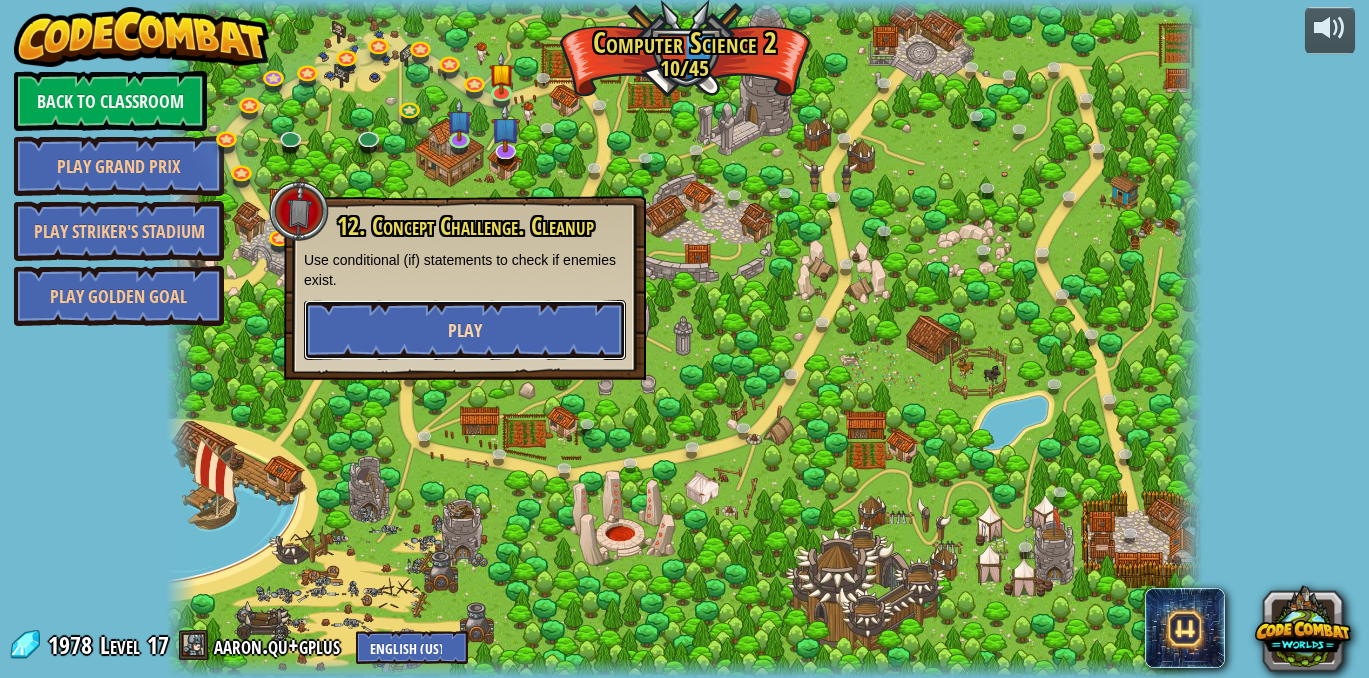 click on "Play" at bounding box center (465, 330) 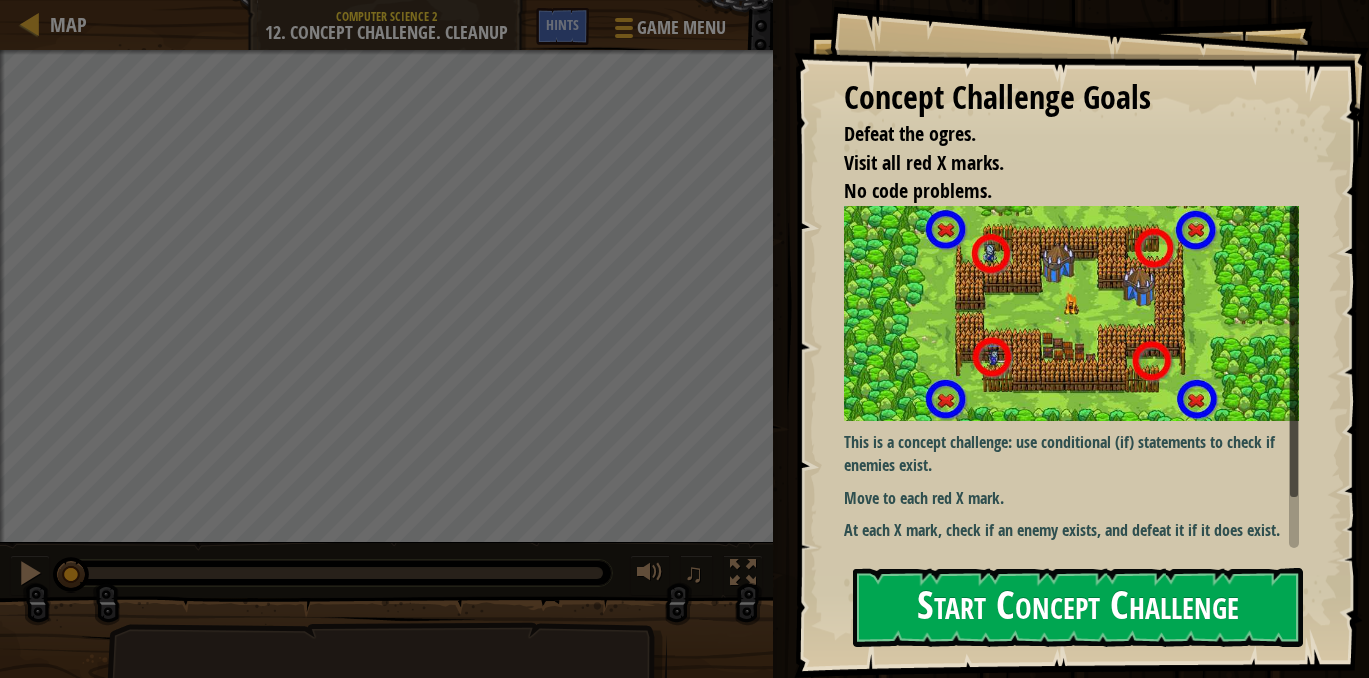 click on "Concept Challenge Goals Defeat the ogres. Visit all red X marks. No code problems.
This is a concept challenge: use conditional (if) statements to check if enemies exist.
Move to each red X mark.
At each X mark, check if an enemy exists, and defeat it if it does exist.
The enemies are randomized, so you can't predict where they'll be. You must check.
Start Concept Challenge Error loading from server. Try refreshing the page. You'll need a subscription to play this level. Subscribe You'll need to join a course to play this level. Back to my courses Ask your teacher to assign a license to you so you can continue to play CodeCombat! Back to my courses This level is locked. Back to my courses" at bounding box center [1082, 339] 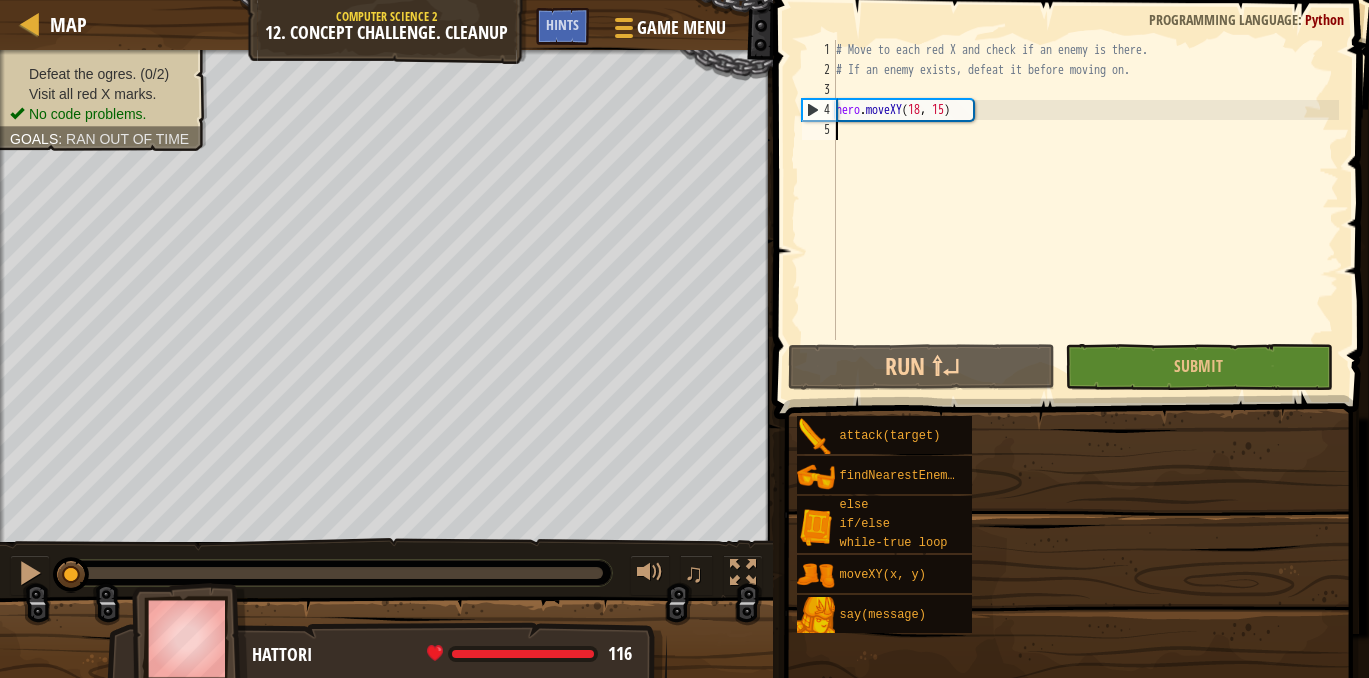 click on "Start Concept Challenge" at bounding box center [1654, 607] 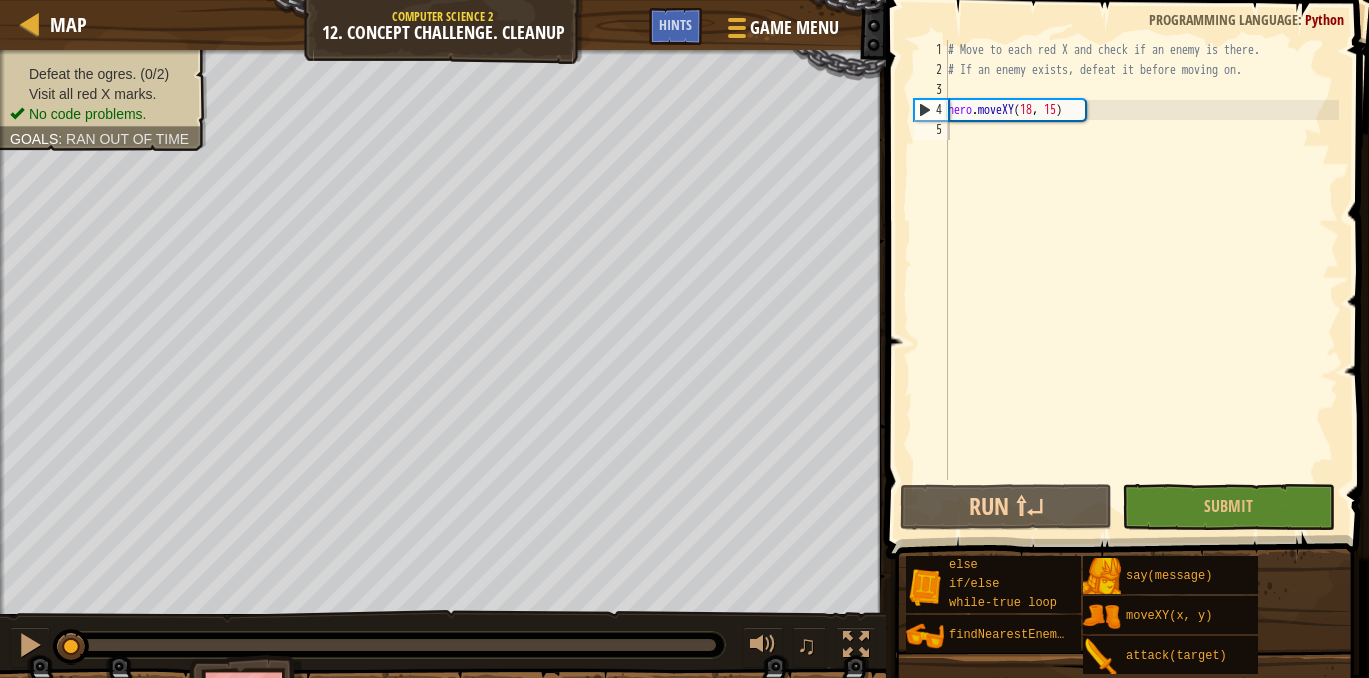 click on "# Move to each red X and check if an enemy is there. # If an enemy exists, defeat it before moving on. hero . moveXY ( 18 ,   15 )" at bounding box center [1141, 280] 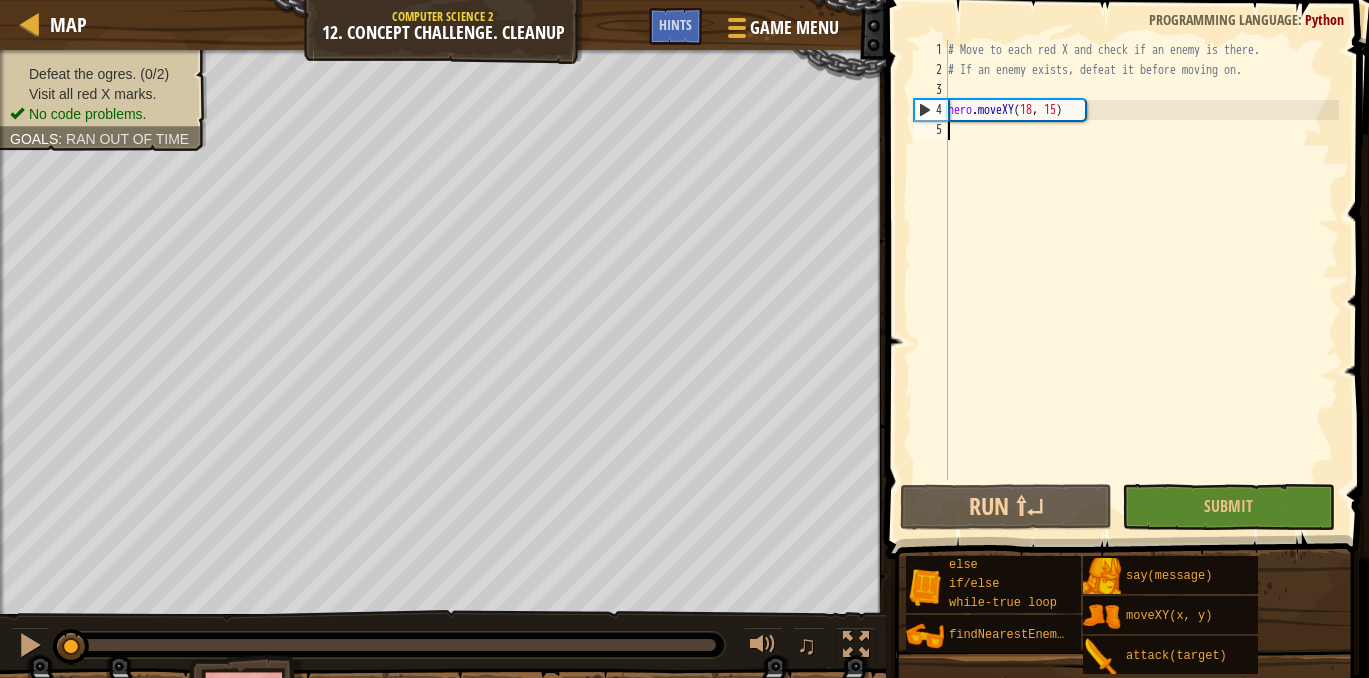 type on "h" 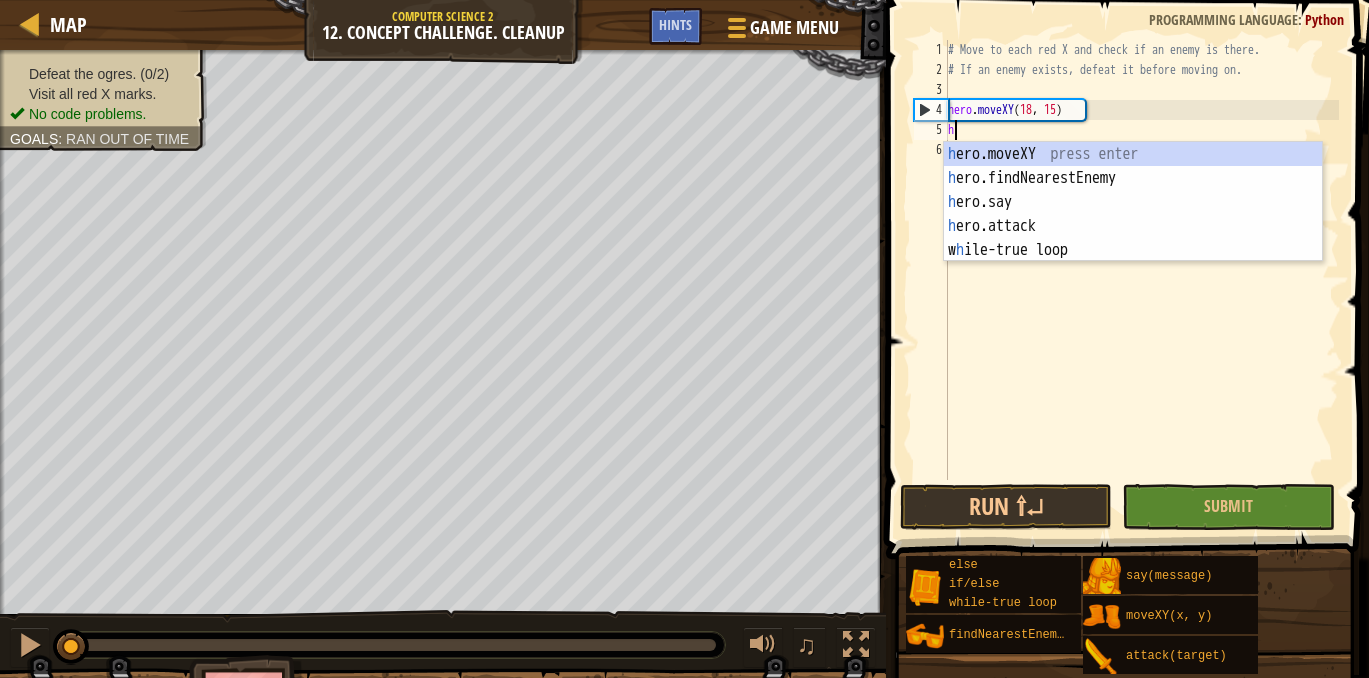 scroll, scrollTop: 9, scrollLeft: 0, axis: vertical 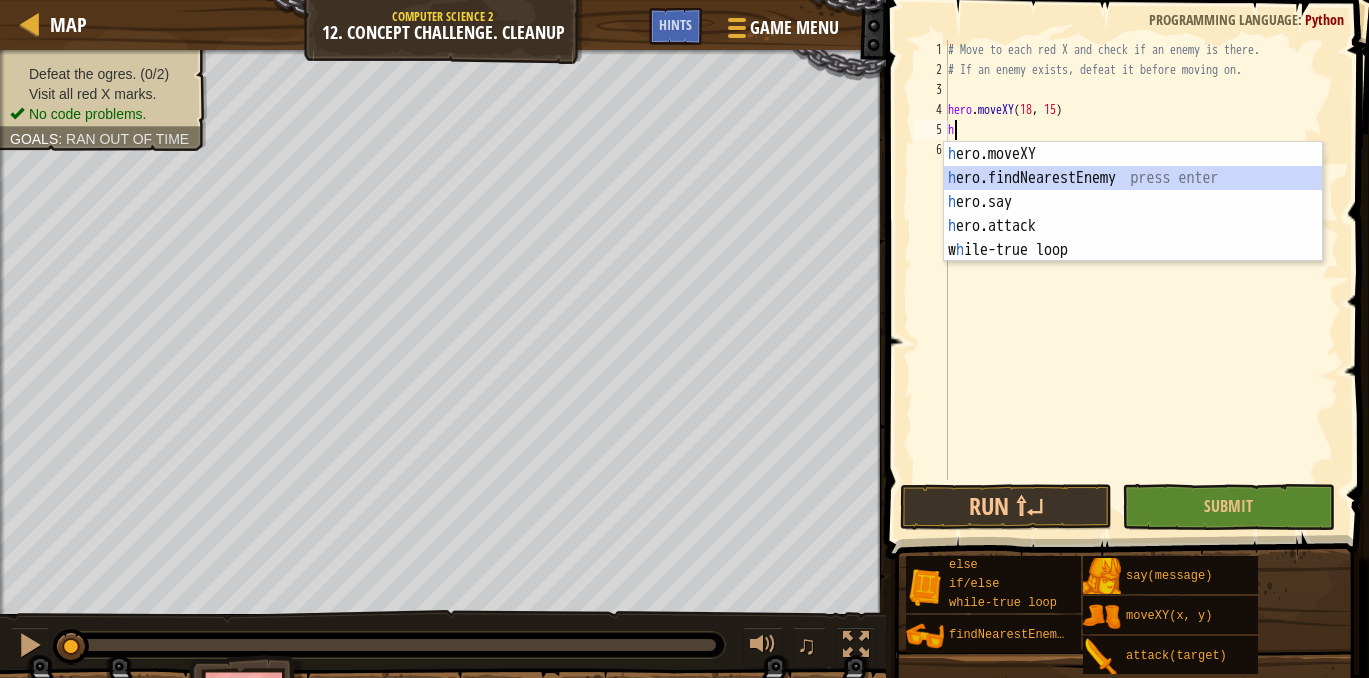 click on "h ero.moveXY press enter h ero.findNearestEnemy press enter h ero.say press enter h ero.attack press enter w h ile-true loop press enter" at bounding box center [1133, 226] 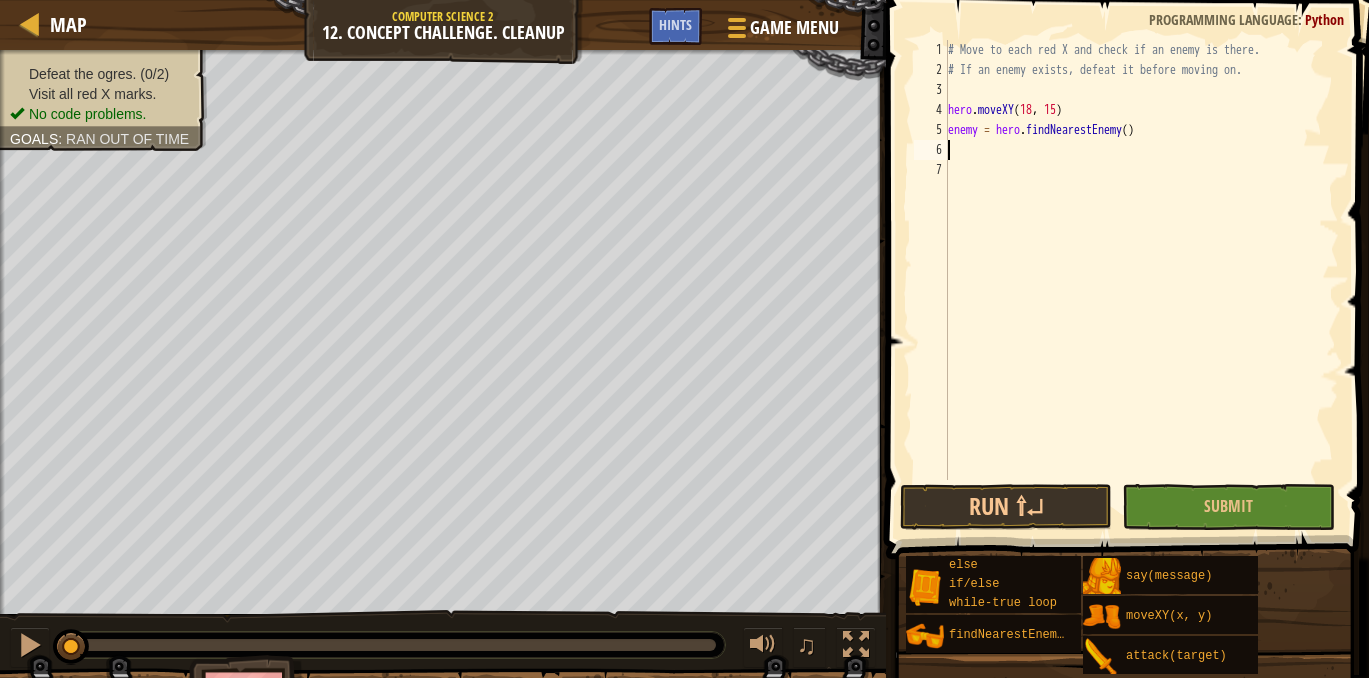 click on "# Move to each red X and check if an enemy is there. # If an enemy exists, defeat it before moving on. hero . moveXY ( 18 ,   15 ) enemy   =   hero . findNearestEnemy ( )" at bounding box center (1141, 280) 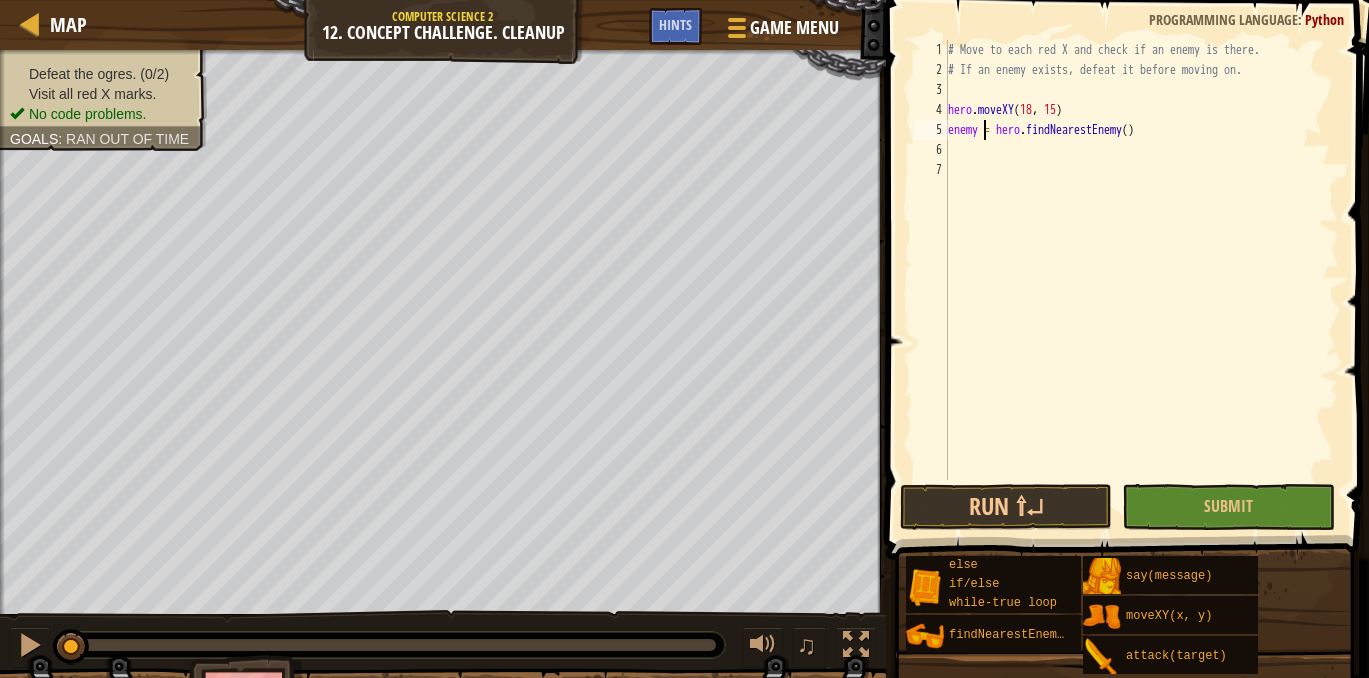 type on "enemy1 = hero.findNearestEnemy()" 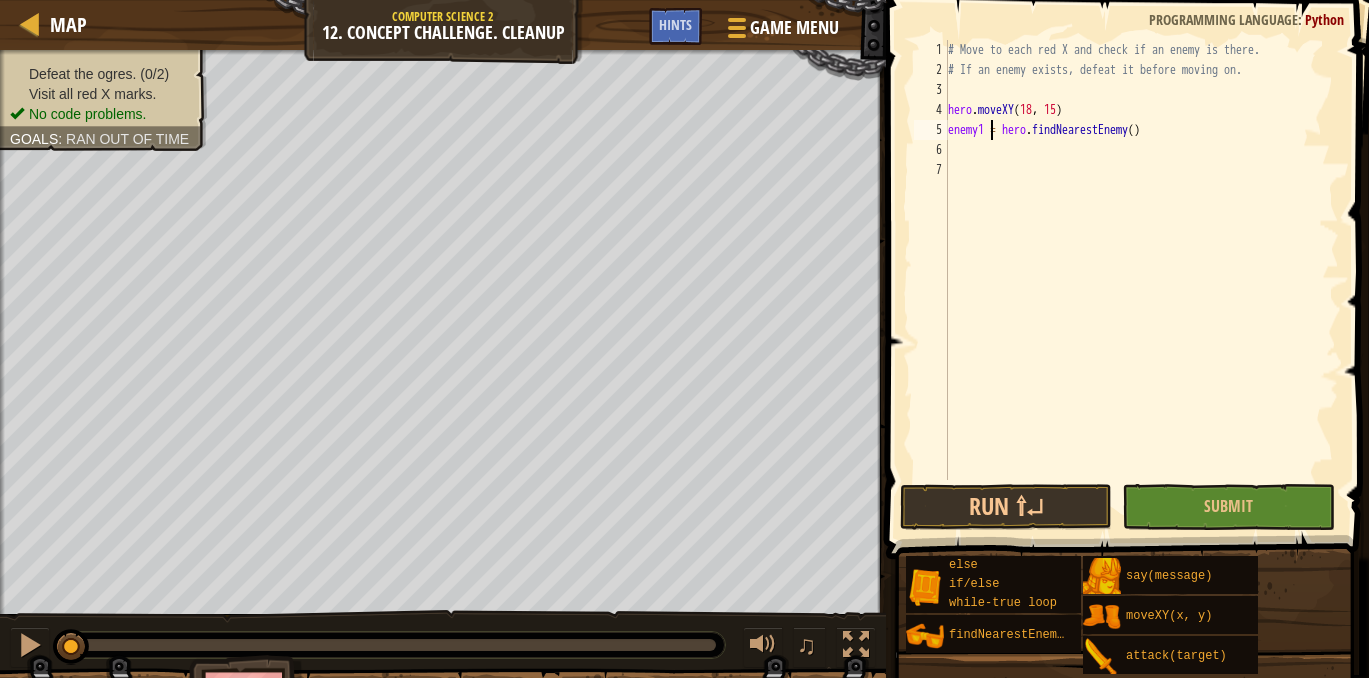 scroll, scrollTop: 9, scrollLeft: 3, axis: both 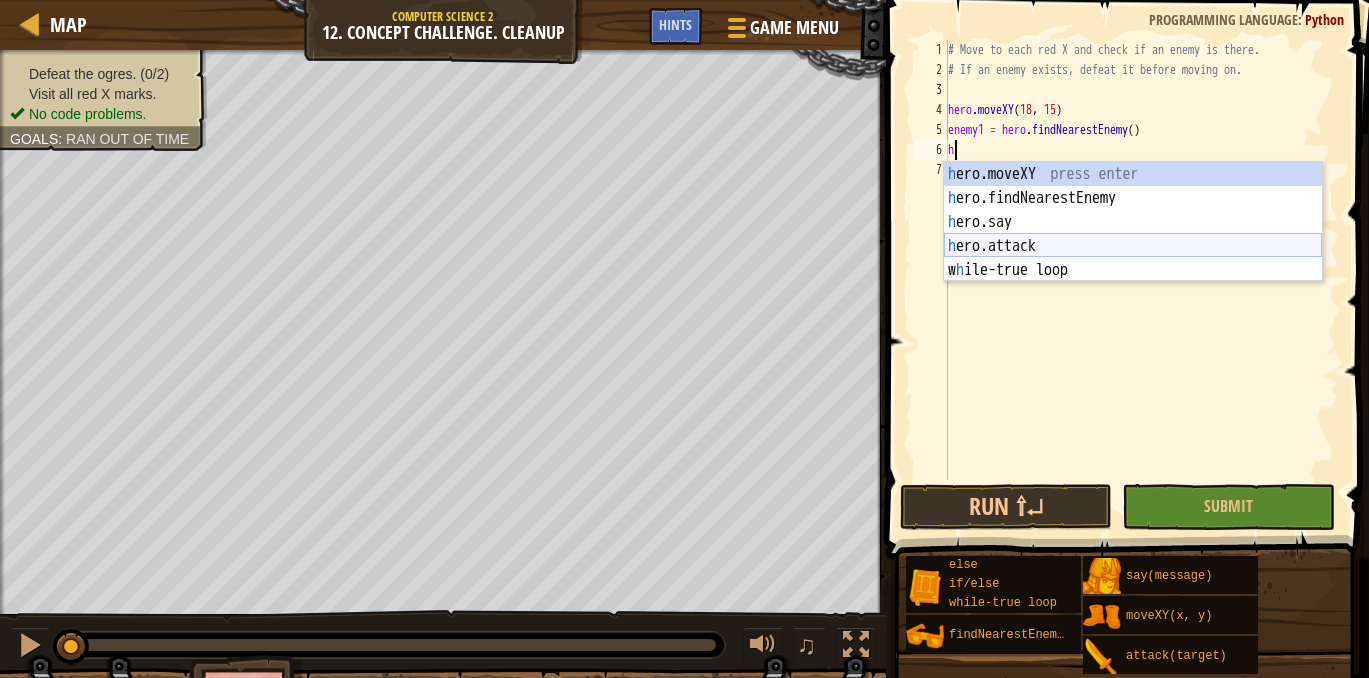 click on "h ero.moveXY press enter h ero.findNearestEnemy press enter h ero.say press enter h ero.attack press enter w h ile-true loop press enter" at bounding box center [1133, 246] 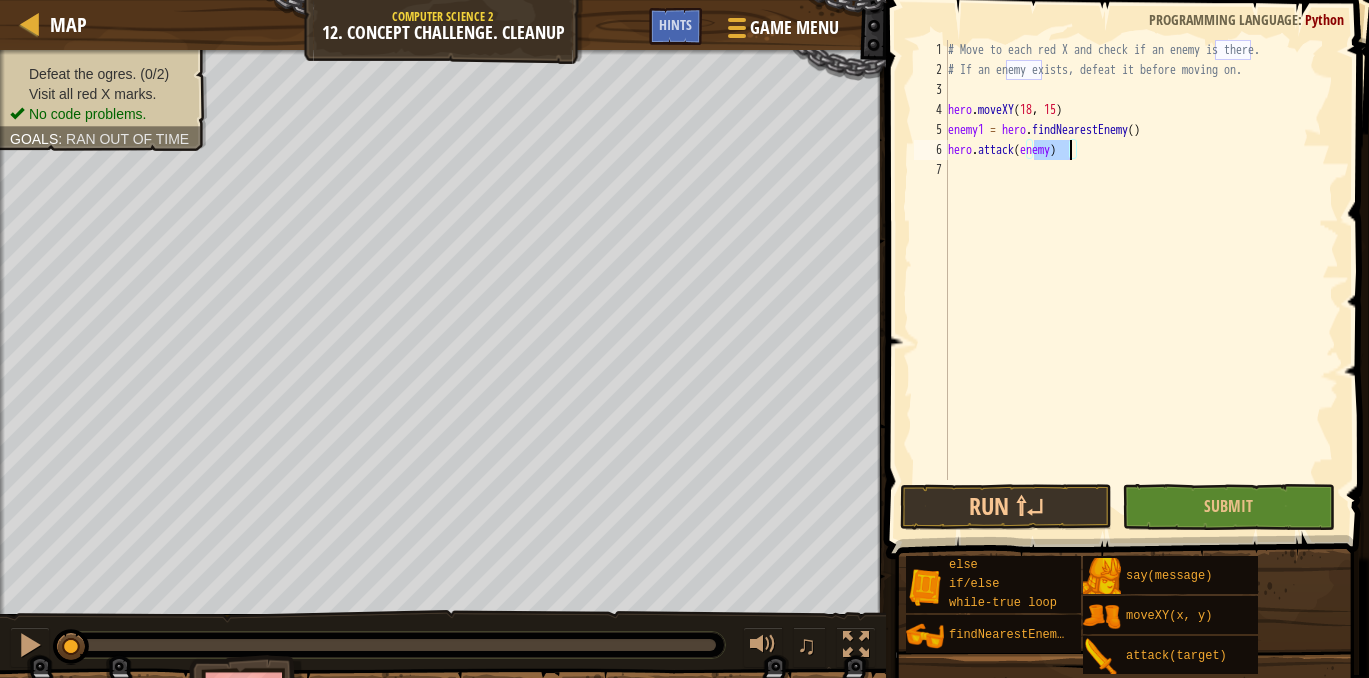 click on "# Move to each red X and check if an enemy is there. # If an enemy exists, defeat it before moving on. hero . moveXY ( 18 ,   15 ) enemy1   =   hero . findNearestEnemy ( ) hero . attack ( enemy )" at bounding box center (1141, 280) 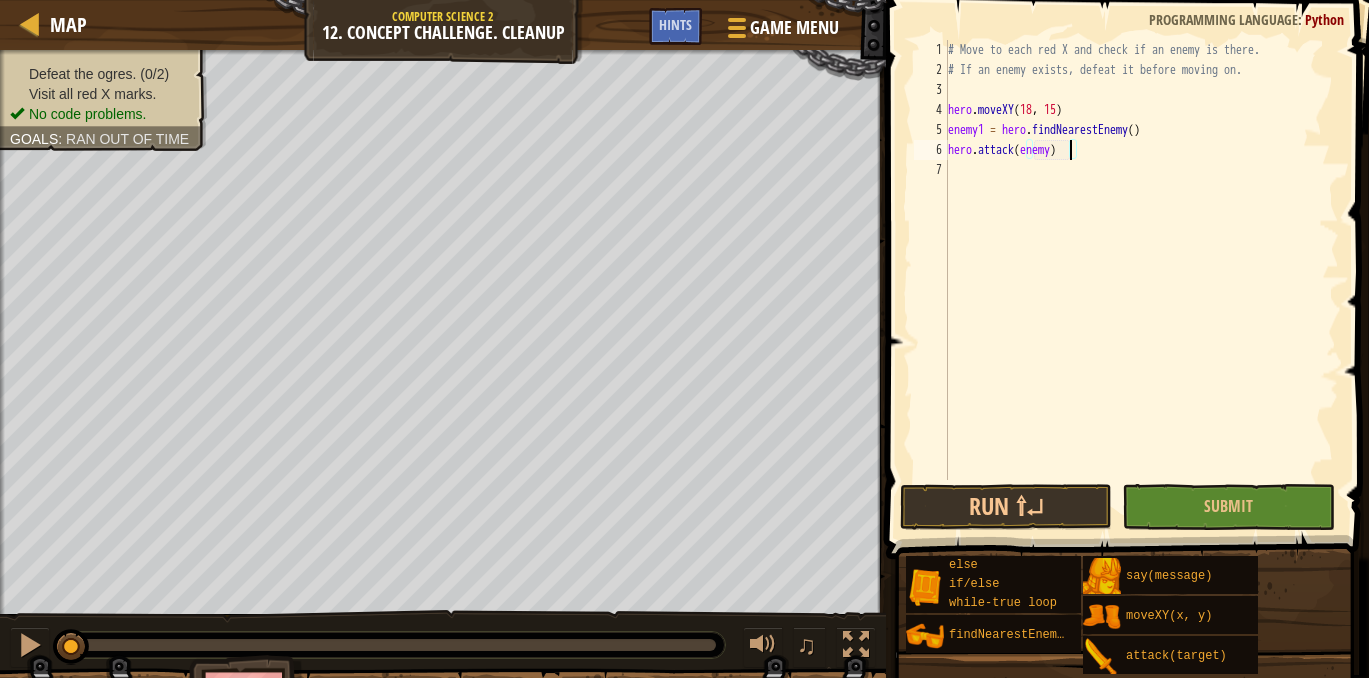 type on "hero.attack(enemy1)" 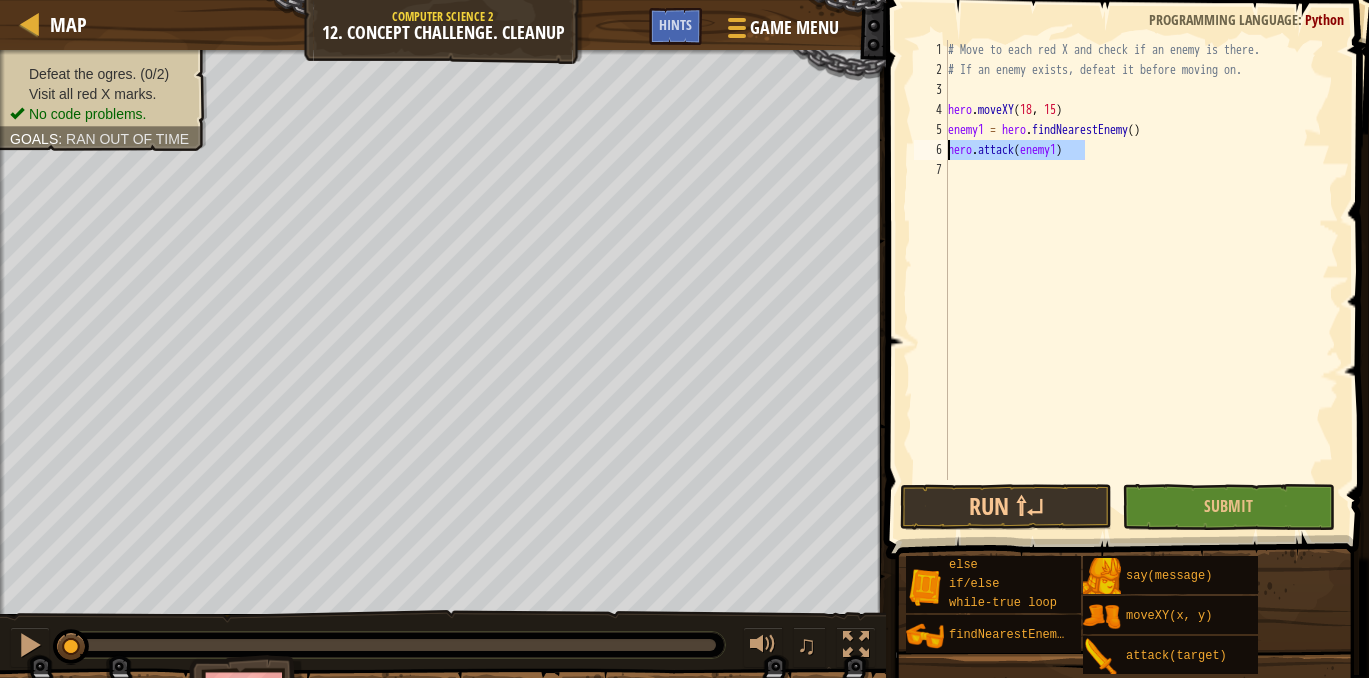 drag, startPoint x: 1091, startPoint y: 147, endPoint x: 946, endPoint y: 147, distance: 145 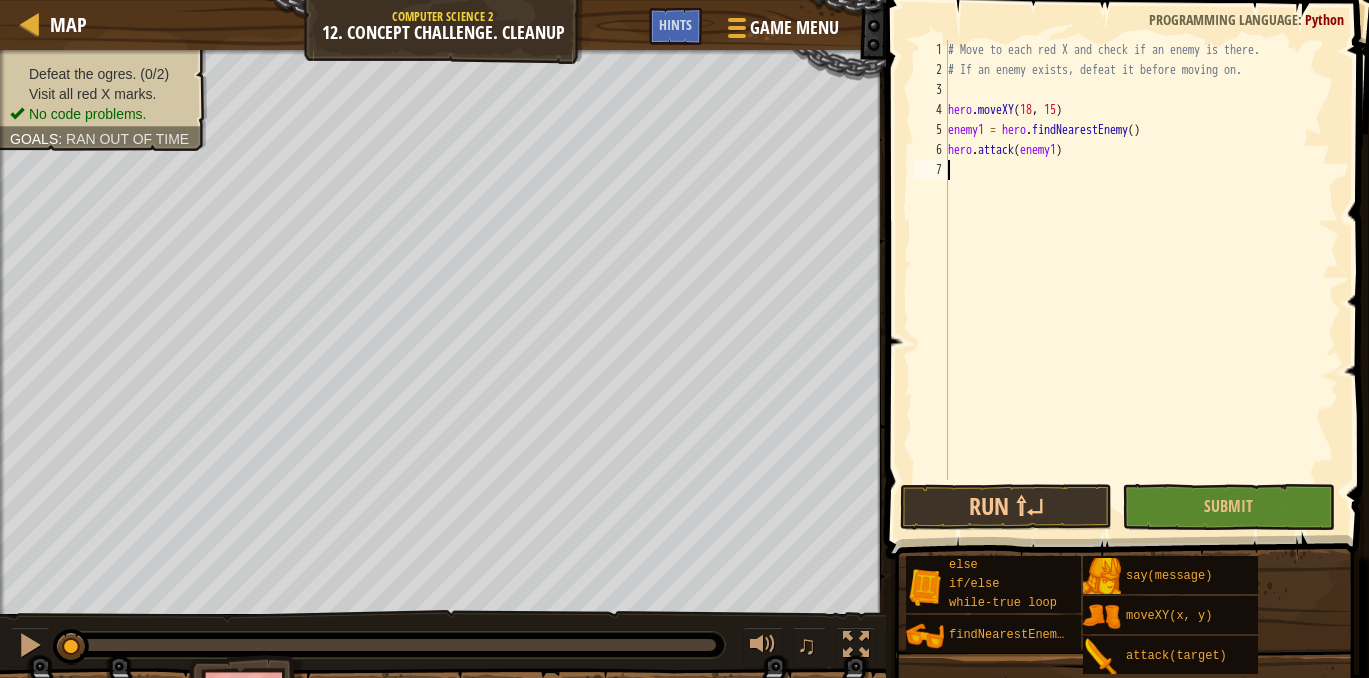 scroll, scrollTop: 9, scrollLeft: 0, axis: vertical 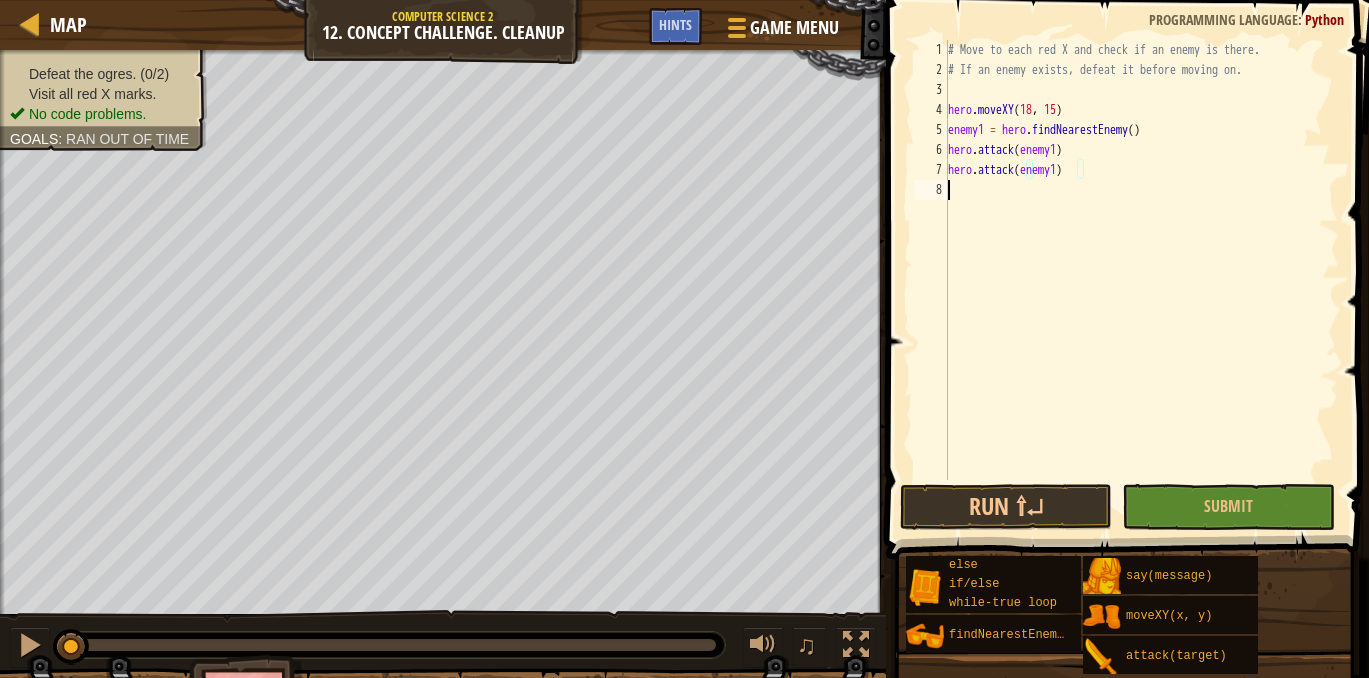 click on "# Move to each red X and check if an enemy is there. # If an enemy exists, defeat it before moving on. hero . moveXY ( 18 ,   15 ) enemy1   =   hero . findNearestEnemy ( ) hero . attack ( enemy1 ) hero . attack ( enemy1 )" at bounding box center (1141, 280) 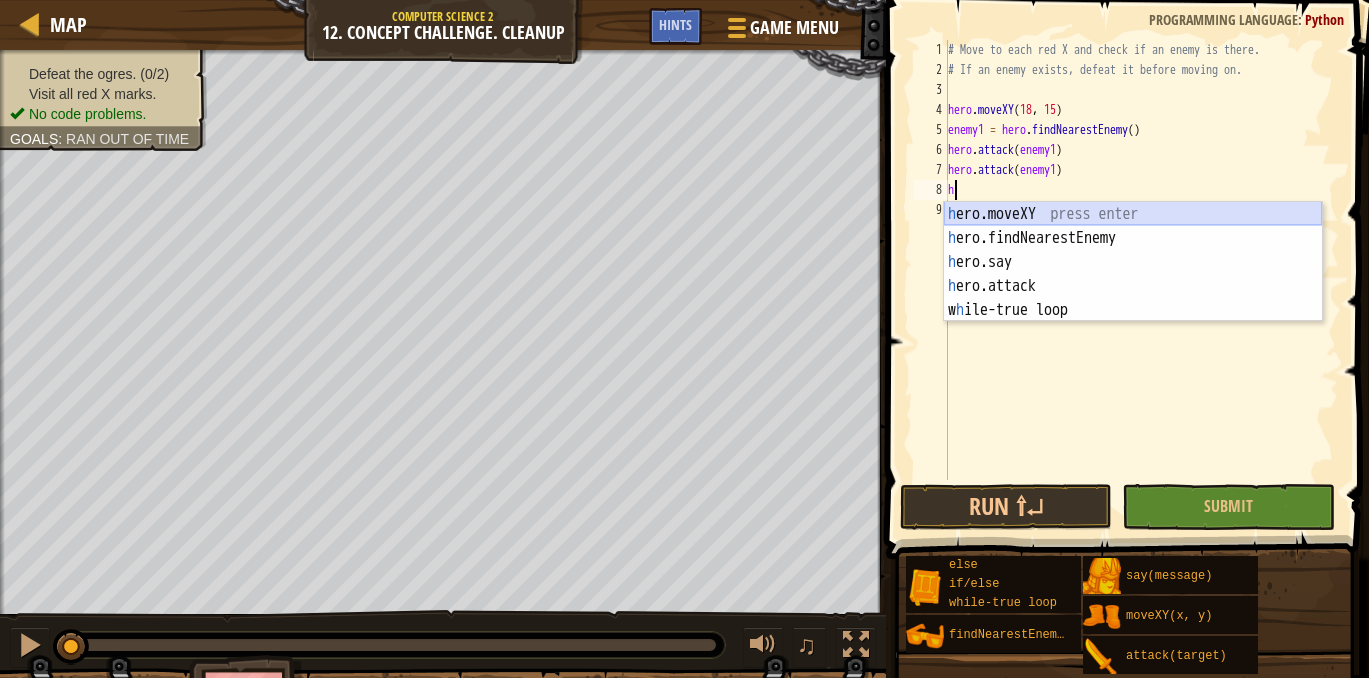 click on "h ero.moveXY press enter h ero.findNearestEnemy press enter h ero.say press enter h ero.attack press enter w h ile-true loop press enter" at bounding box center (1133, 286) 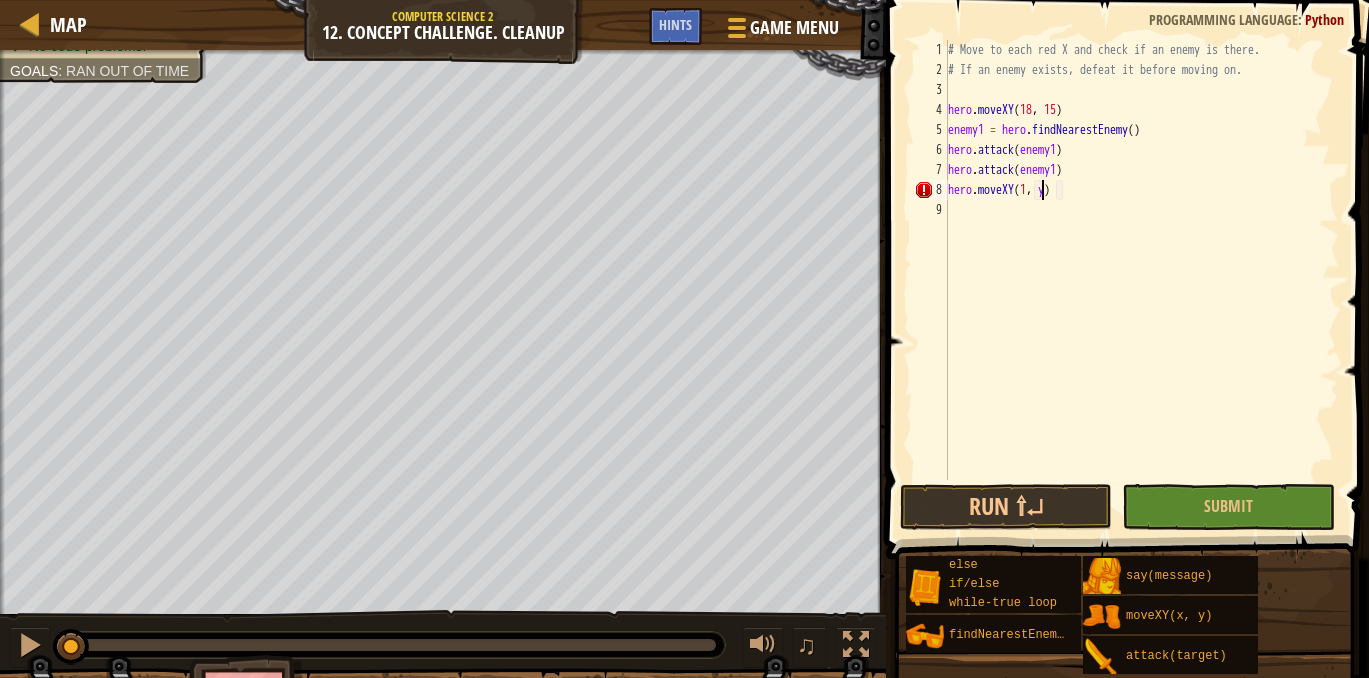 scroll, scrollTop: 9, scrollLeft: 8, axis: both 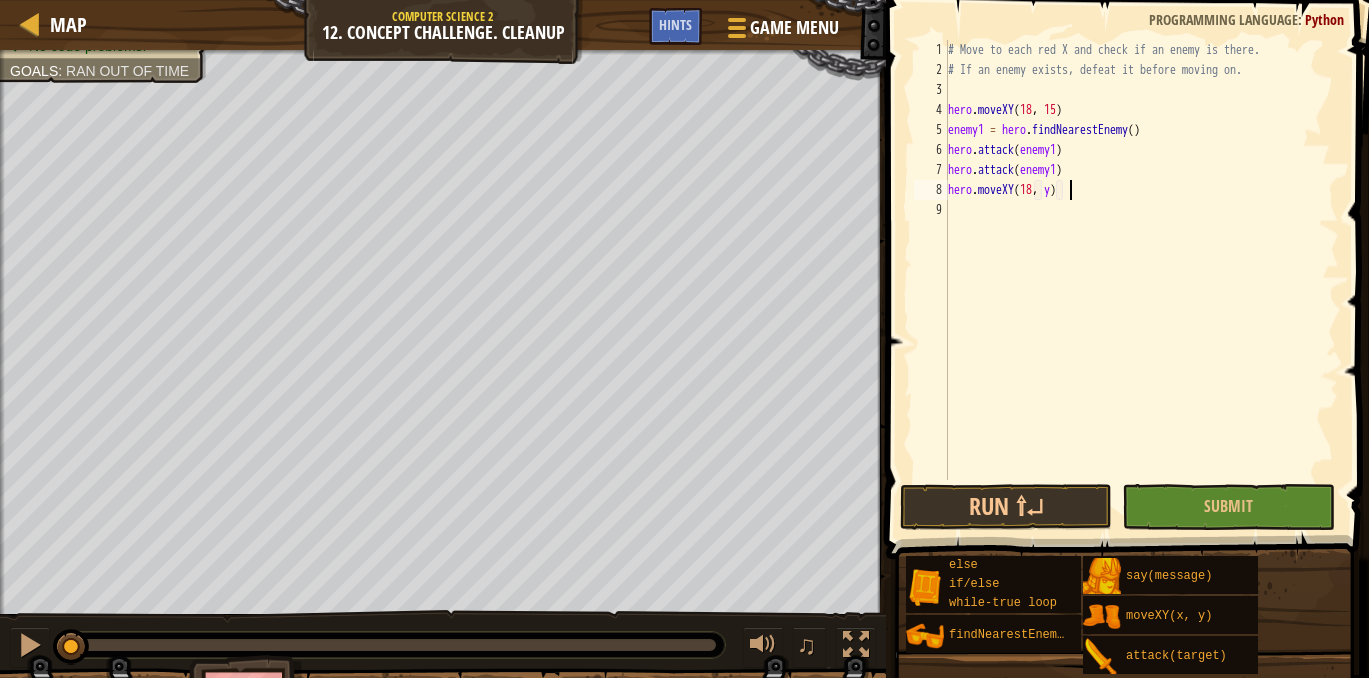 click on "# Move to each red X and check if an enemy is there. # If an enemy exists, defeat it before moving on. hero . moveXY ( 18 ,   15 ) enemy1   =   hero . findNearestEnemy ( ) hero . attack ( enemy1 ) hero . attack ( enemy1 ) hero . moveXY ( 18 ,   y )" at bounding box center [1141, 280] 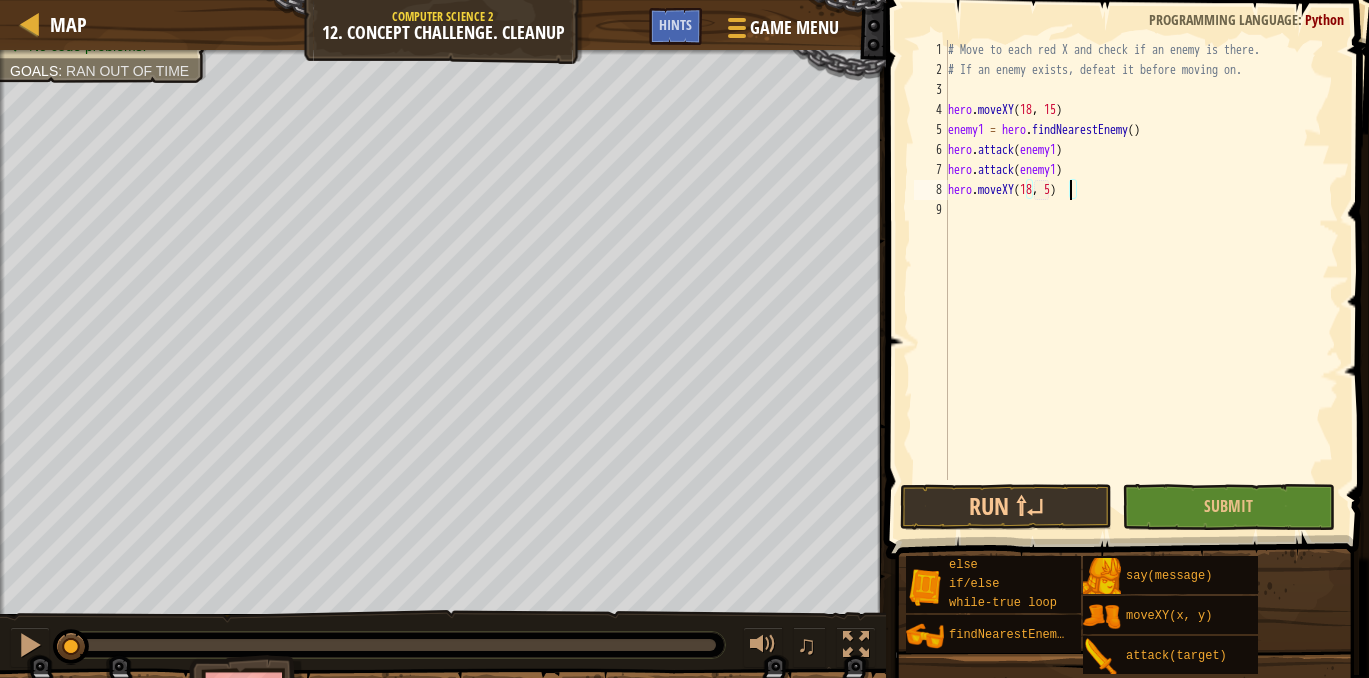 type on "hero.moveXY(18, 54)" 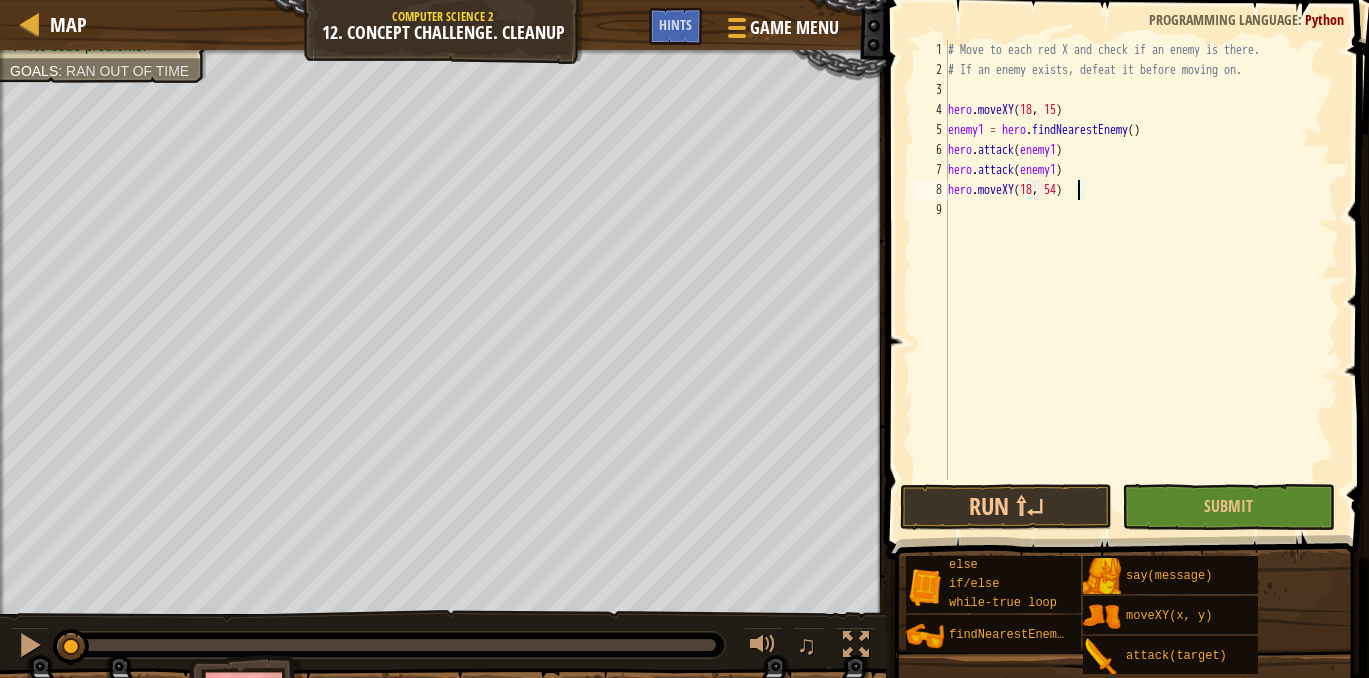 click on "# Move to each red X and check if an enemy is there. # If an enemy exists, defeat it before moving on. hero . moveXY ( 18 ,   15 ) enemy1   =   hero . findNearestEnemy ( ) hero . attack ( enemy1 ) hero . attack ( enemy1 ) hero . moveXY ( 18 ,   54 )" at bounding box center [1141, 280] 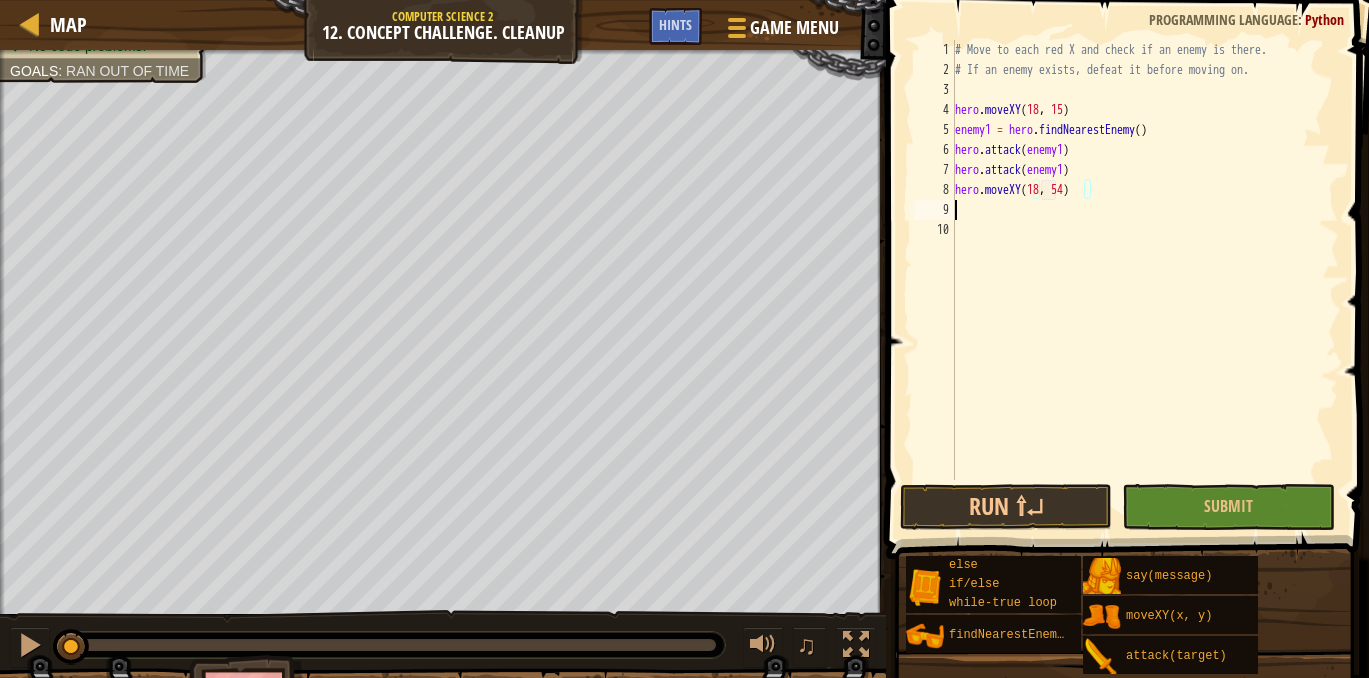 scroll, scrollTop: 9, scrollLeft: 0, axis: vertical 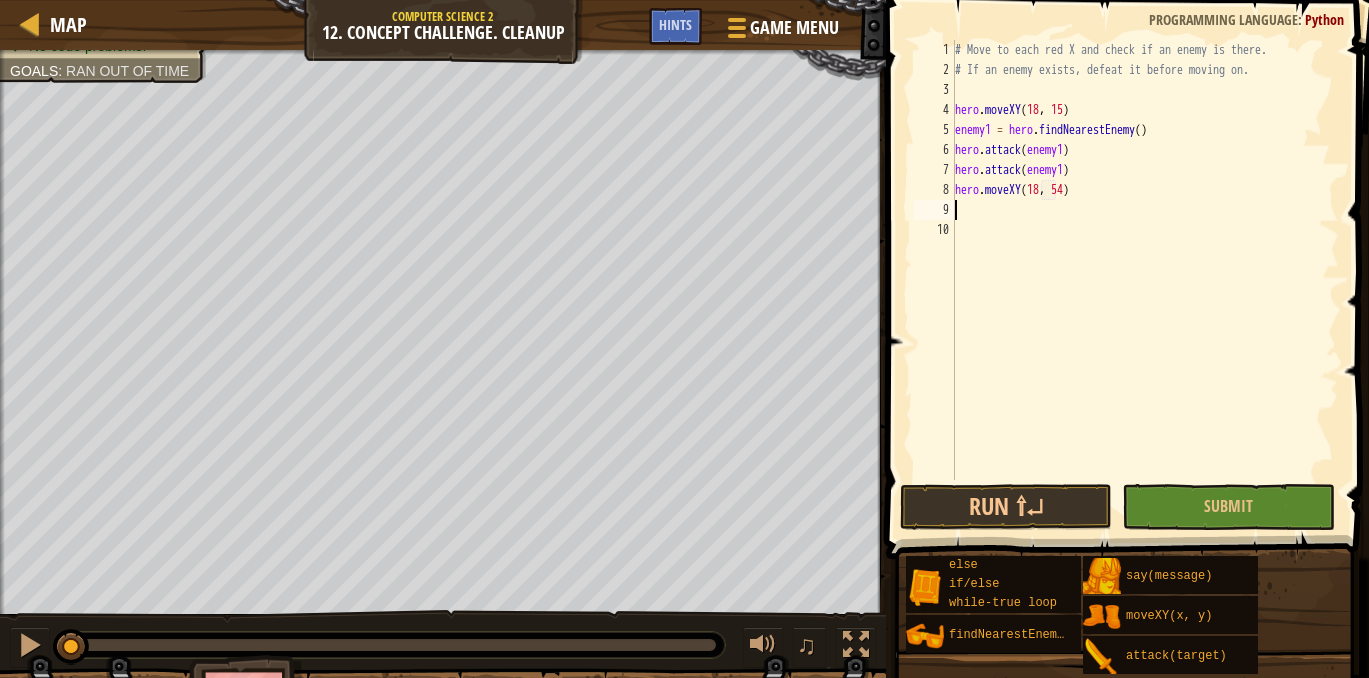 type on "h" 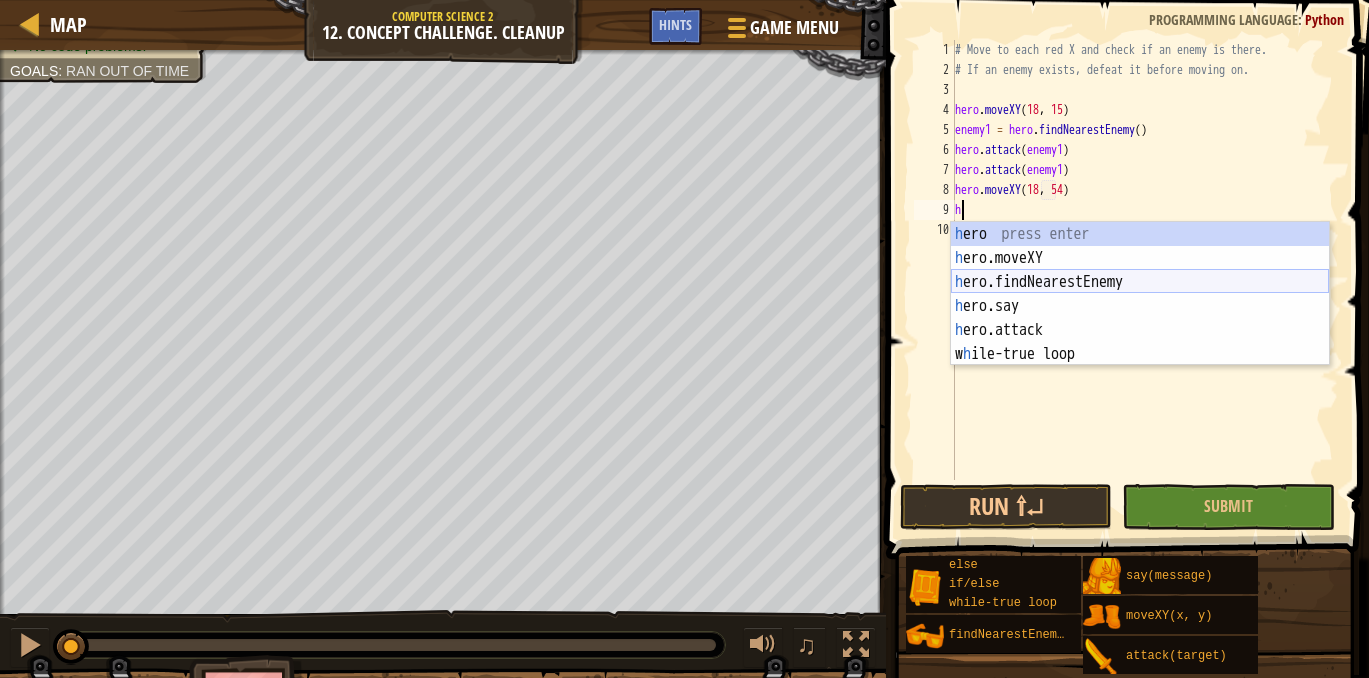 click on "h ero press enter h ero.moveXY press enter h ero.findNearestEnemy press enter h ero.say press enter h ero.attack press enter w h ile-true loop press enter" at bounding box center (1140, 318) 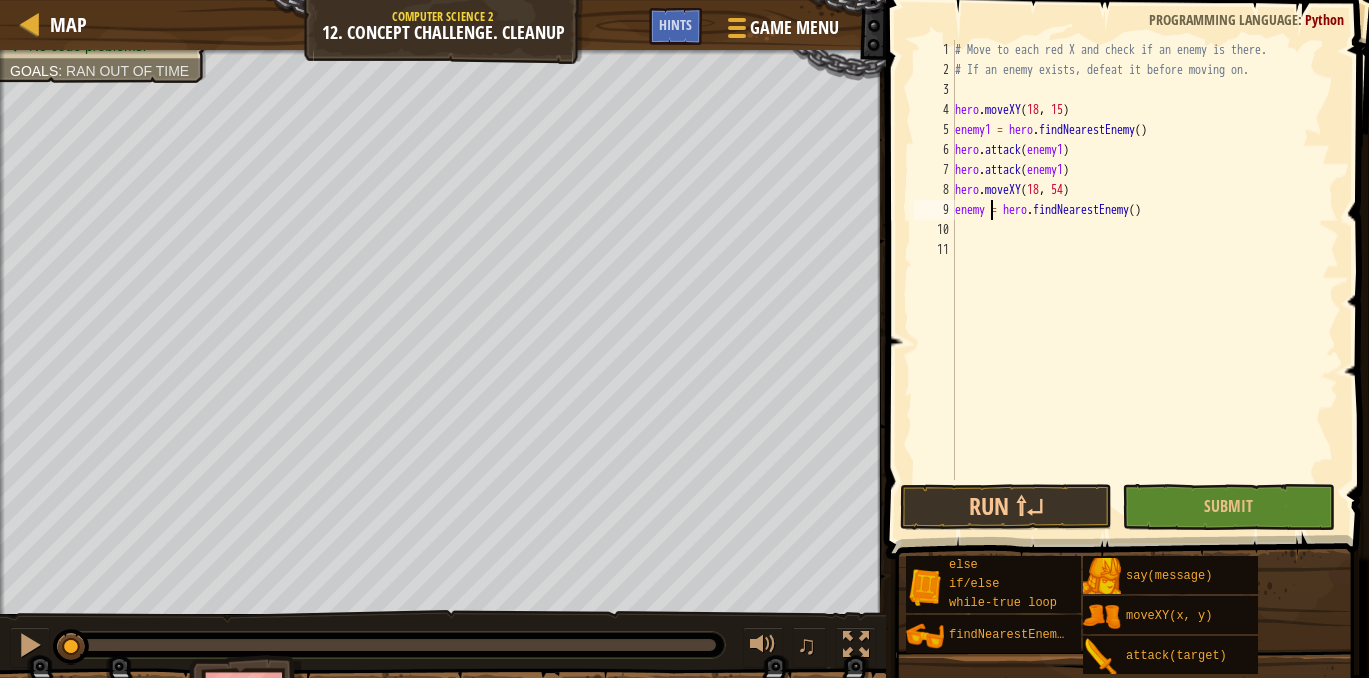 click on "# Move to each red X and check if an enemy is there. # If an enemy exists, defeat it before moving on. hero . moveXY ( 18 ,   15 ) enemy1   =   hero . findNearestEnemy ( ) hero . attack ( enemy1 ) hero . attack ( enemy1 ) hero . moveXY ( 18 ,   54 ) enemy   =   hero . findNearestEnemy ( )" at bounding box center [1145, 280] 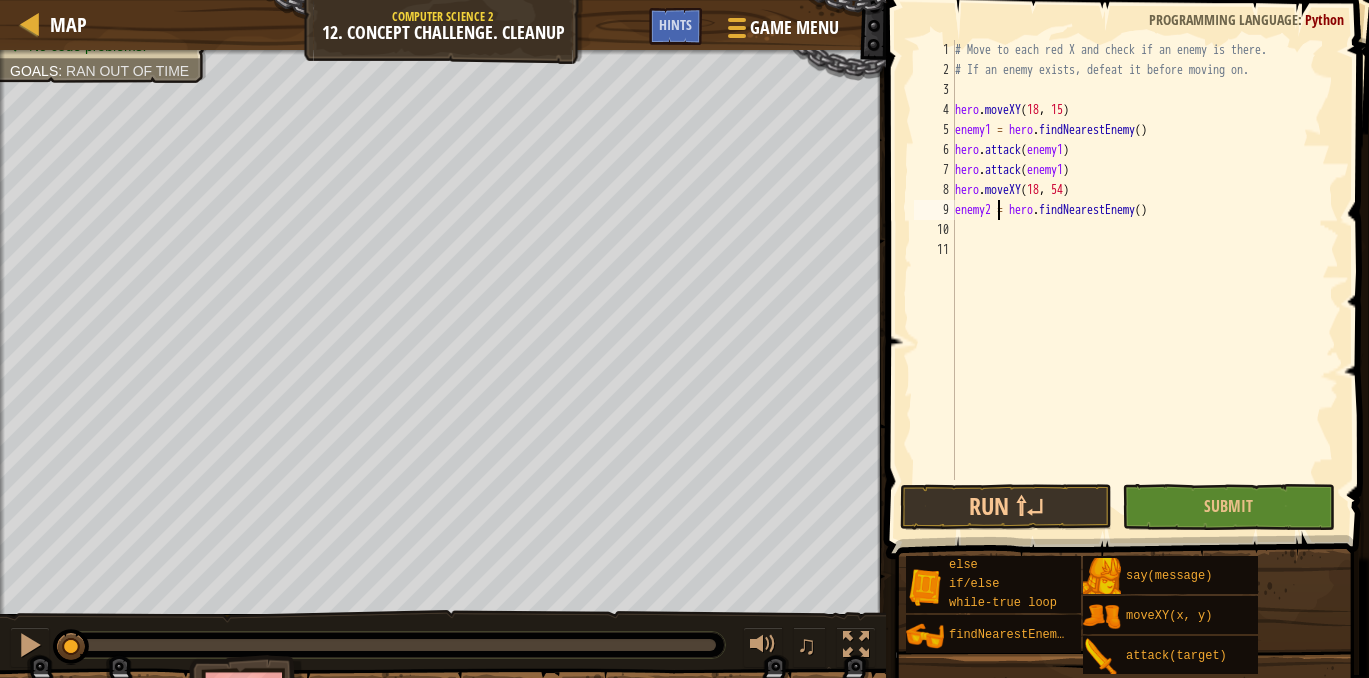 click on "# Move to each red X and check if an enemy is there. # If an enemy exists, defeat it before moving on. hero . moveXY ( 18 ,   15 ) enemy1   =   hero . findNearestEnemy ( ) hero . attack ( enemy1 ) hero . attack ( enemy1 ) hero . moveXY ( 18 ,   54 ) enemy2   =   hero . findNearestEnemy ( )" at bounding box center (1145, 280) 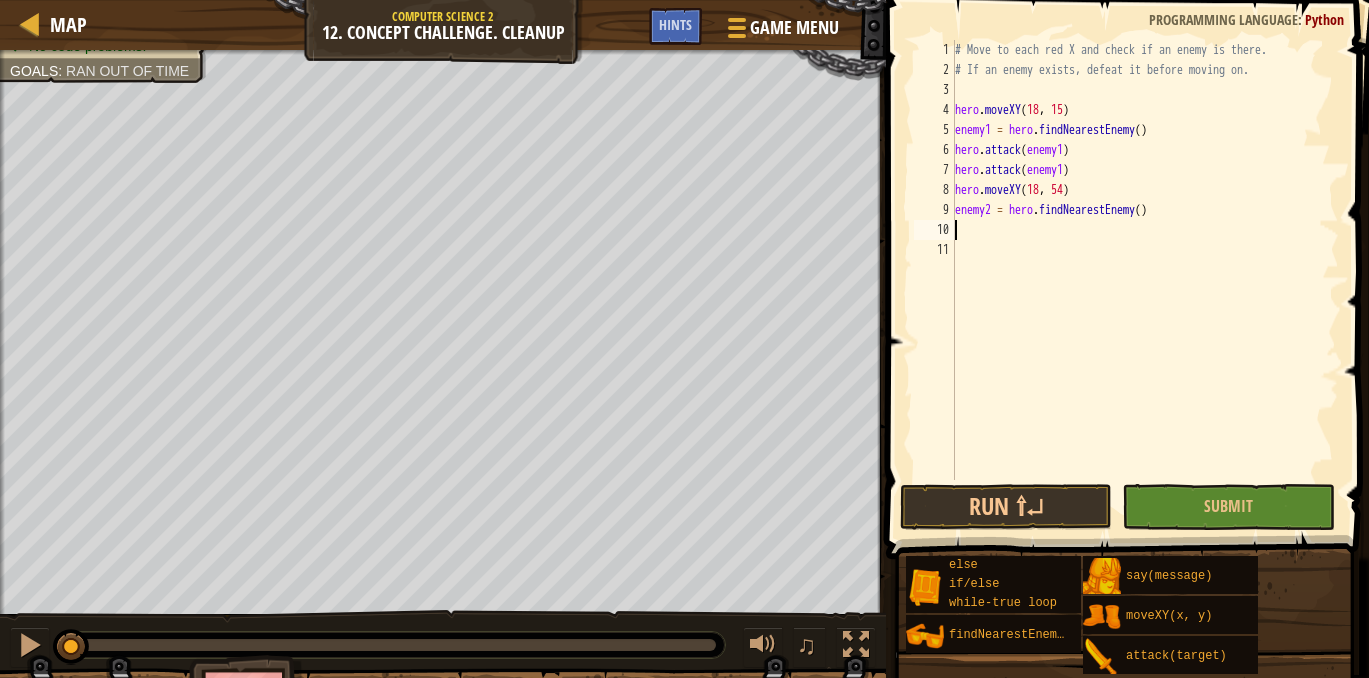 scroll, scrollTop: 9, scrollLeft: 0, axis: vertical 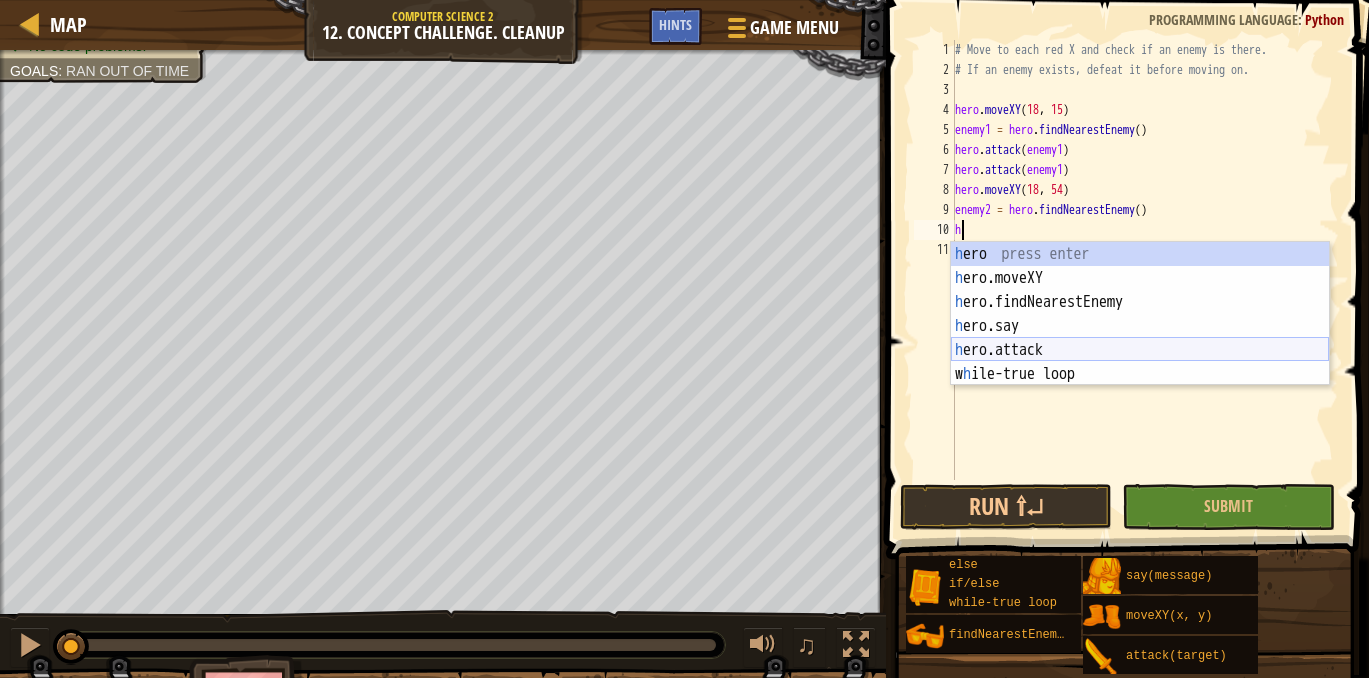 click on "h ero press enter h ero.moveXY press enter h ero.findNearestEnemy press enter h ero.say press enter h ero.attack press enter w h ile-true loop press enter" at bounding box center (1140, 338) 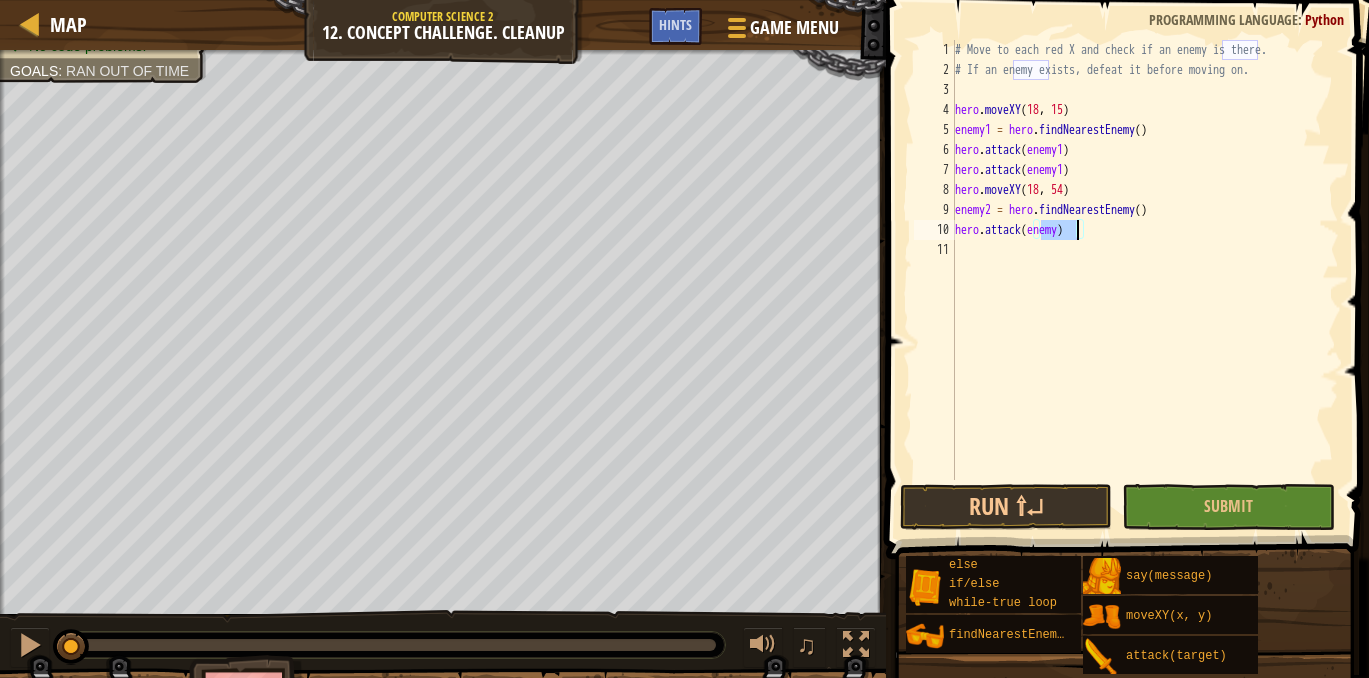 click on "# Move to each red X and check if an enemy is there. # If an enemy exists, defeat it before moving on. hero . moveXY ( 18 ,   15 ) enemy1   =   hero . findNearestEnemy ( ) hero . attack ( enemy1 ) hero . attack ( enemy1 ) hero . moveXY ( 18 ,   54 ) enemy2   =   hero . findNearestEnemy ( ) hero . attack ( enemy )" at bounding box center [1145, 280] 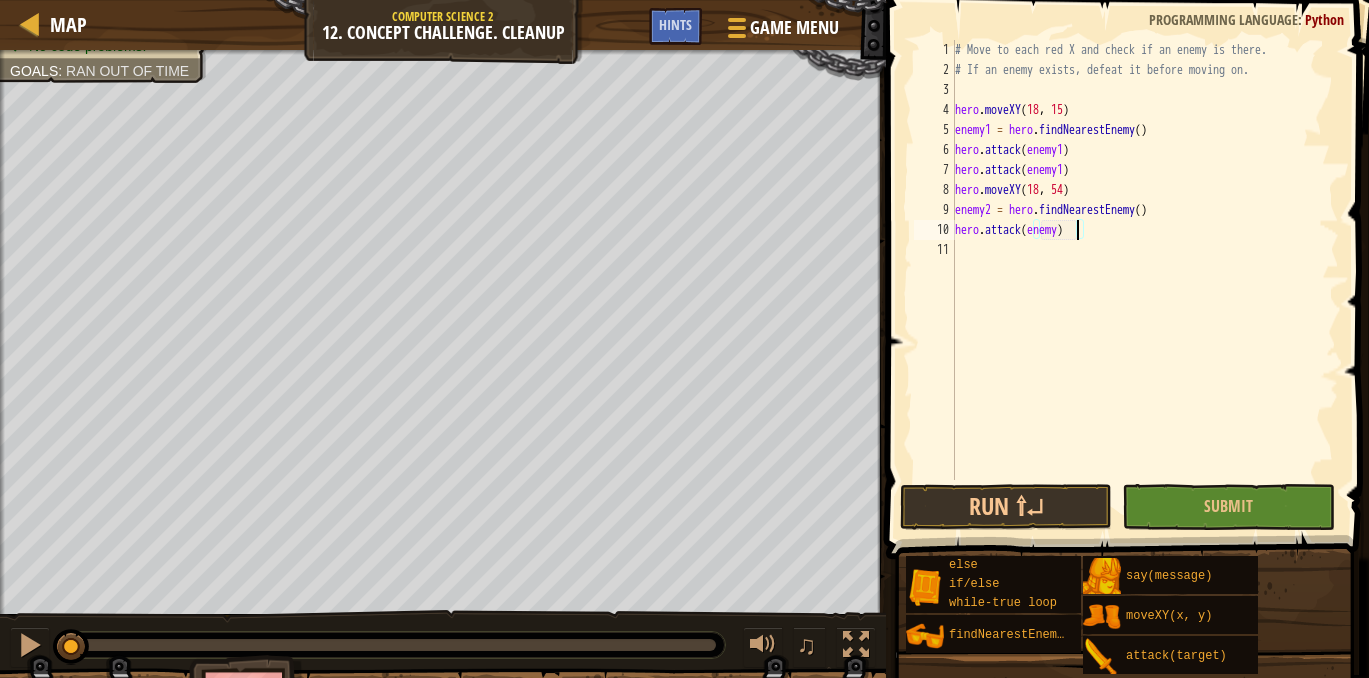 type on "hero.attack(enemy2)" 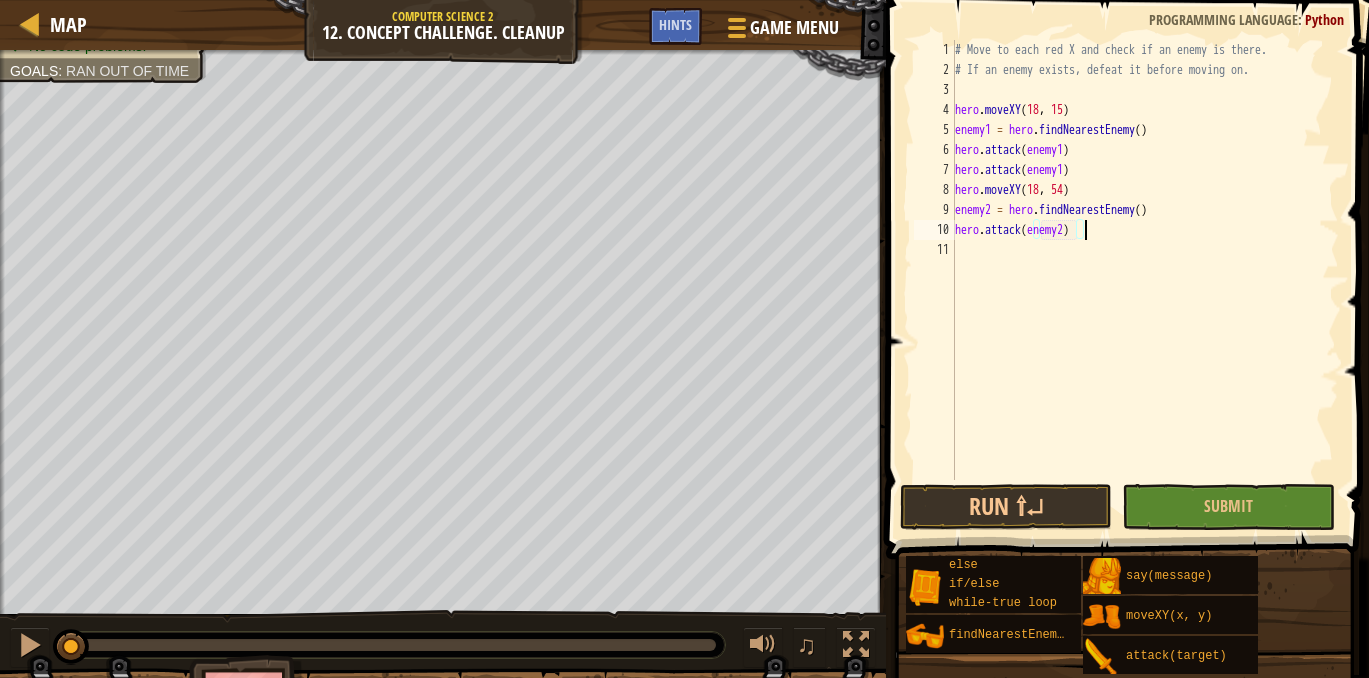 scroll, scrollTop: 9, scrollLeft: 10, axis: both 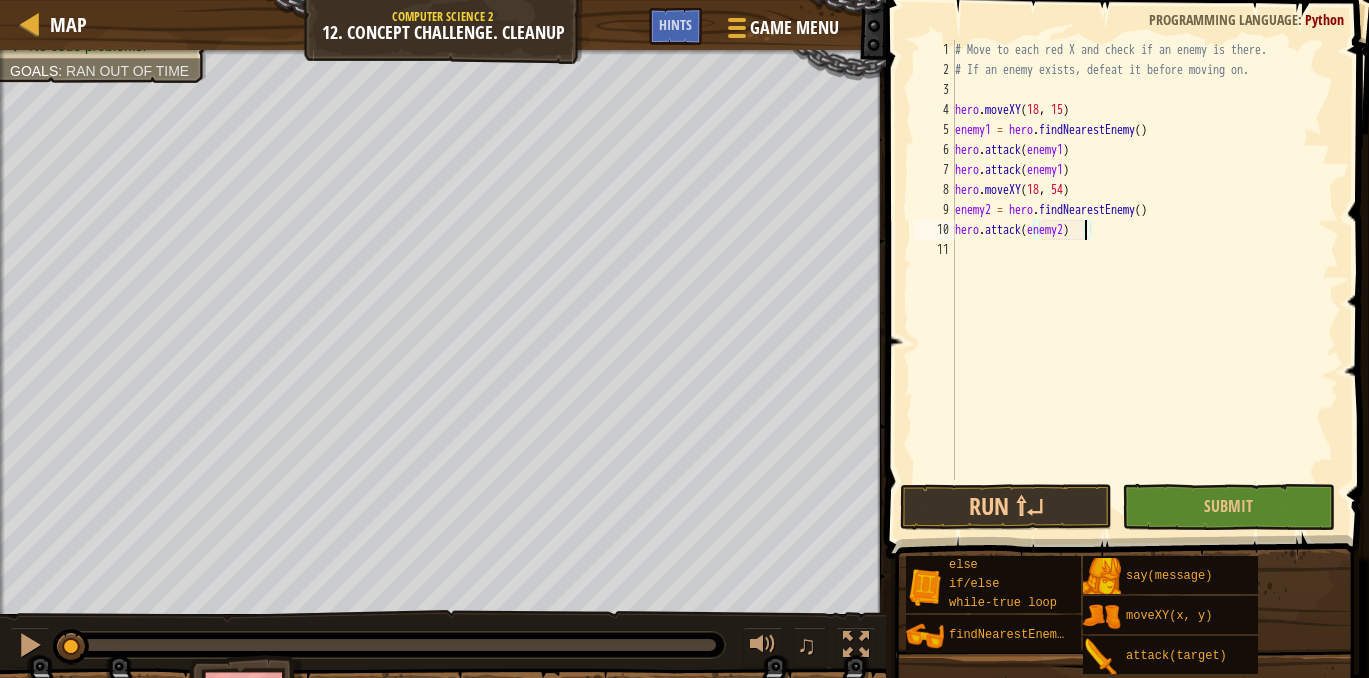 click on "# Move to each red X and check if an enemy is there. # If an enemy exists, defeat it before moving on. hero . moveXY ( 18 ,   15 ) enemy1   =   hero . findNearestEnemy ( ) hero . attack ( enemy1 ) hero . attack ( enemy1 ) hero . moveXY ( 18 ,   54 ) enemy2   =   hero . findNearestEnemy ( ) hero . attack ( enemy2 )" at bounding box center [1145, 280] 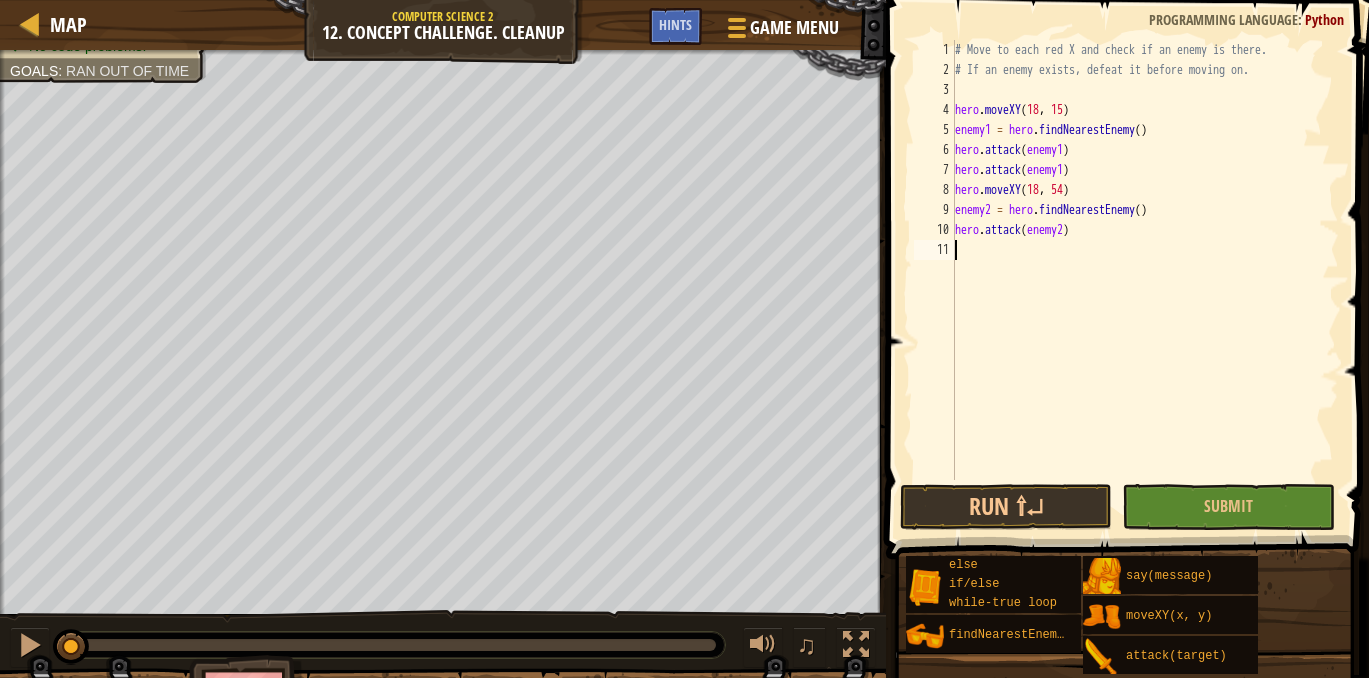 scroll, scrollTop: 9, scrollLeft: 0, axis: vertical 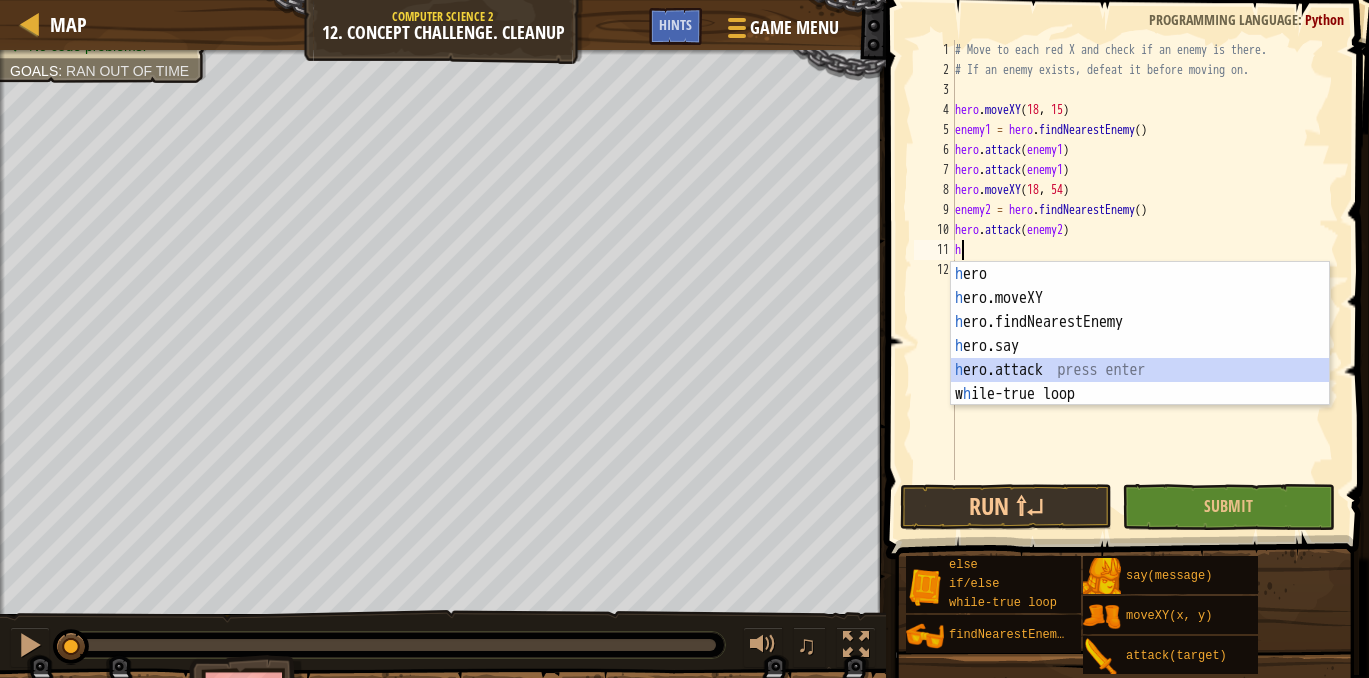 click on "h ero press enter h ero.moveXY press enter h ero.findNearestEnemy press enter h ero.say press enter h ero.attack press enter w h ile-true loop press enter" at bounding box center [1140, 358] 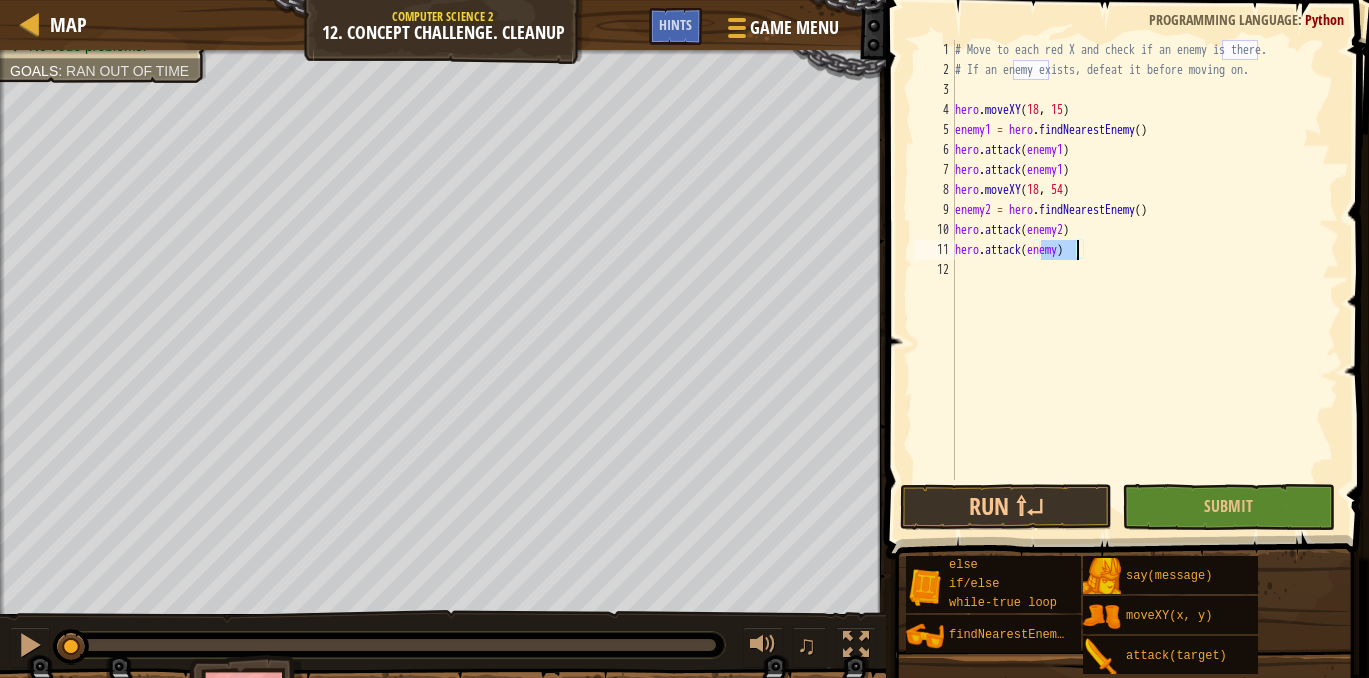 click on "# Move to each red X and check if an enemy is there. # If an enemy exists, defeat it before moving on. hero . moveXY ( 18 ,   15 ) enemy1   =   hero . findNearestEnemy ( ) hero . attack ( enemy1 ) hero . attack ( enemy1 ) hero . moveXY ( 18 ,   54 ) enemy2   =   hero . findNearestEnemy ( ) hero . attack ( enemy2 ) hero . attack ( enemy )" at bounding box center [1145, 280] 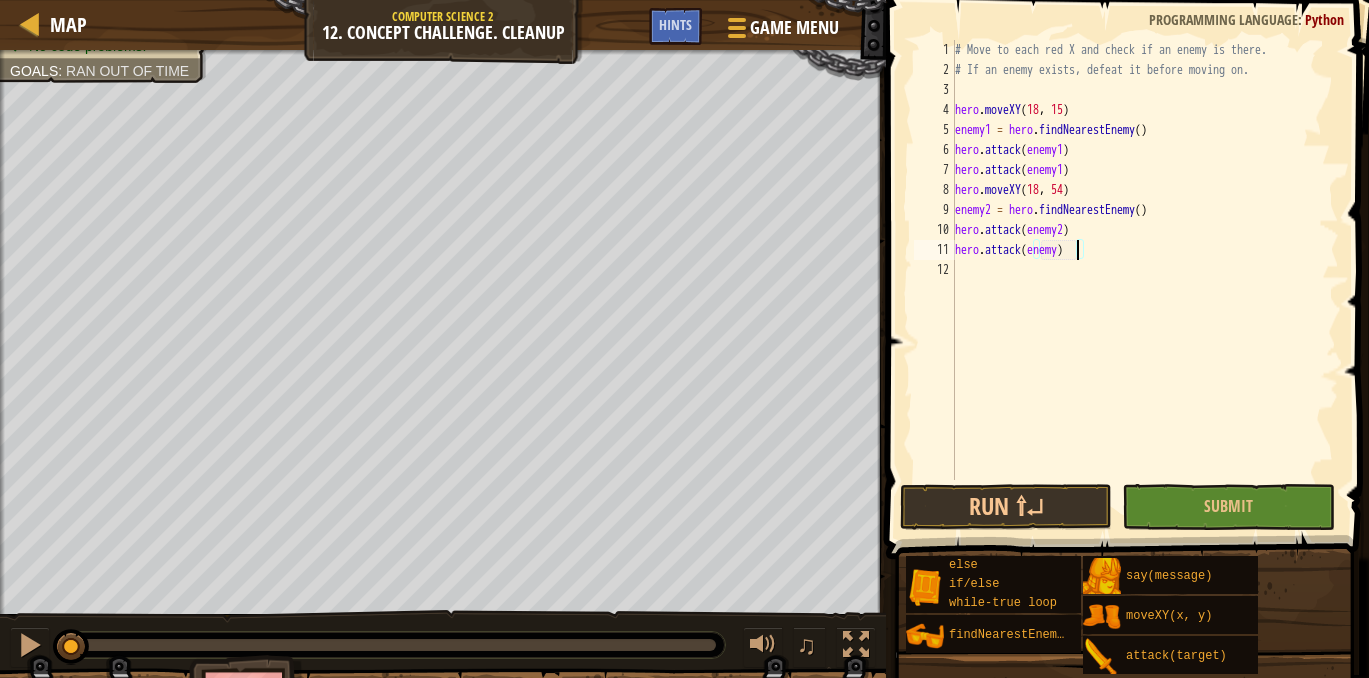 type on "hero.attack(enemy2)" 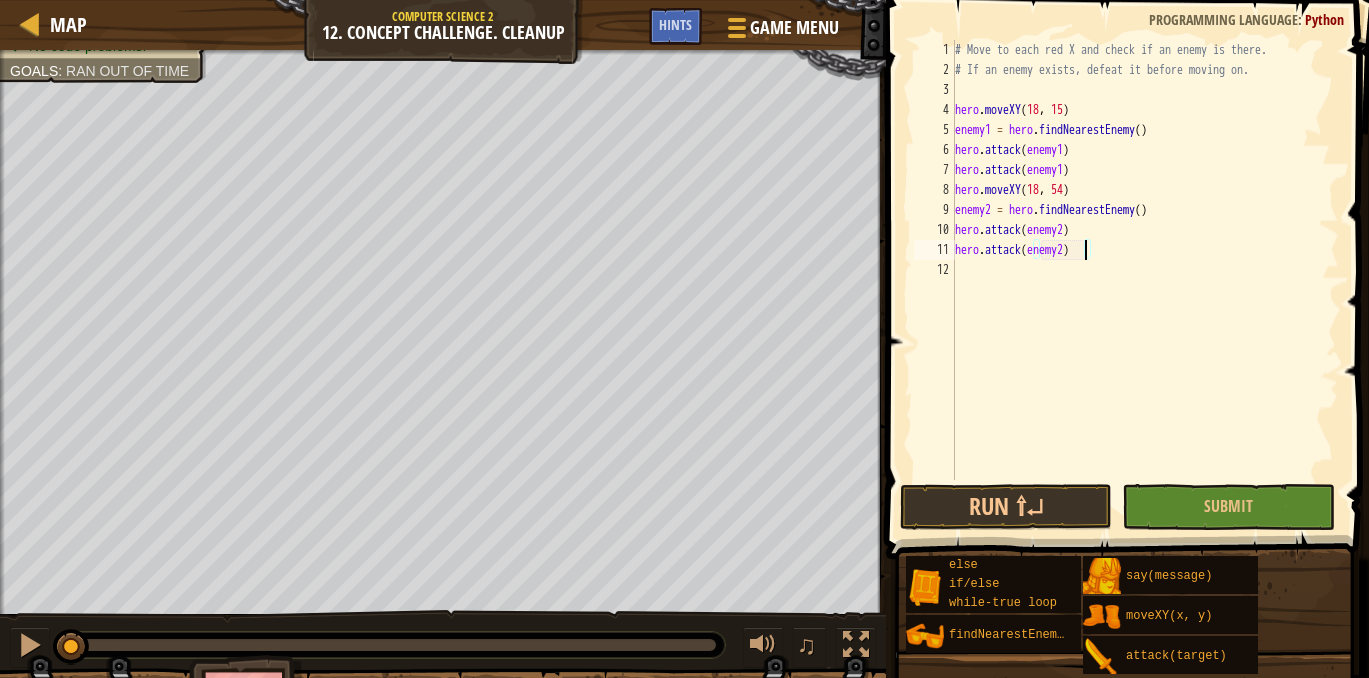 click on "# Move to each red X and check if an enemy is there. # If an enemy exists, defeat it before moving on. hero . moveXY ( 18 ,   15 ) enemy1   =   hero . findNearestEnemy ( ) hero . attack ( enemy1 ) hero . attack ( enemy1 ) hero . moveXY ( 18 ,   54 ) enemy2   =   hero . findNearestEnemy ( ) hero . attack ( enemy2 ) hero . attack ( enemy2 )" at bounding box center [1145, 280] 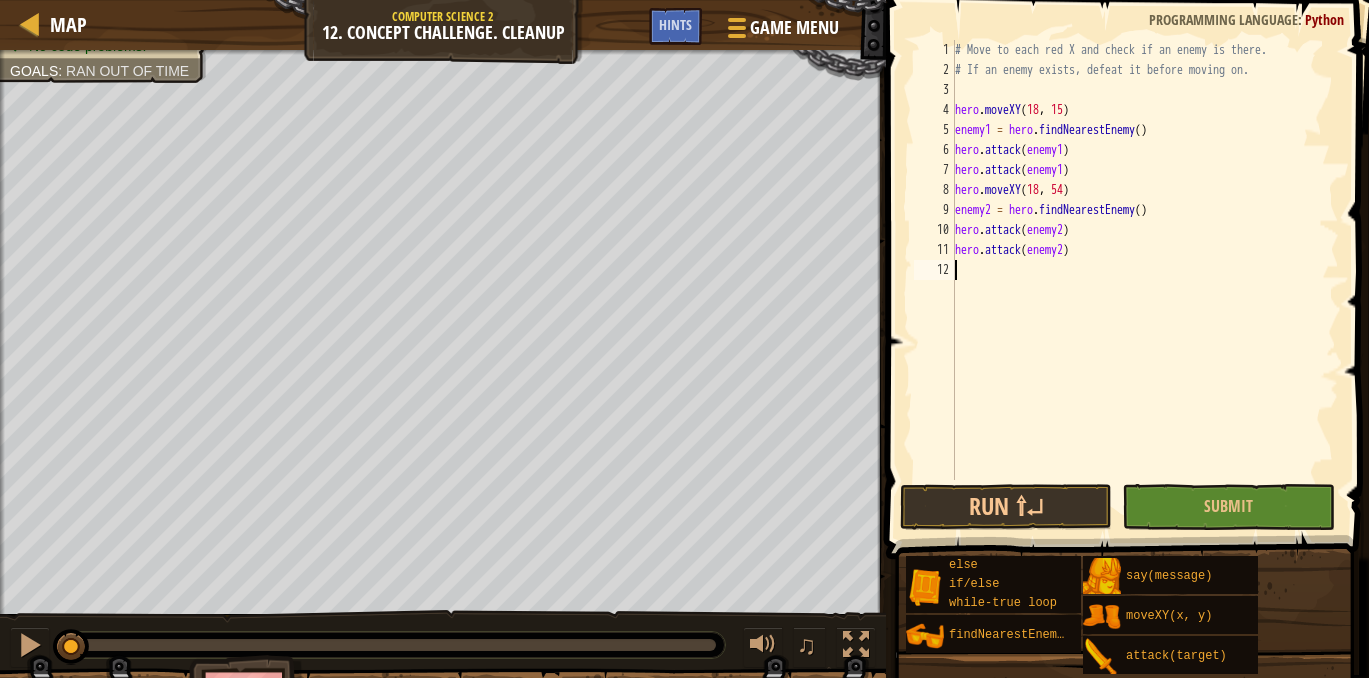 scroll, scrollTop: 9, scrollLeft: 0, axis: vertical 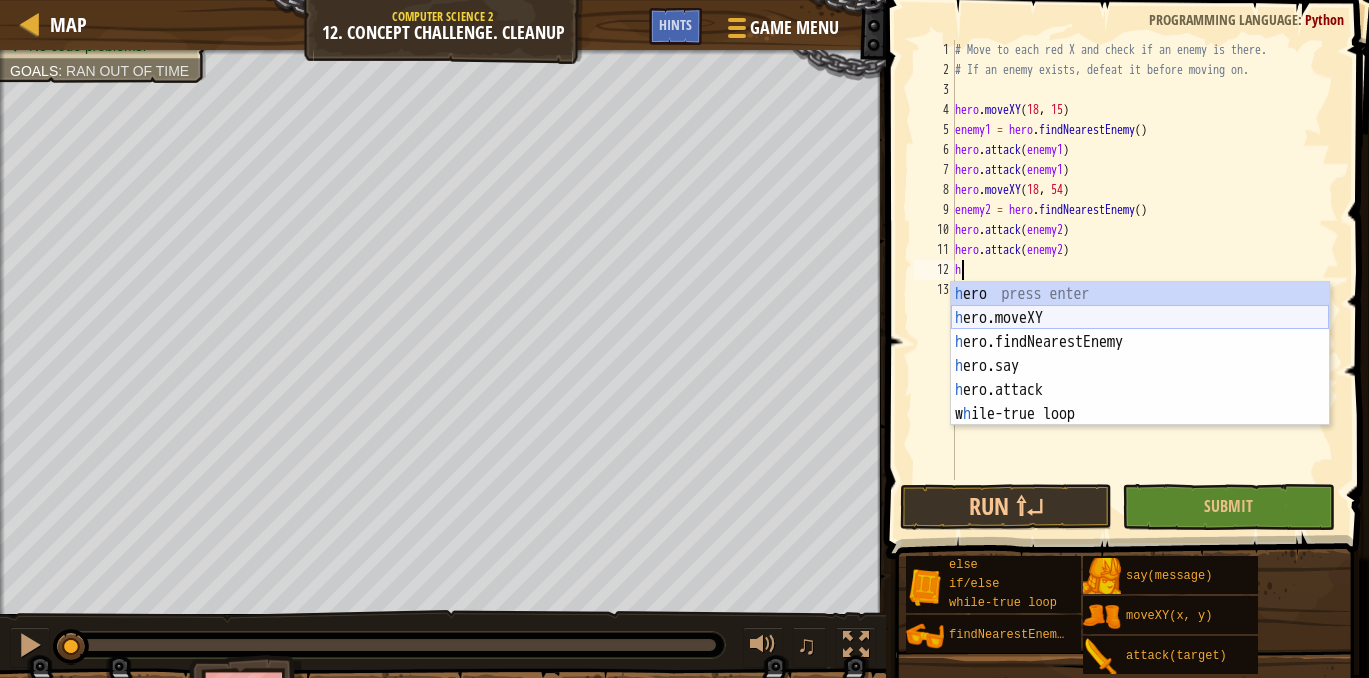 click on "h ero press enter h ero.moveXY press enter h ero.findNearestEnemy press enter h ero.say press enter h ero.attack press enter w h ile-true loop press enter" at bounding box center (1140, 378) 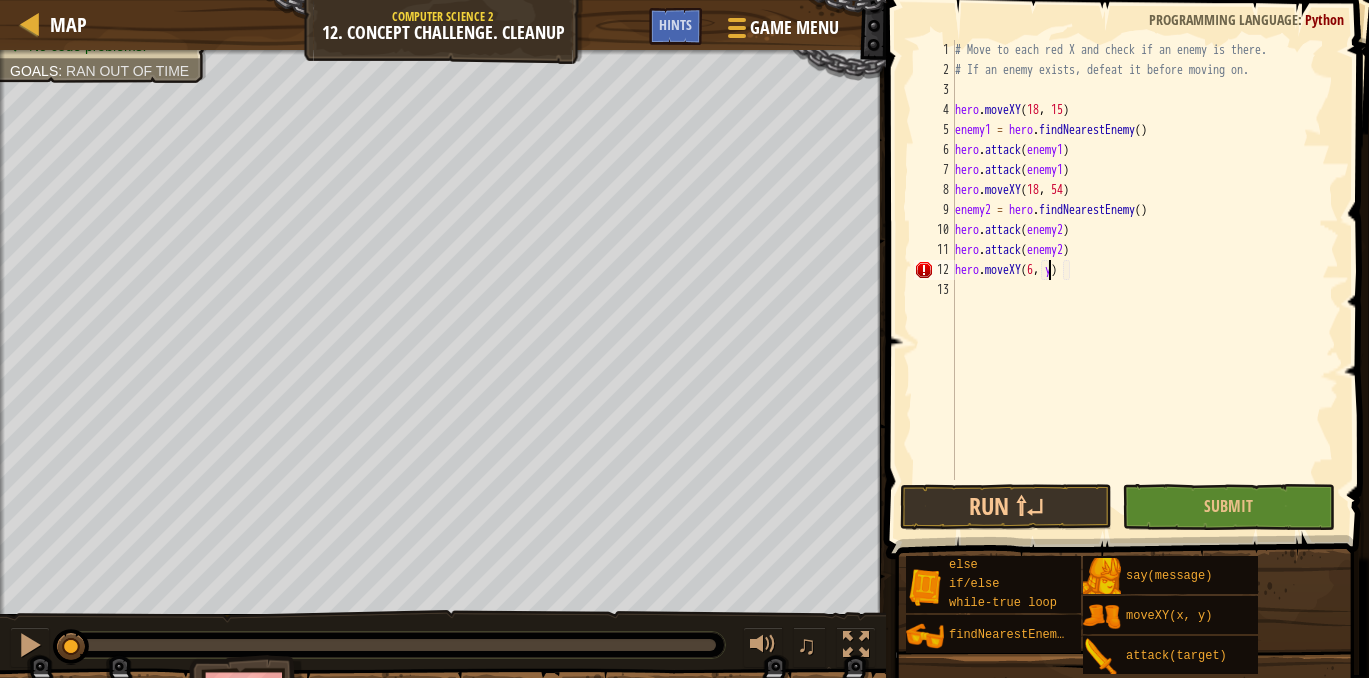 scroll, scrollTop: 9, scrollLeft: 8, axis: both 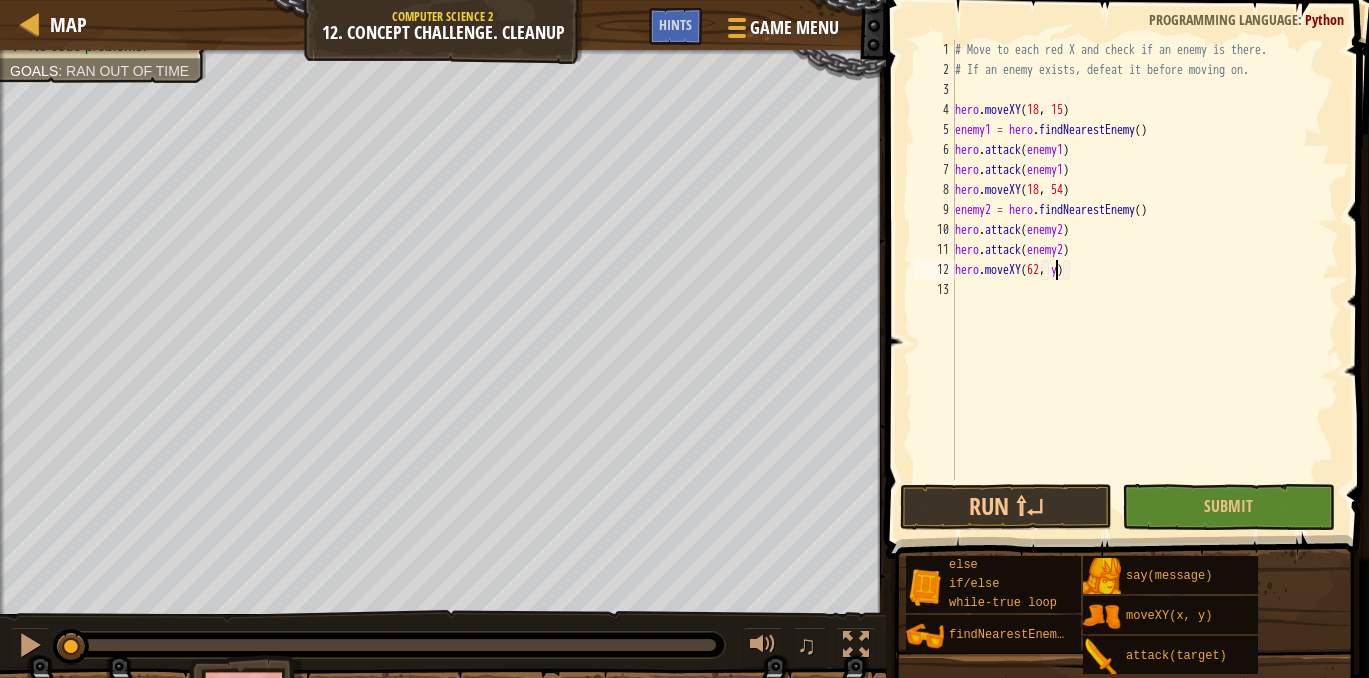 click on "# Move to each red X and check if an enemy is there. # If an enemy exists, defeat it before moving on. hero . moveXY ( 18 ,   15 ) enemy1   =   hero . findNearestEnemy ( ) hero . attack ( enemy1 ) hero . attack ( enemy1 ) hero . moveXY ( 18 ,   54 ) enemy2   =   hero . findNearestEnemy ( ) hero . attack ( enemy2 ) hero . attack ( enemy2 ) hero . moveXY ( 62 ,   y )" at bounding box center [1145, 280] 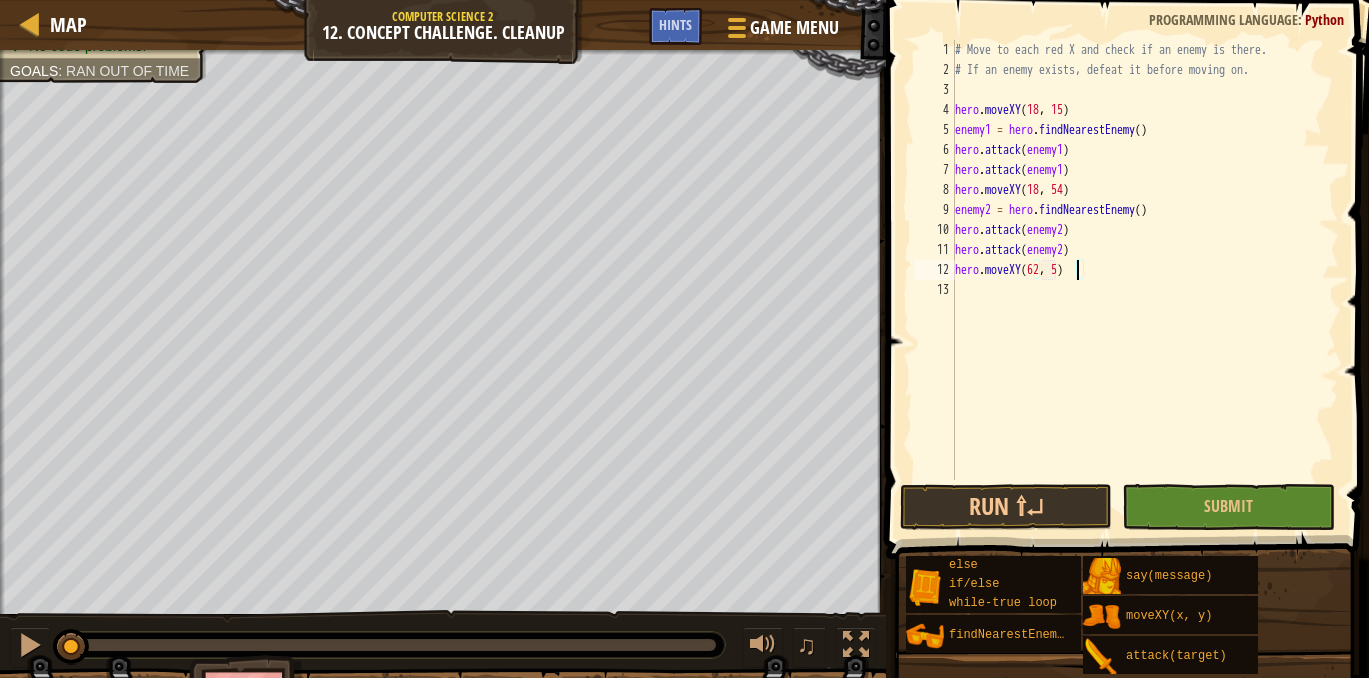 type on "hero.moveXY(62, 54)" 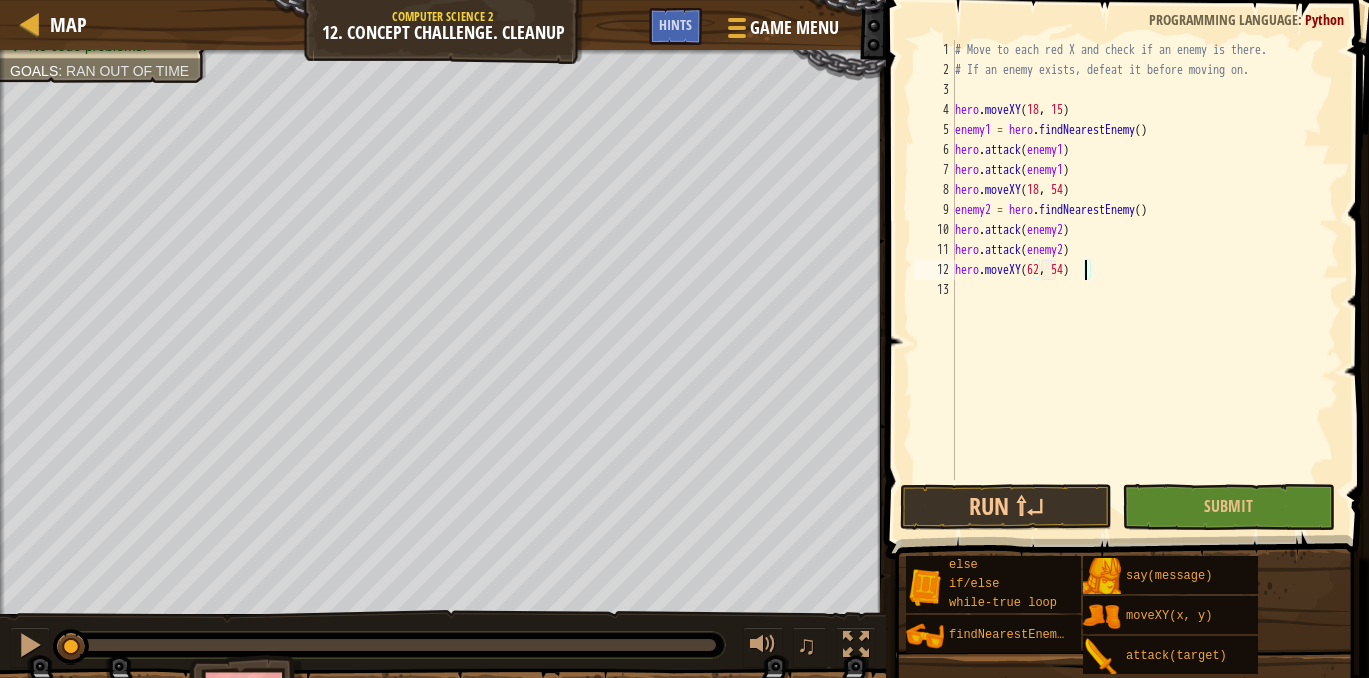 click on "# Move to each red X and check if an enemy is there. # If an enemy exists, defeat it before moving on. hero . moveXY ( 18 ,   15 ) enemy1   =   hero . findNearestEnemy ( ) hero . attack ( enemy1 ) hero . attack ( enemy1 ) hero . moveXY ( 18 ,   54 ) enemy2   =   hero . findNearestEnemy ( ) hero . attack ( enemy2 ) hero . attack ( enemy2 ) hero . moveXY ( 62 ,   54 )" at bounding box center [1145, 280] 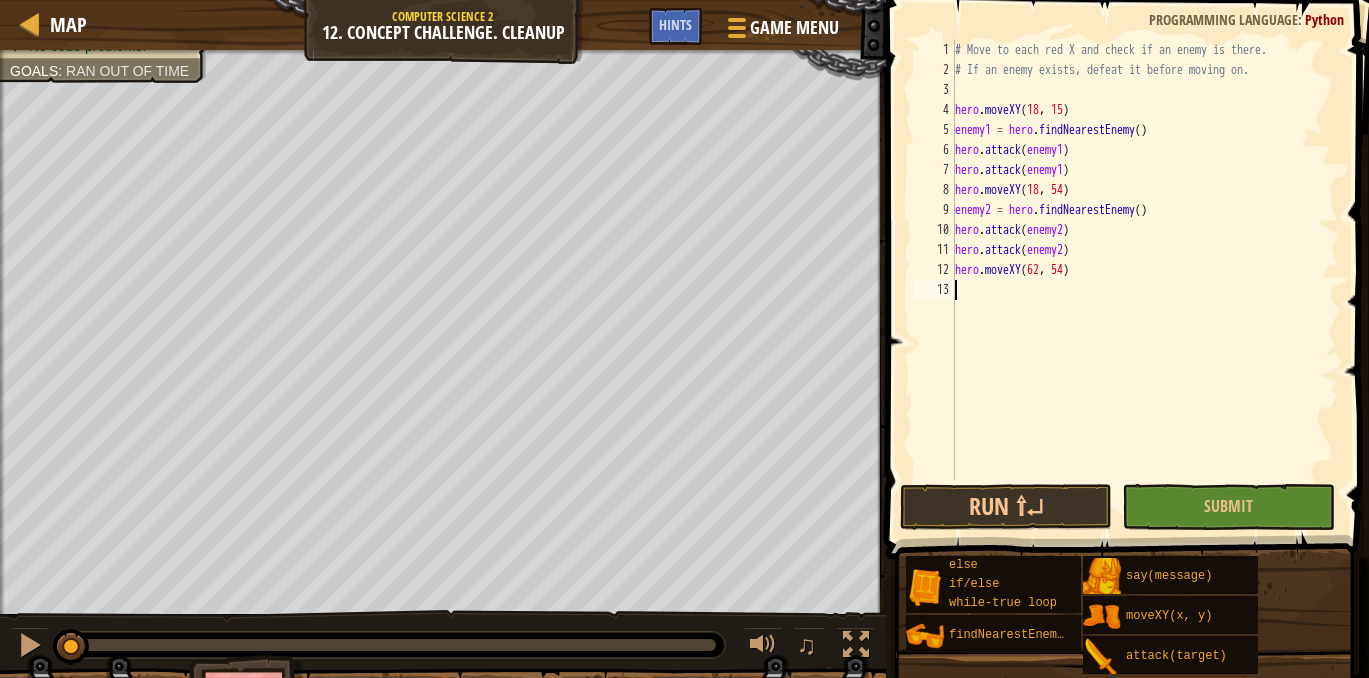 scroll, scrollTop: 9, scrollLeft: 0, axis: vertical 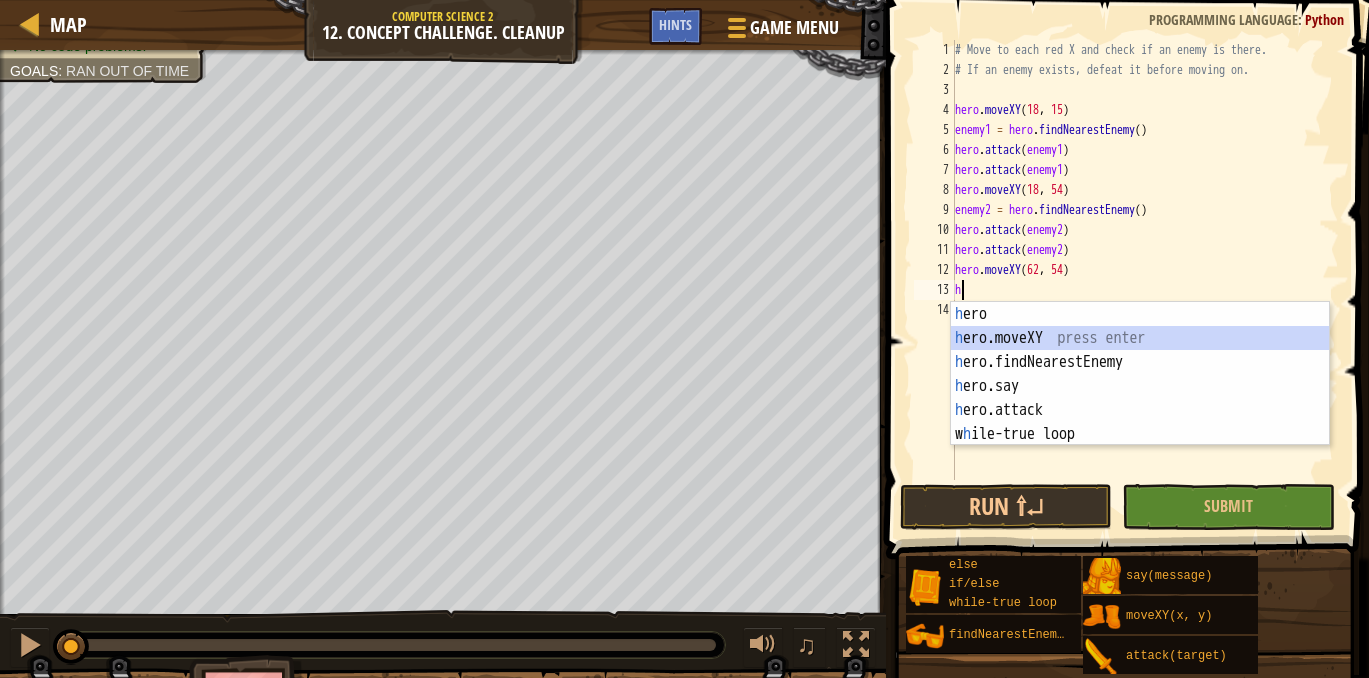 click on "h ero press enter h ero.moveXY press enter h ero.findNearestEnemy press enter h ero.say press enter h ero.attack press enter w h ile-true loop press enter" at bounding box center [1140, 398] 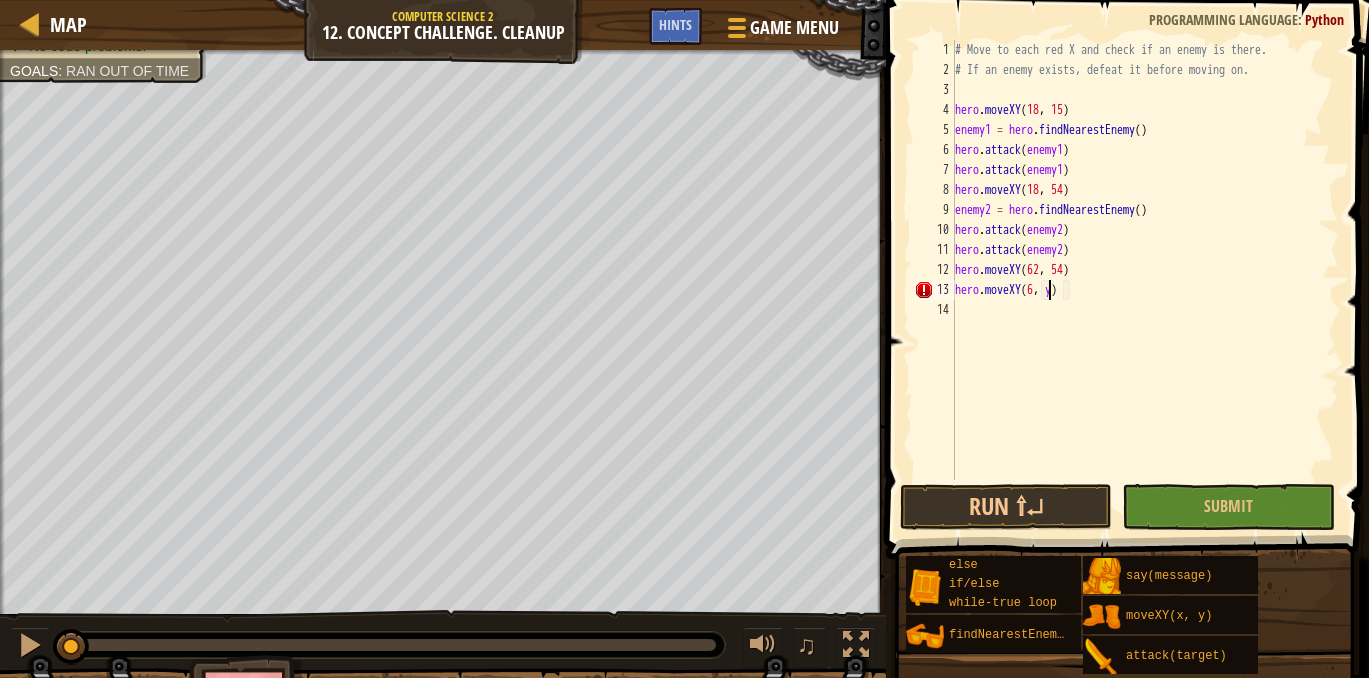 scroll, scrollTop: 9, scrollLeft: 8, axis: both 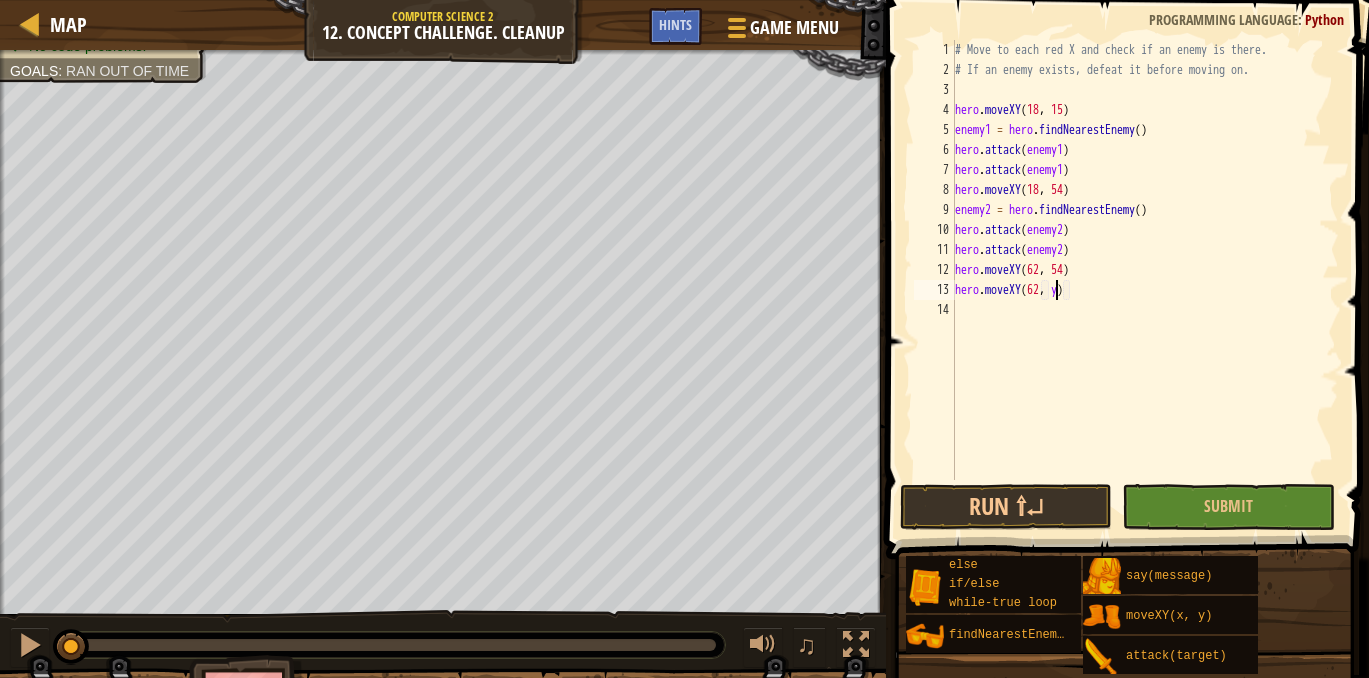 click on "# Move to each red X and check if an enemy is there. # If an enemy exists, defeat it before moving on. hero . moveXY ( 18 ,   15 ) enemy1   =   hero . findNearestEnemy ( ) hero . attack ( enemy1 ) hero . attack ( enemy1 ) hero . moveXY ( 18 ,   54 ) enemy2   =   hero . findNearestEnemy ( ) hero . attack ( enemy2 ) hero . attack ( enemy2 ) hero . moveXY ( 62 ,   54 ) hero . moveXY ( 62 ,   y )" at bounding box center [1145, 280] 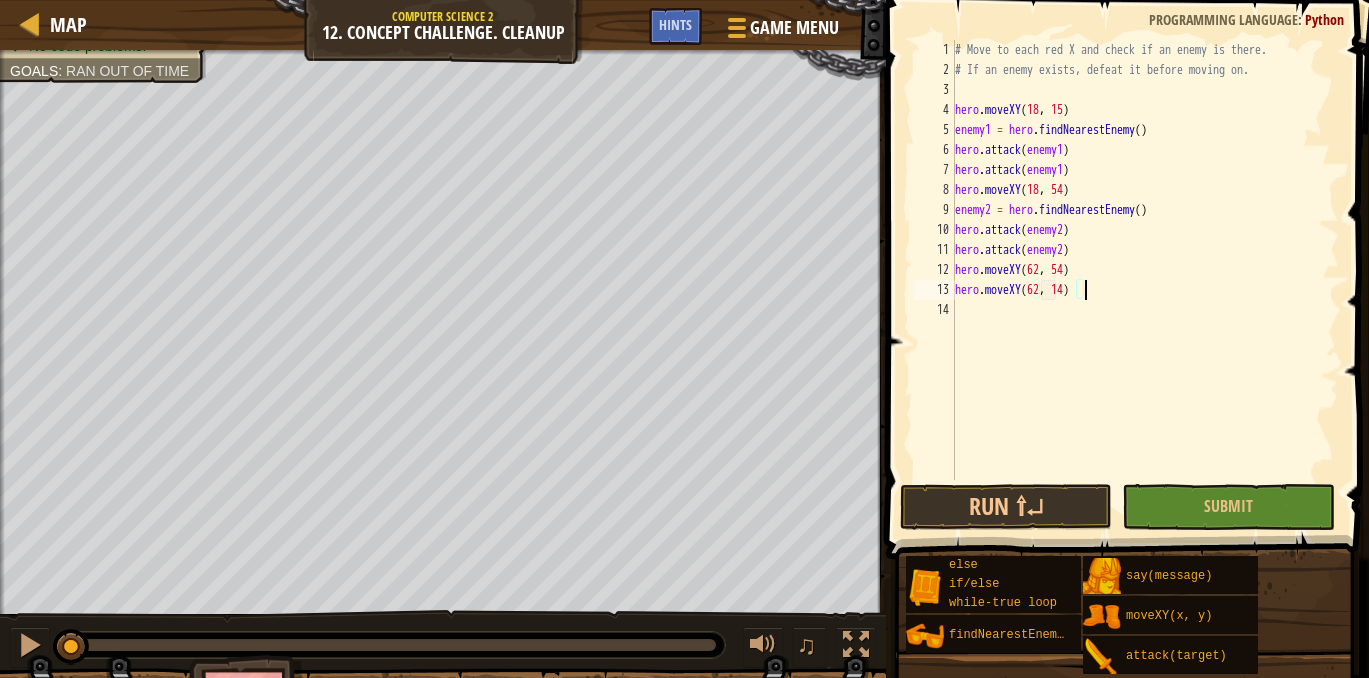 scroll, scrollTop: 9, scrollLeft: 10, axis: both 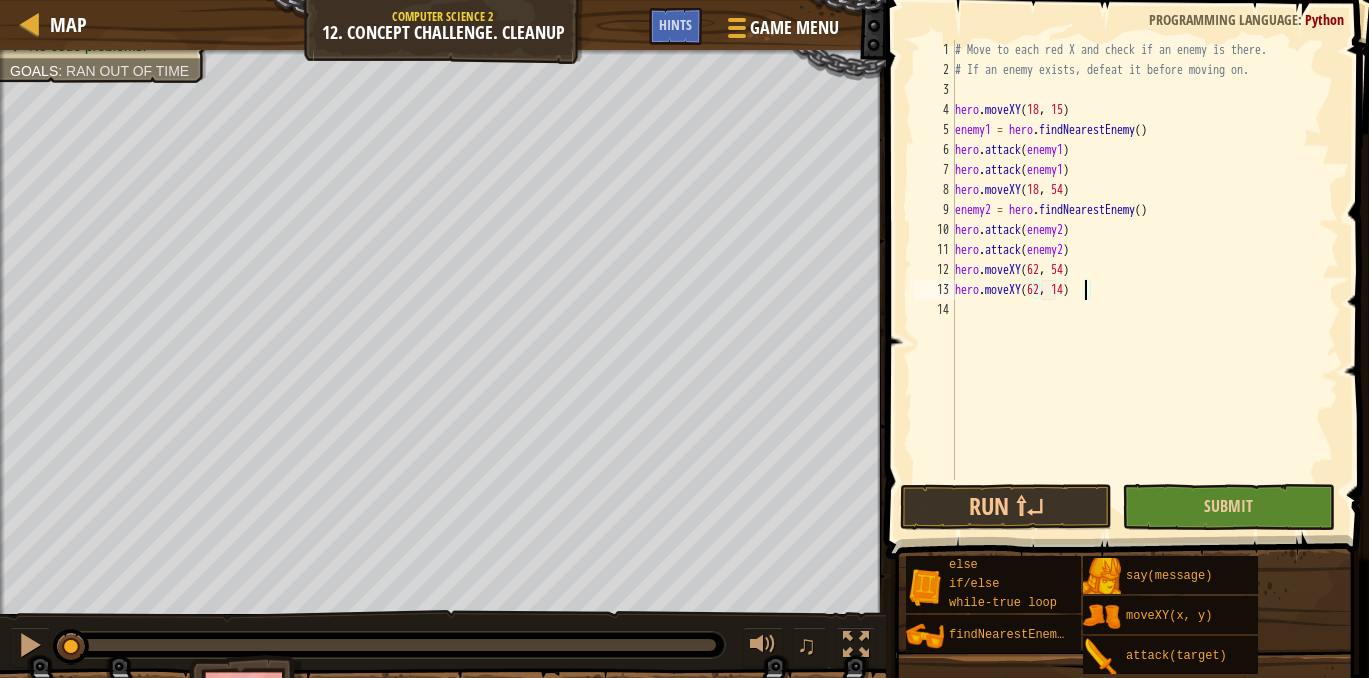 type on "hero.moveXY(62, 14)" 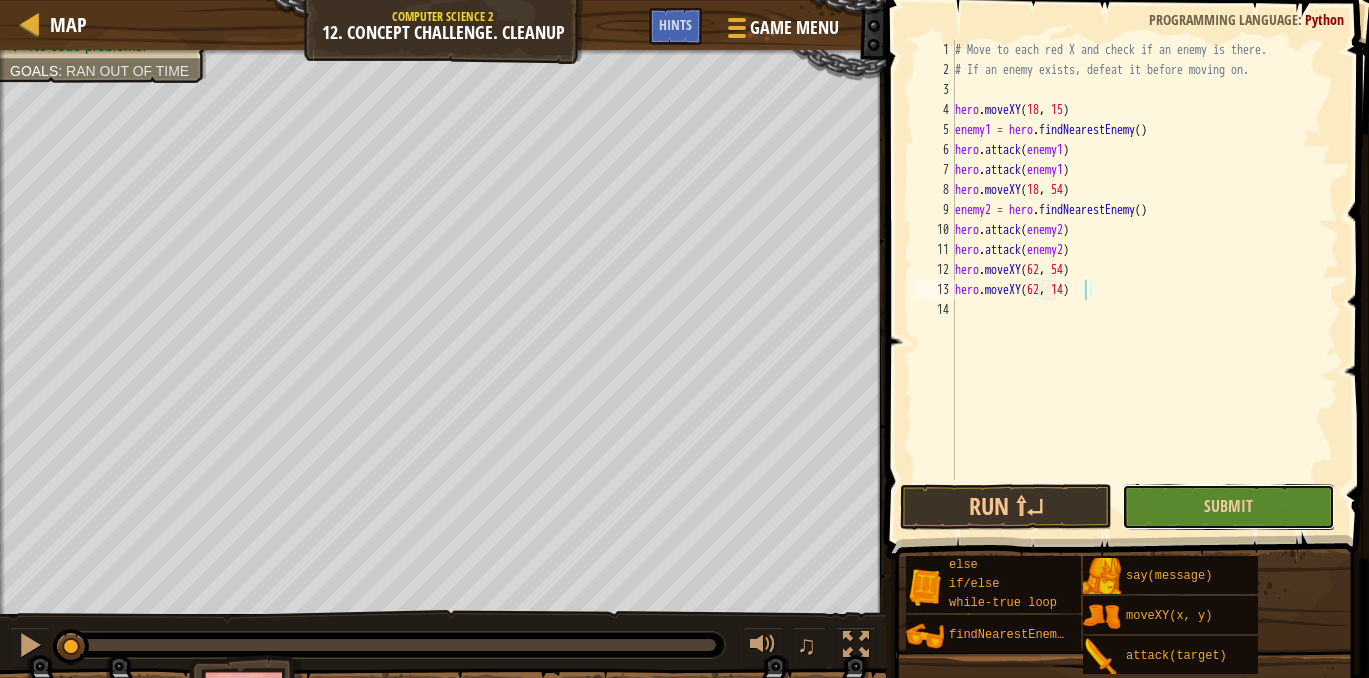 click on "Submit" at bounding box center [1228, 507] 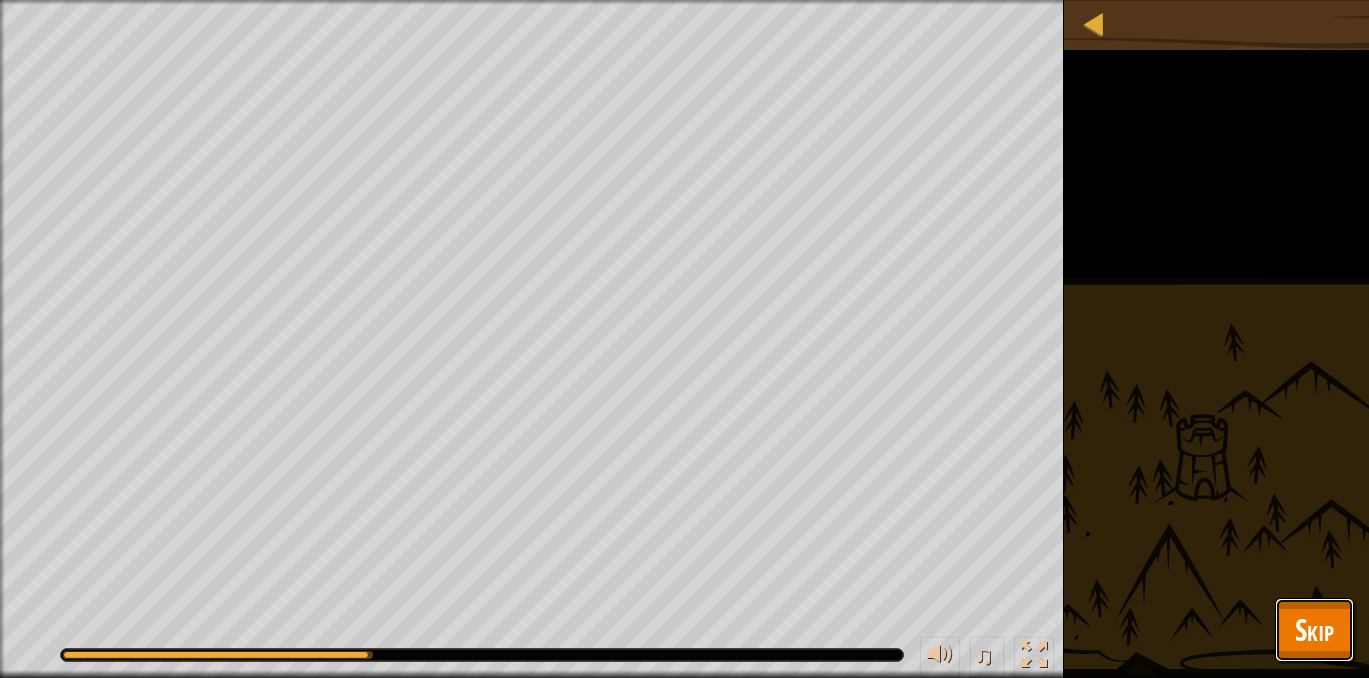 click on "Skip" at bounding box center [1314, 629] 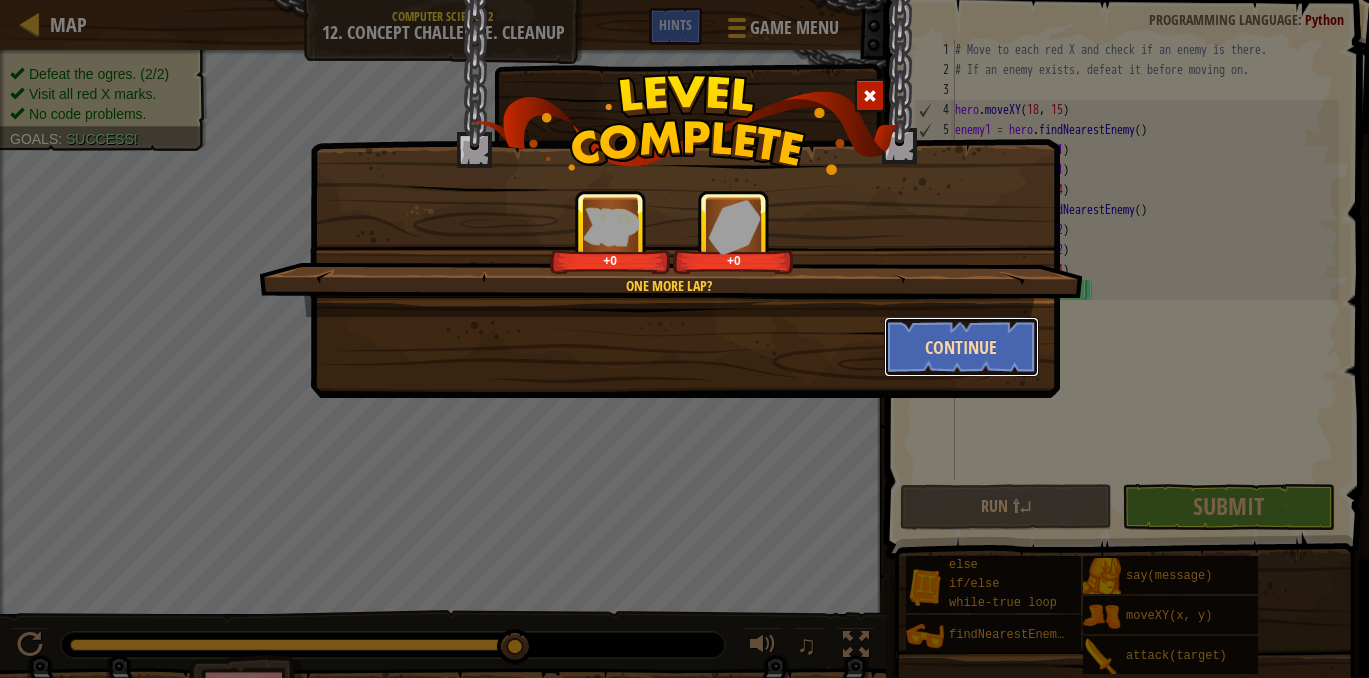 click on "Continue" at bounding box center (961, 347) 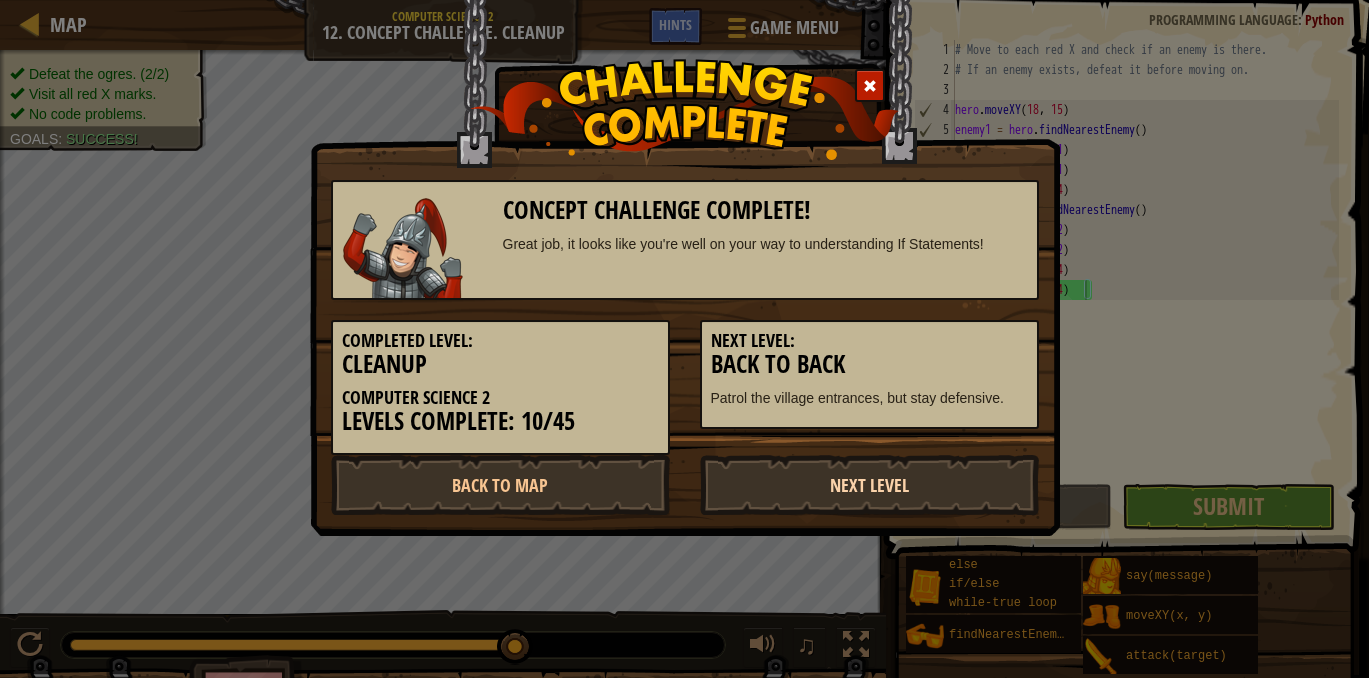 click on "Next Level" at bounding box center [869, 485] 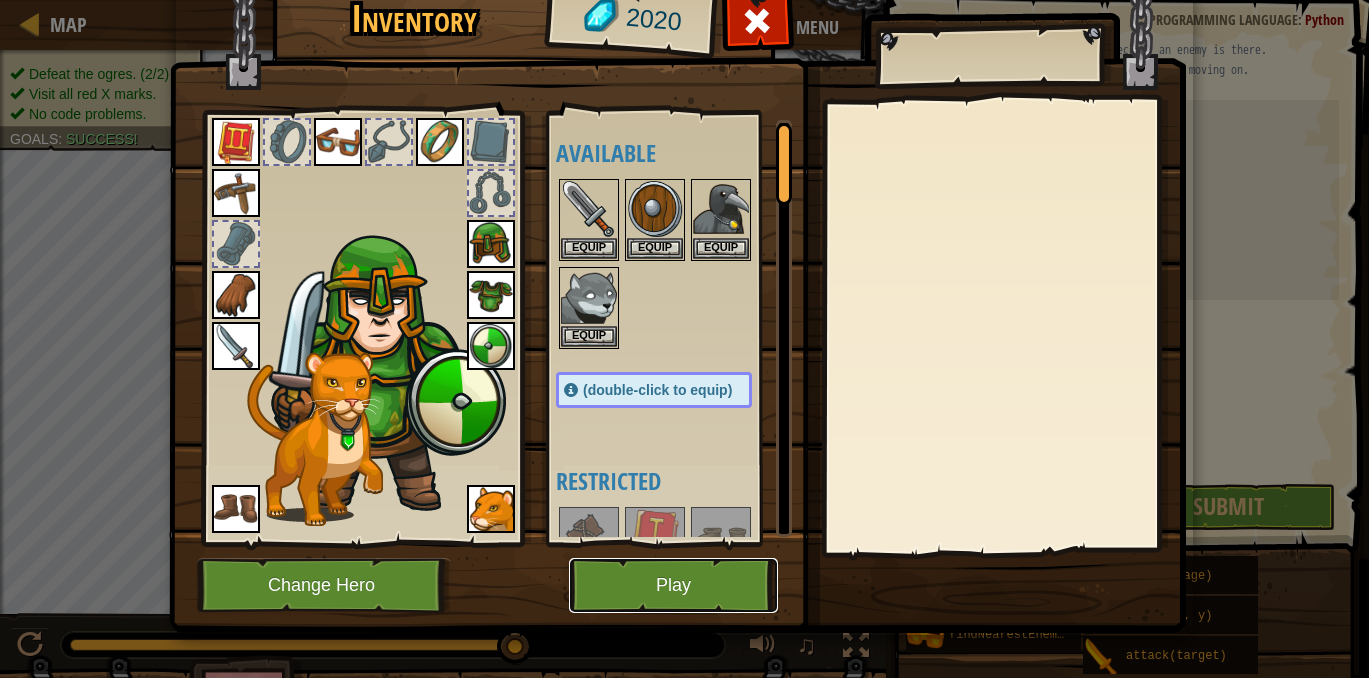 click on "Play" at bounding box center [673, 585] 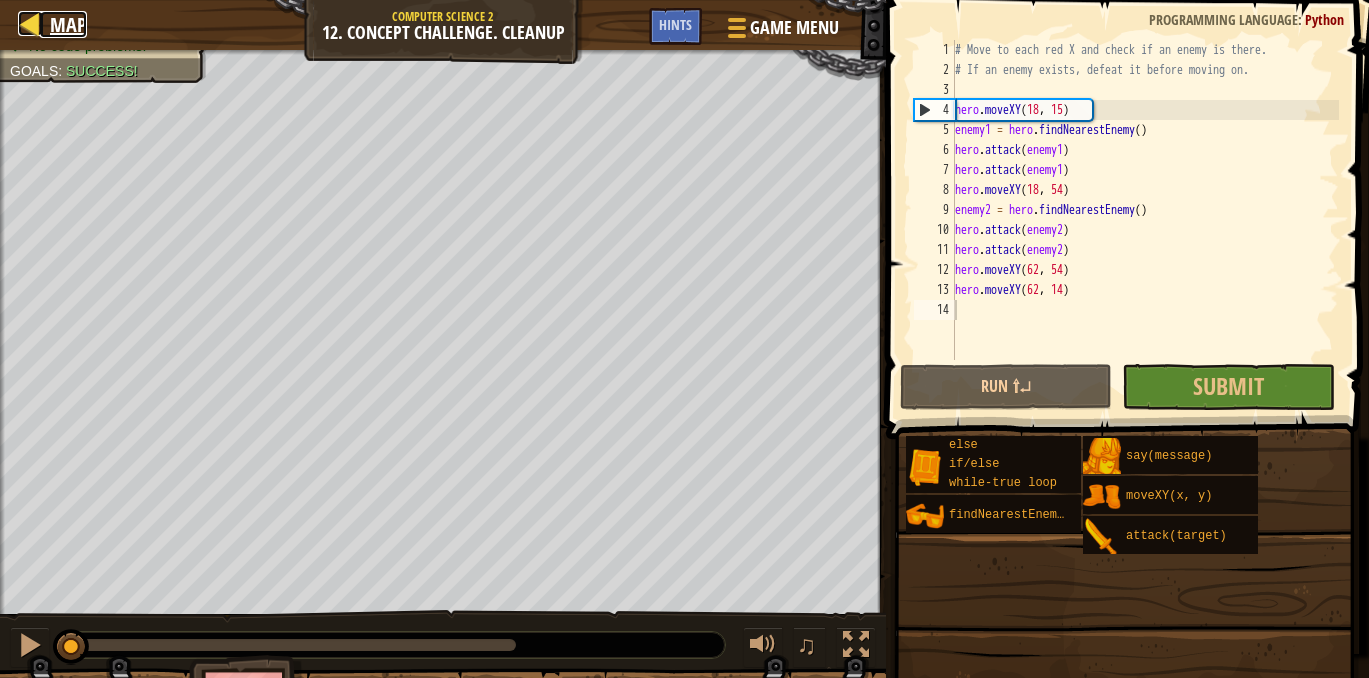 click on "Map" at bounding box center [63, 24] 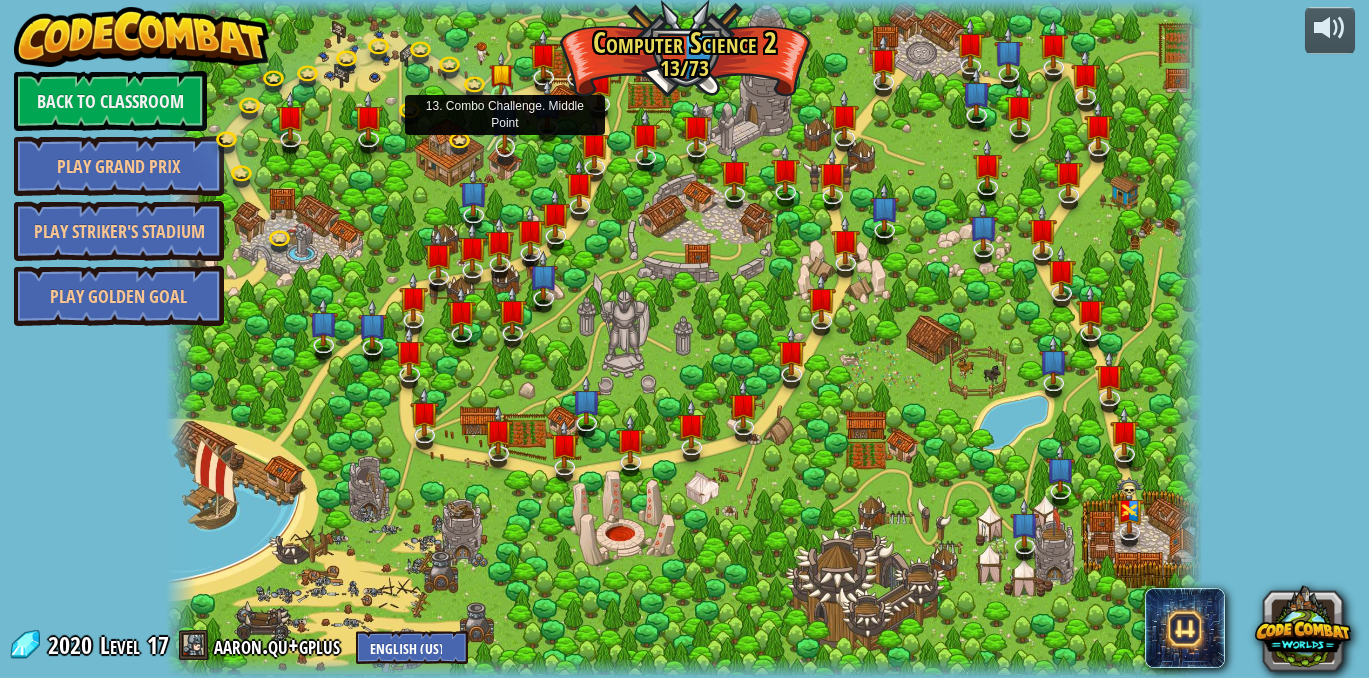 click at bounding box center (505, 116) 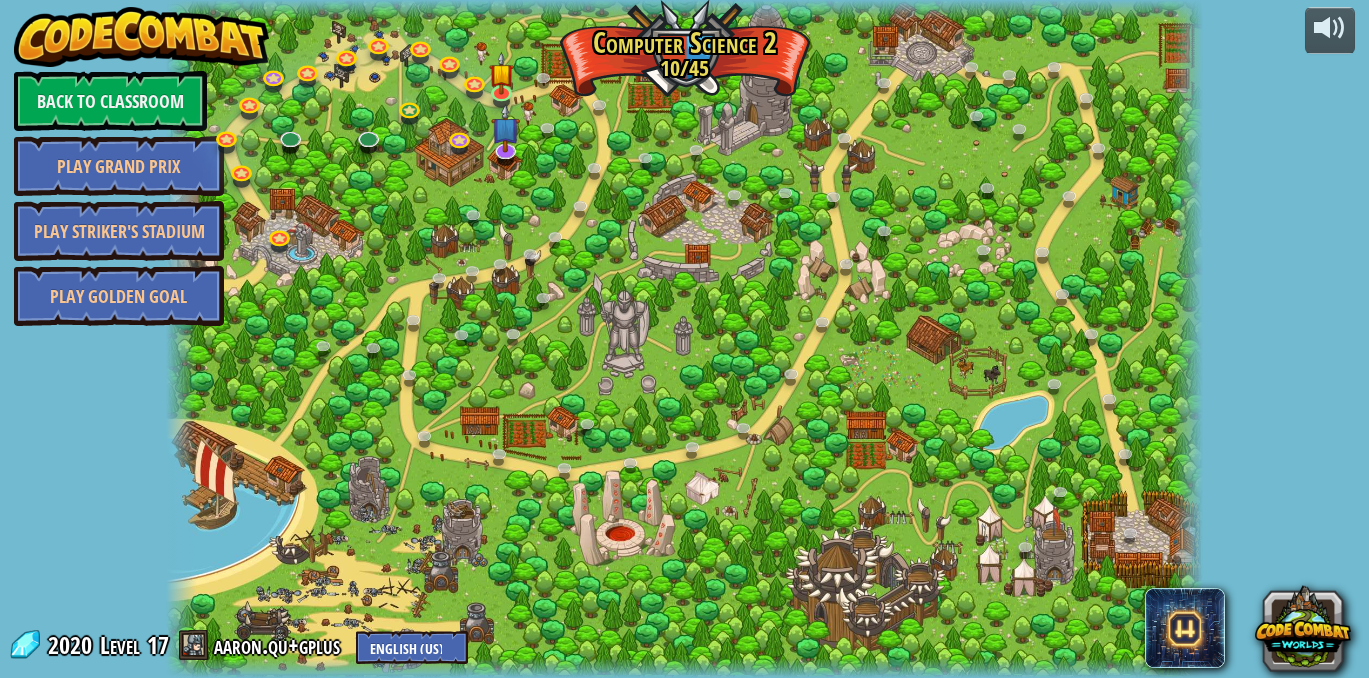 click at bounding box center [684, 339] 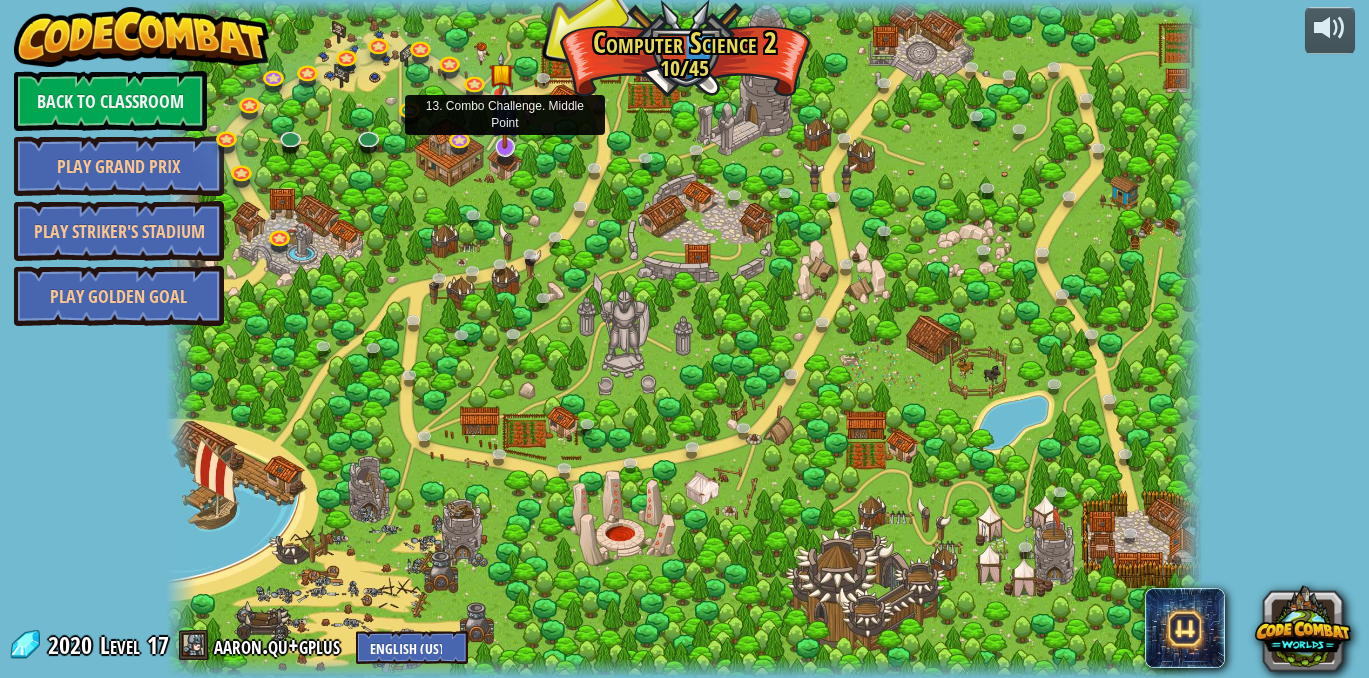 click at bounding box center (505, 116) 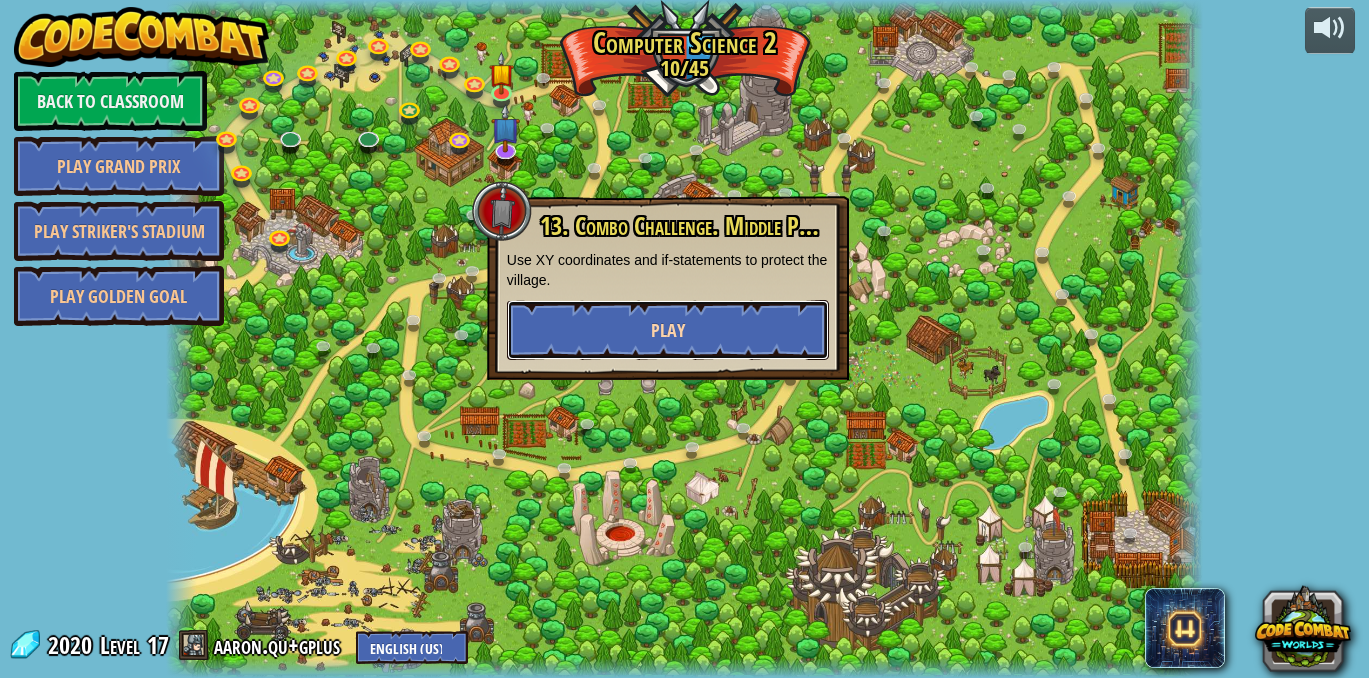 click on "Play" at bounding box center [668, 330] 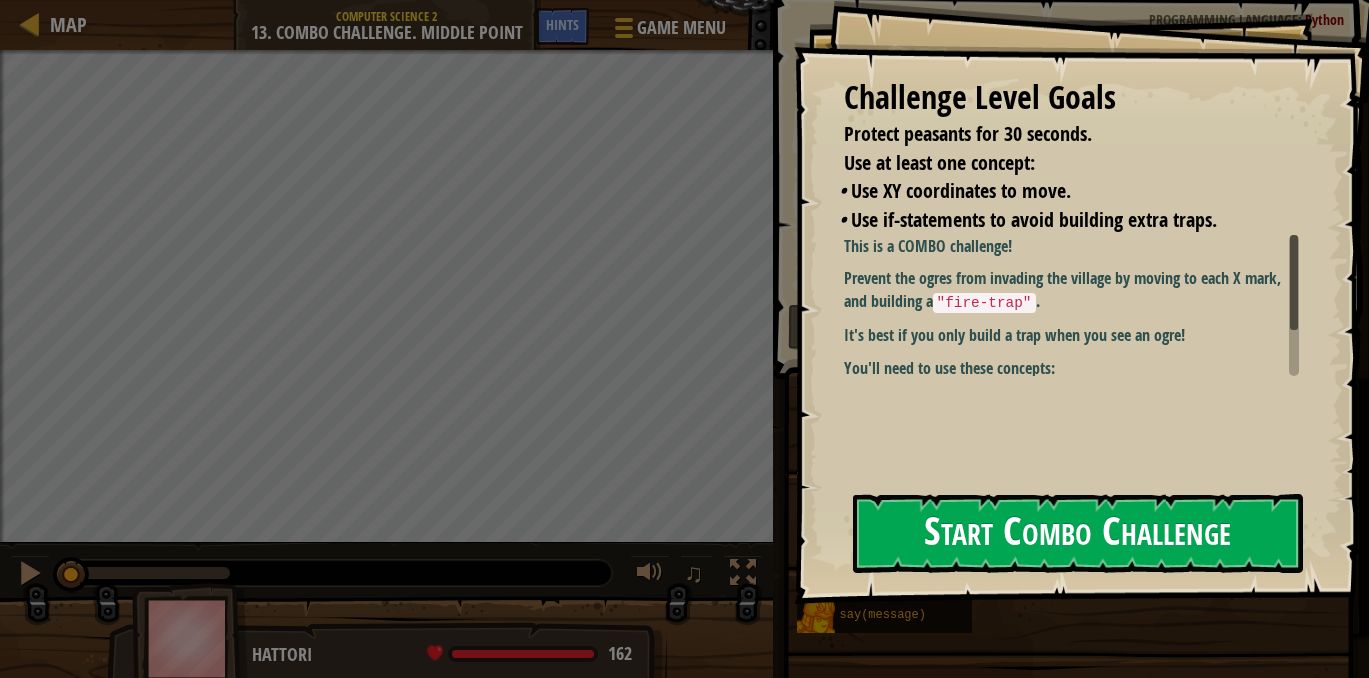 click on "Start Combo Challenge" at bounding box center [1078, 533] 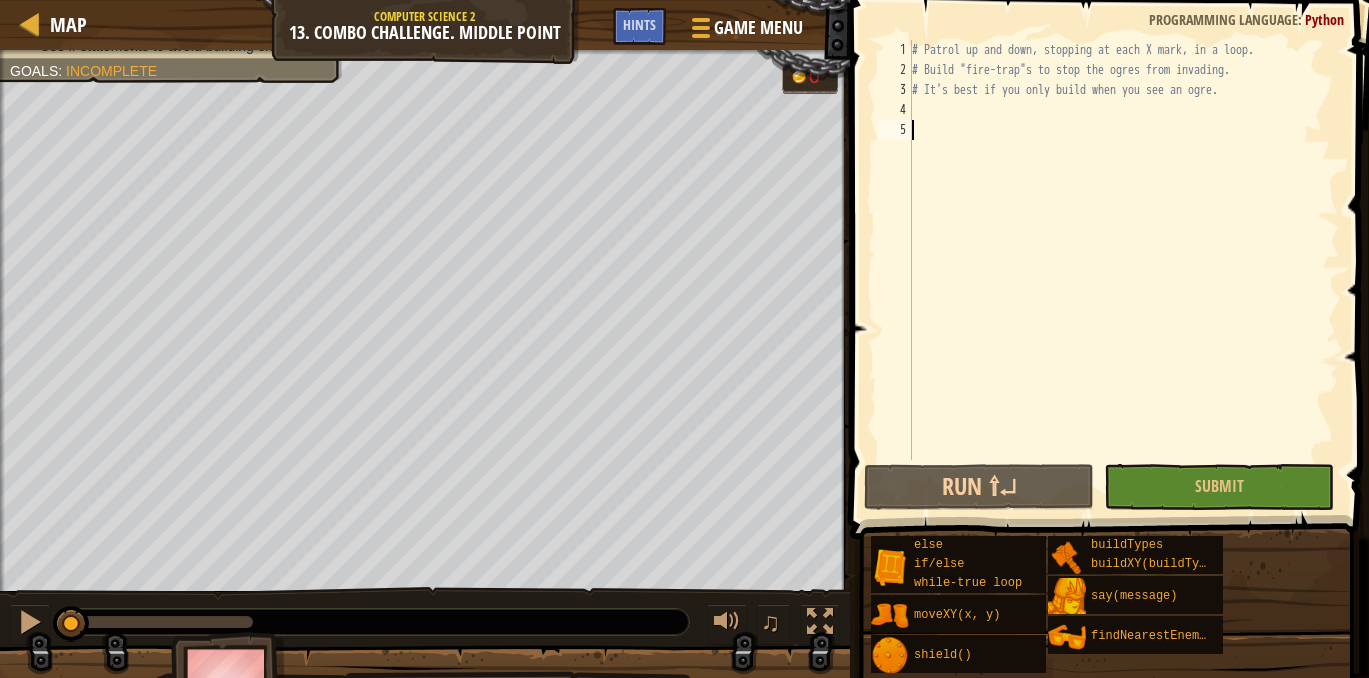 scroll, scrollTop: 9, scrollLeft: 0, axis: vertical 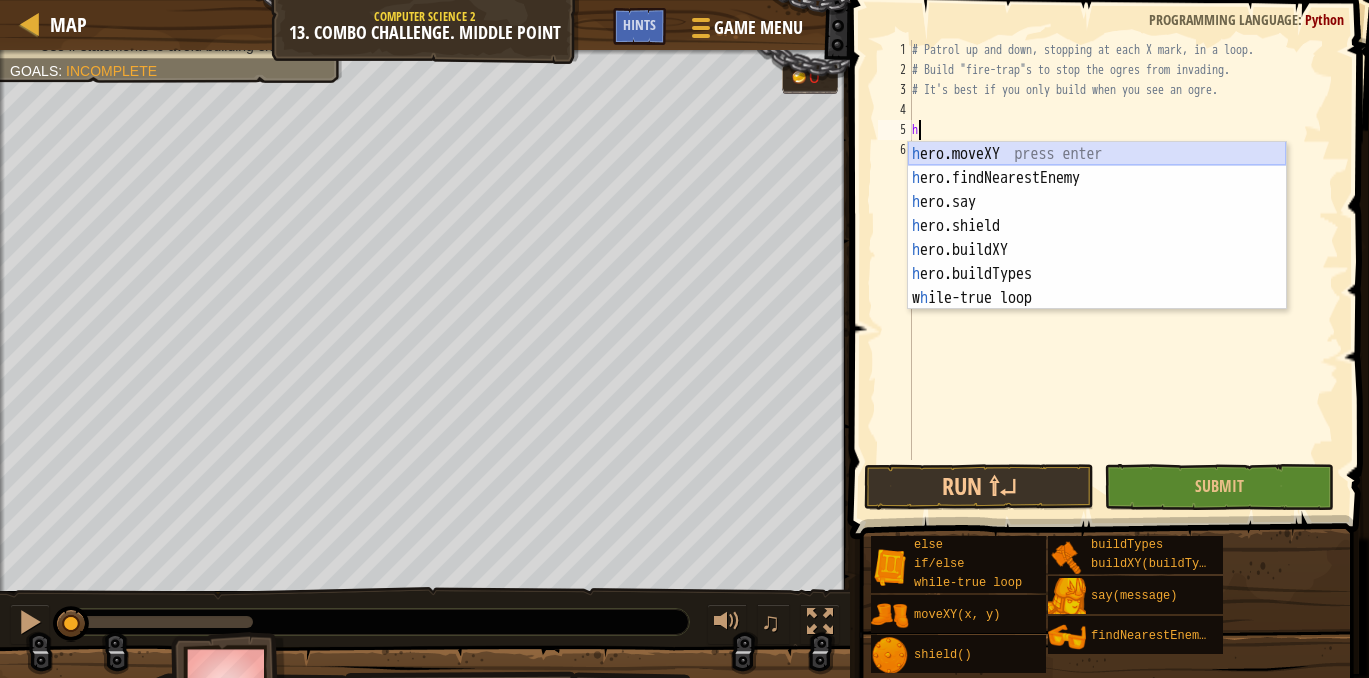 click on "h ero.moveXY press enter h ero.findNearestEnemy press enter h ero.say press enter h ero.shield press enter h ero.buildXY press enter h ero.buildTypes press enter w h ile-true loop press enter" at bounding box center (1097, 250) 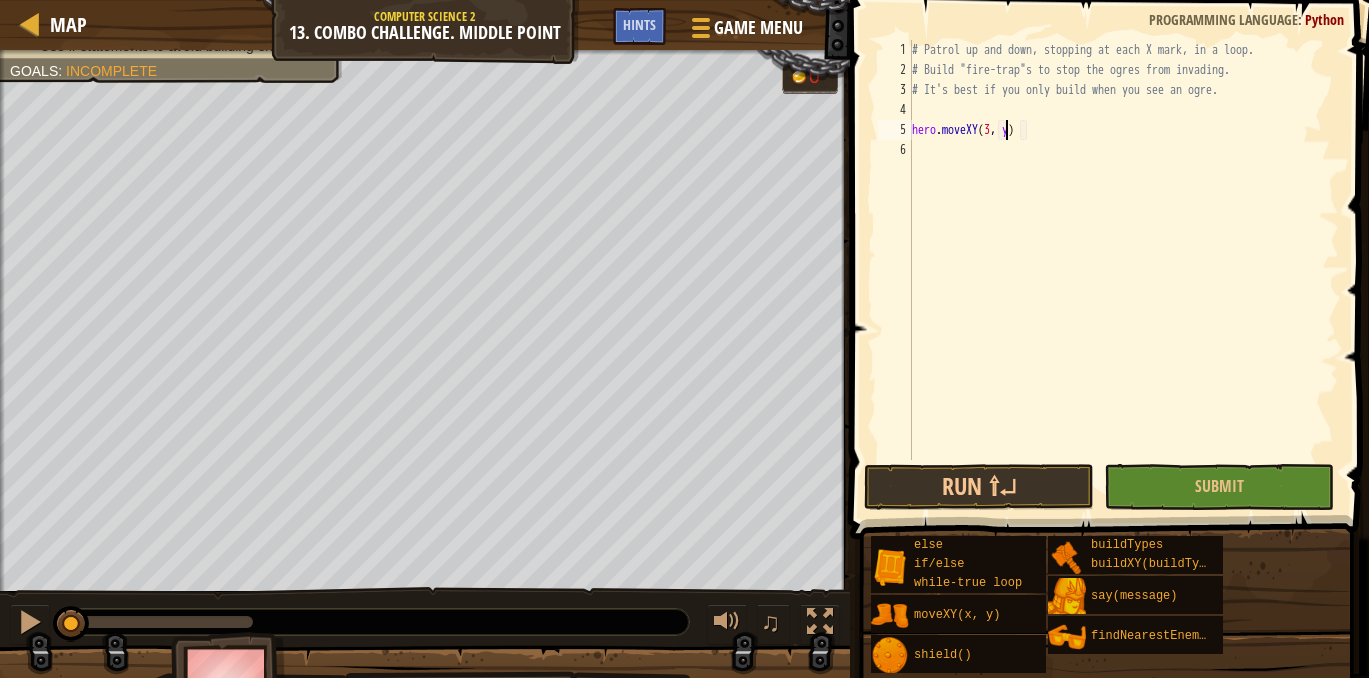 scroll, scrollTop: 9, scrollLeft: 8, axis: both 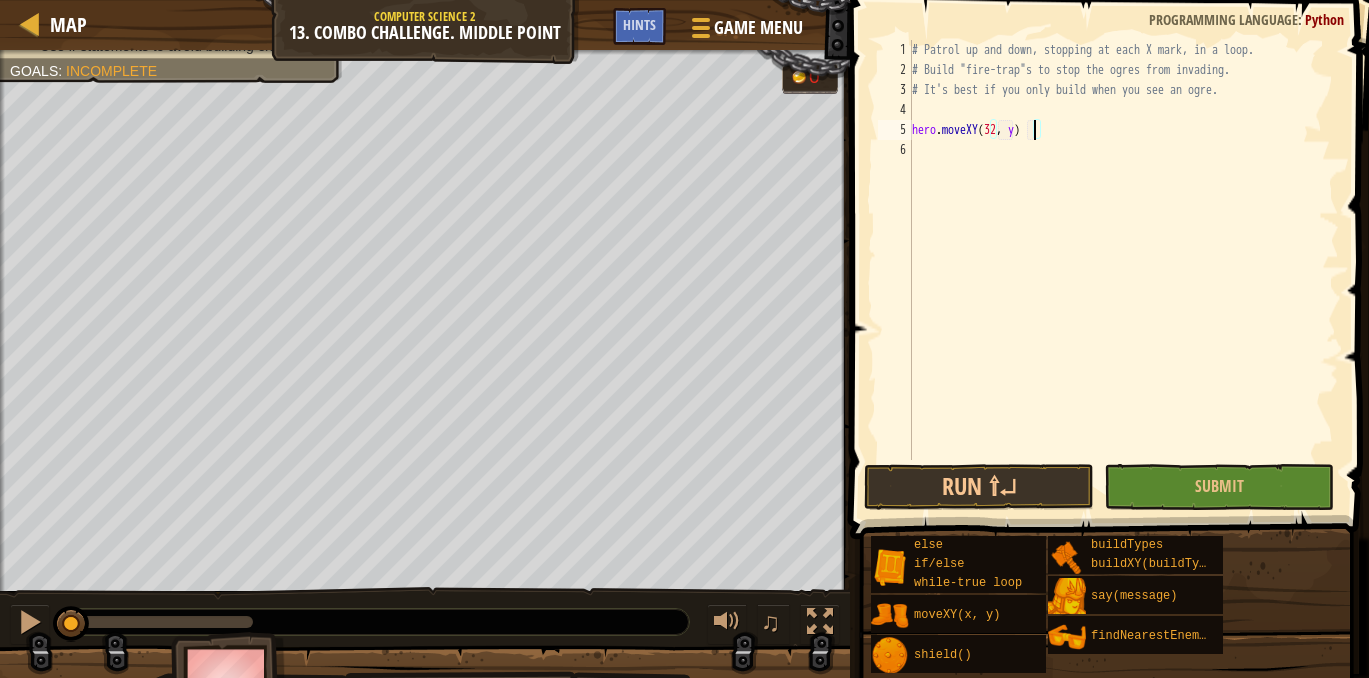 click on "# Patrol up and down, stopping at each X mark, in a loop. # Build "fire-trap"s to stop the ogres from invading. # It's best if you only build when you see an ogre. hero . moveXY ( 32 ,   y )" at bounding box center [1123, 270] 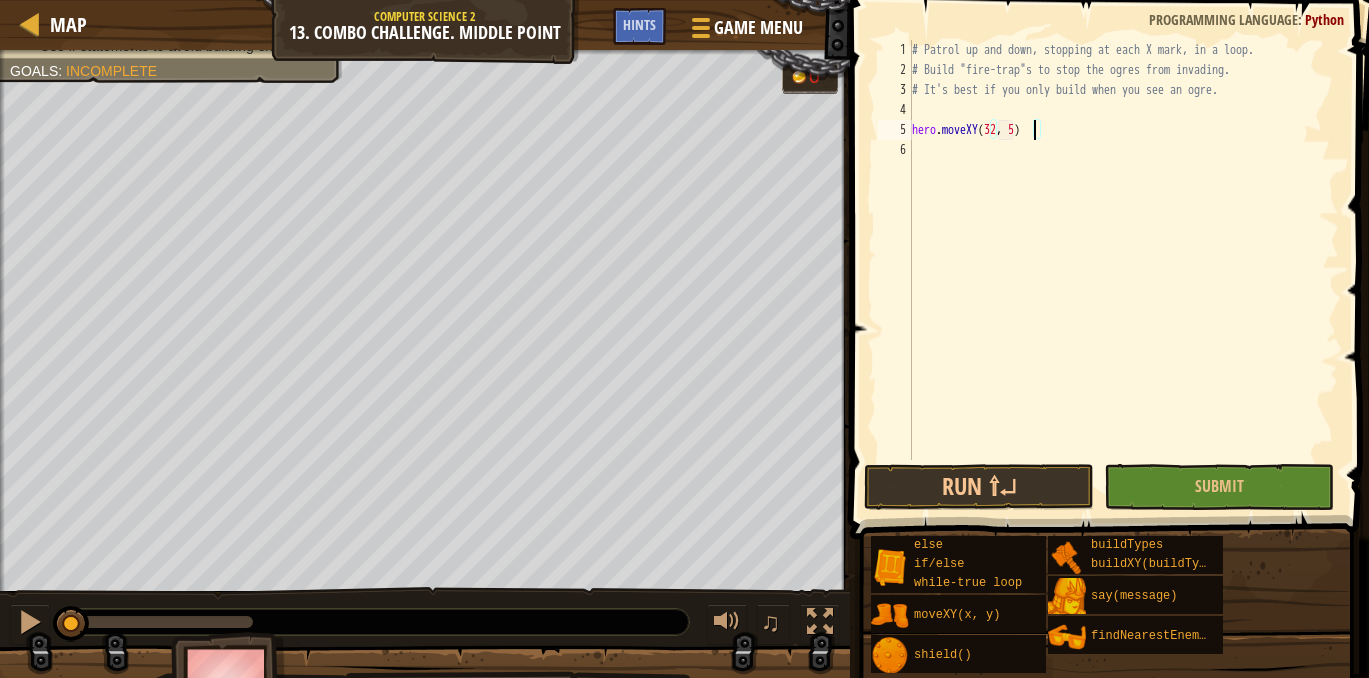 type on "hero.moveXY(32, 52)" 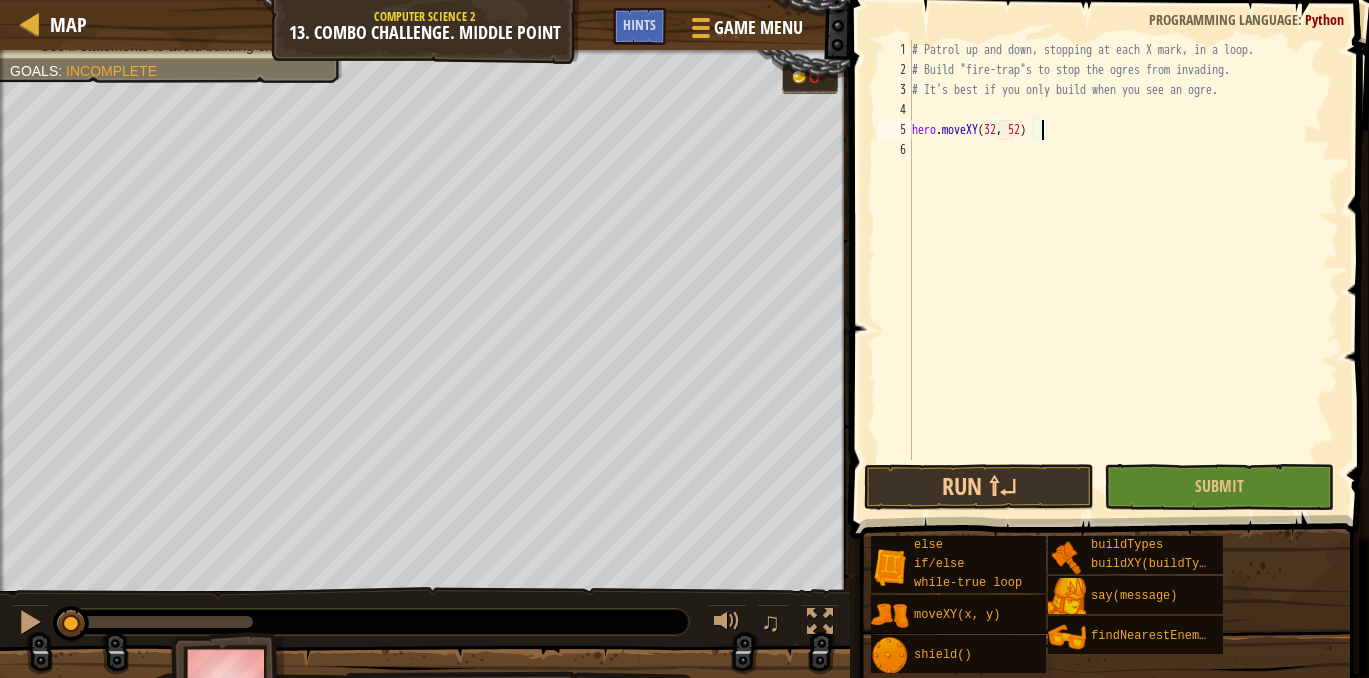 scroll, scrollTop: 9, scrollLeft: 10, axis: both 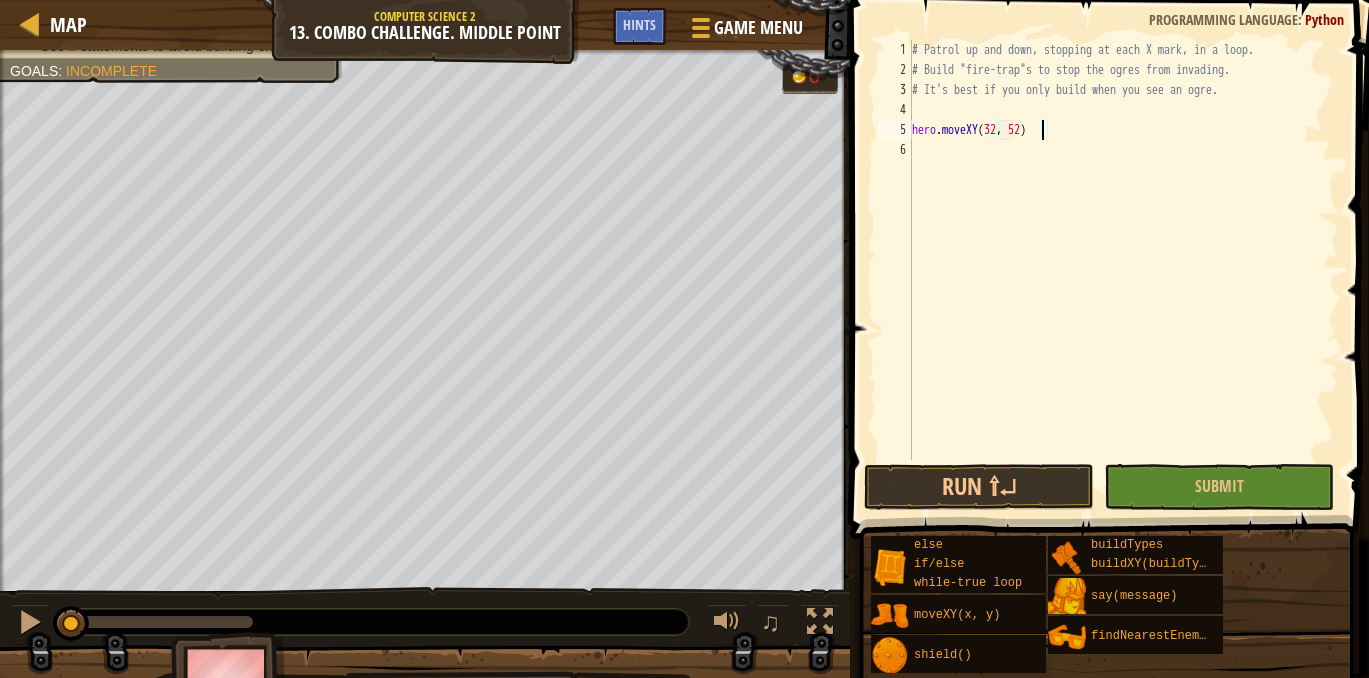 click on "# Patrol up and down, stopping at each X mark, in a loop. # Build "fire-trap"s to stop the ogres from invading. # It's best if you only build when you see an ogre. hero . moveXY ( 32 ,   52 )" at bounding box center [1123, 270] 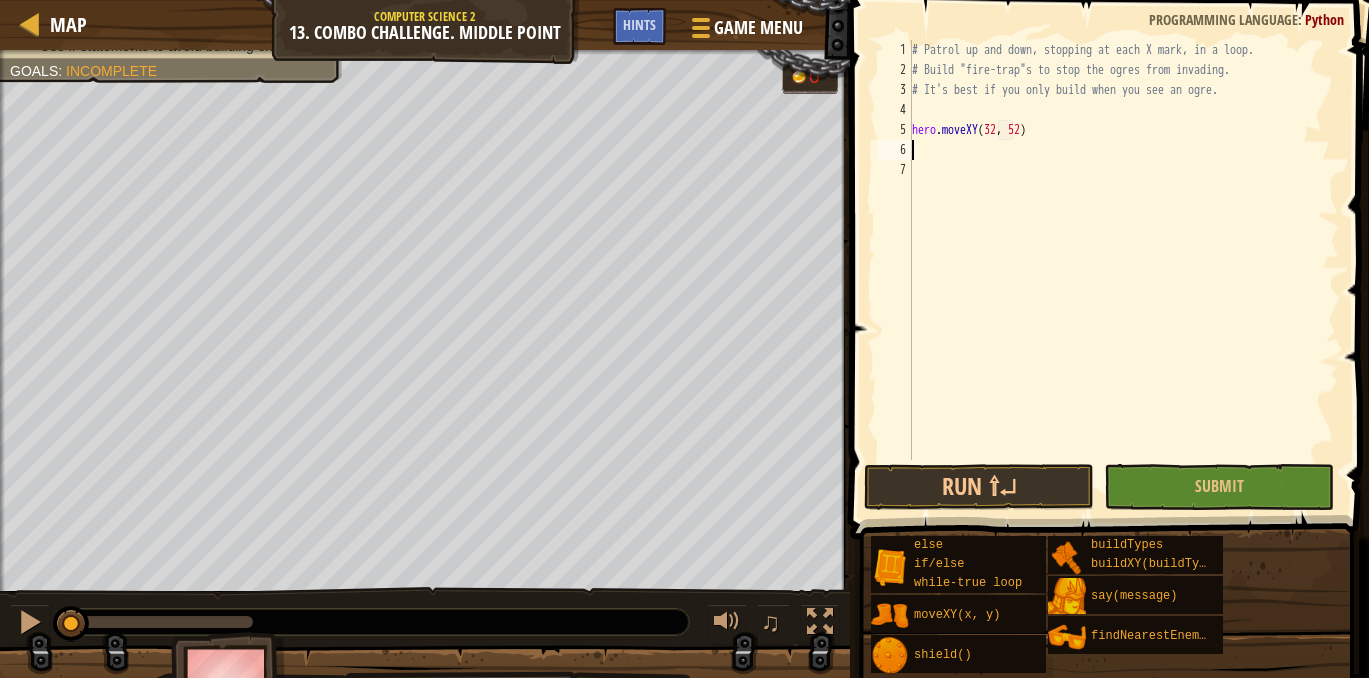 scroll, scrollTop: 9, scrollLeft: 0, axis: vertical 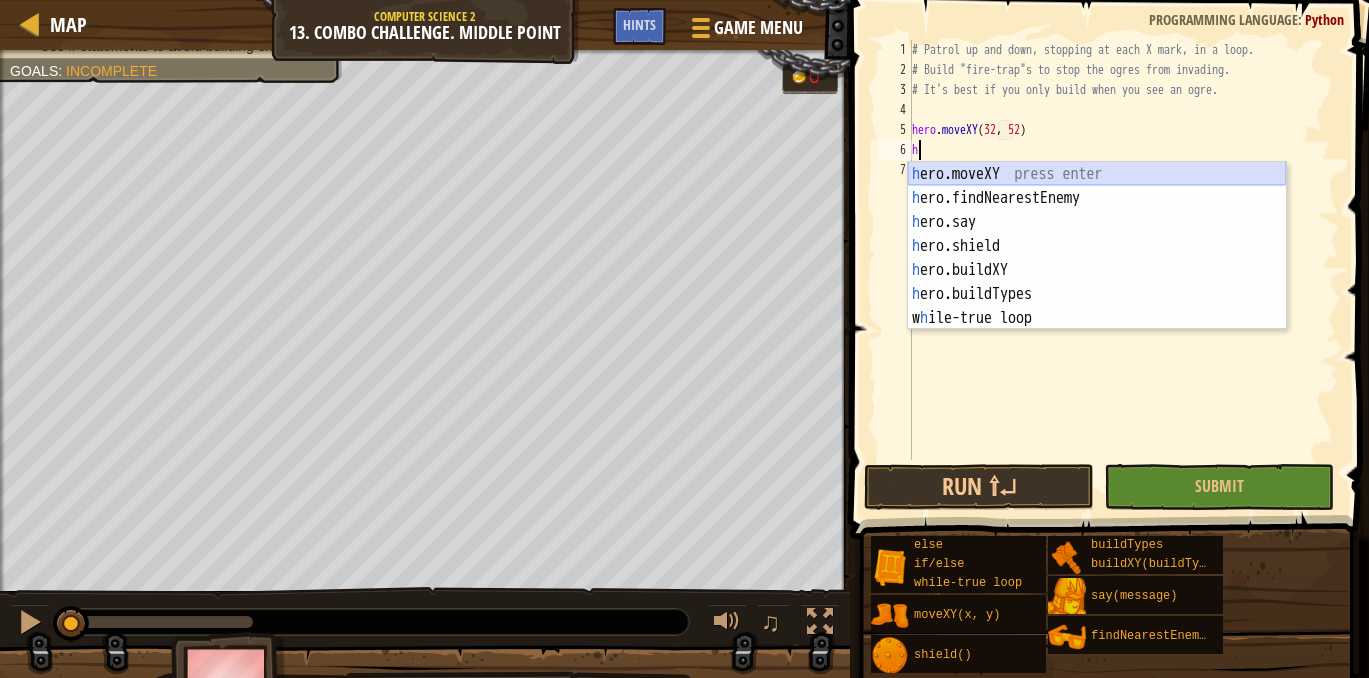click on "h ero.moveXY press enter h ero.findNearestEnemy press enter h ero.say press enter h ero.shield press enter h ero.buildXY press enter h ero.buildTypes press enter w h ile-true loop press enter" at bounding box center [1097, 270] 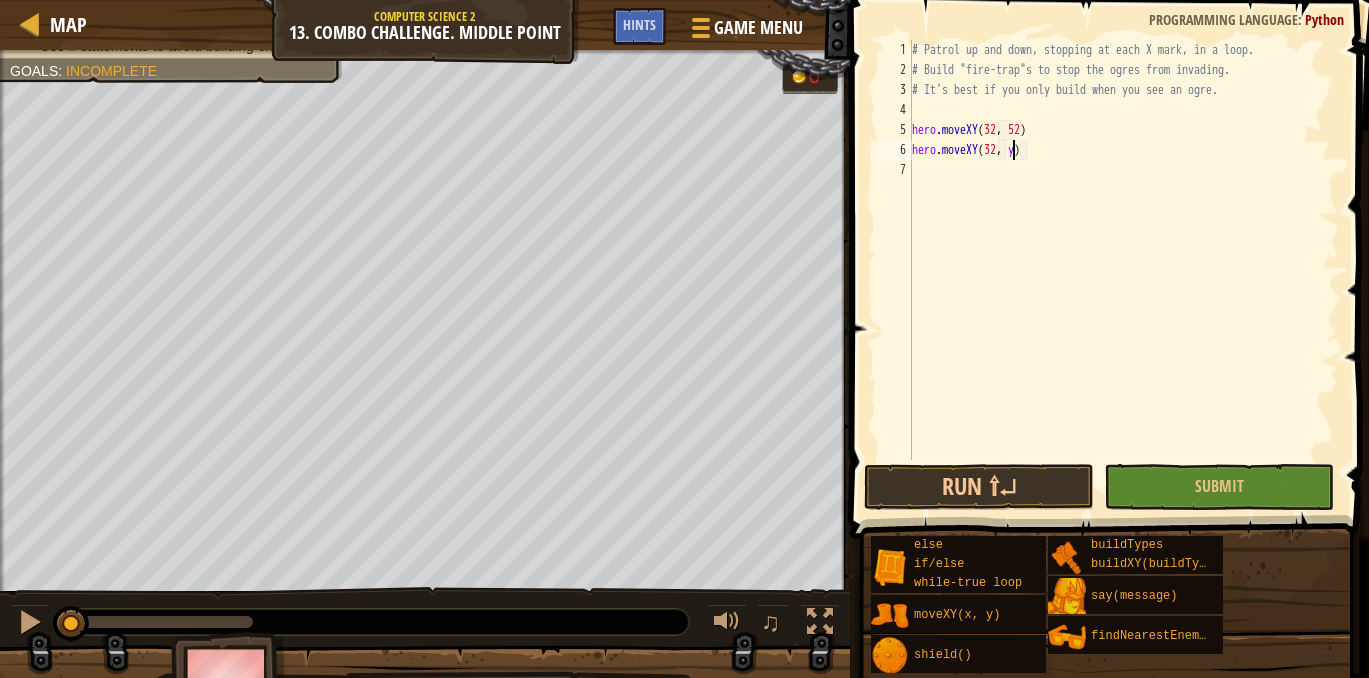 scroll, scrollTop: 9, scrollLeft: 8, axis: both 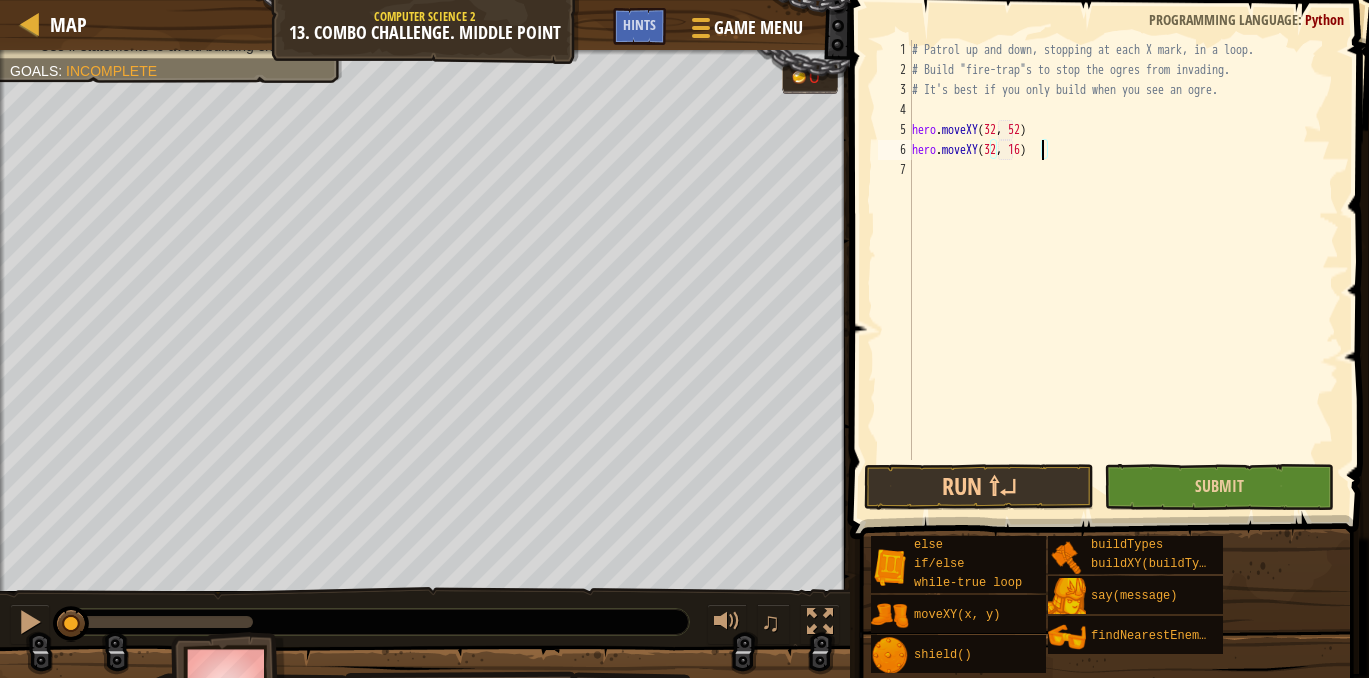 type on "hero.moveXY(32, 16)" 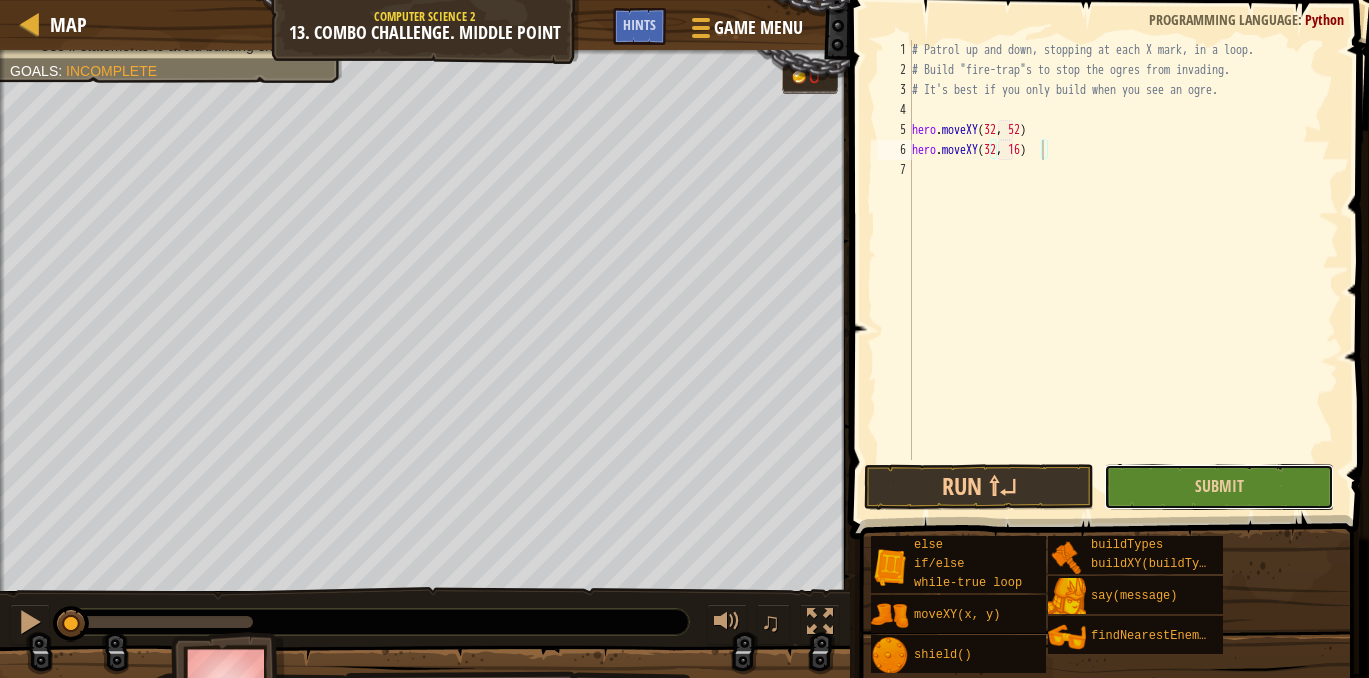 click on "Submit" at bounding box center [1219, 487] 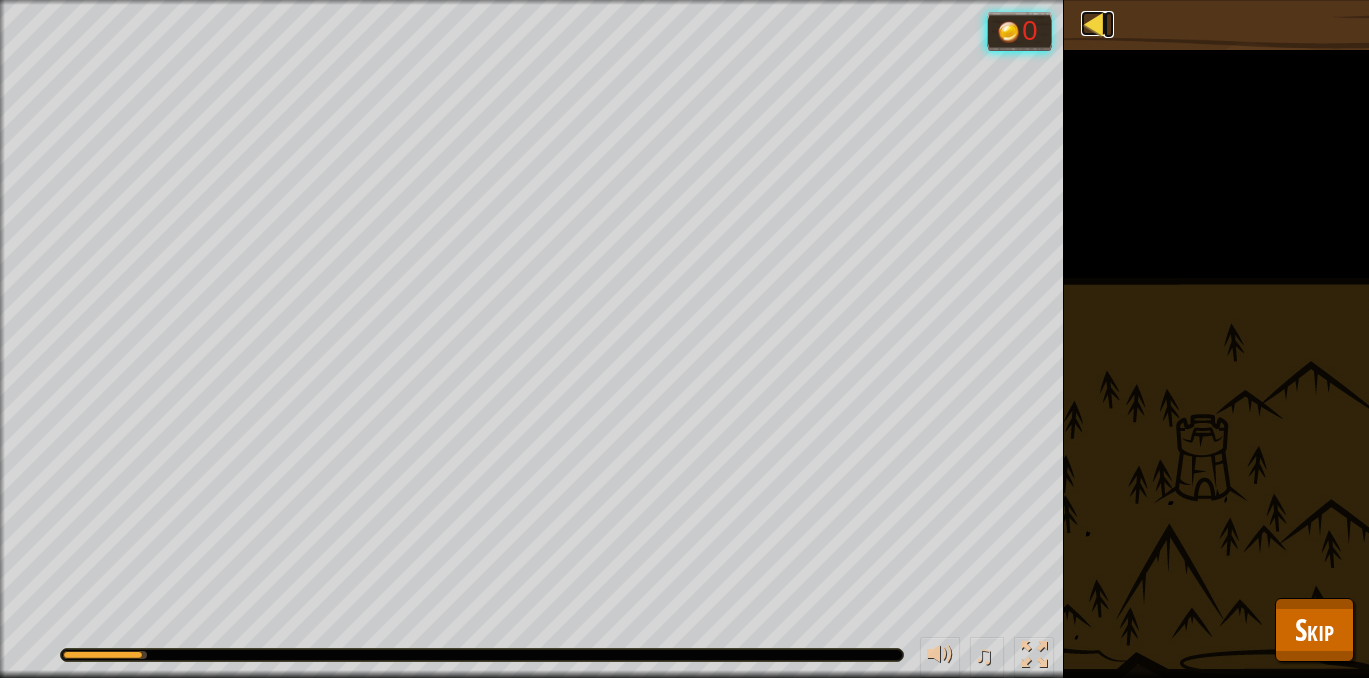 click at bounding box center (1093, 23) 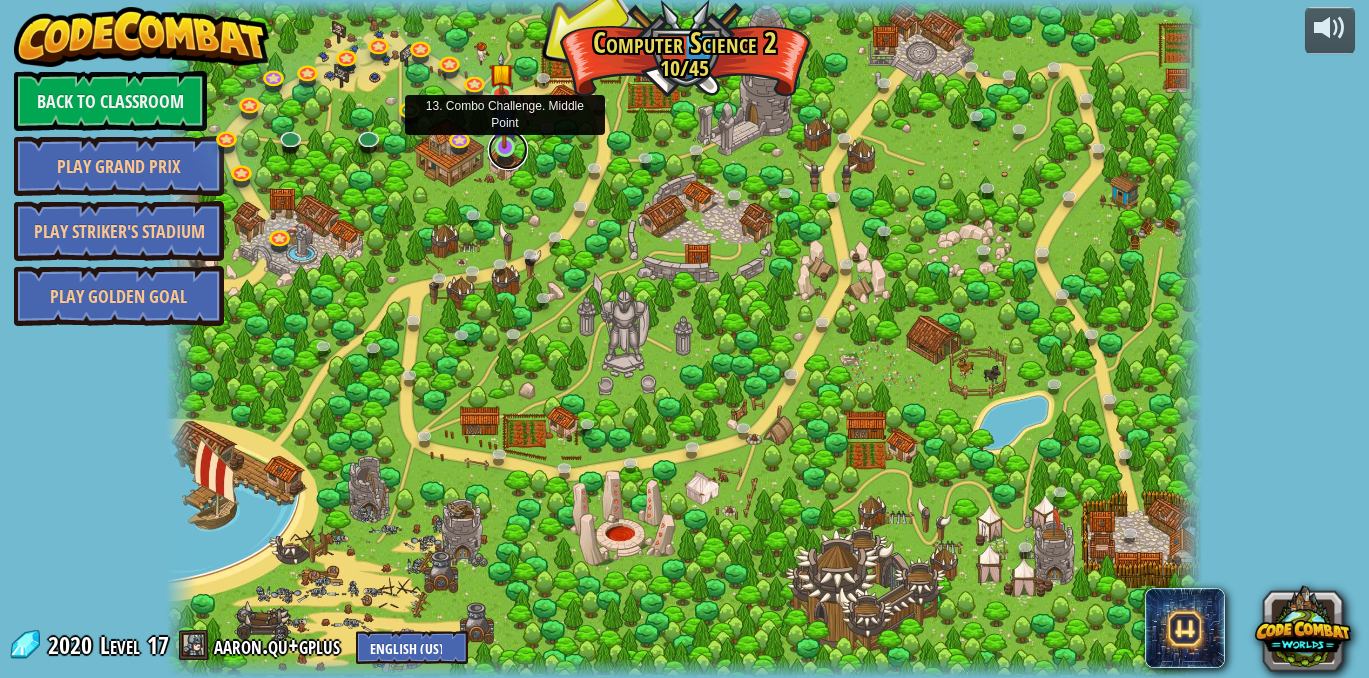 click at bounding box center (508, 150) 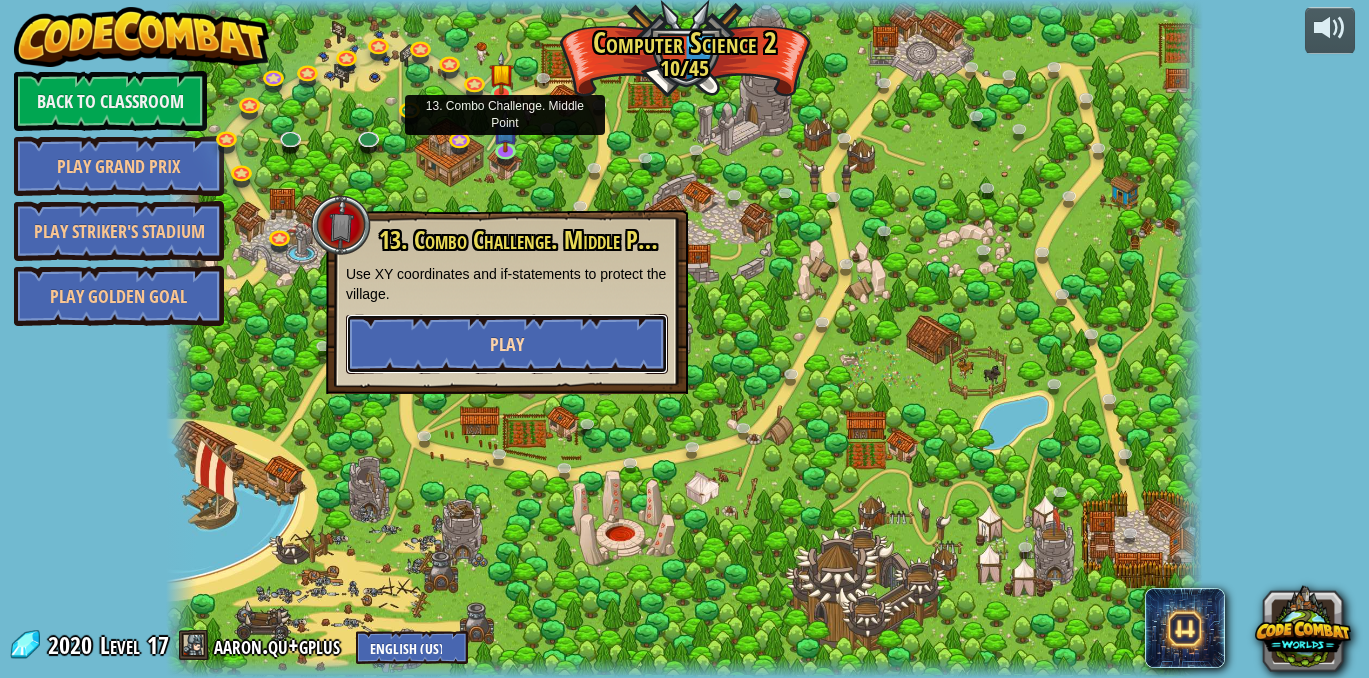 click on "Play" at bounding box center [507, 344] 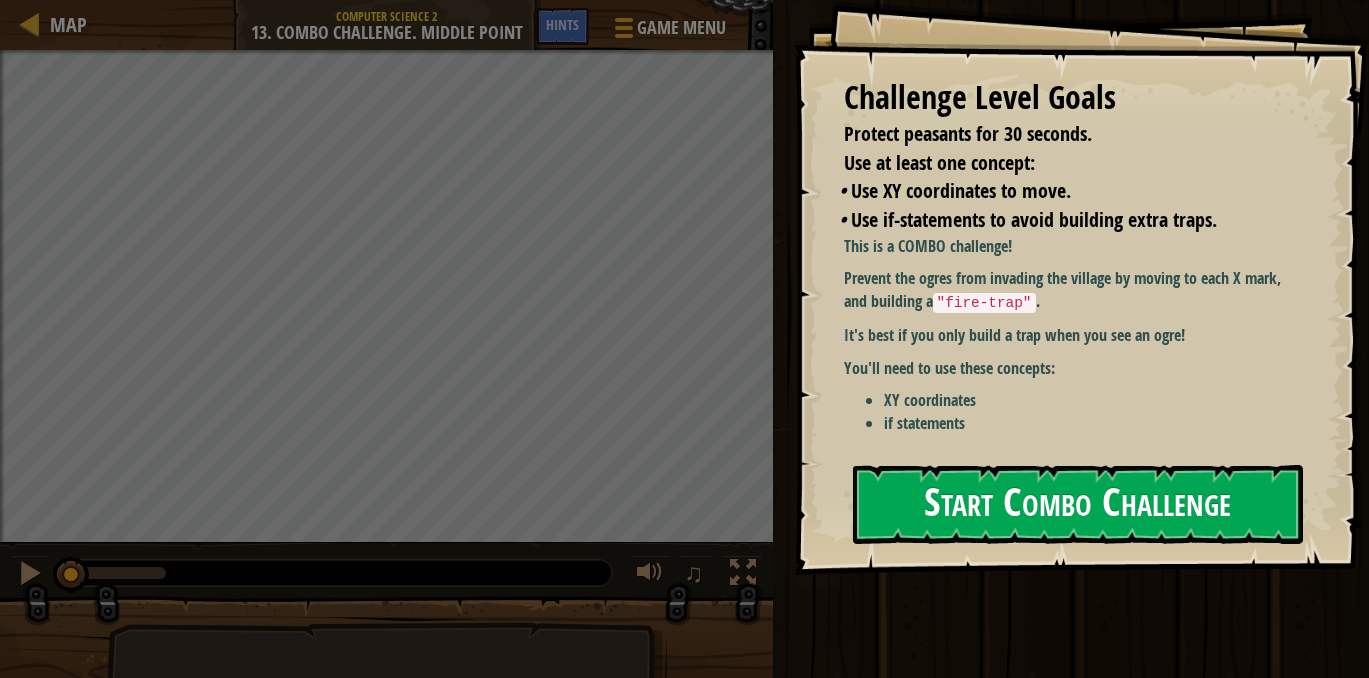 click on "Start Combo Challenge" at bounding box center [1078, 504] 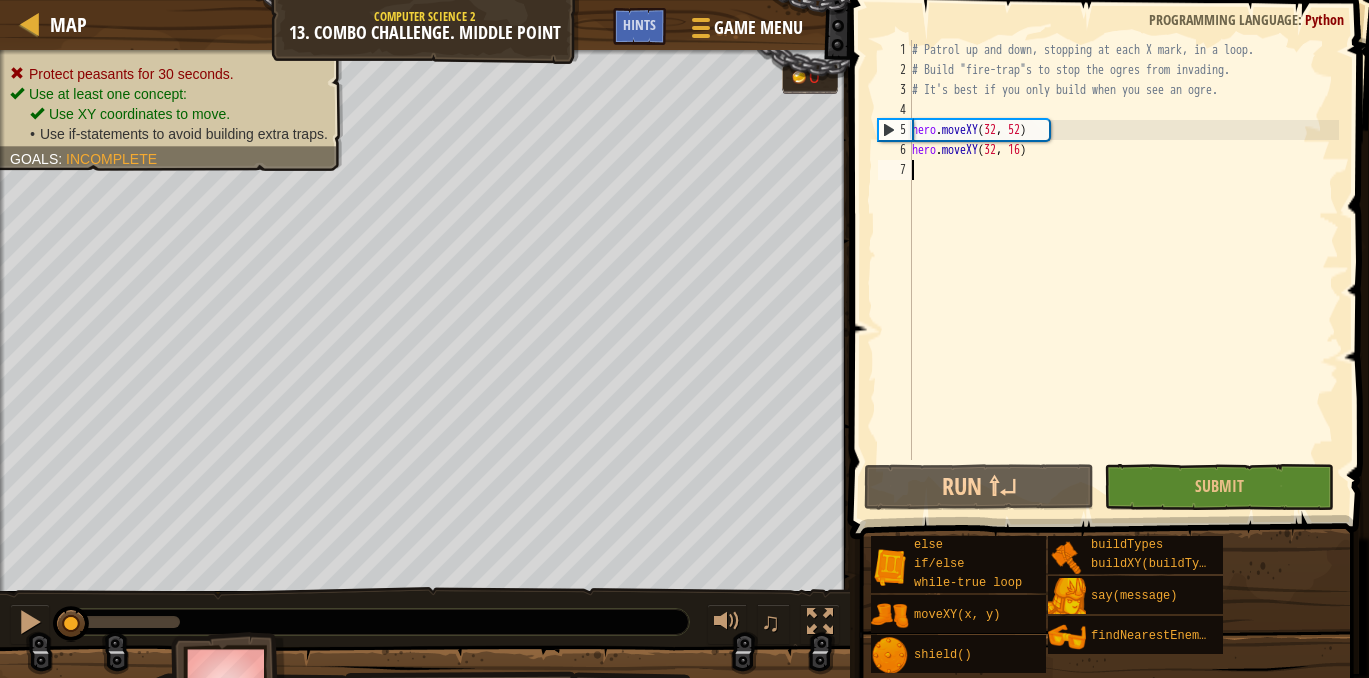 click on "# Patrol up and down, stopping at each X mark, in a loop. # Build "fire-trap"s to stop the ogres from invading. # It's best if you only build when you see an ogre. hero . moveXY ( 32 ,   52 ) hero . moveXY ( 32 ,   16 )" at bounding box center [1123, 270] 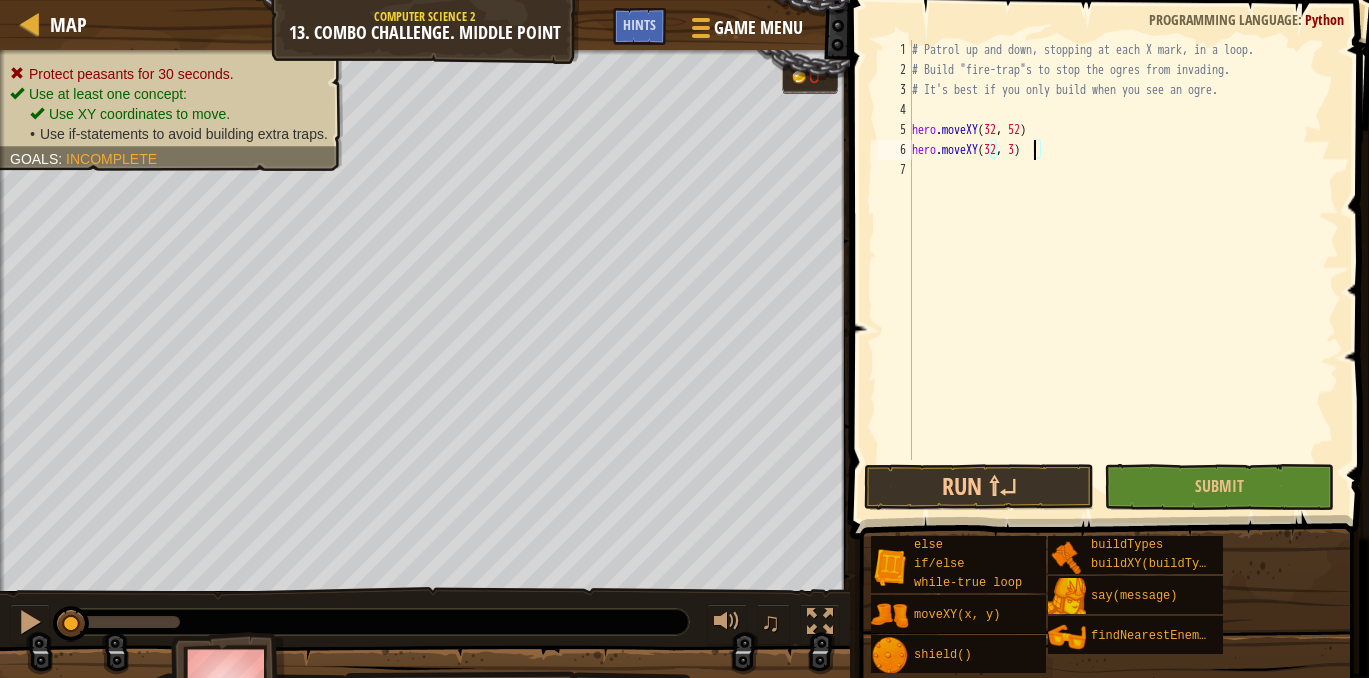 type on "hero.moveXY(32, 34)" 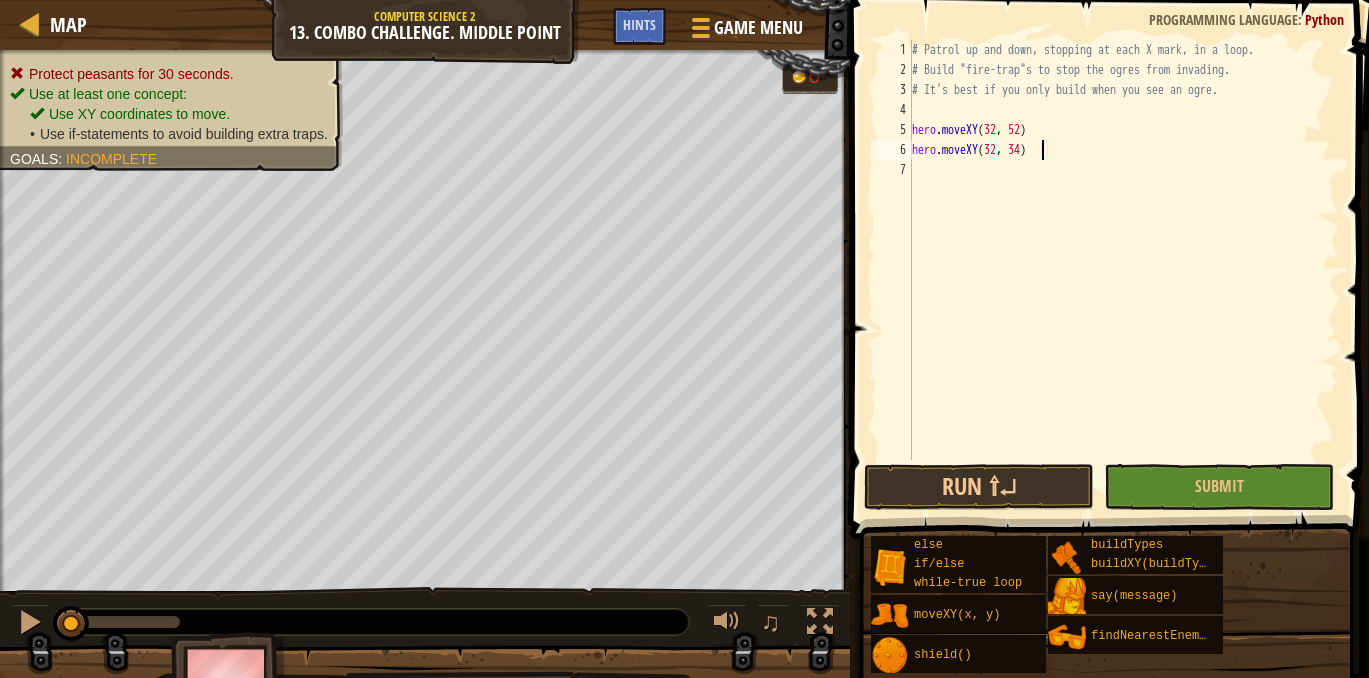 scroll, scrollTop: 9, scrollLeft: 10, axis: both 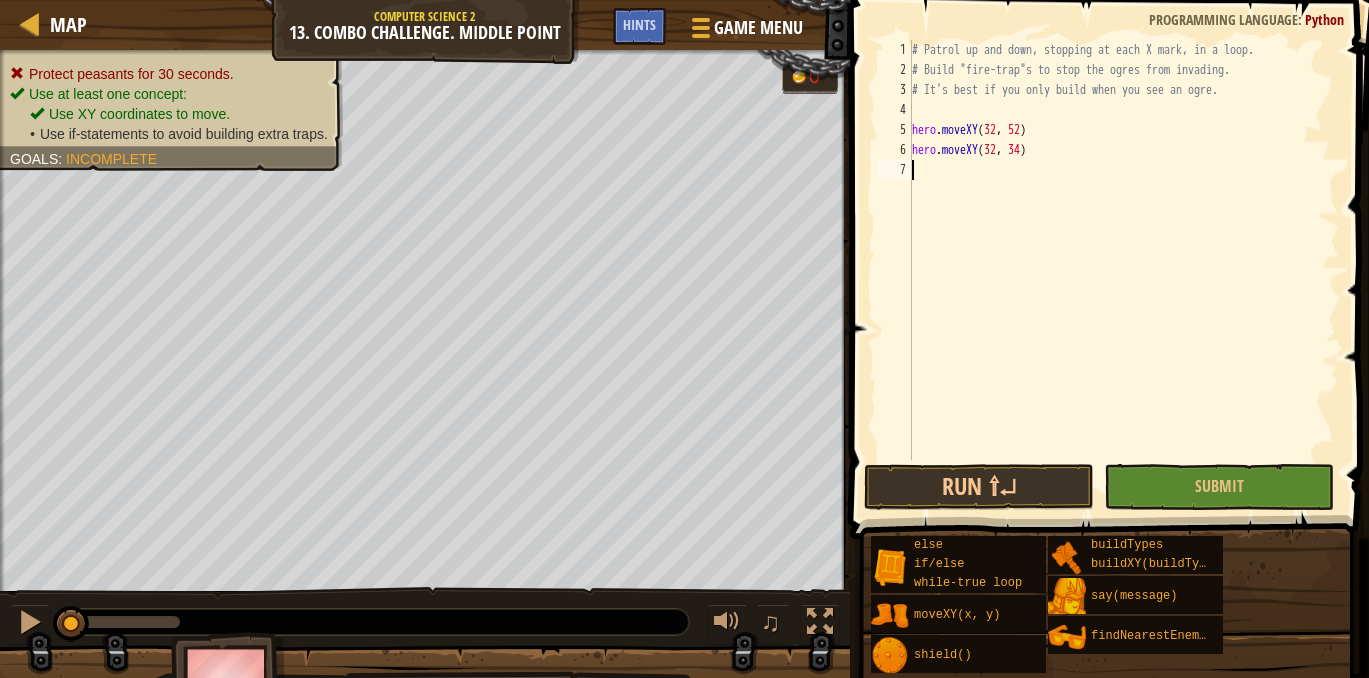 click on "# Patrol up and down, stopping at each X mark, in a loop. # Build "fire-trap"s to stop the ogres from invading. # It's best if you only build when you see an ogre. hero . moveXY ( 32 ,   52 ) hero . moveXY ( 32 ,   34 )" at bounding box center (1123, 270) 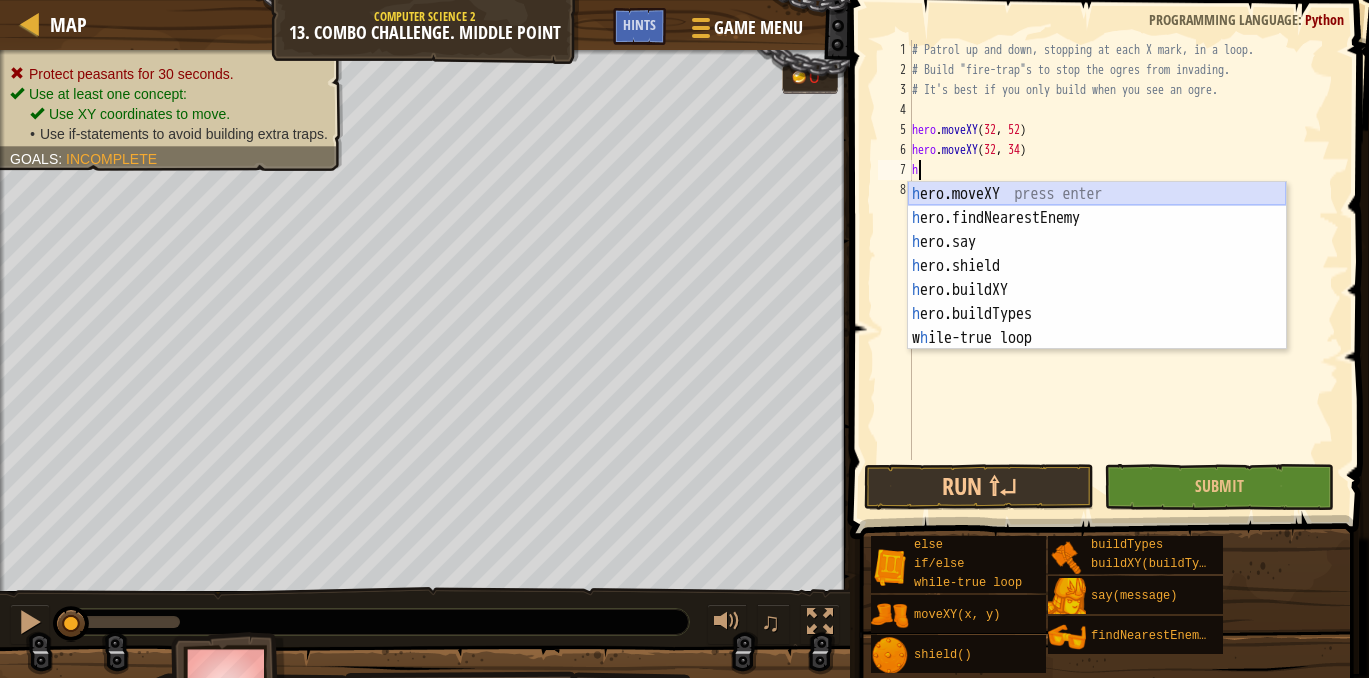 click on "h ero.moveXY press enter h ero.findNearestEnemy press enter h ero.say press enter h ero.shield press enter h ero.buildXY press enter h ero.buildTypes press enter w h ile-true loop press enter" at bounding box center [1097, 290] 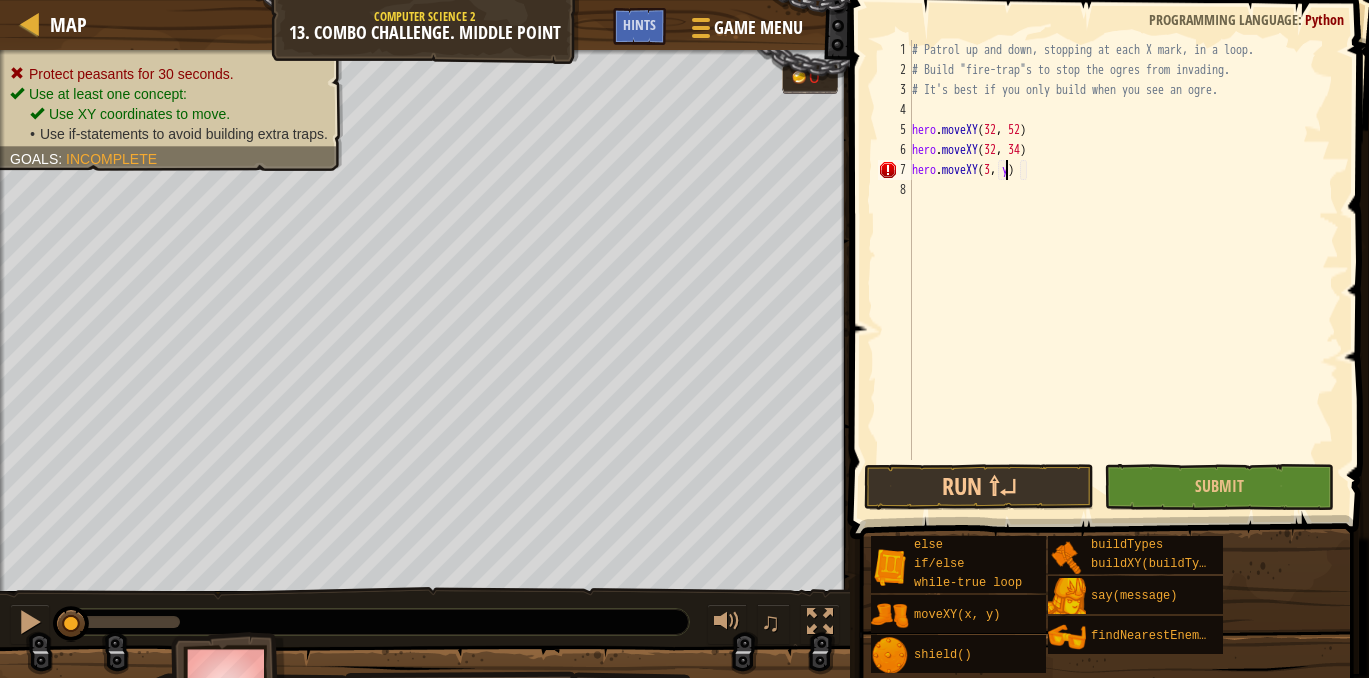 scroll, scrollTop: 9, scrollLeft: 8, axis: both 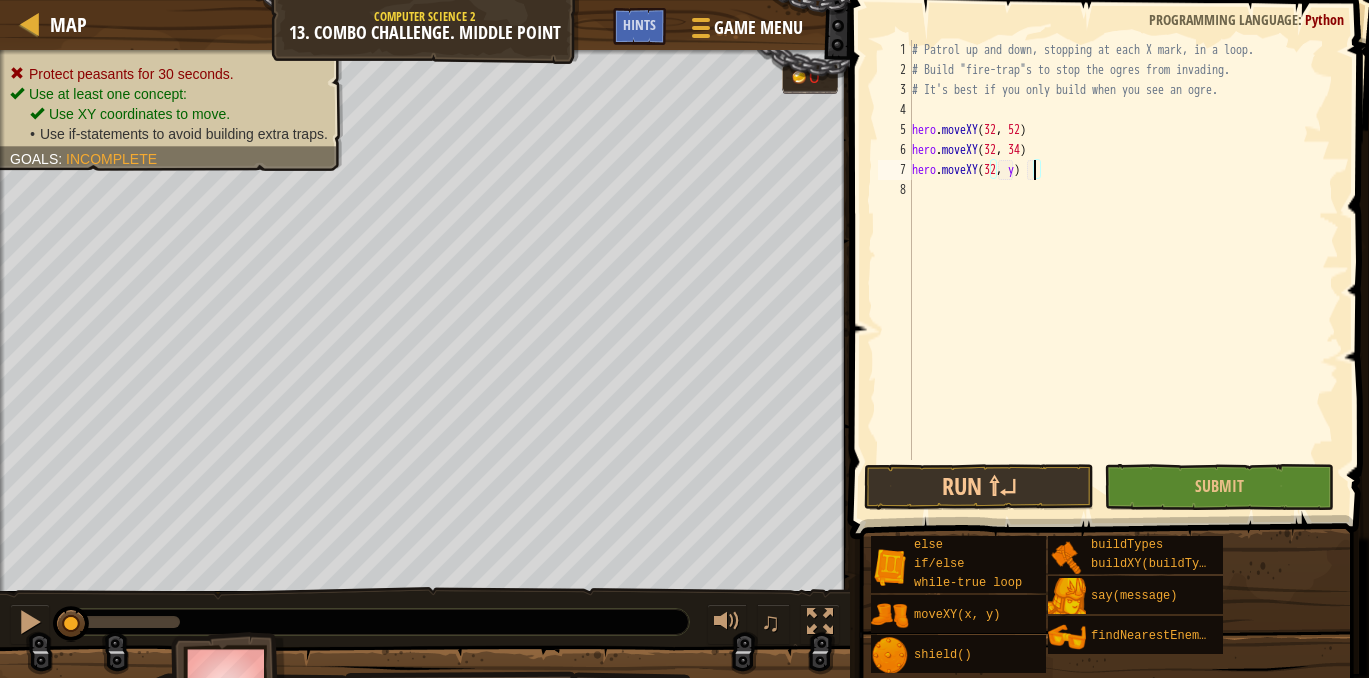 click on "# Patrol up and down, stopping at each X mark, in a loop. # Build "fire-trap"s to stop the ogres from invading. # It's best if you only build when you see an ogre. hero . moveXY ( 32 ,   52 ) hero . moveXY ( 32 ,   34 ) hero . moveXY ( 32 ,   y )" at bounding box center (1123, 270) 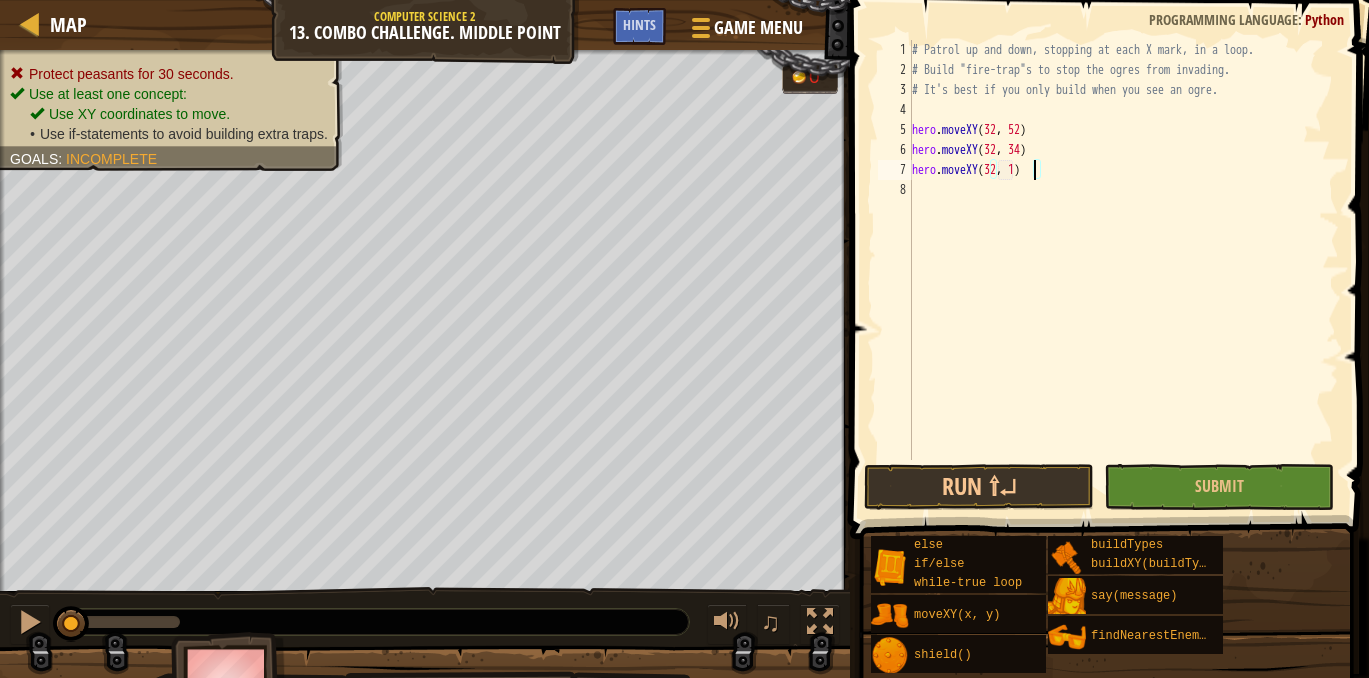 type on "hero.moveXY(32, 16)" 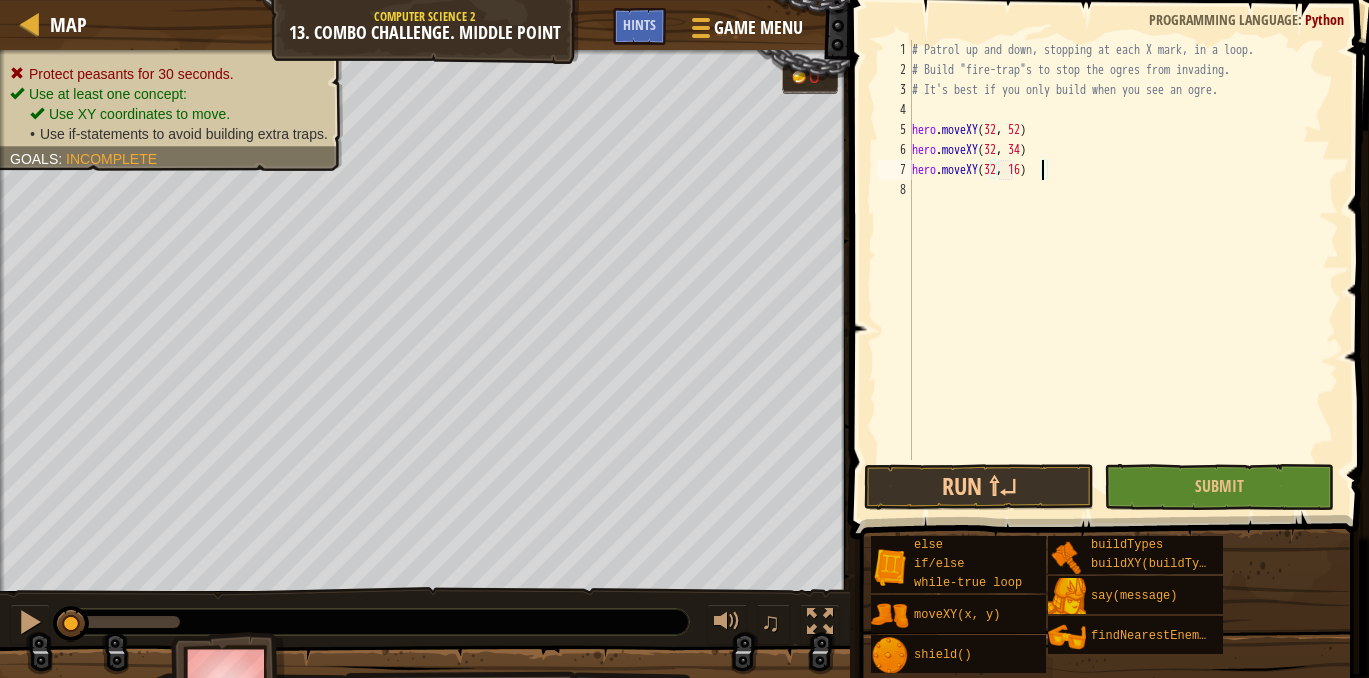 click on "# Patrol up and down, stopping at each X mark, in a loop. # Build "fire-trap"s to stop the ogres from invading. # It's best if you only build when you see an ogre. hero . moveXY ( 32 ,   52 ) hero . moveXY ( 32 ,   34 ) hero . moveXY ( 32 ,   16 )" at bounding box center [1123, 270] 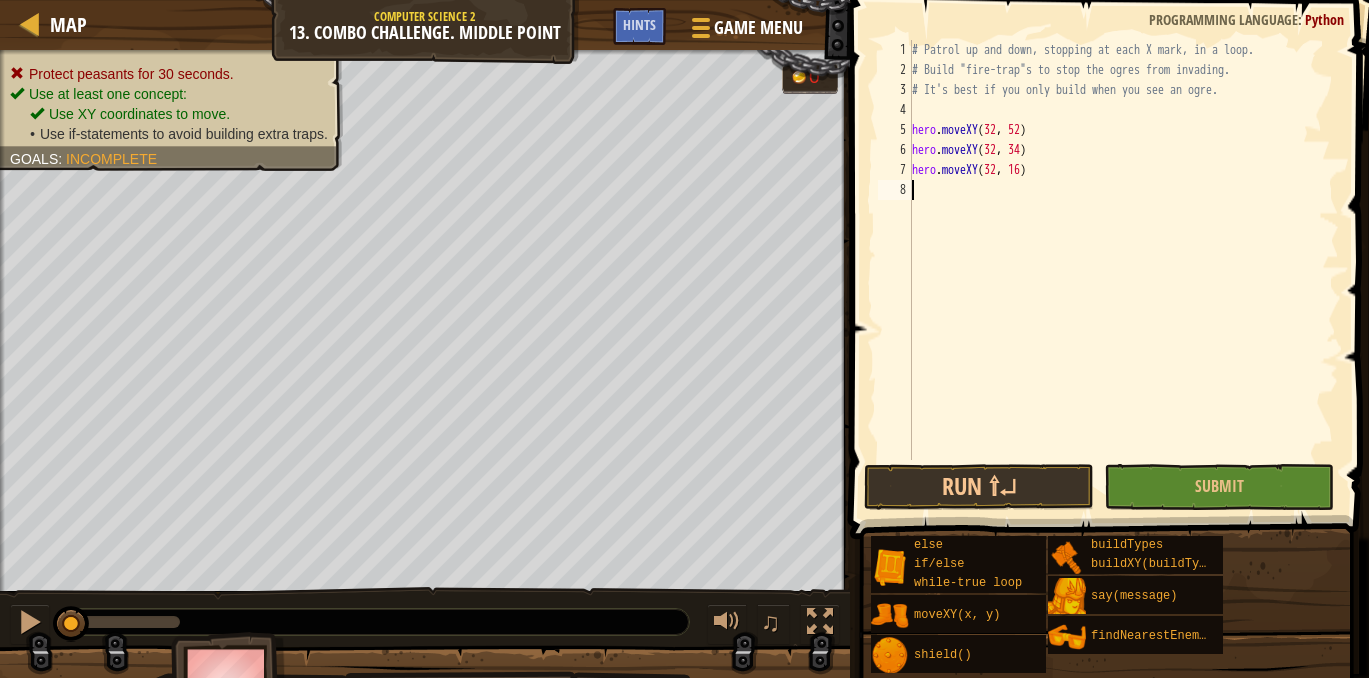 scroll, scrollTop: 9, scrollLeft: 0, axis: vertical 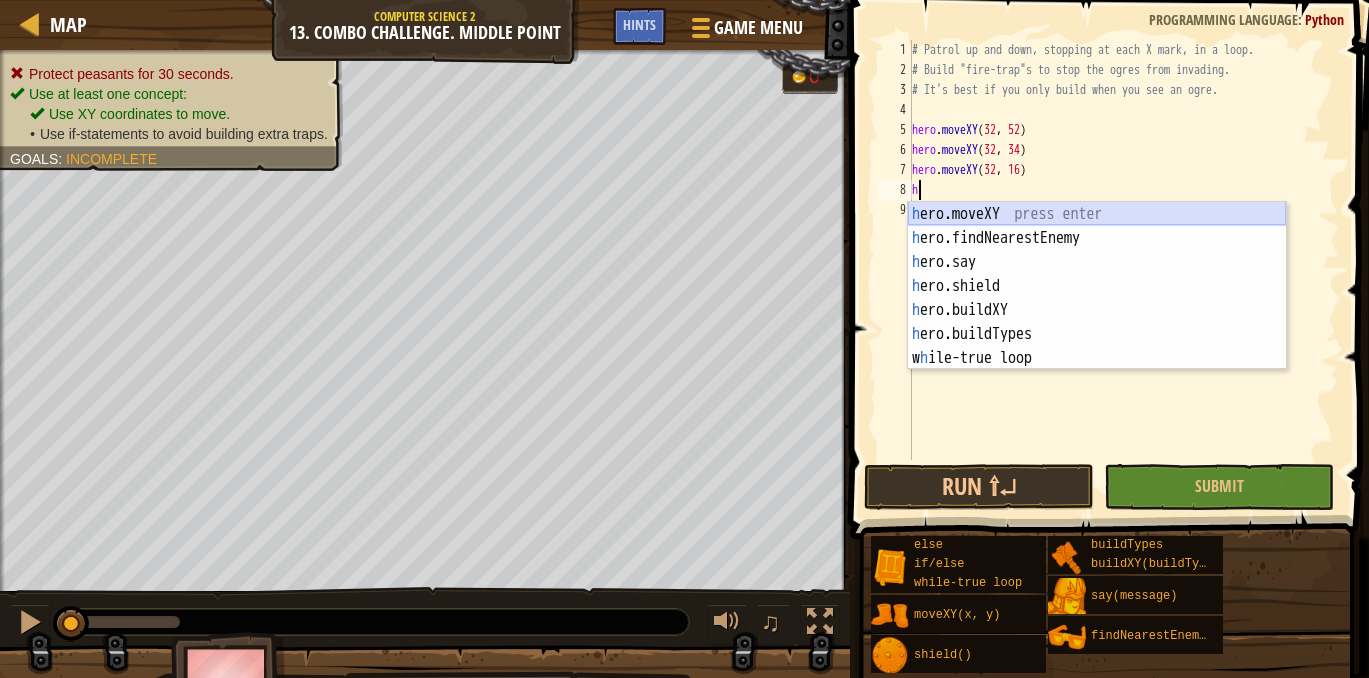 click on "h ero.moveXY press enter h ero.findNearestEnemy press enter h ero.say press enter h ero.shield press enter h ero.buildXY press enter h ero.buildTypes press enter w h ile-true loop press enter" at bounding box center (1097, 310) 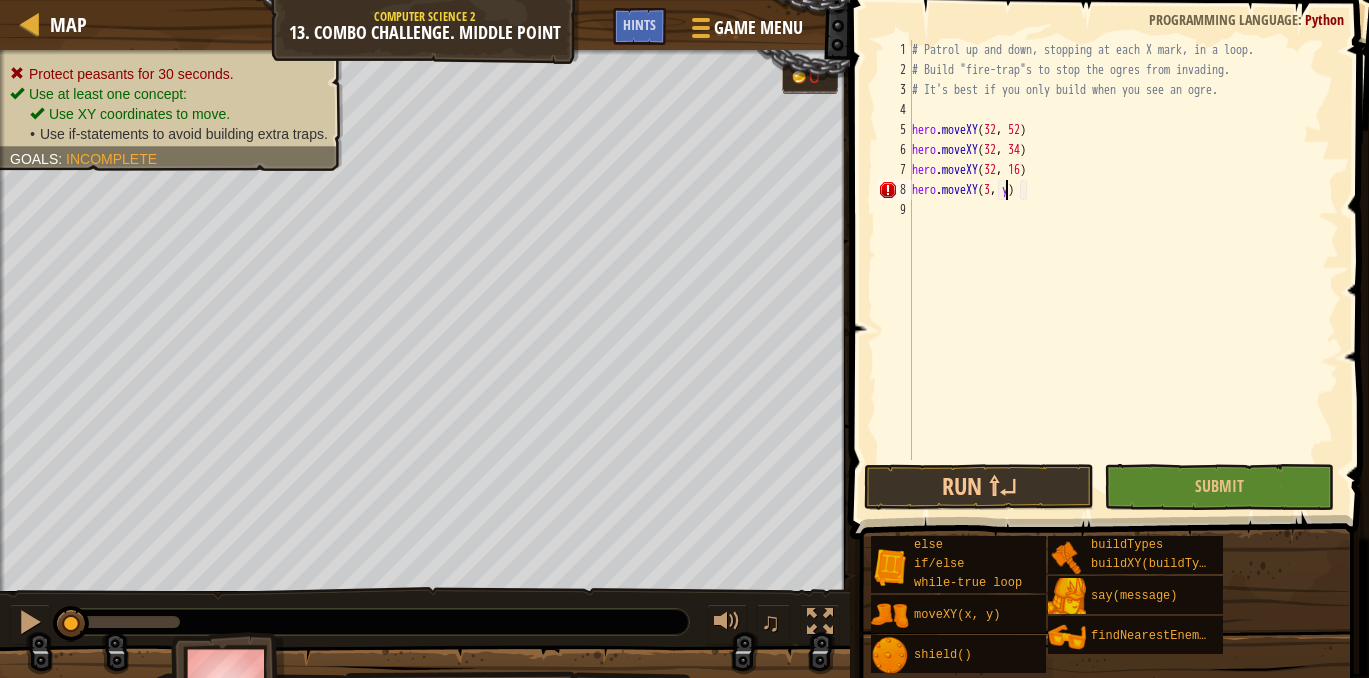 scroll, scrollTop: 9, scrollLeft: 8, axis: both 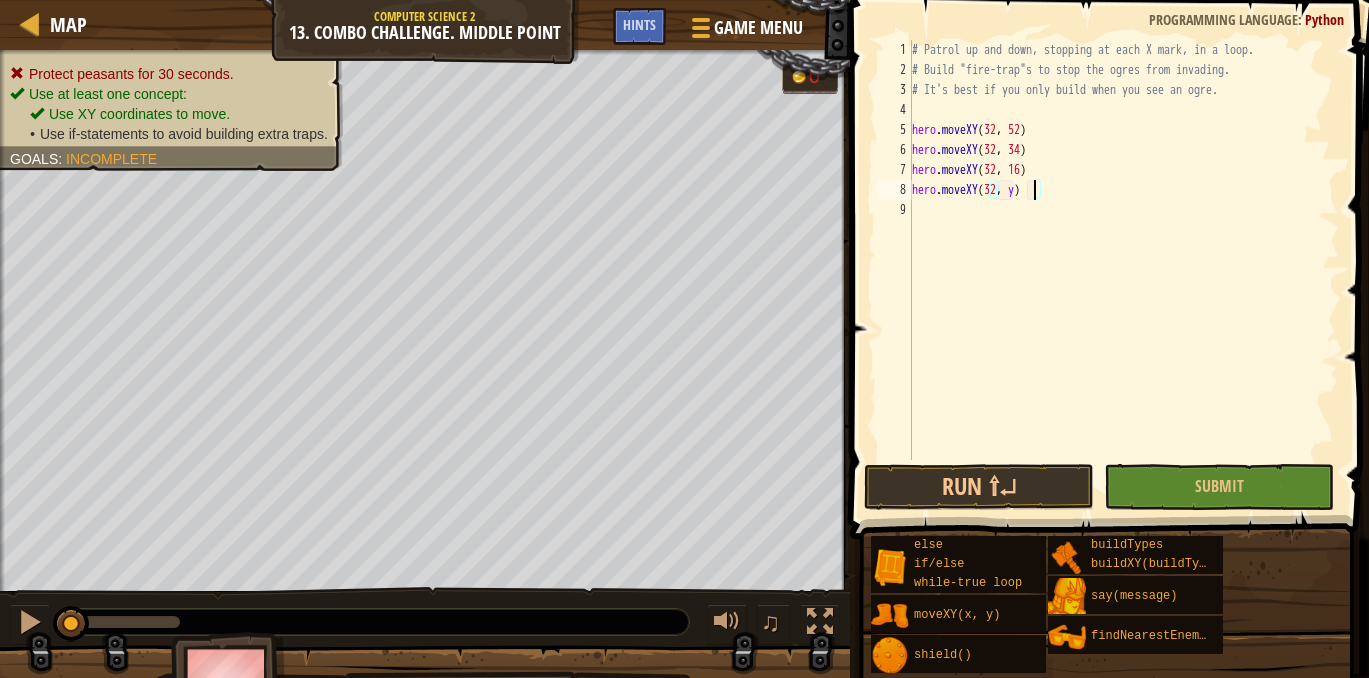 click on "# Patrol up and down, stopping at each X mark, in a loop. # Build "fire-trap"s to stop the ogres from invading. # It's best if you only build when you see an ogre. hero . moveXY ( 32 ,   52 ) hero . moveXY ( 32 ,   34 ) hero . moveXY ( 32 ,   16 ) hero . moveXY ( 32 ,   y )" at bounding box center (1123, 270) 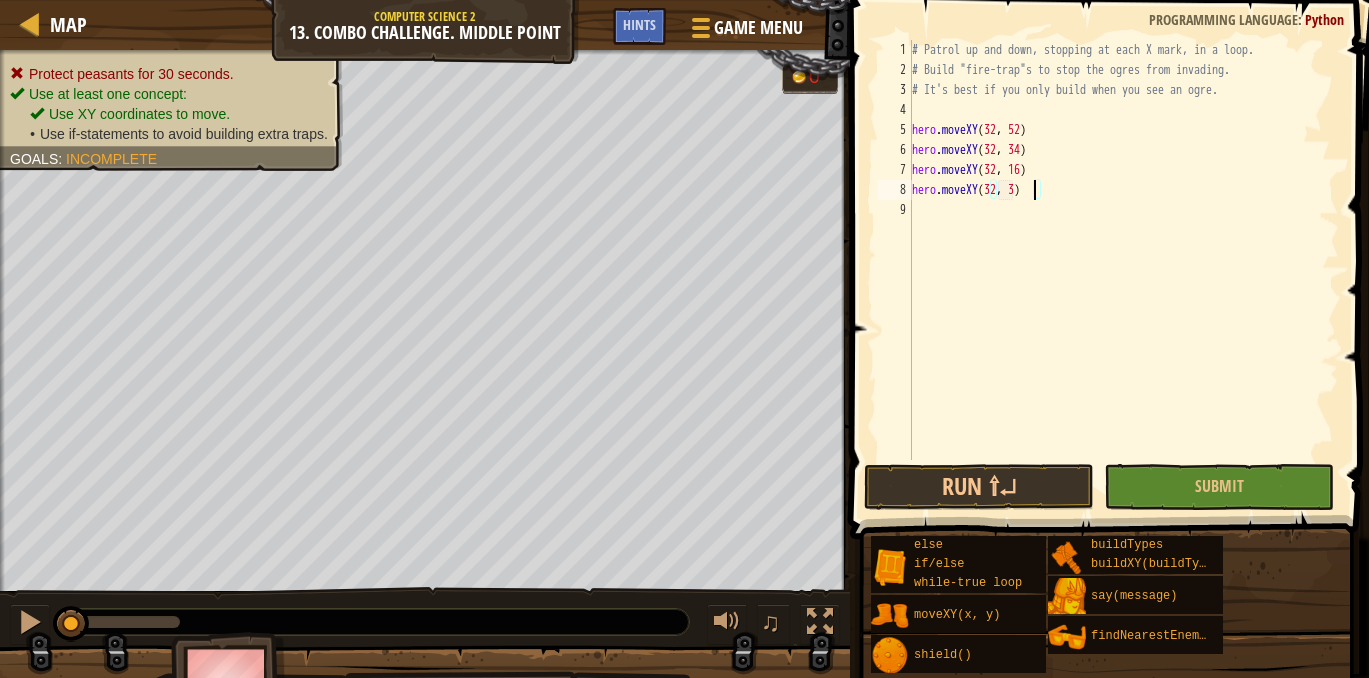 type on "hero.moveXY(32, 34)" 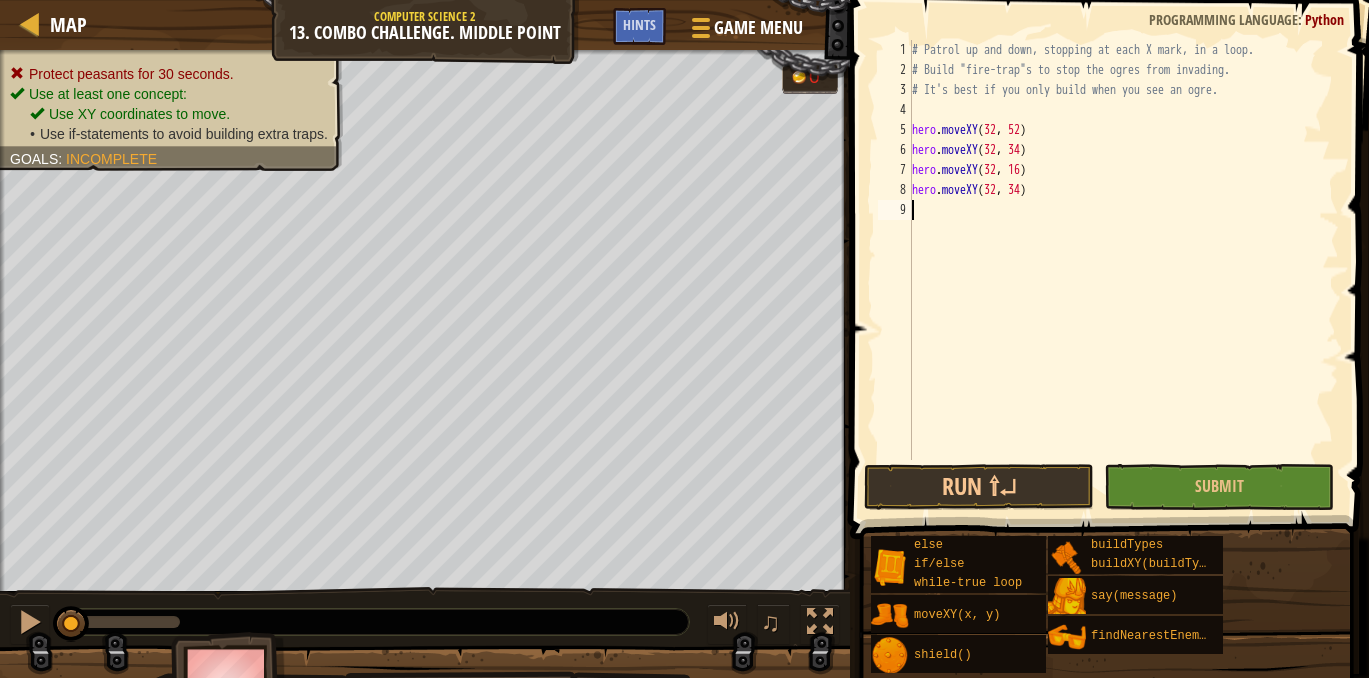click on "# Patrol up and down, stopping at each X mark, in a loop. # Build "fire-trap"s to stop the ogres from invading. # It's best if you only build when you see an ogre. hero . moveXY ( 32 ,   52 ) hero . moveXY ( 32 ,   34 ) hero . moveXY ( 32 ,   16 ) hero . moveXY ( 32 ,   34 )" at bounding box center (1123, 270) 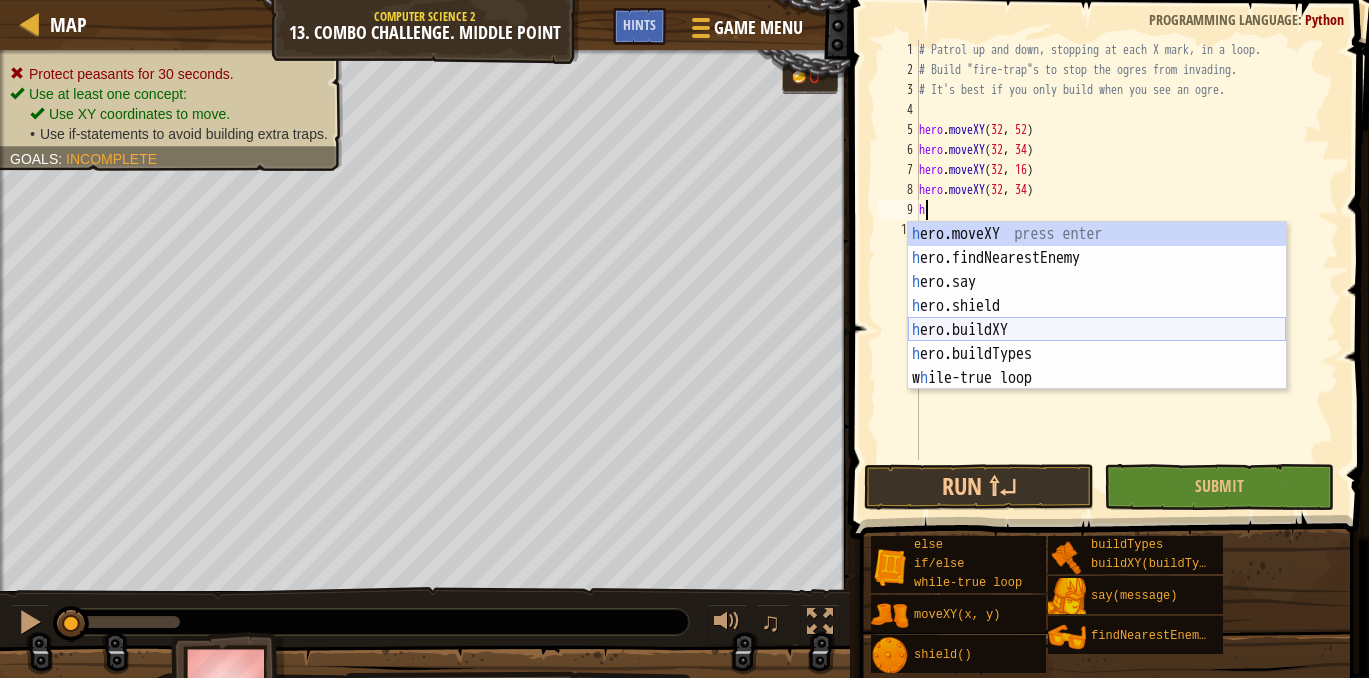 click on "h ero.moveXY press enter h ero.findNearestEnemy press enter h ero.say press enter h ero.shield press enter h ero.buildXY press enter h ero.buildTypes press enter w h ile-true loop press enter" at bounding box center [1097, 330] 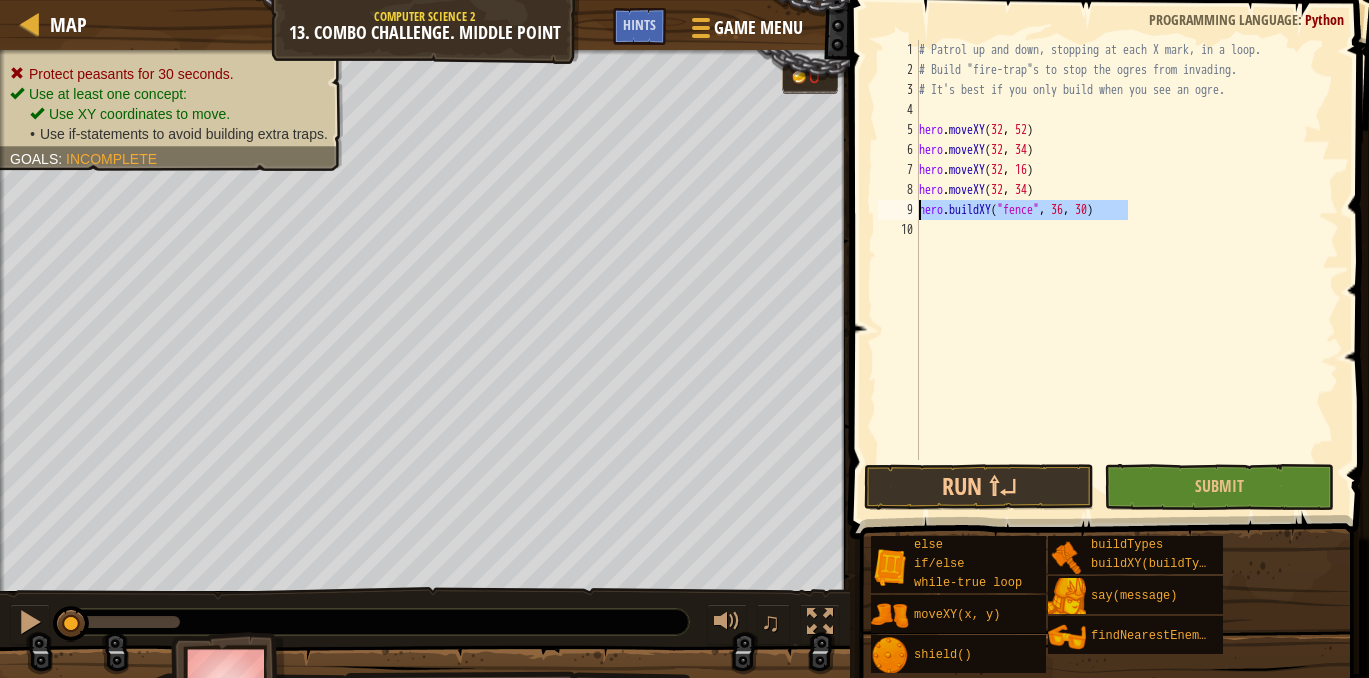drag, startPoint x: 1144, startPoint y: 210, endPoint x: 913, endPoint y: 212, distance: 231.00865 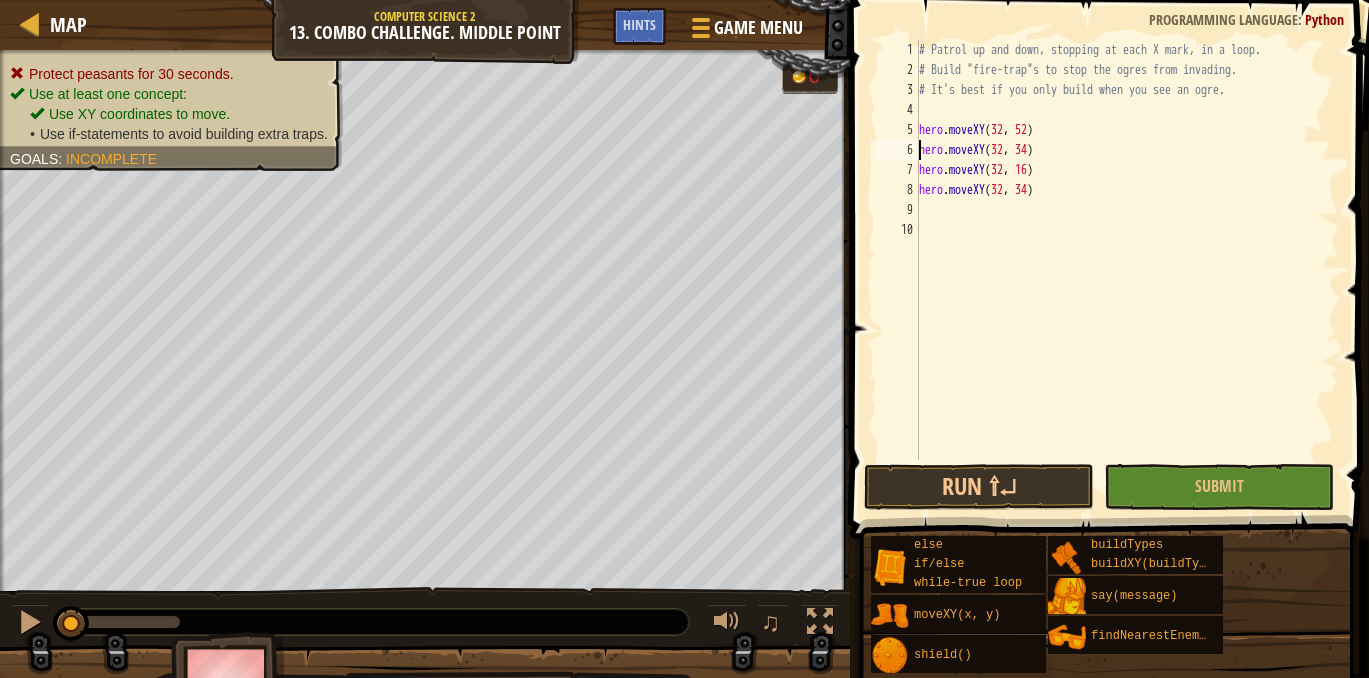 click on "# Patrol up and down, stopping at each X mark, in a loop. # Build "fire-trap"s to stop the ogres from invading. # It's best if you only build when you see an ogre. hero . moveXY ( 32 ,   52 ) hero . moveXY ( 32 ,   34 ) hero . moveXY ( 32 ,   16 ) hero . moveXY ( 32 ,   34 )" at bounding box center (1127, 270) 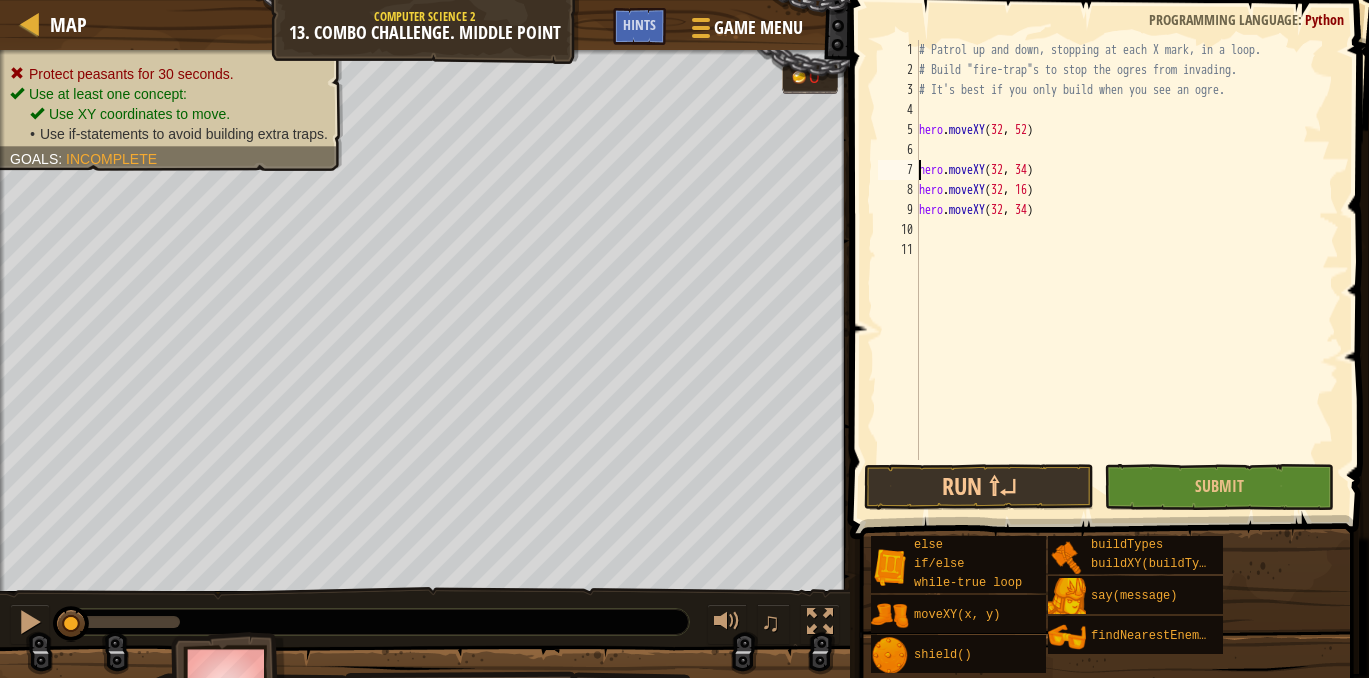 click on "# Patrol up and down, stopping at each X mark, in a loop. # Build "fire-trap"s to stop the ogres from invading. # It's best if you only build when you see an ogre. hero . moveXY ( 32 ,   52 ) hero . moveXY ( 32 ,   34 ) hero . moveXY ( 32 ,   16 ) hero . moveXY ( 32 ,   34 )" at bounding box center (1127, 270) 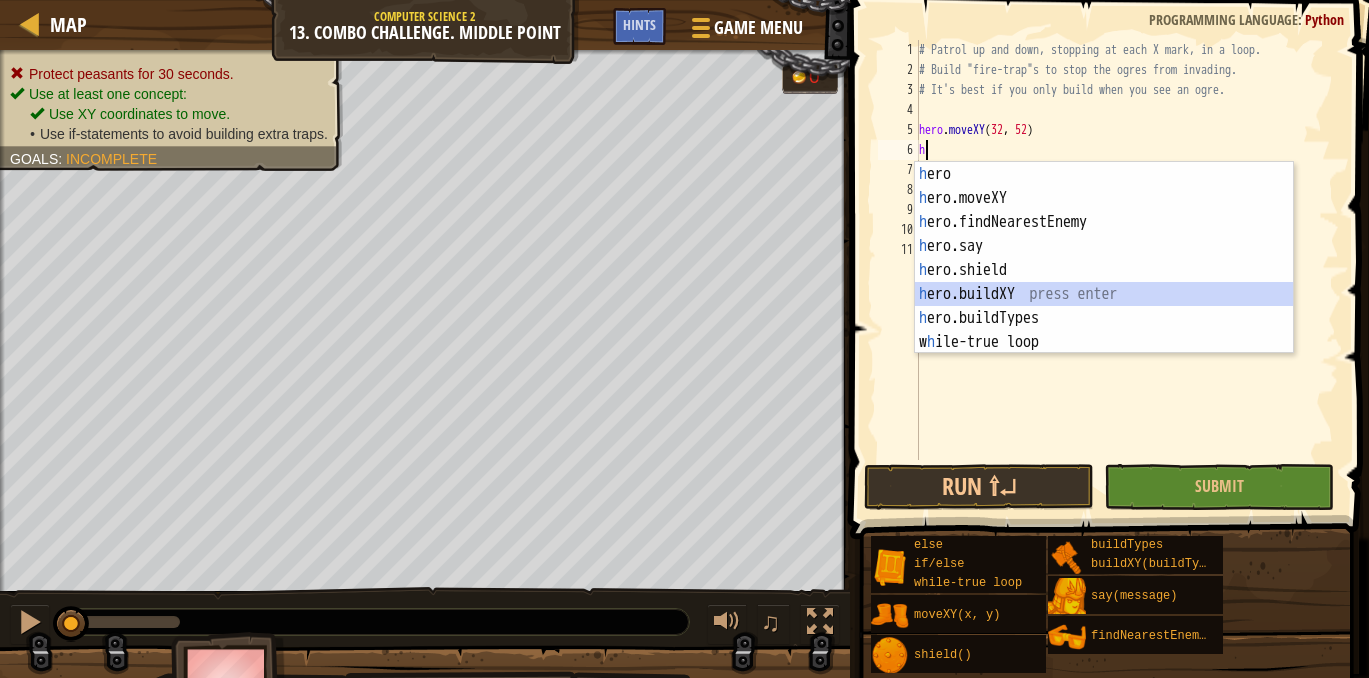 click on "h ero press enter h ero.moveXY press enter h ero.findNearestEnemy press enter h ero.say press enter h ero.shield press enter h ero.buildXY press enter h ero.buildTypes press enter w h ile-true loop press enter" at bounding box center (1104, 282) 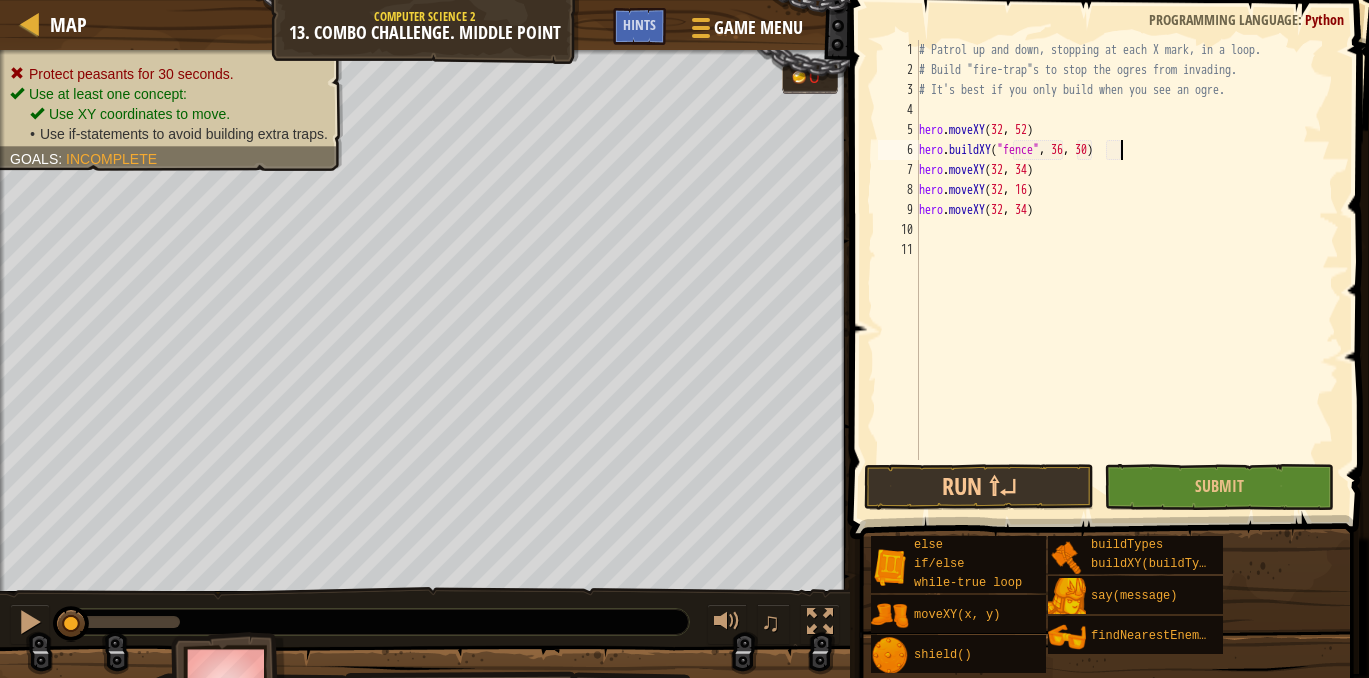 click on "# Patrol up and down, stopping at each X mark, in a loop. # Build "fire-trap"s to stop the ogres from invading. # It's best if you only build when you see an ogre. hero . moveXY ( 32 ,   52 ) hero . buildXY ( "fence" ,   36 ,   30 ) hero . moveXY ( 32 ,   34 ) hero . moveXY ( 32 ,   16 ) hero . moveXY ( 32 ,   34 )" at bounding box center [1127, 270] 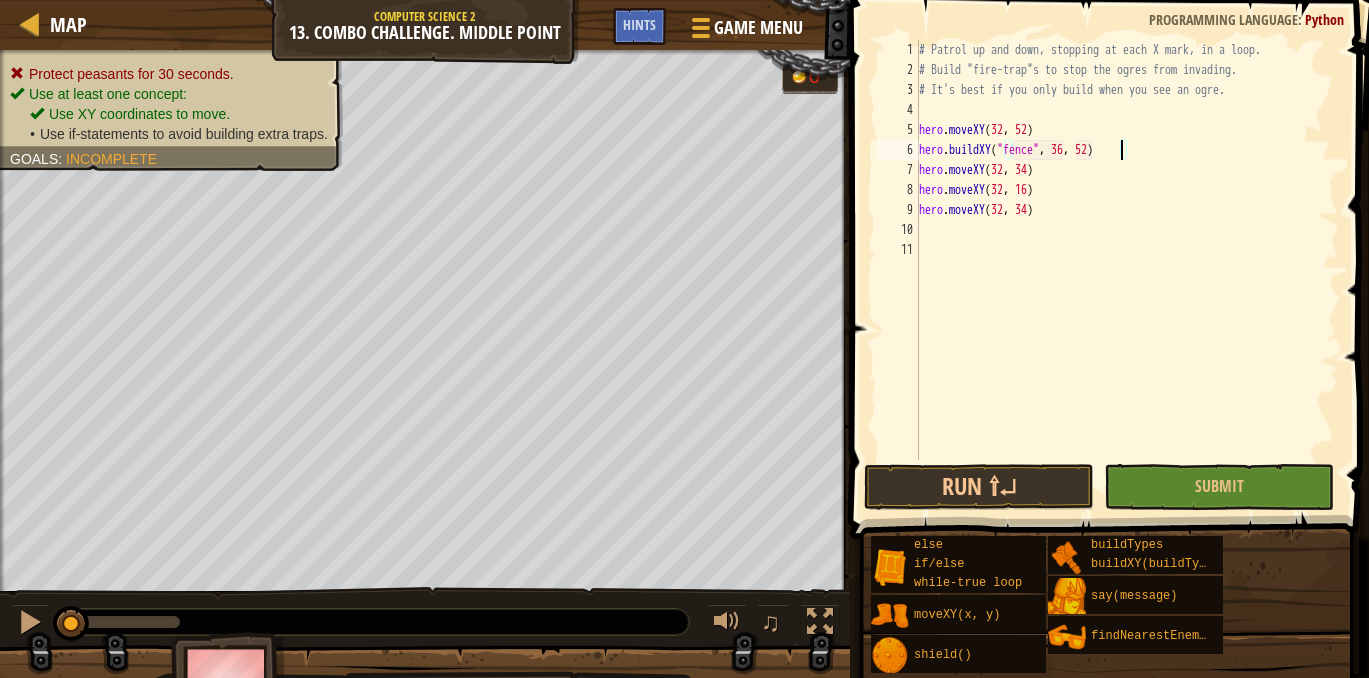 scroll, scrollTop: 9, scrollLeft: 16, axis: both 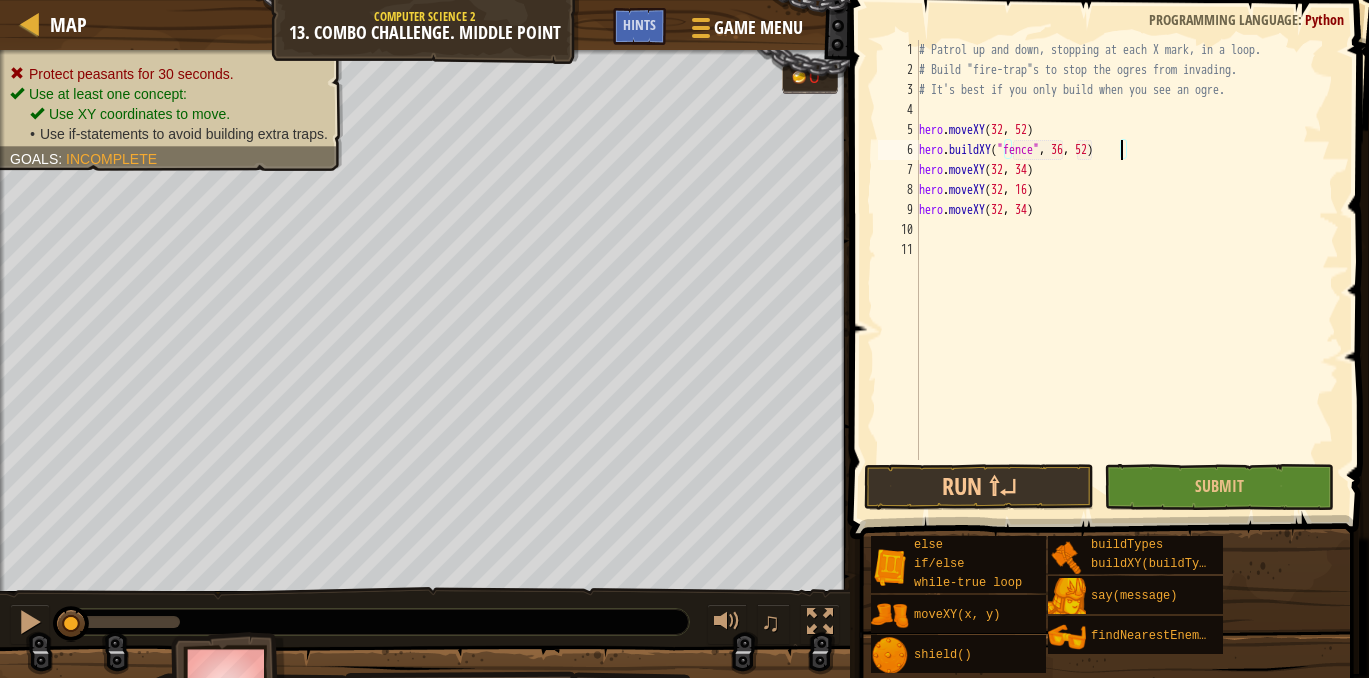 click on "# Patrol up and down, stopping at each X mark, in a loop. # Build "fire-trap"s to stop the ogres from invading. # It's best if you only build when you see an ogre. hero . moveXY ( 32 ,   52 ) hero . buildXY ( "fence" ,   36 ,   52 ) hero . moveXY ( 32 ,   34 ) hero . moveXY ( 32 ,   16 ) hero . moveXY ( 32 ,   34 )" at bounding box center (1127, 270) 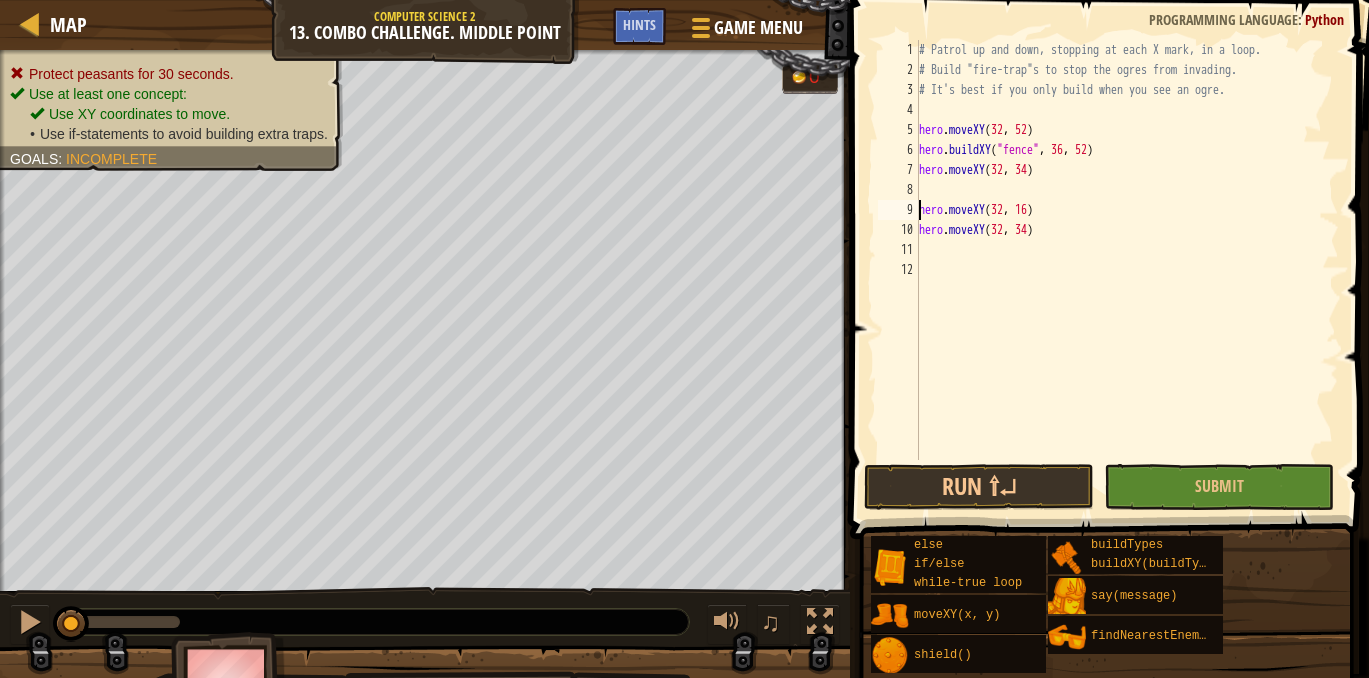 scroll, scrollTop: 9, scrollLeft: 10, axis: both 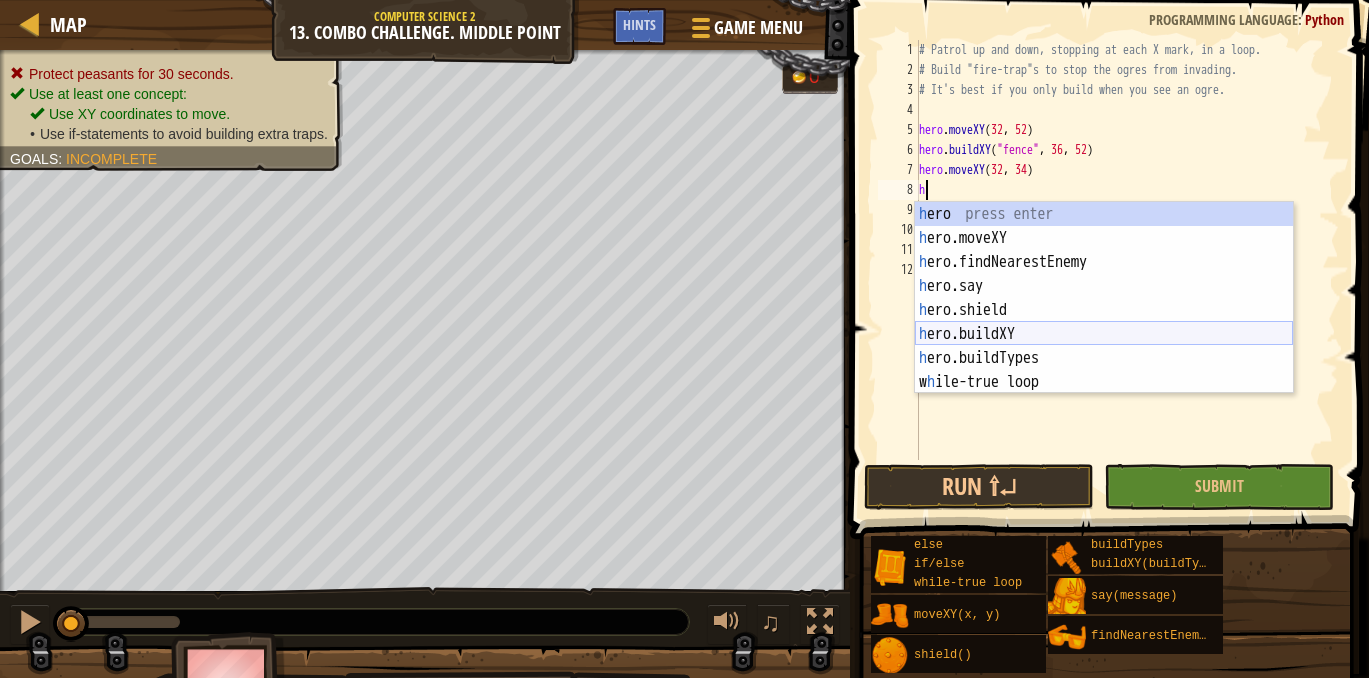 click on "h ero press enter h ero.moveXY press enter h ero.findNearestEnemy press enter h ero.say press enter h ero.shield press enter h ero.buildXY press enter h ero.buildTypes press enter w h ile-true loop press enter" at bounding box center (1104, 322) 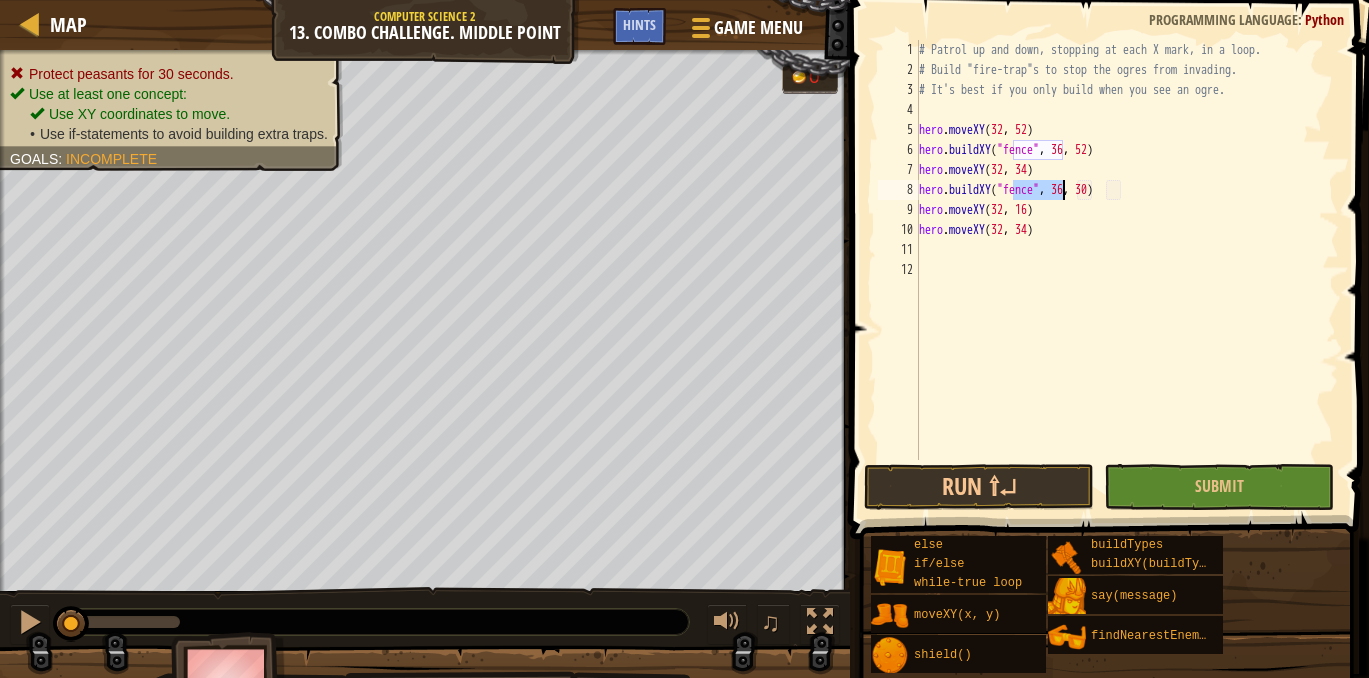 click on "# Patrol up and down, stopping at each X mark, in a loop. # Build "fire-trap"s to stop the ogres from invading. # It's best if you only build when you see an ogre. hero . moveXY ( 32 ,   52 ) hero . buildXY ( "fence" ,   36 ,   52 ) hero . moveXY ( 32 ,   34 ) hero . buildXY ( "fence" ,   36 ,   30 ) hero . moveXY ( 32 ,   16 ) hero . moveXY ( 32 ,   34 )" at bounding box center [1127, 270] 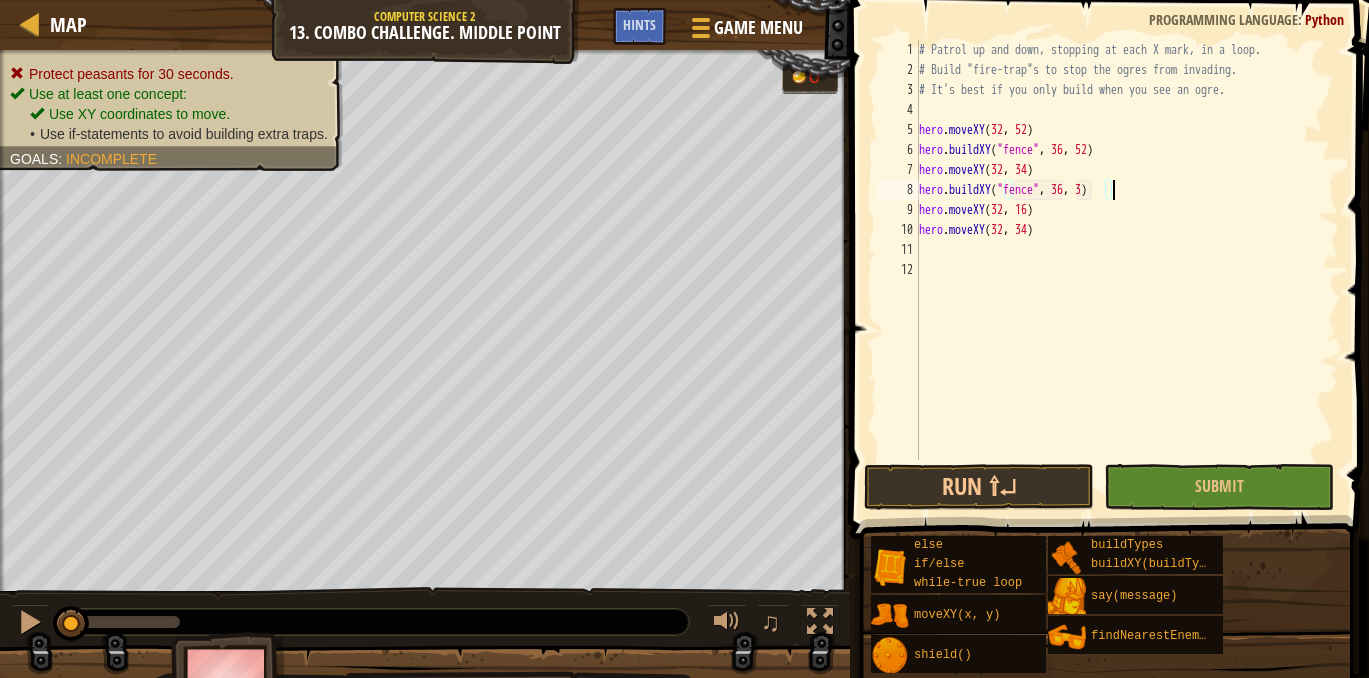 scroll, scrollTop: 9, scrollLeft: 16, axis: both 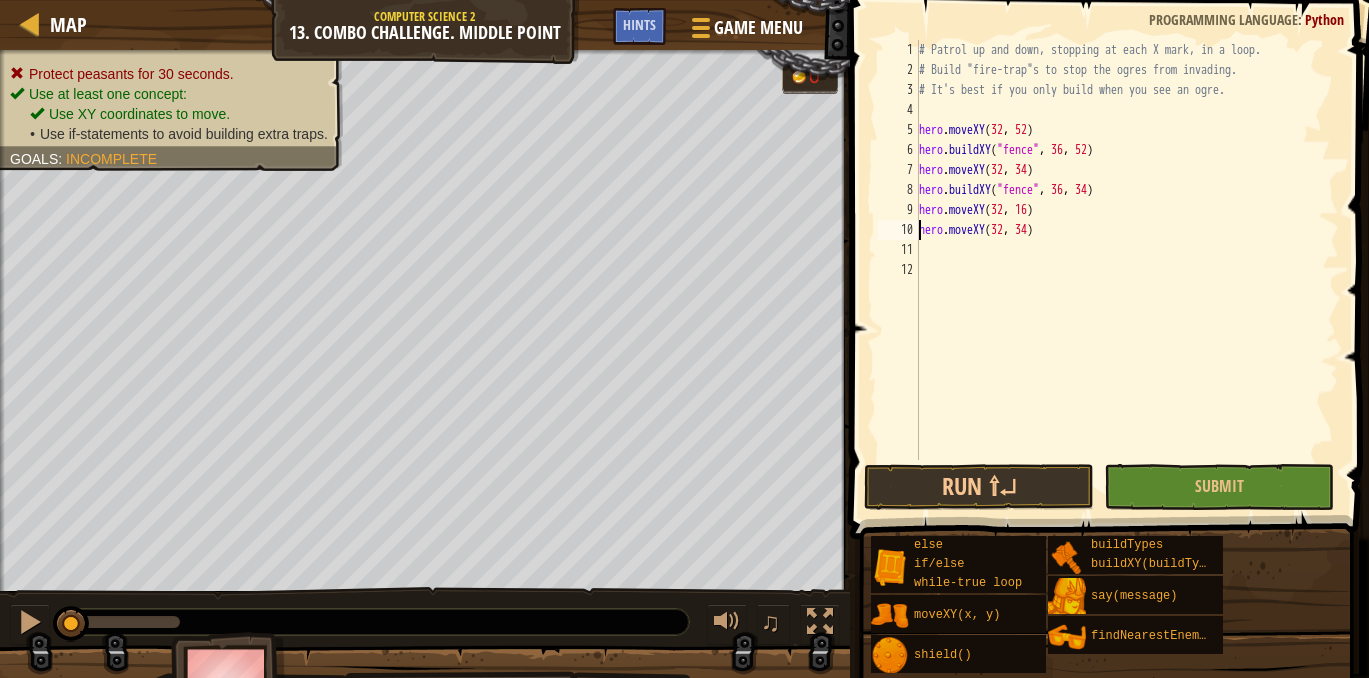 click on "# Patrol up and down, stopping at each X mark, in a loop. # Build "fire-trap"s to stop the ogres from invading. # It's best if you only build when you see an ogre. hero . moveXY ( 32 ,   52 ) hero . buildXY ( "fence" ,   36 ,   52 ) hero . moveXY ( 32 ,   34 ) hero . buildXY ( "fence" ,   36 ,   34 ) hero . moveXY ( 32 ,   16 ) hero . moveXY ( 32 ,   34 )" at bounding box center [1127, 270] 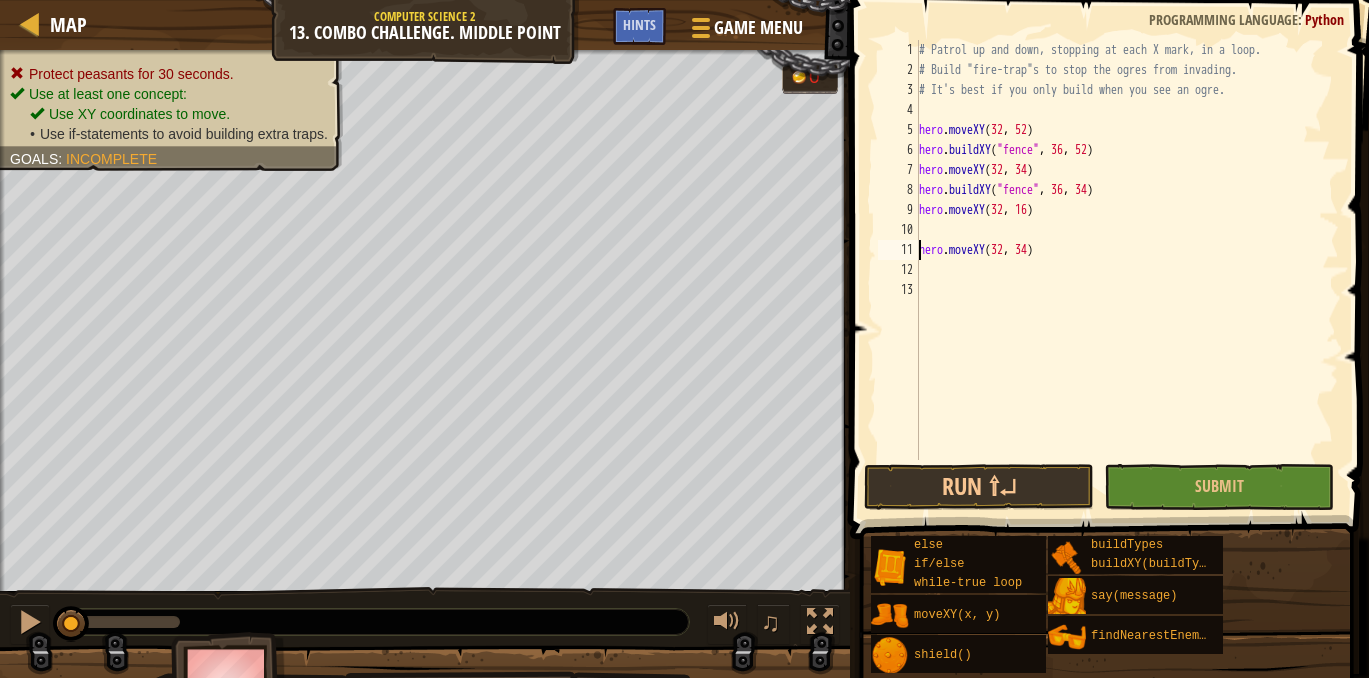 click on "# Patrol up and down, stopping at each X mark, in a loop. # Build "fire-trap"s to stop the ogres from invading. # It's best if you only build when you see an ogre. hero . moveXY ( 32 ,   52 ) hero . buildXY ( "fence" ,   36 ,   52 ) hero . moveXY ( 32 ,   34 ) hero . buildXY ( "fence" ,   36 ,   34 ) hero . moveXY ( 32 ,   16 ) hero . moveXY ( 32 ,   34 )" at bounding box center (1127, 270) 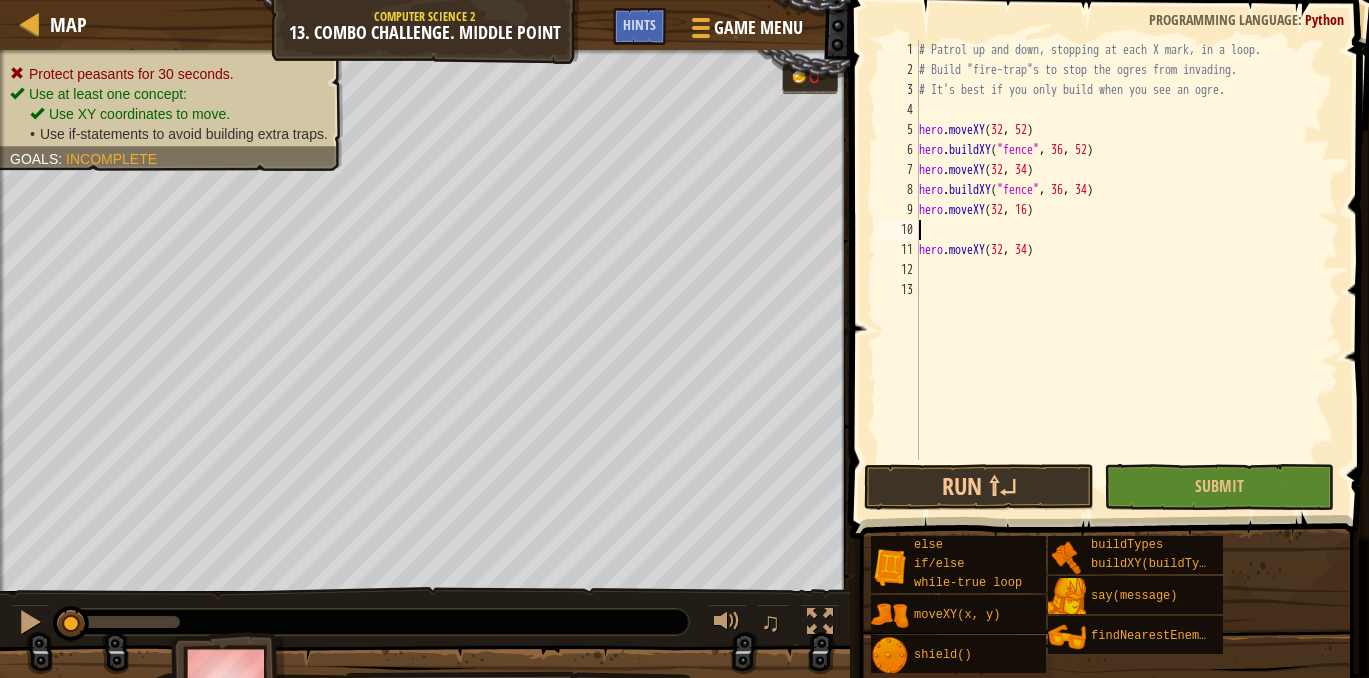 scroll, scrollTop: 9, scrollLeft: 0, axis: vertical 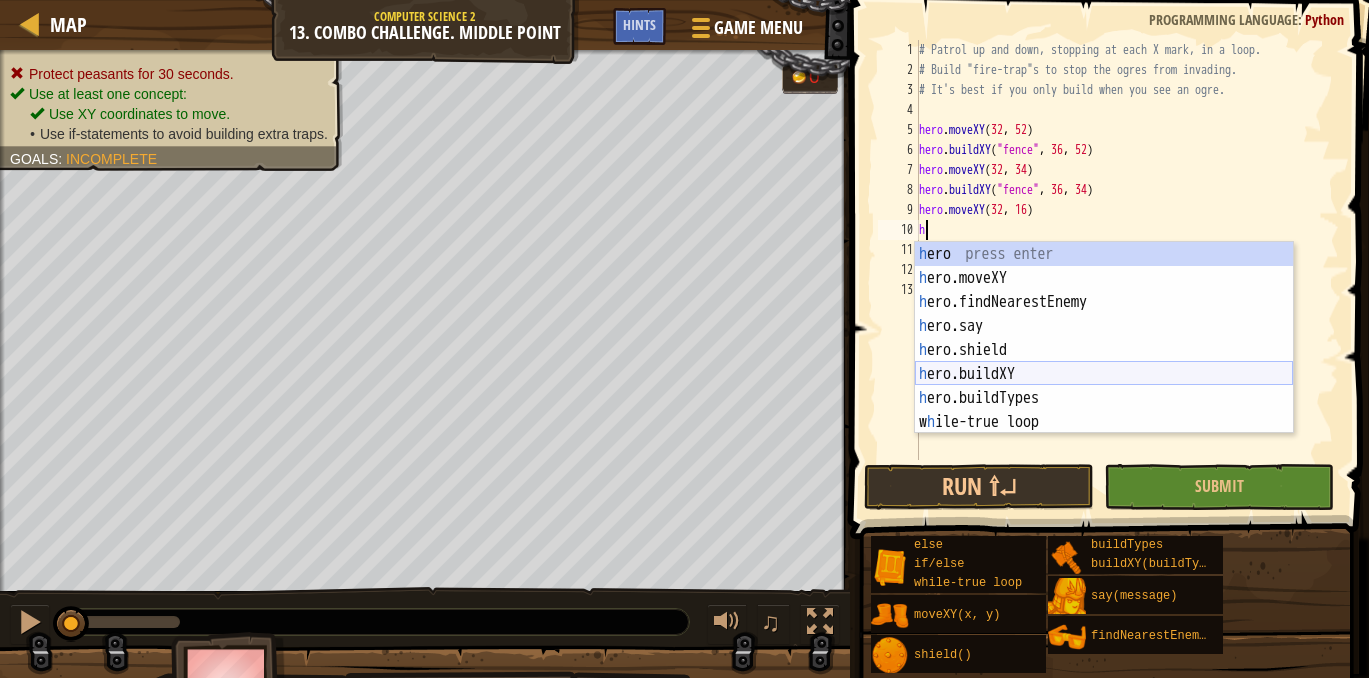 click on "h ero press enter h ero.moveXY press enter h ero.findNearestEnemy press enter h ero.say press enter h ero.shield press enter h ero.buildXY press enter h ero.buildTypes press enter w h ile-true loop press enter" at bounding box center [1104, 362] 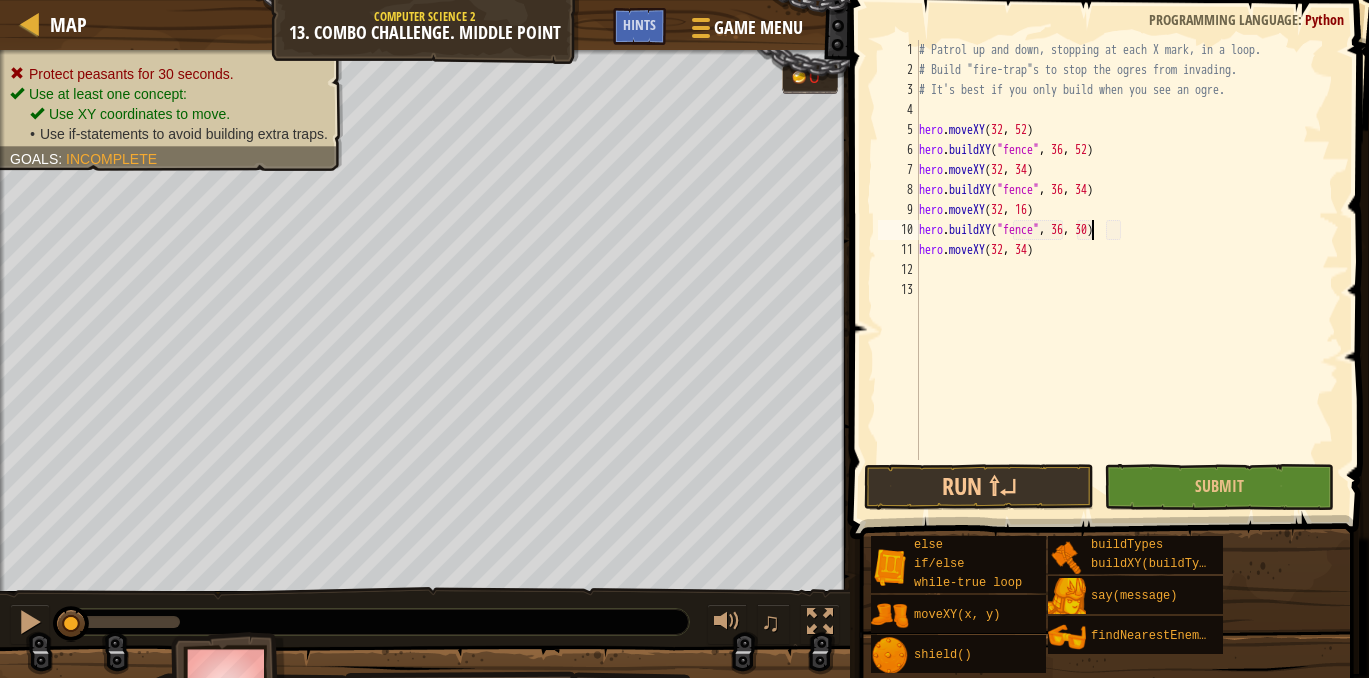 click on "# Patrol up and down, stopping at each X mark, in a loop. # Build "fire-trap"s to stop the ogres from invading. # It's best if you only build when you see an ogre. hero . moveXY ( 32 ,   52 ) hero . buildXY ( "fence" ,   36 ,   52 ) hero . moveXY ( 32 ,   34 ) hero . buildXY ( "fence" ,   36 ,   34 ) hero . moveXY ( 32 ,   16 ) hero . buildXY ( "fence" ,   36 ,   30 ) hero . moveXY ( 32 ,   34 )" at bounding box center [1127, 270] 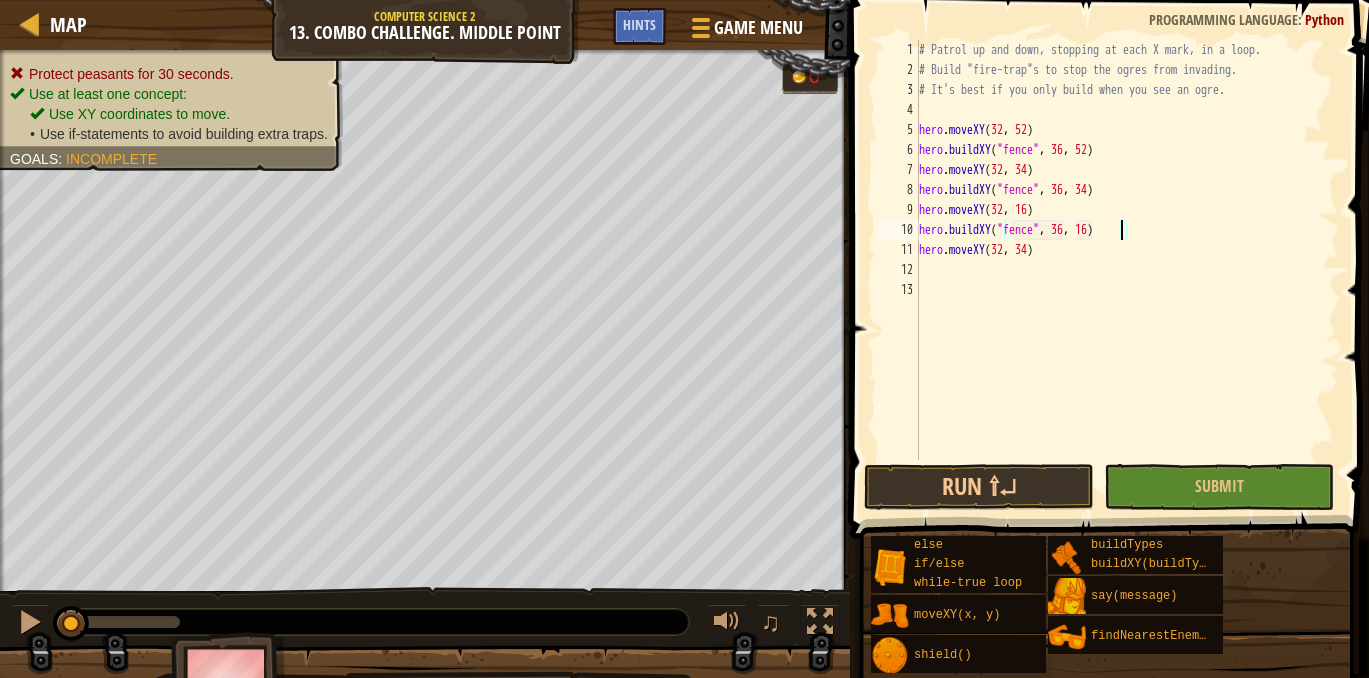 scroll, scrollTop: 9, scrollLeft: 16, axis: both 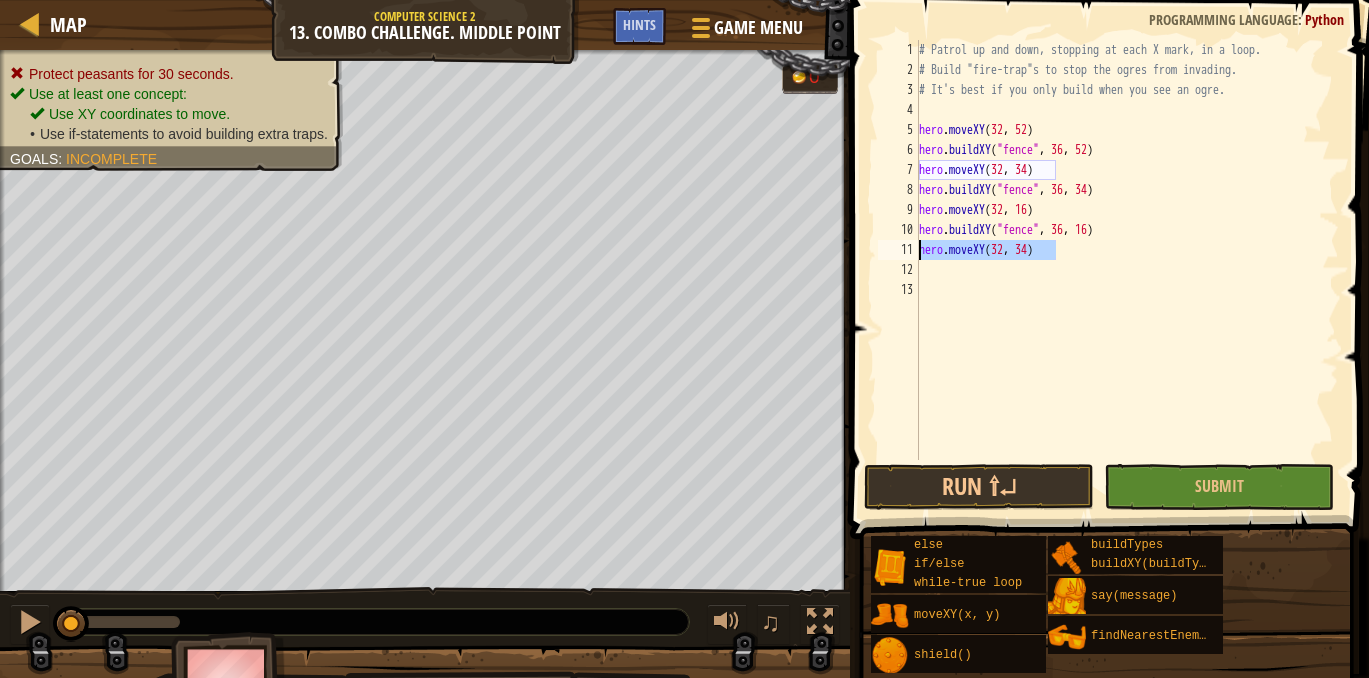 drag, startPoint x: 1078, startPoint y: 255, endPoint x: 915, endPoint y: 259, distance: 163.04907 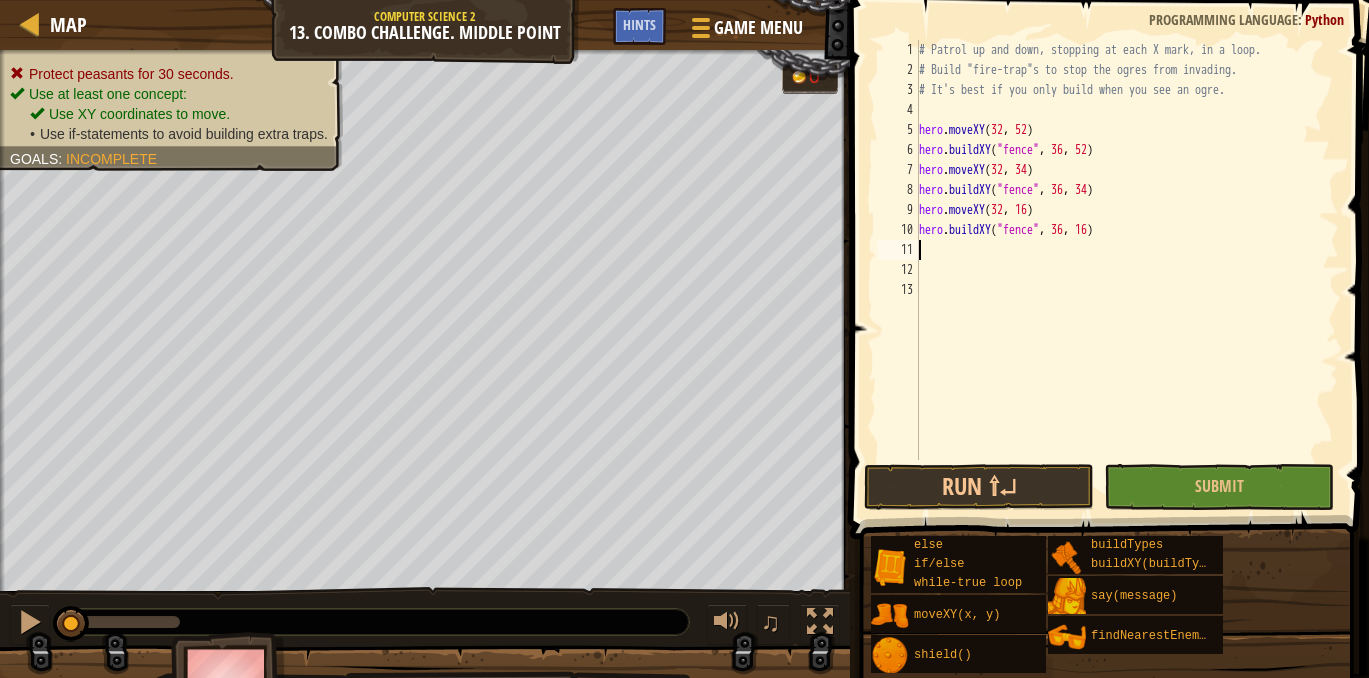 scroll, scrollTop: 9, scrollLeft: 0, axis: vertical 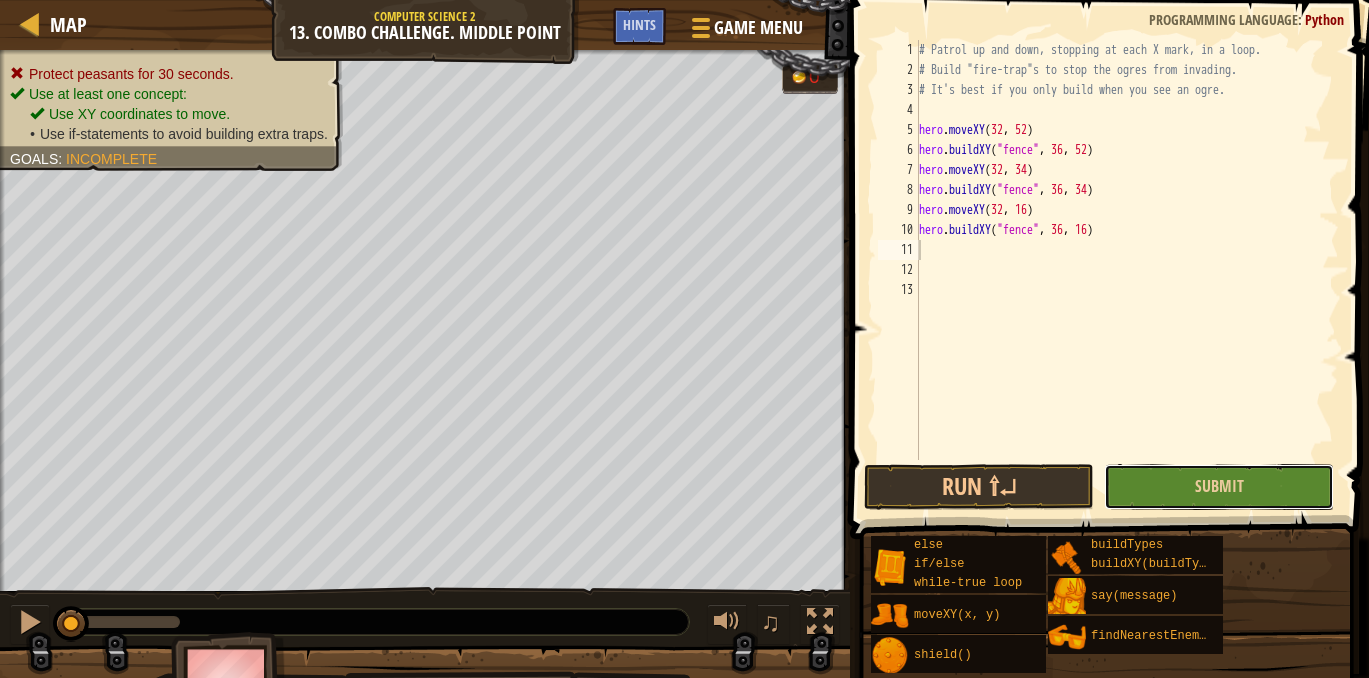 click on "Submit" at bounding box center [1219, 487] 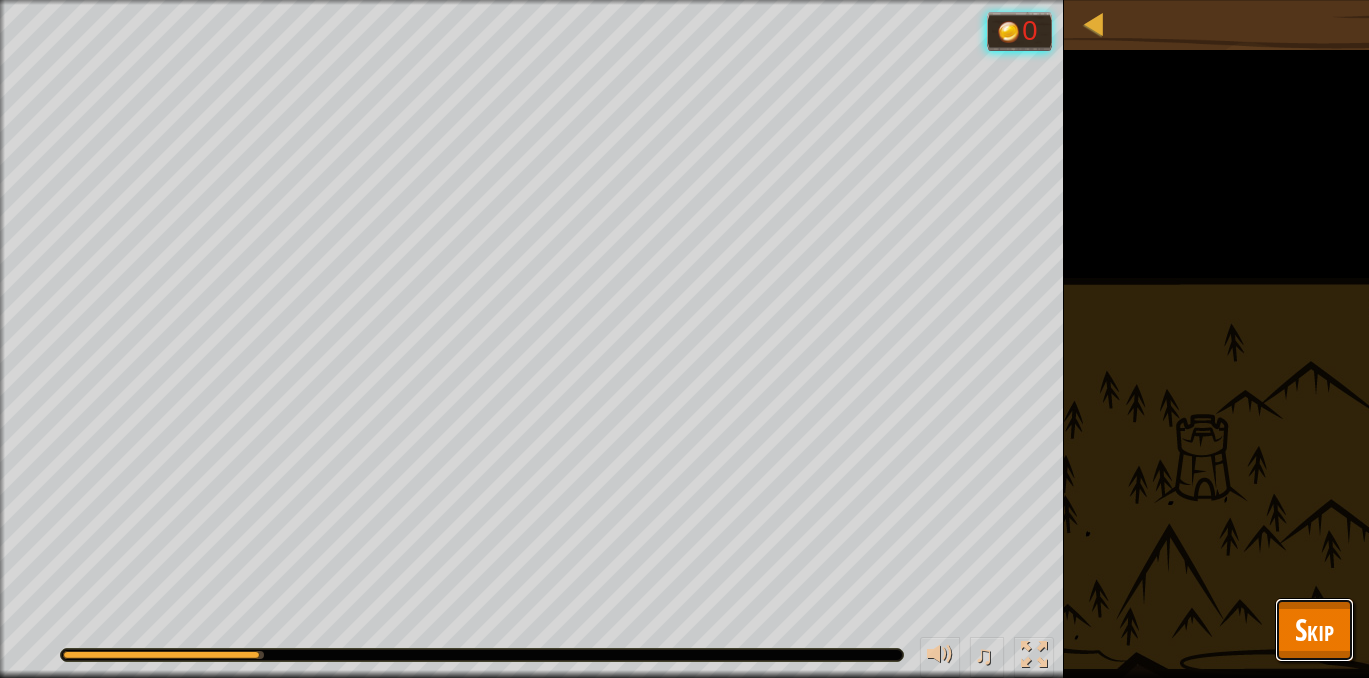 click on "Skip" at bounding box center [1314, 630] 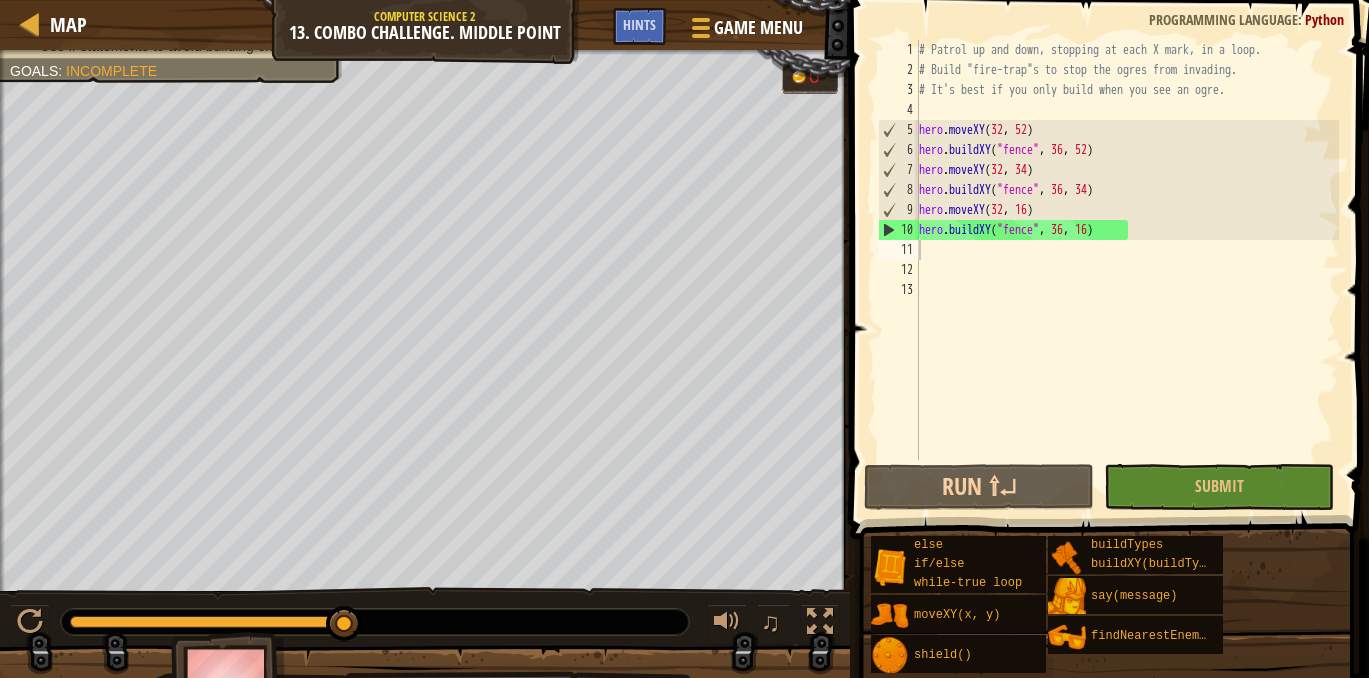 type on "hero.buildXY("fence", 36, 34)" 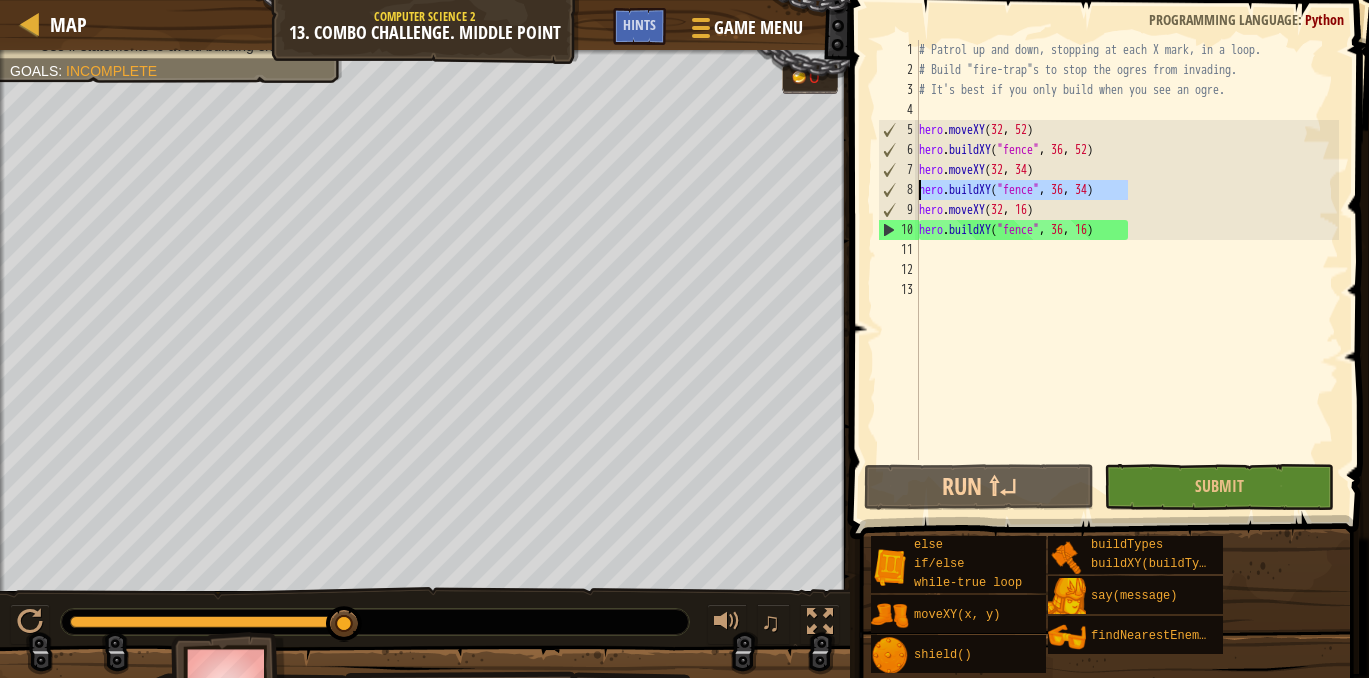 drag, startPoint x: 1136, startPoint y: 194, endPoint x: 905, endPoint y: 194, distance: 231 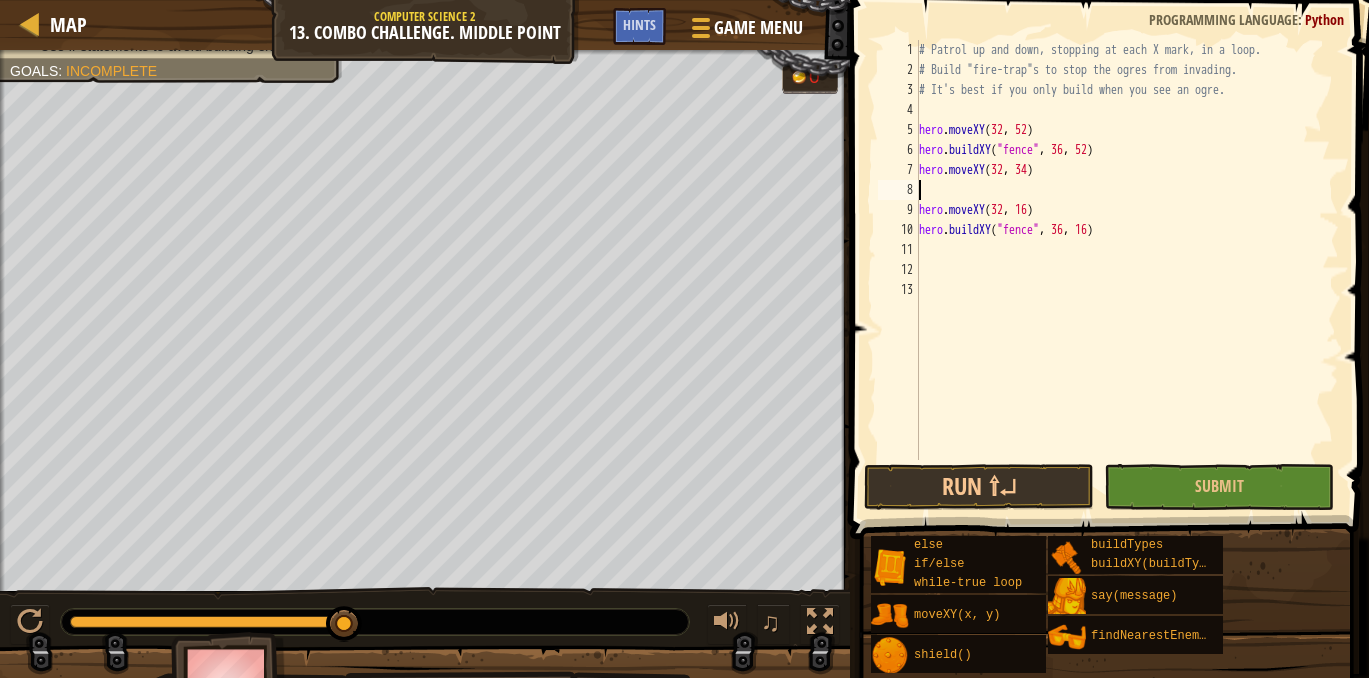 click on "# Patrol up and down, stopping at each X mark, in a loop. # Build "fire-trap"s to stop the ogres from invading. # It's best if you only build when you see an ogre. hero . moveXY ( 32 ,   52 ) hero . buildXY ( "fence" ,   36 ,   52 ) hero . moveXY ( 32 ,   34 ) hero . moveXY ( 32 ,   16 ) hero . buildXY ( "fence" ,   36 ,   16 )" at bounding box center (1127, 270) 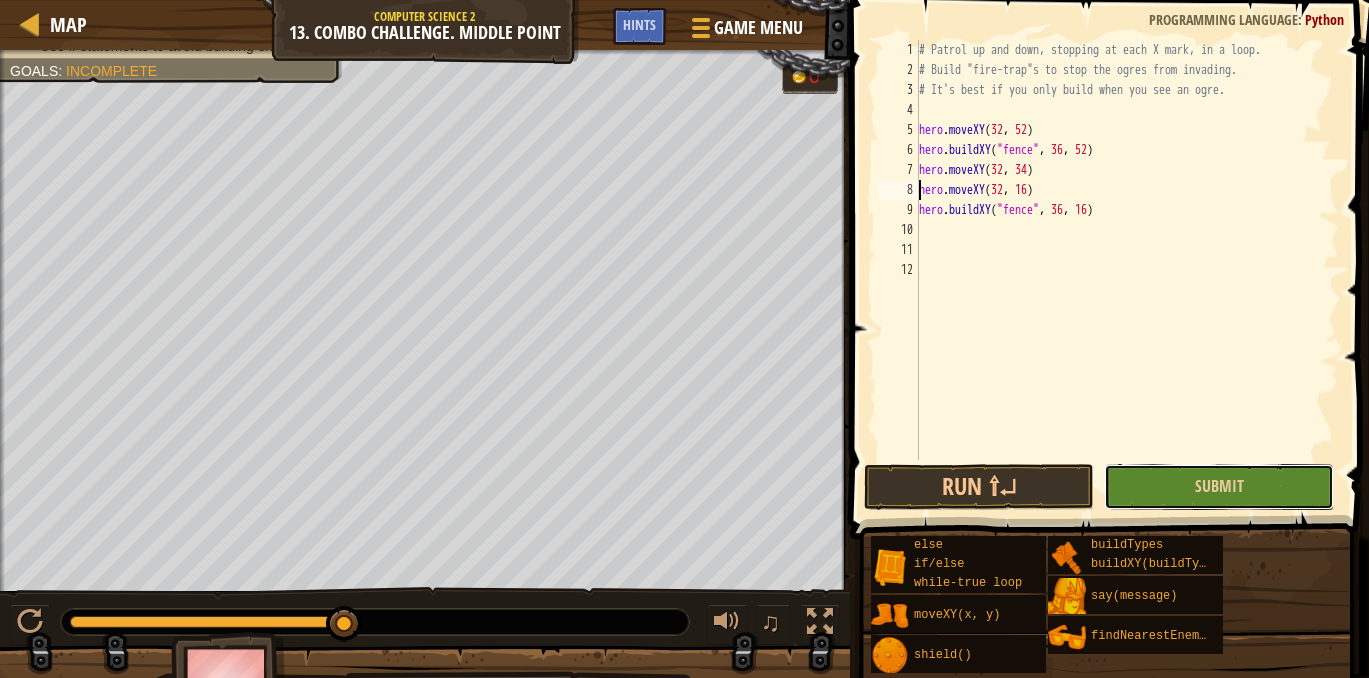 click on "Submit" at bounding box center [1219, 487] 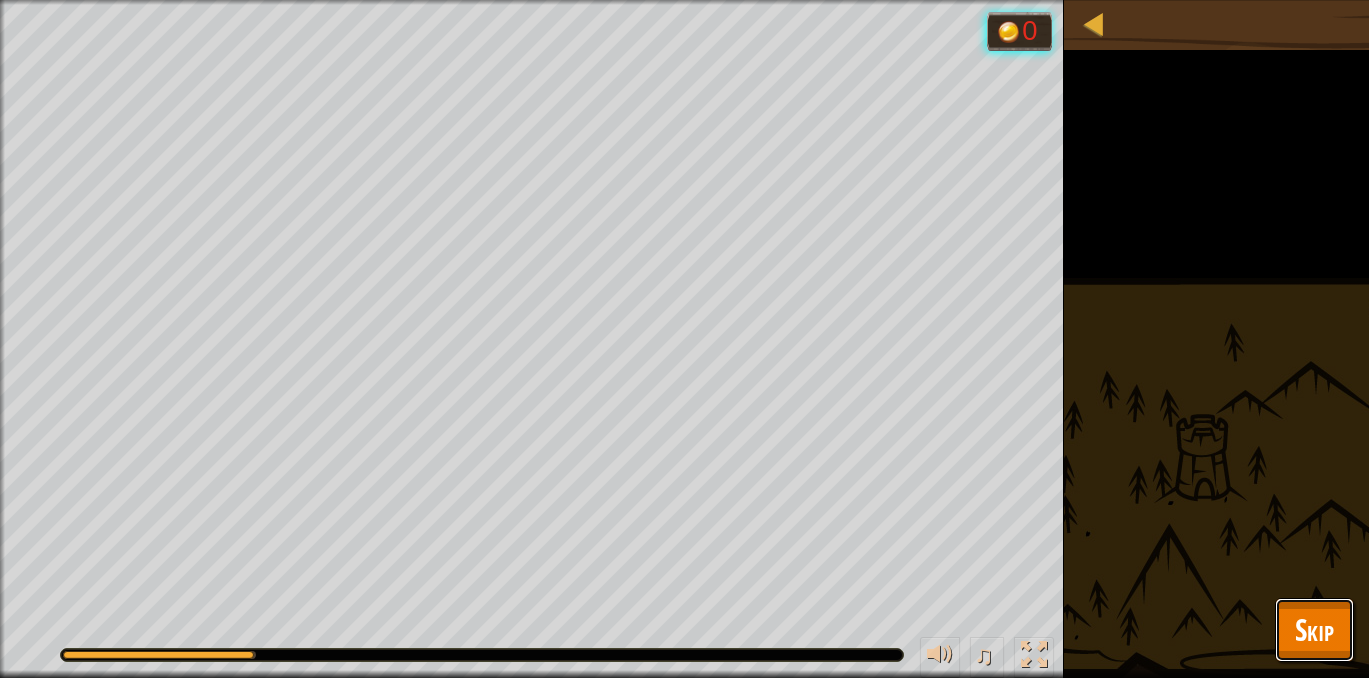 click on "Skip" at bounding box center [1314, 630] 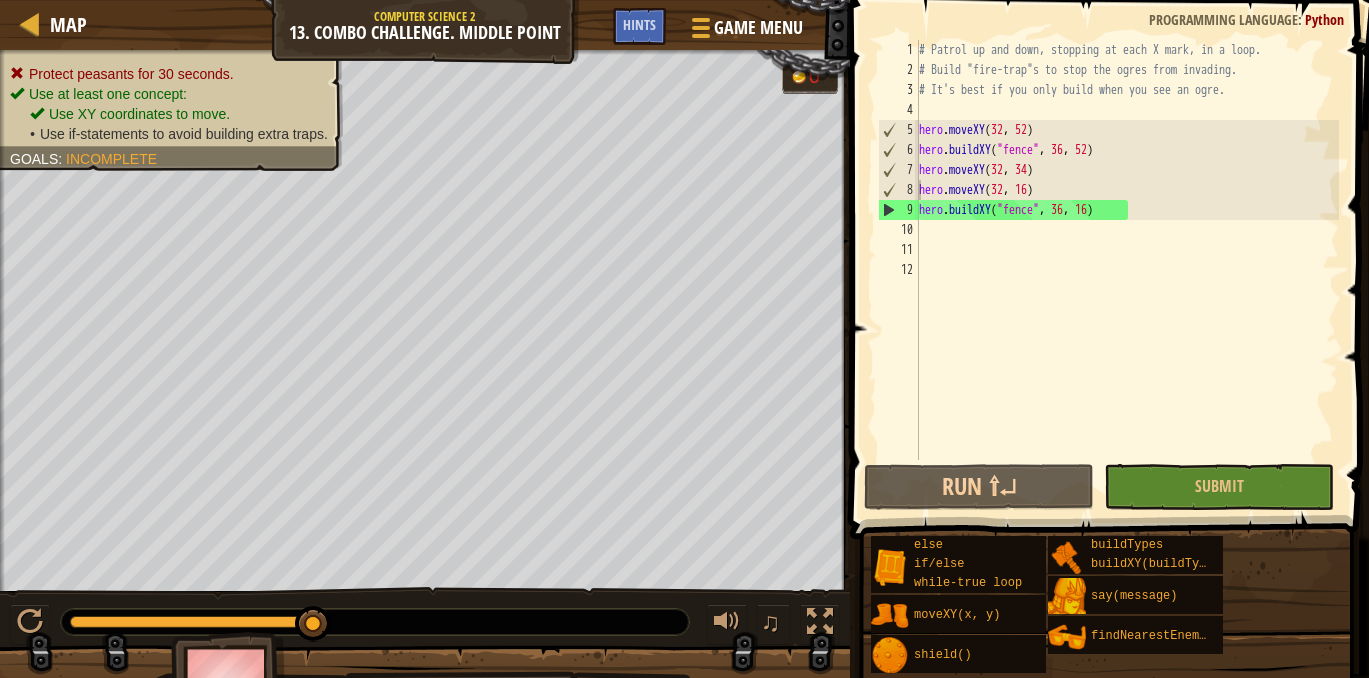 click on "# Patrol up and down, stopping at each X mark, in a loop. # Build "fire-trap"s to stop the ogres from invading. # It's best if you only build when you see an ogre. hero . moveXY ( 32 ,   52 ) hero . buildXY ( "fence" ,   36 ,   52 ) hero . moveXY ( 32 ,   34 ) hero . moveXY ( 32 ,   16 ) hero . buildXY ( "fence" ,   36 ,   16 )" at bounding box center [1127, 270] 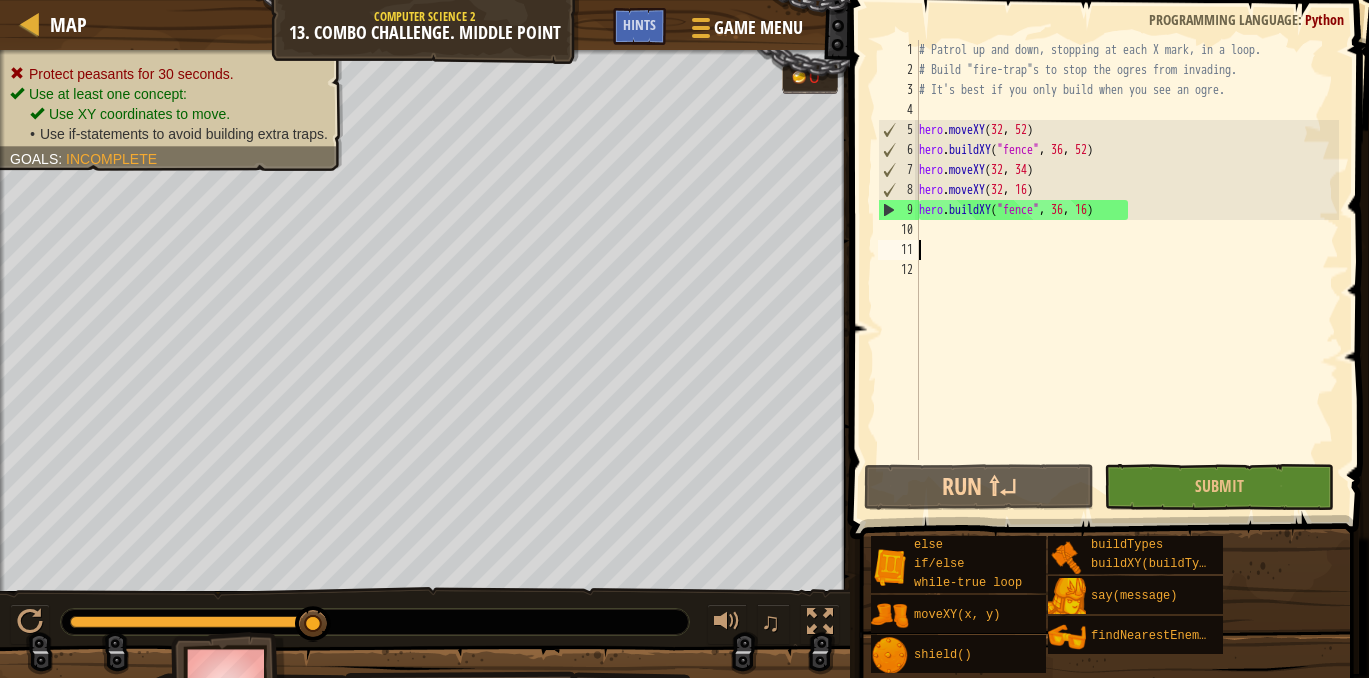 click on "# Patrol up and down, stopping at each X mark, in a loop. # Build "fire-trap"s to stop the ogres from invading. # It's best if you only build when you see an ogre. hero . moveXY ( 32 ,   52 ) hero . buildXY ( "fence" ,   36 ,   52 ) hero . moveXY ( 32 ,   34 ) hero . moveXY ( 32 ,   16 ) hero . buildXY ( "fence" ,   36 ,   16 )" at bounding box center [1127, 270] 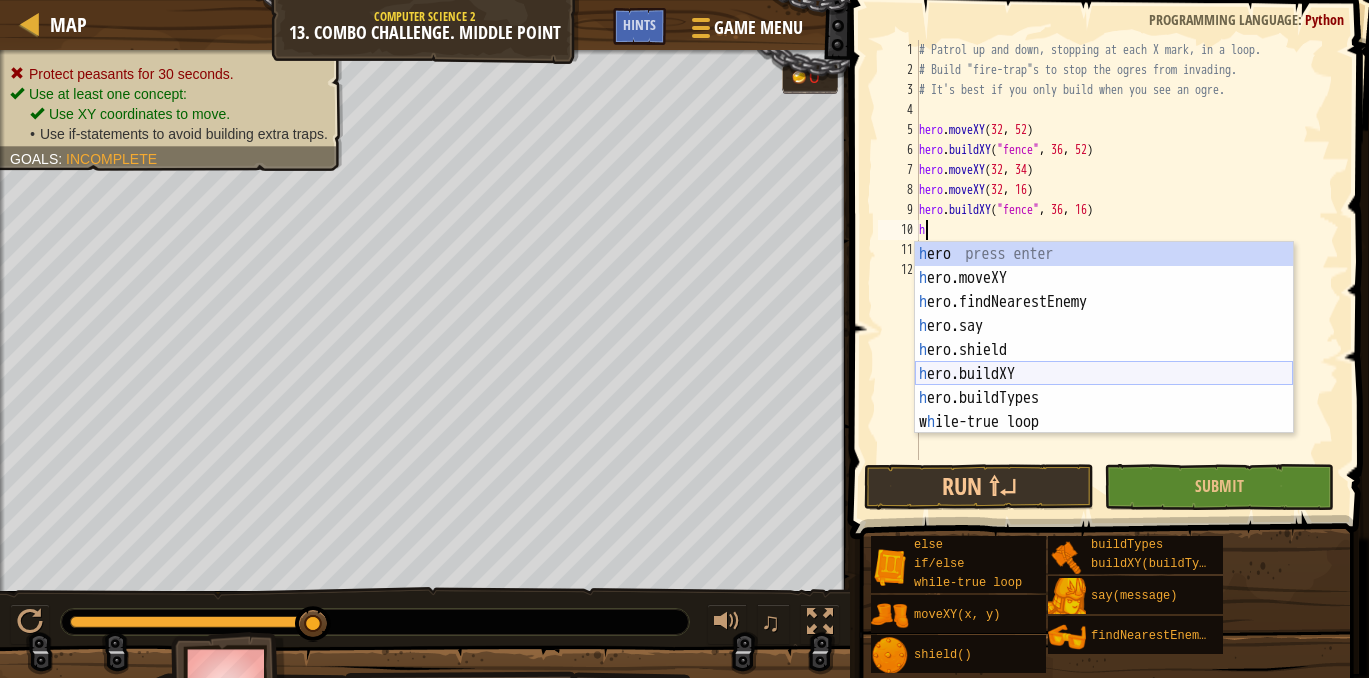 click on "h ero press enter h ero.moveXY press enter h ero.findNearestEnemy press enter h ero.say press enter h ero.shield press enter h ero.buildXY press enter h ero.buildTypes press enter w h ile-true loop press enter" at bounding box center [1104, 362] 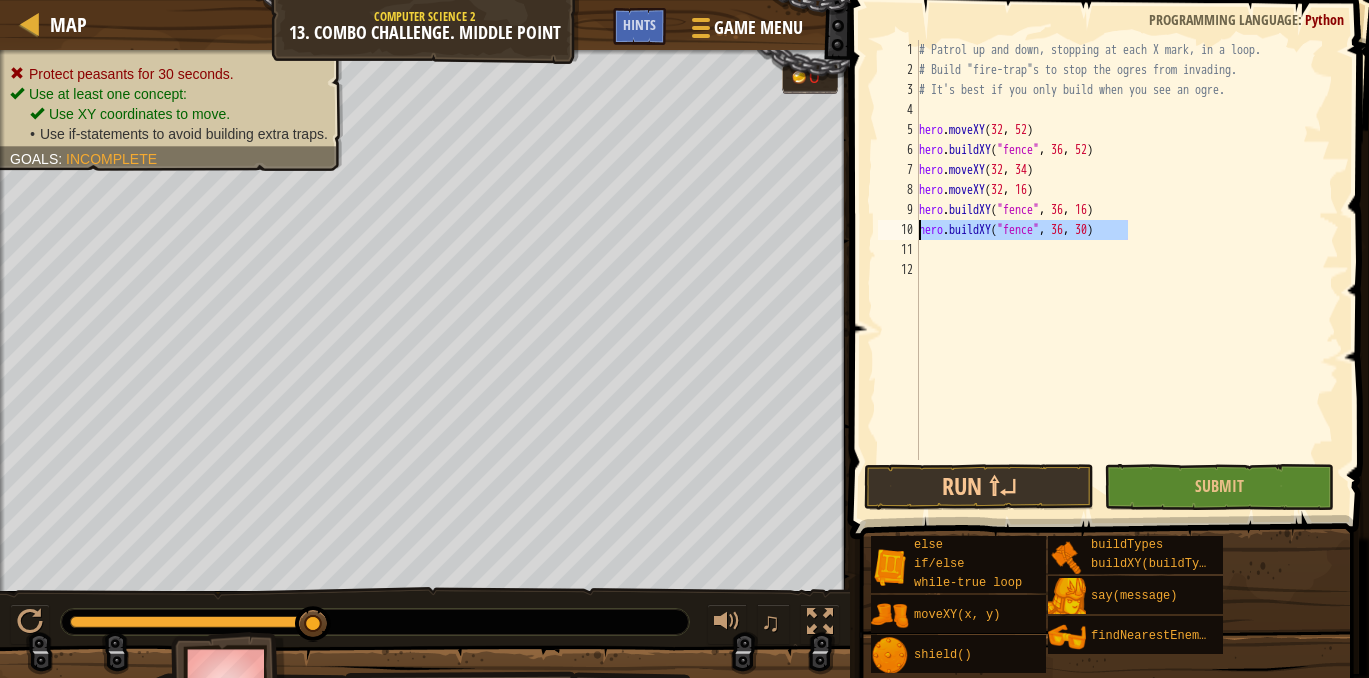 drag, startPoint x: 1140, startPoint y: 230, endPoint x: 916, endPoint y: 238, distance: 224.1428 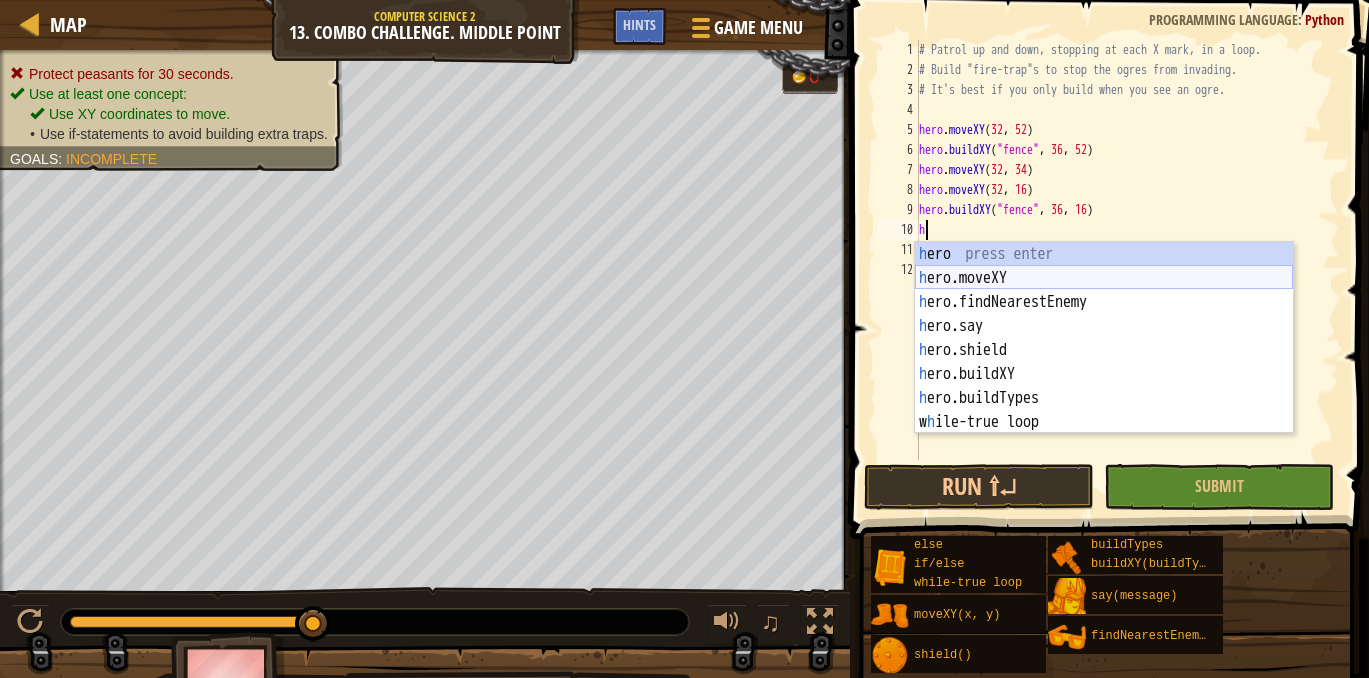 click on "h ero press enter h ero.moveXY press enter h ero.findNearestEnemy press enter h ero.say press enter h ero.shield press enter h ero.buildXY press enter h ero.buildTypes press enter w h ile-true loop press enter" at bounding box center [1104, 362] 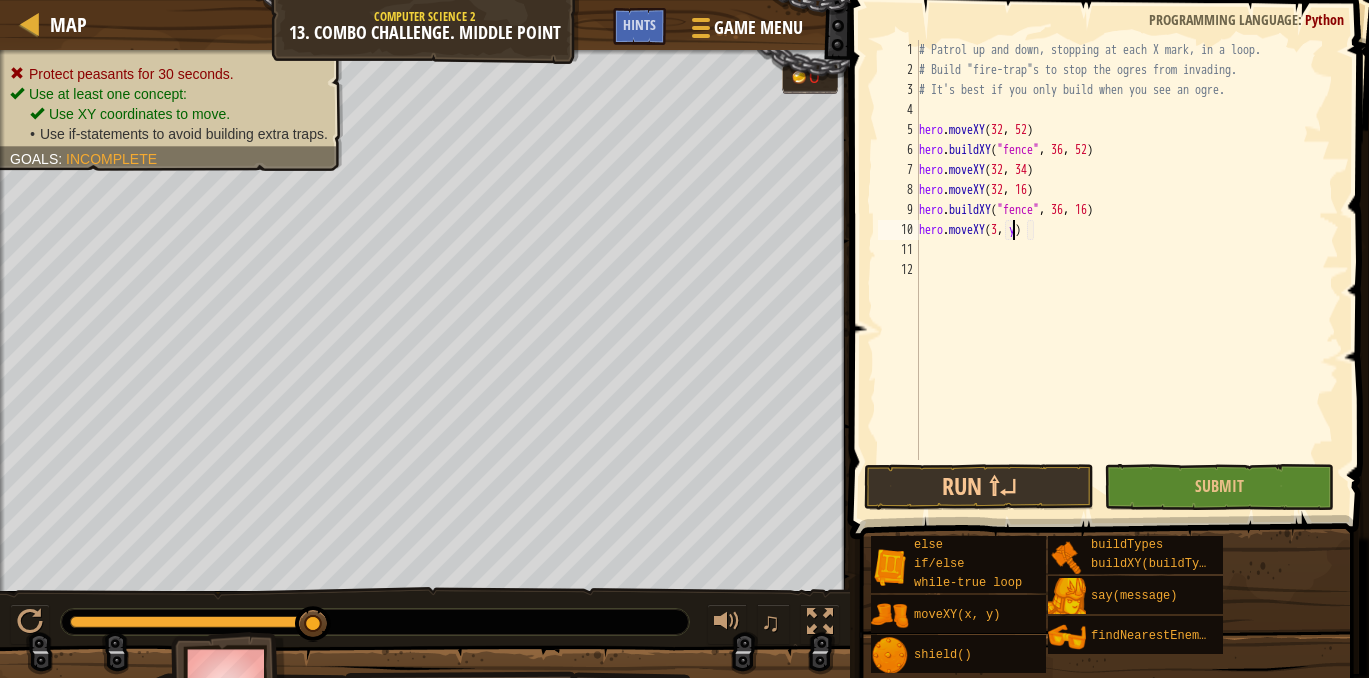 scroll, scrollTop: 9, scrollLeft: 8, axis: both 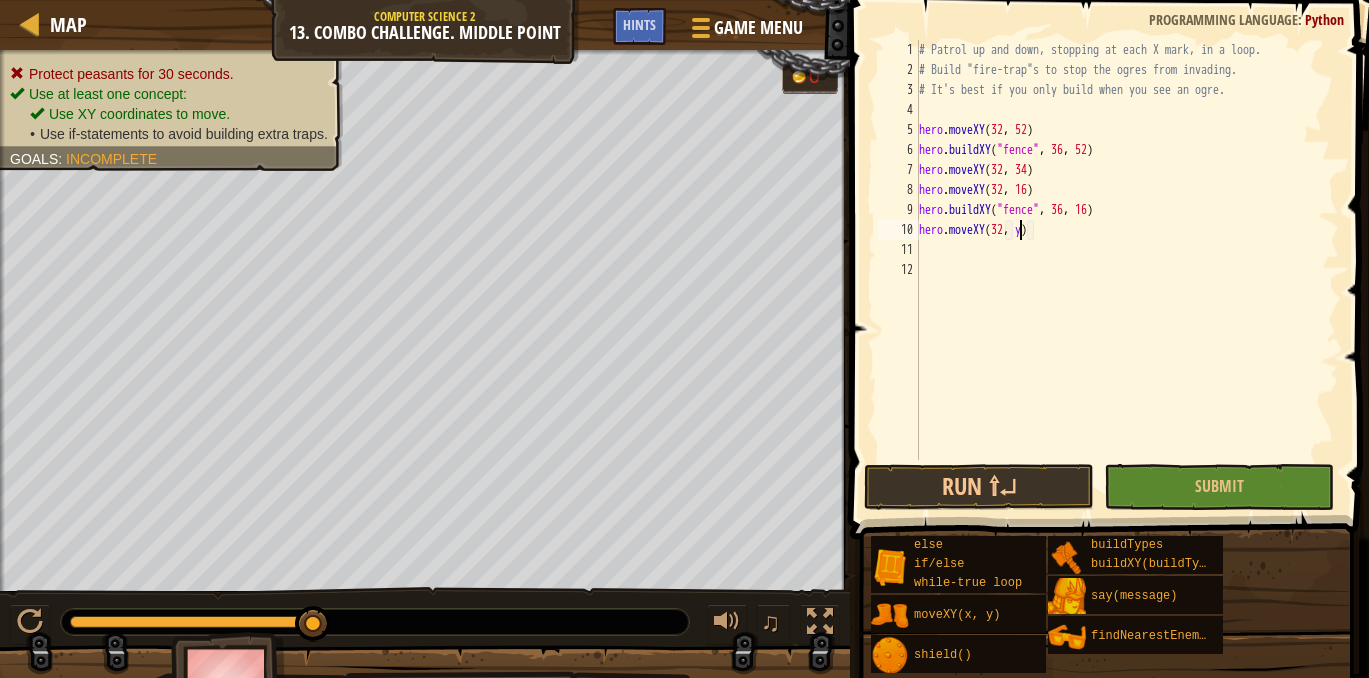 click on "# Patrol up and down, stopping at each X mark, in a loop. # Build "fire-trap"s to stop the ogres from invading. # It's best if you only build when you see an ogre. hero . moveXY ( 32 ,   52 ) hero . buildXY ( "fence" ,   36 ,   52 ) hero . moveXY ( 32 ,   34 ) hero . moveXY ( 32 ,   16 ) hero . buildXY ( "fence" ,   36 ,   16 ) hero . moveXY ( 32 ,   y )" at bounding box center (1127, 270) 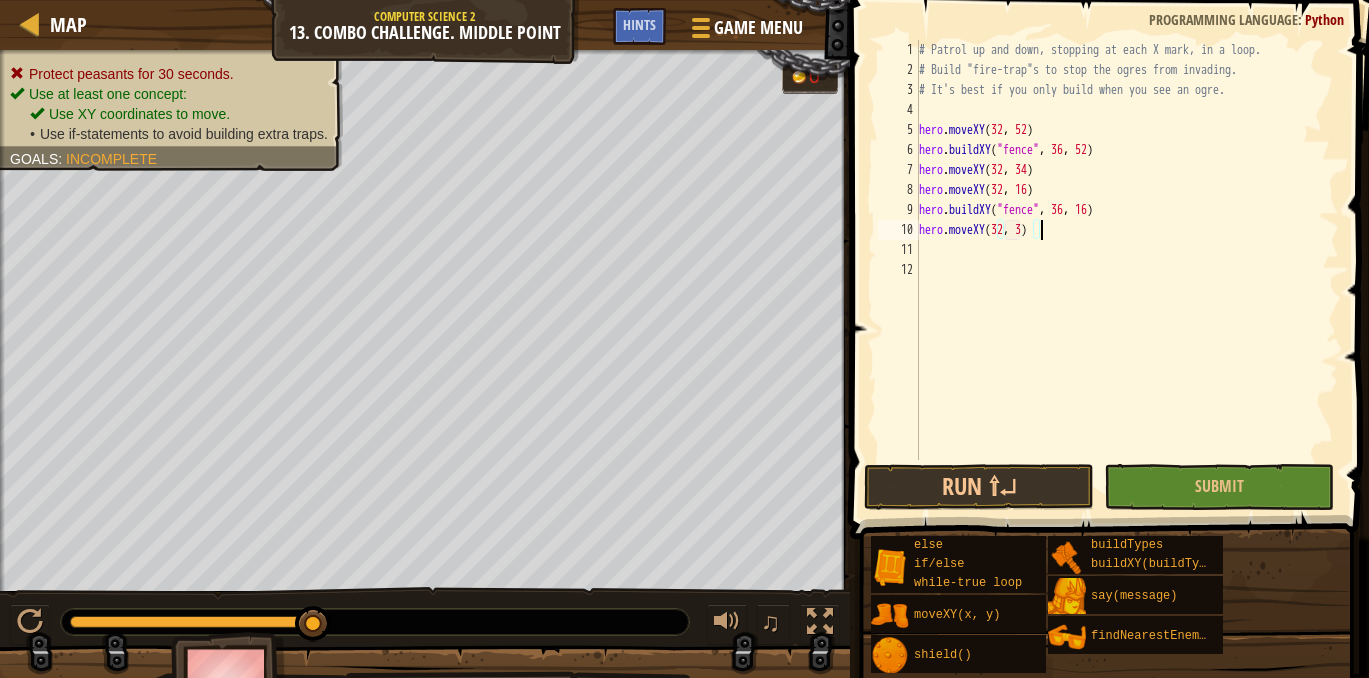 type on "hero.moveXY(32, 34)" 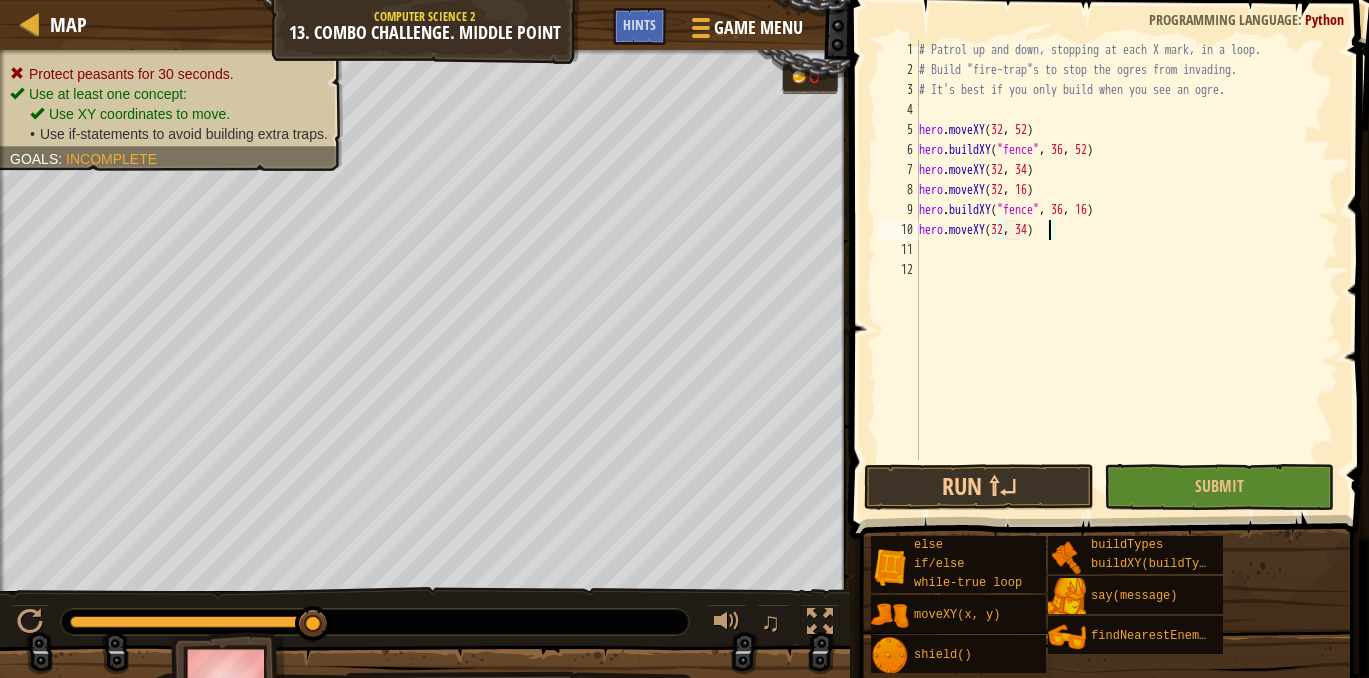 scroll, scrollTop: 9, scrollLeft: 10, axis: both 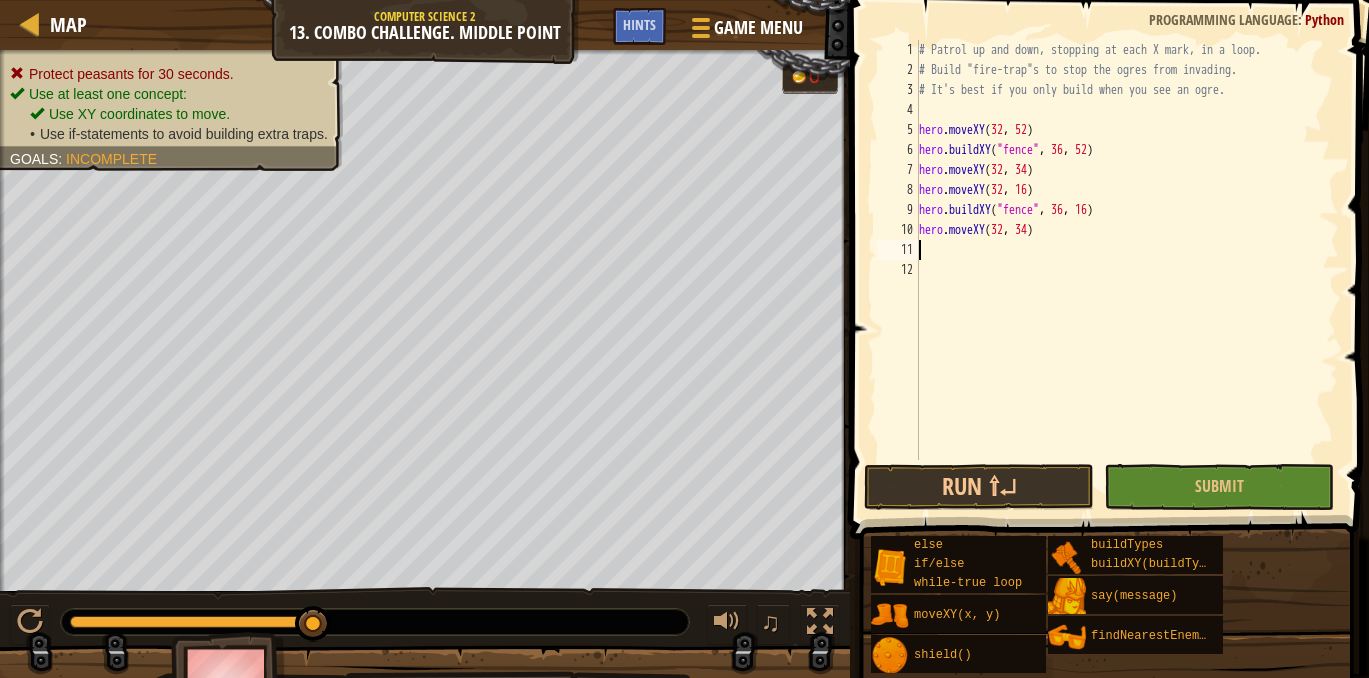 click on "# Patrol up and down, stopping at each X mark, in a loop. # Build "fire-trap"s to stop the ogres from invading. # It's best if you only build when you see an ogre. hero . moveXY ( 32 ,   52 ) hero . buildXY ( "fence" ,   36 ,   52 ) hero . moveXY ( 32 ,   34 ) hero . moveXY ( 32 ,   16 ) hero . buildXY ( "fence" ,   36 ,   16 ) hero . moveXY ( 32 ,   34 )" at bounding box center (1127, 270) 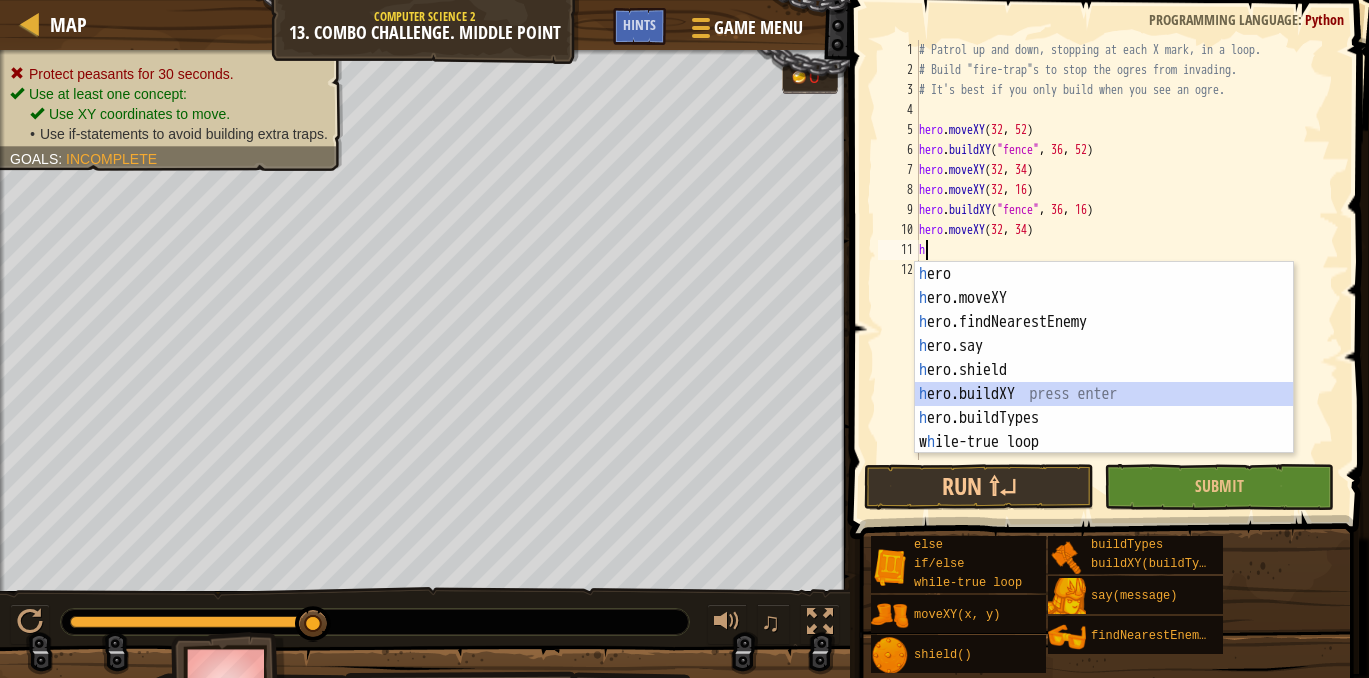 click on "h ero press enter h ero.moveXY press enter h ero.findNearestEnemy press enter h ero.say press enter h ero.shield press enter h ero.buildXY press enter h ero.buildTypes press enter w h ile-true loop press enter" at bounding box center (1104, 382) 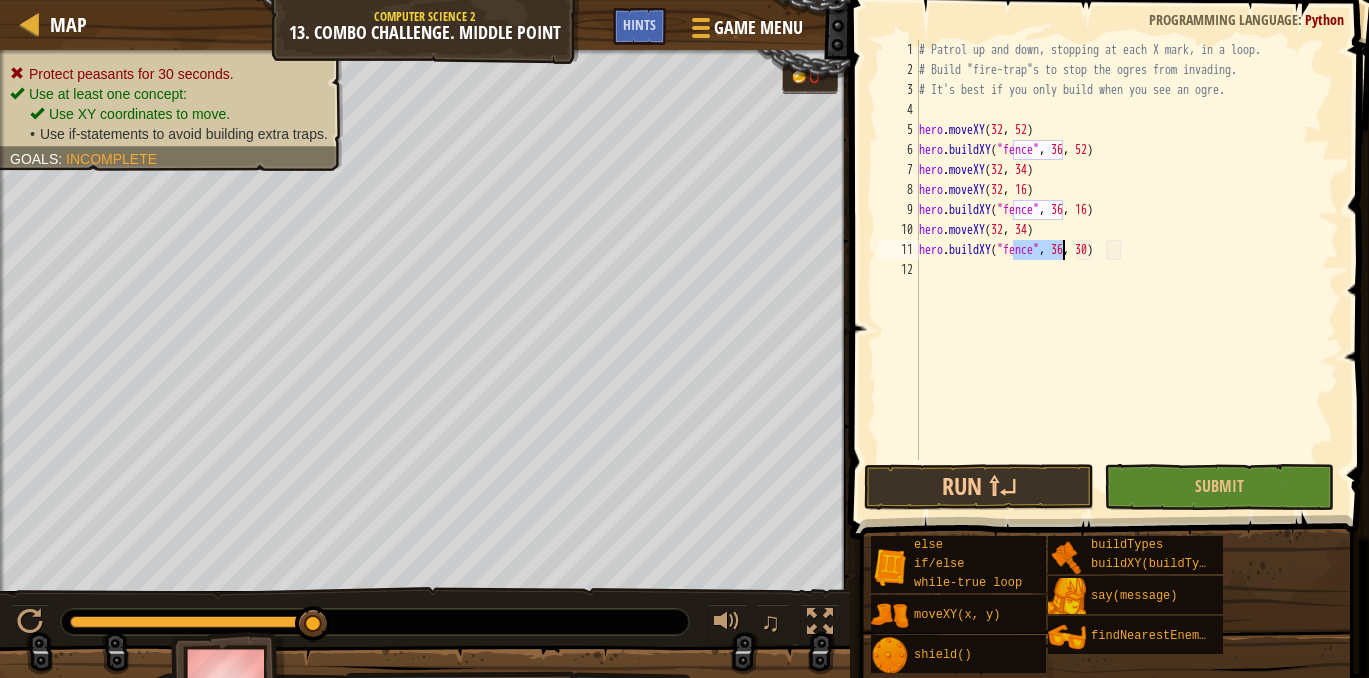 click on "# Patrol up and down, stopping at each X mark, in a loop. # Build "fire-trap"s to stop the ogres from invading. # It's best if you only build when you see an ogre. hero . moveXY ( 32 ,   52 ) hero . buildXY ( "fence" ,   36 ,   52 ) hero . moveXY ( 32 ,   34 ) hero . moveXY ( 32 ,   16 ) hero . buildXY ( "fence" ,   36 ,   16 ) hero . moveXY ( 32 ,   34 ) hero . buildXY ( "fence" ,   36 ,   30 )" at bounding box center [1127, 270] 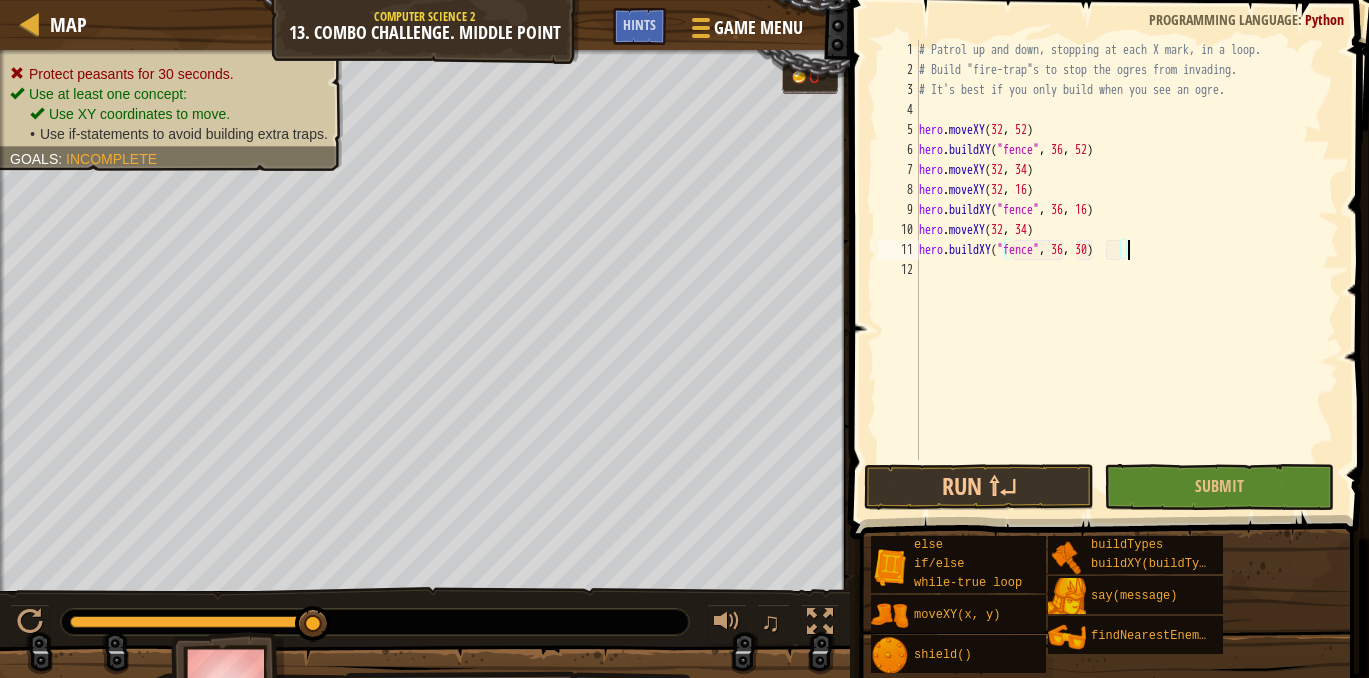 click on "# Patrol up and down, stopping at each X mark, in a loop. # Build "fire-trap"s to stop the ogres from invading. # It's best if you only build when you see an ogre. hero . moveXY ( 32 ,   52 ) hero . buildXY ( "fence" ,   36 ,   52 ) hero . moveXY ( 32 ,   34 ) hero . moveXY ( 32 ,   16 ) hero . buildXY ( "fence" ,   36 ,   16 ) hero . moveXY ( 32 ,   34 ) hero . buildXY ( "fence" ,   36 ,   30 )" at bounding box center (1127, 270) 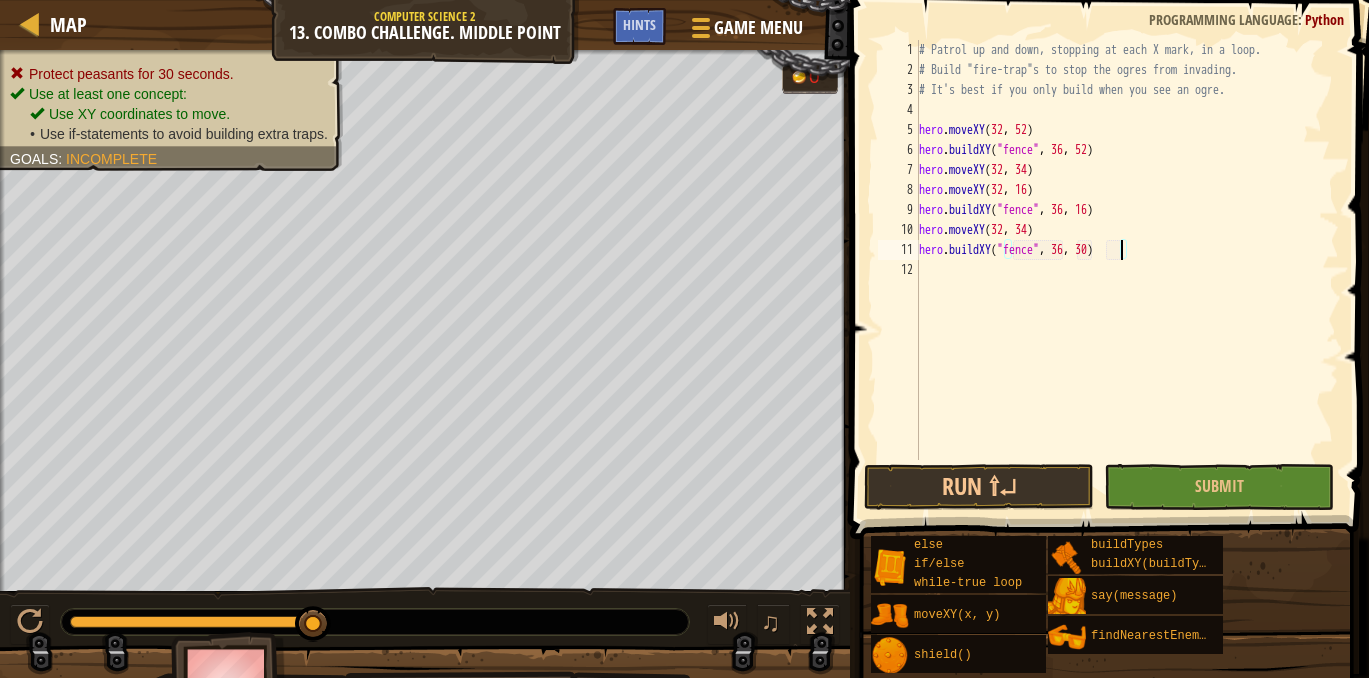 click on "# Patrol up and down, stopping at each X mark, in a loop. # Build "fire-trap"s to stop the ogres from invading. # It's best if you only build when you see an ogre. hero . moveXY ( 32 ,   52 ) hero . buildXY ( "fence" ,   36 ,   52 ) hero . moveXY ( 32 ,   34 ) hero . moveXY ( 32 ,   16 ) hero . buildXY ( "fence" ,   36 ,   16 ) hero . moveXY ( 32 ,   34 ) hero . buildXY ( "fence" ,   36 ,   30 )" at bounding box center [1127, 270] 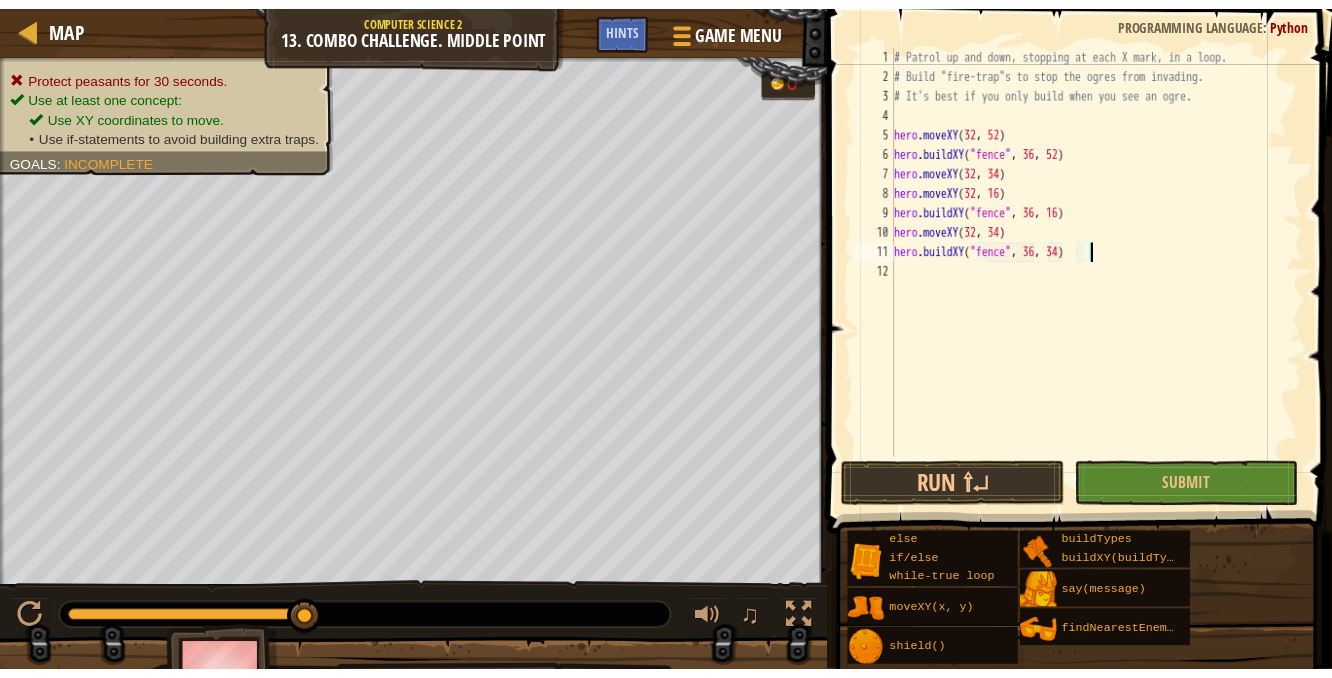 scroll, scrollTop: 9, scrollLeft: 16, axis: both 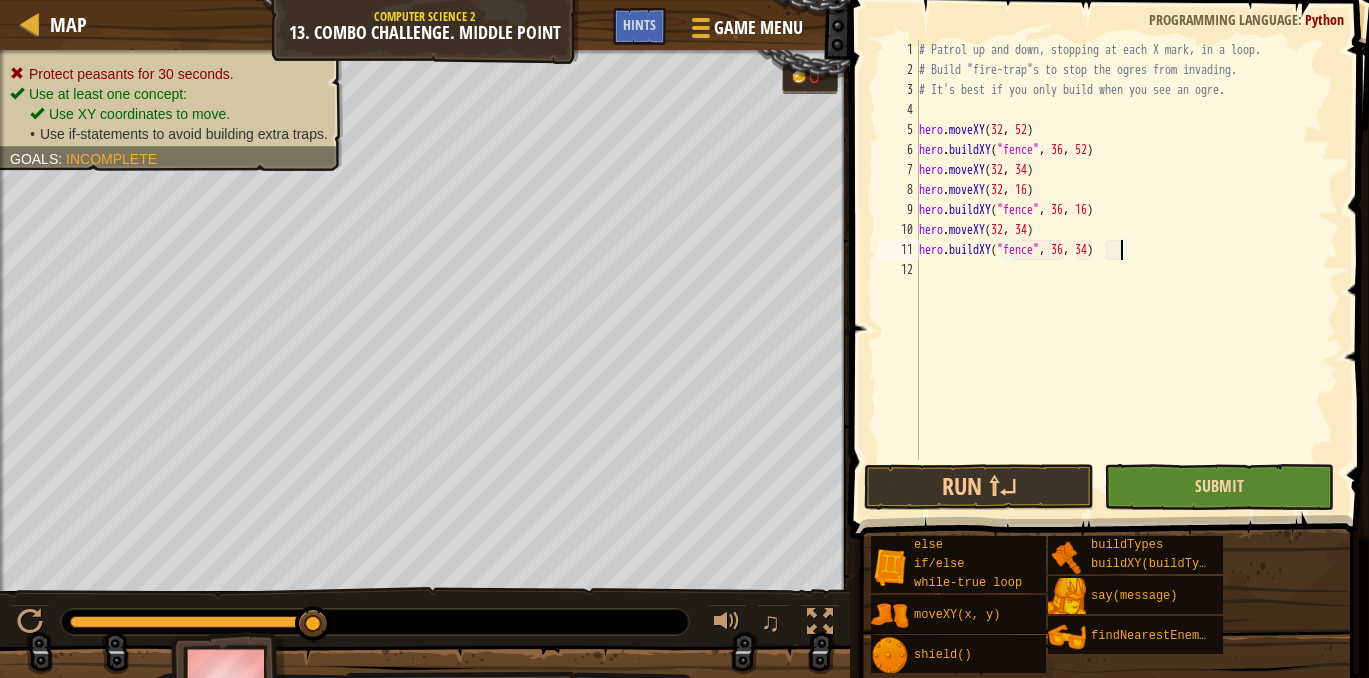 type on "hero.buildXY("fence", 36, 34)" 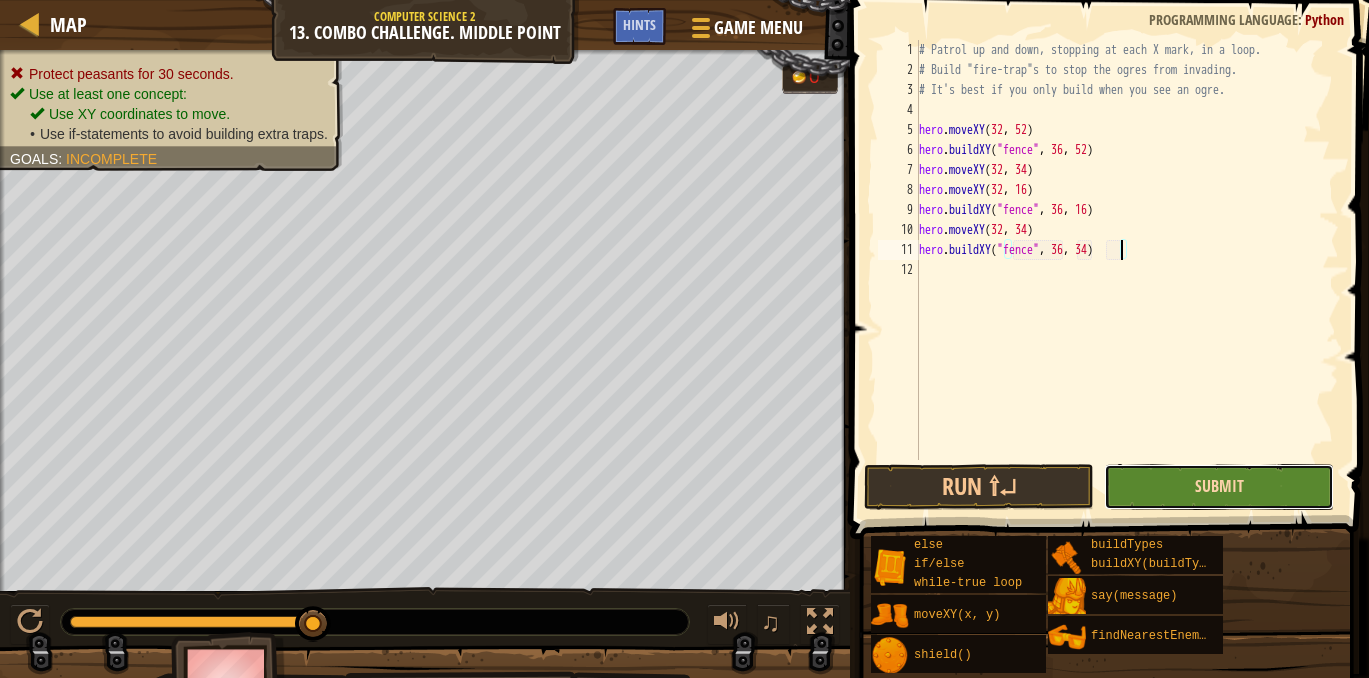 click on "Submit" at bounding box center [1219, 486] 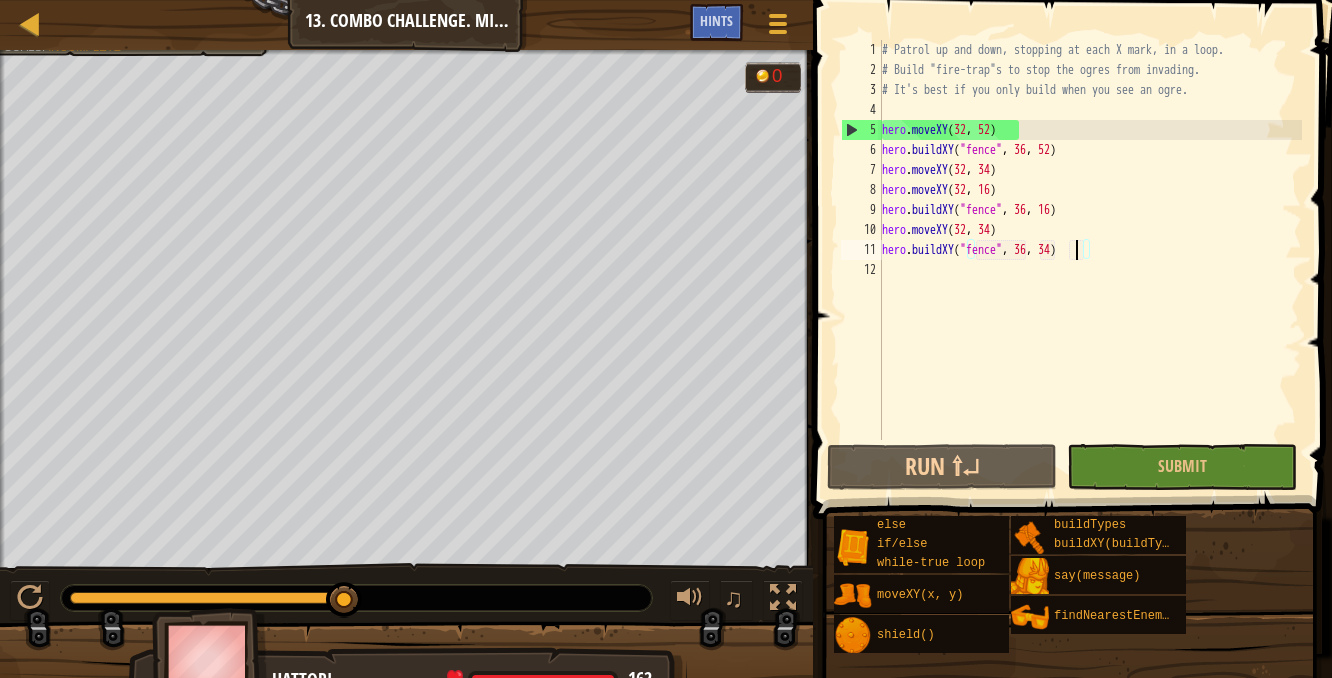 click on "# Patrol up and down, stopping at each X mark, in a loop. # Build "fire-trap"s to stop the ogres from invading. # It's best if you only build when you see an ogre. hero . moveXY ( 32 ,   52 ) hero . buildXY ( "fence" ,   36 ,   52 ) hero . moveXY ( 32 ,   34 ) hero . moveXY ( 32 ,   16 ) hero . buildXY ( "fence" ,   36 ,   16 ) hero . moveXY ( 32 ,   34 ) hero . buildXY ( "fence" ,   36 ,   34 )" at bounding box center (1090, 260) 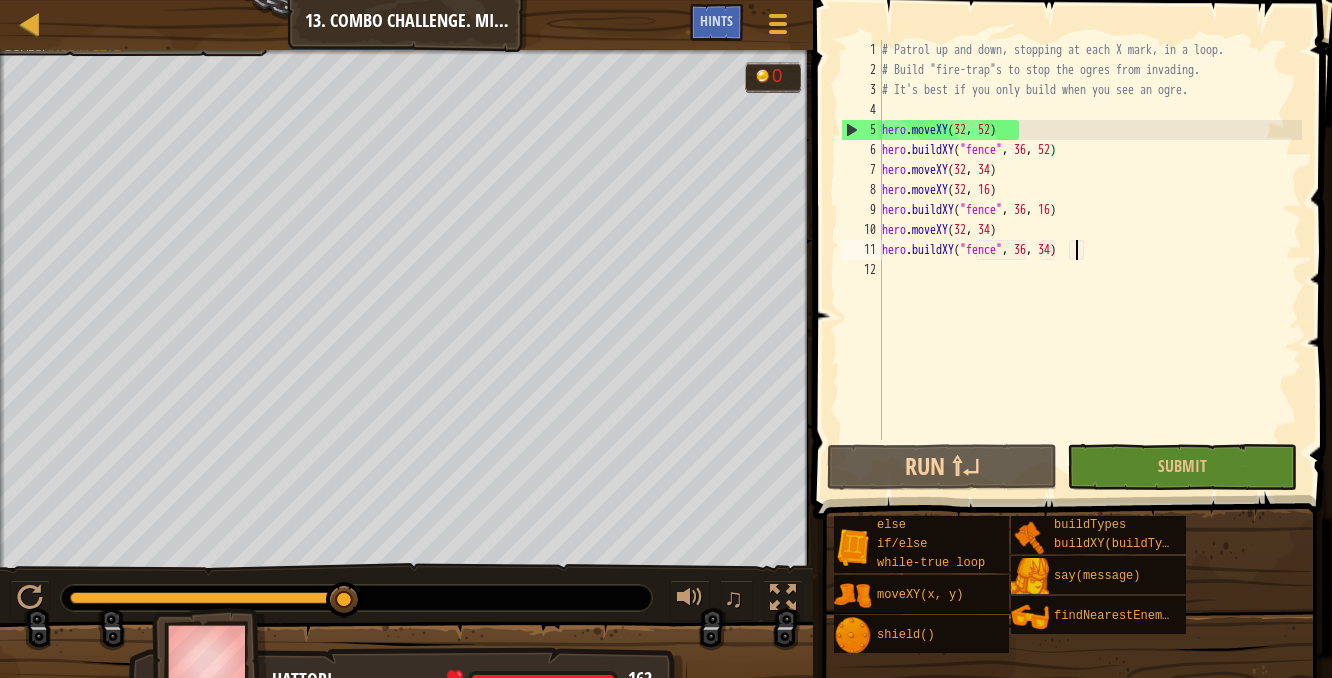 click on "# Patrol up and down, stopping at each X mark, in a loop. # Build "fire-trap"s to stop the ogres from invading. # It's best if you only build when you see an ogre. hero . moveXY ( 32 ,   52 ) hero . buildXY ( "fence" ,   36 ,   52 ) hero . moveXY ( 32 ,   34 ) hero . moveXY ( 32 ,   16 ) hero . buildXY ( "fence" ,   36 ,   16 ) hero . moveXY ( 32 ,   34 ) hero . buildXY ( "fence" ,   36 ,   34 )" at bounding box center (1090, 260) 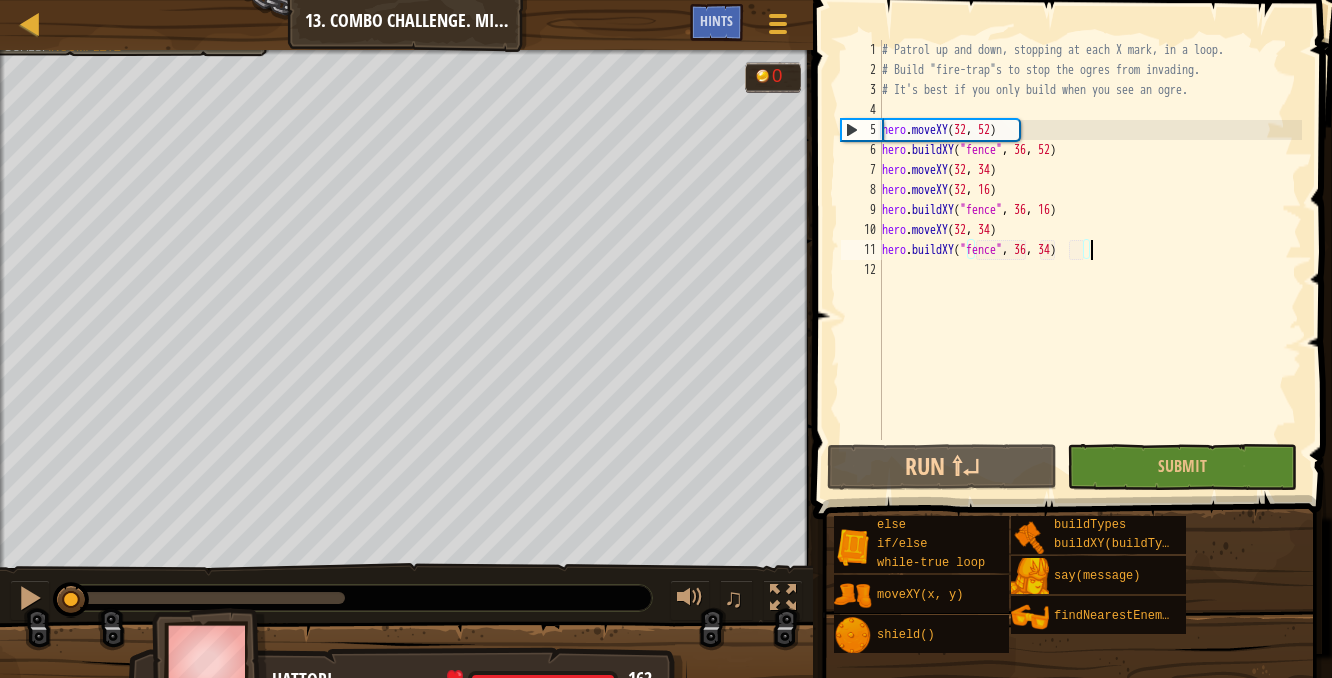 drag, startPoint x: 358, startPoint y: 597, endPoint x: -27, endPoint y: 490, distance: 399.5923 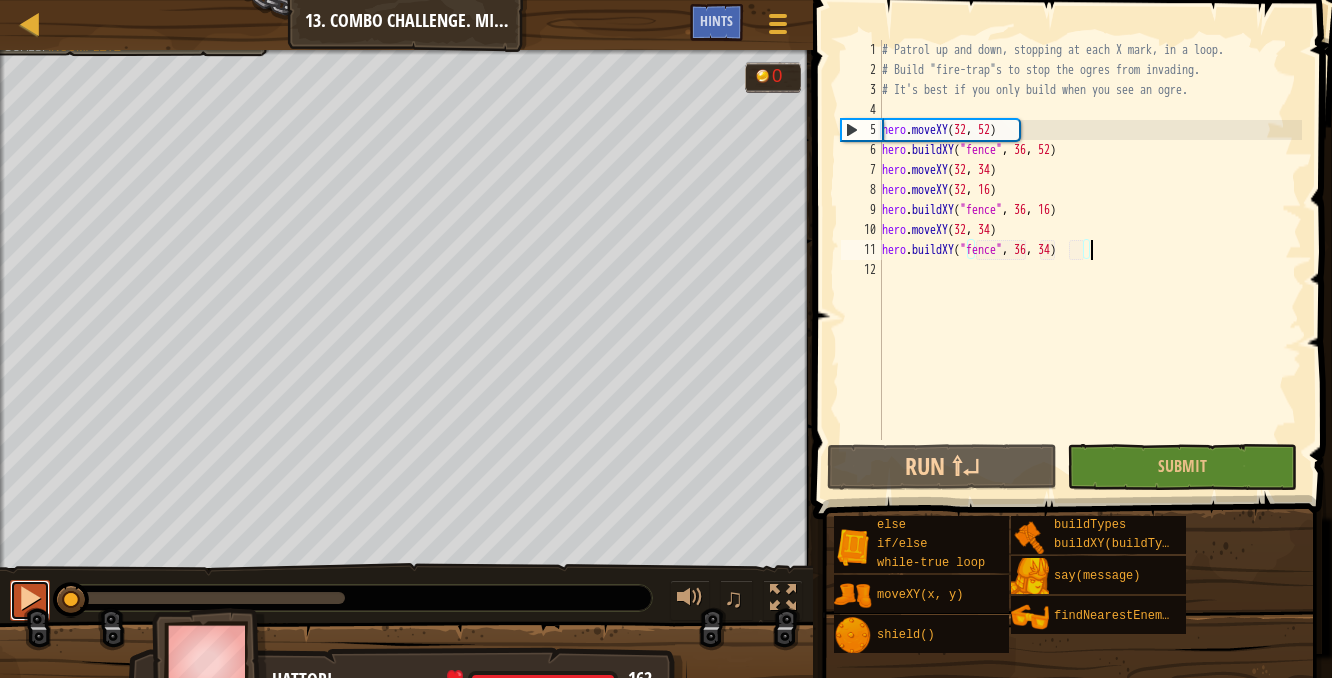 click at bounding box center [30, 598] 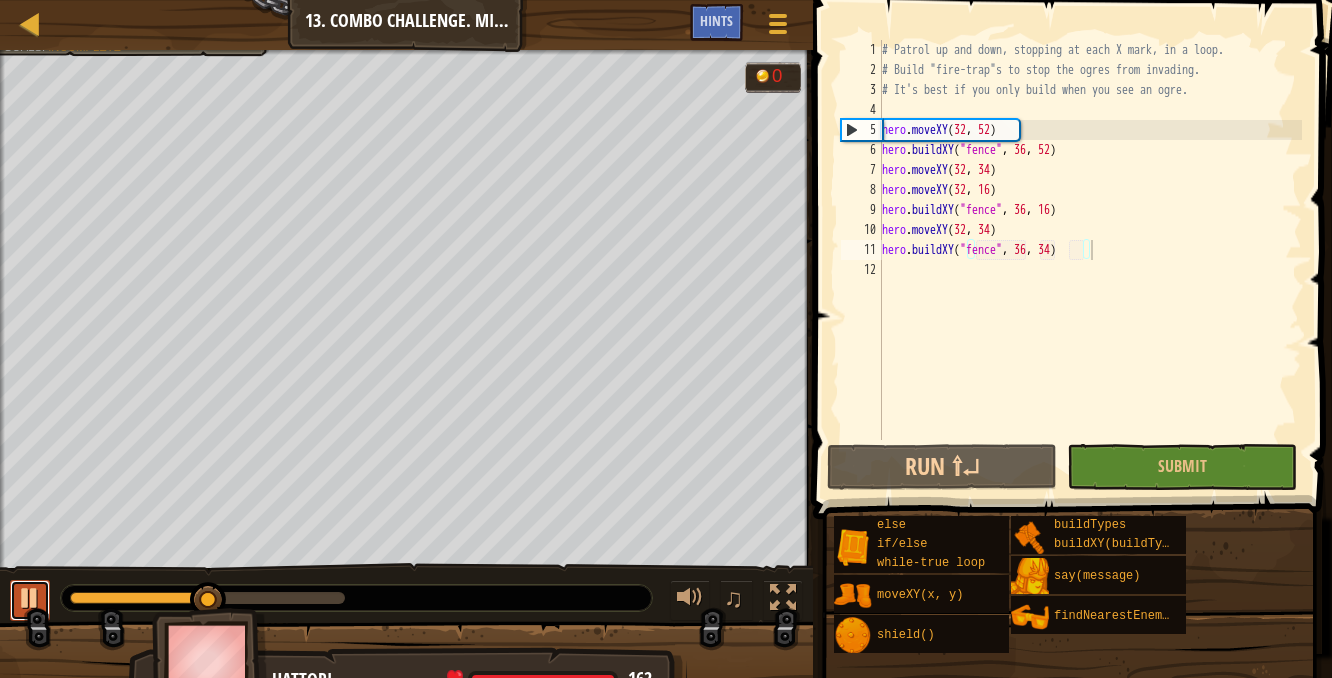 click at bounding box center (30, 598) 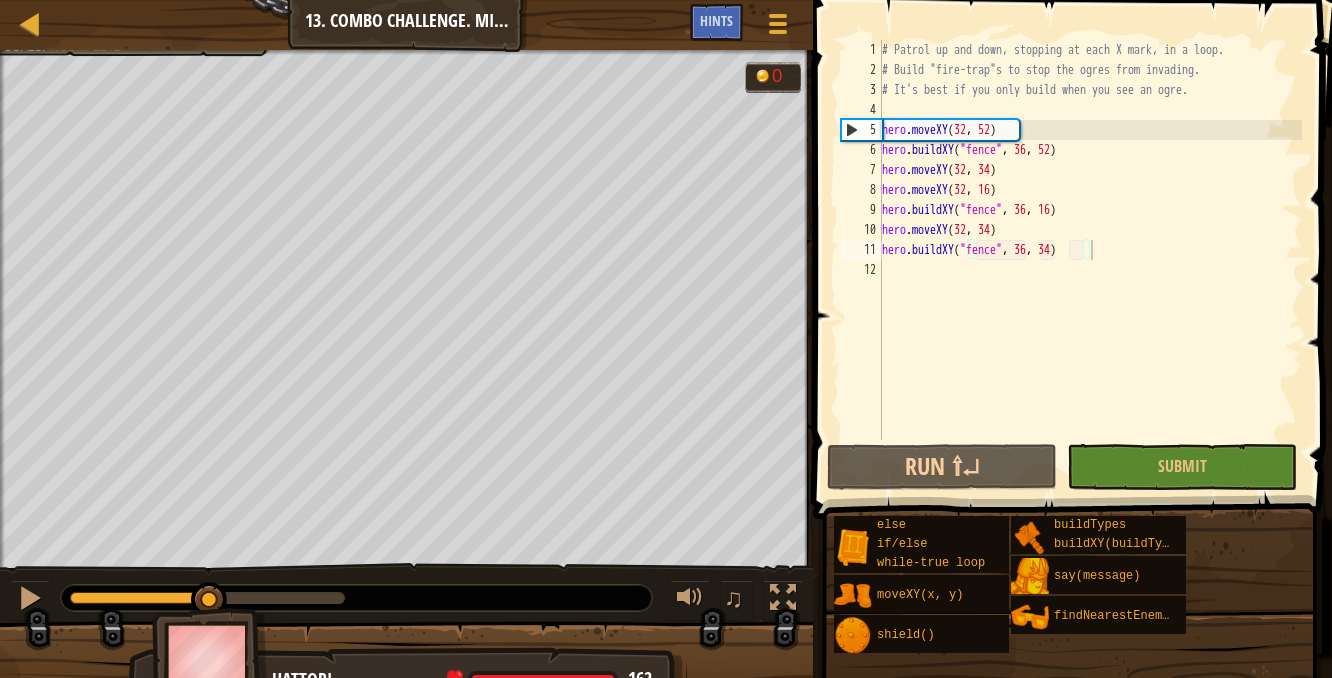 click on "Map Computer Science 2 13. Combo Challenge. Middle Point Game Menu Done Hints" at bounding box center (406, 25) 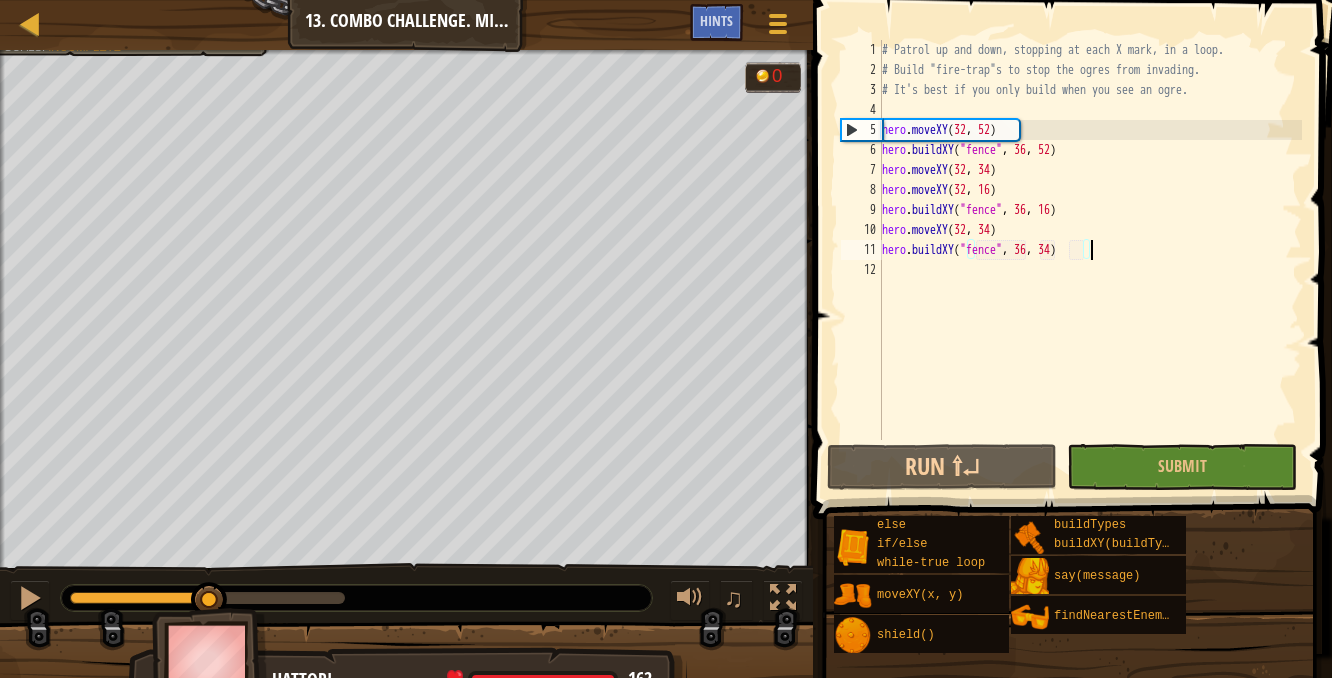click on "# Patrol up and down, stopping at each X mark, in a loop. # Build "fire-trap"s to stop the ogres from invading. # It's best if you only build when you see an ogre. hero . moveXY ( 32 ,   52 ) hero . buildXY ( "fence" ,   36 ,   52 ) hero . moveXY ( 32 ,   34 ) hero . moveXY ( 32 ,   16 ) hero . buildXY ( "fence" ,   36 ,   16 ) hero . moveXY ( 32 ,   34 ) hero . buildXY ( "fence" ,   36 ,   34 )" at bounding box center [1090, 260] 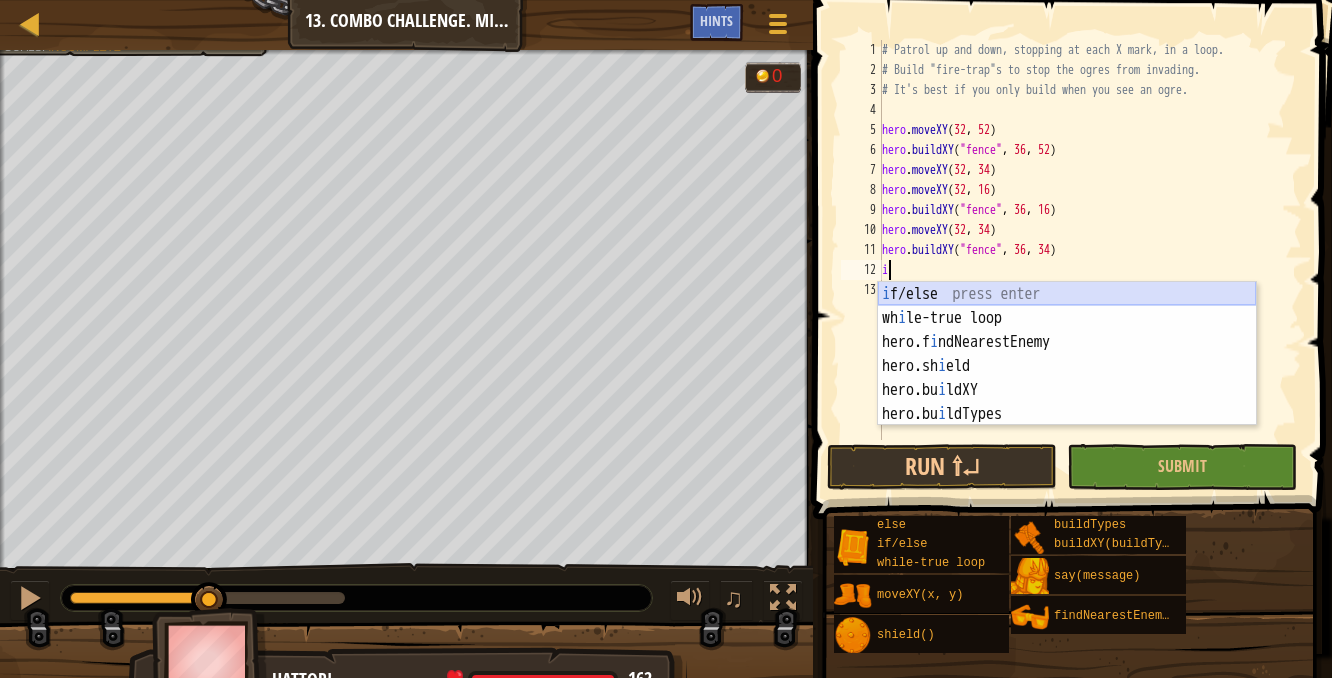 click on "i f/else press enter wh i le-true loop press enter hero.f i ndNearestEnemy press enter hero.sh i eld press enter hero.bu i ldXY press enter hero.bu i ldTypes press enter" at bounding box center (1067, 378) 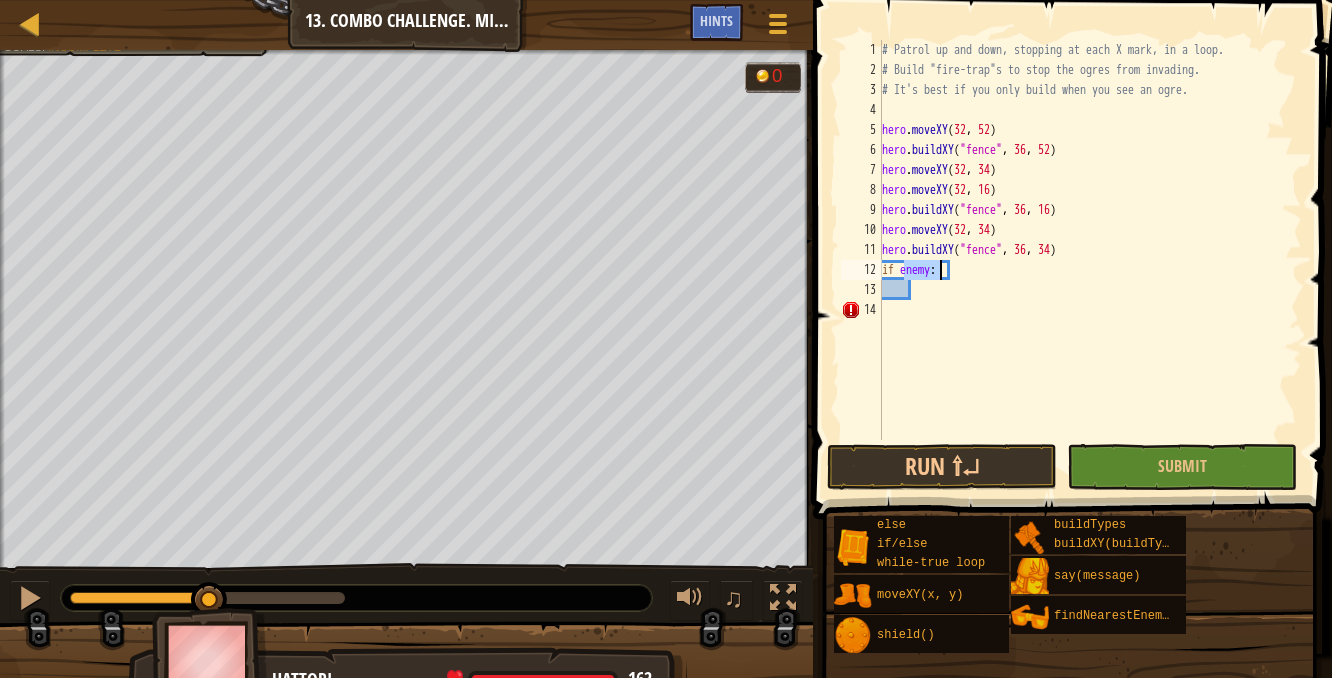 click on "# Patrol up and down, stopping at each X mark, in a loop. # Build "fire-trap"s to stop the ogres from invading. # It's best if you only build when you see an ogre. hero . moveXY ( 32 ,   52 ) hero . buildXY ( "fence" ,   36 ,   52 ) hero . moveXY ( 32 ,   34 ) hero . moveXY ( 32 ,   16 ) hero . buildXY ( "fence" ,   36 ,   16 ) hero . moveXY ( 32 ,   34 ) hero . buildXY ( "fence" ,   36 ,   34 ) if   enemy :" at bounding box center (1090, 260) 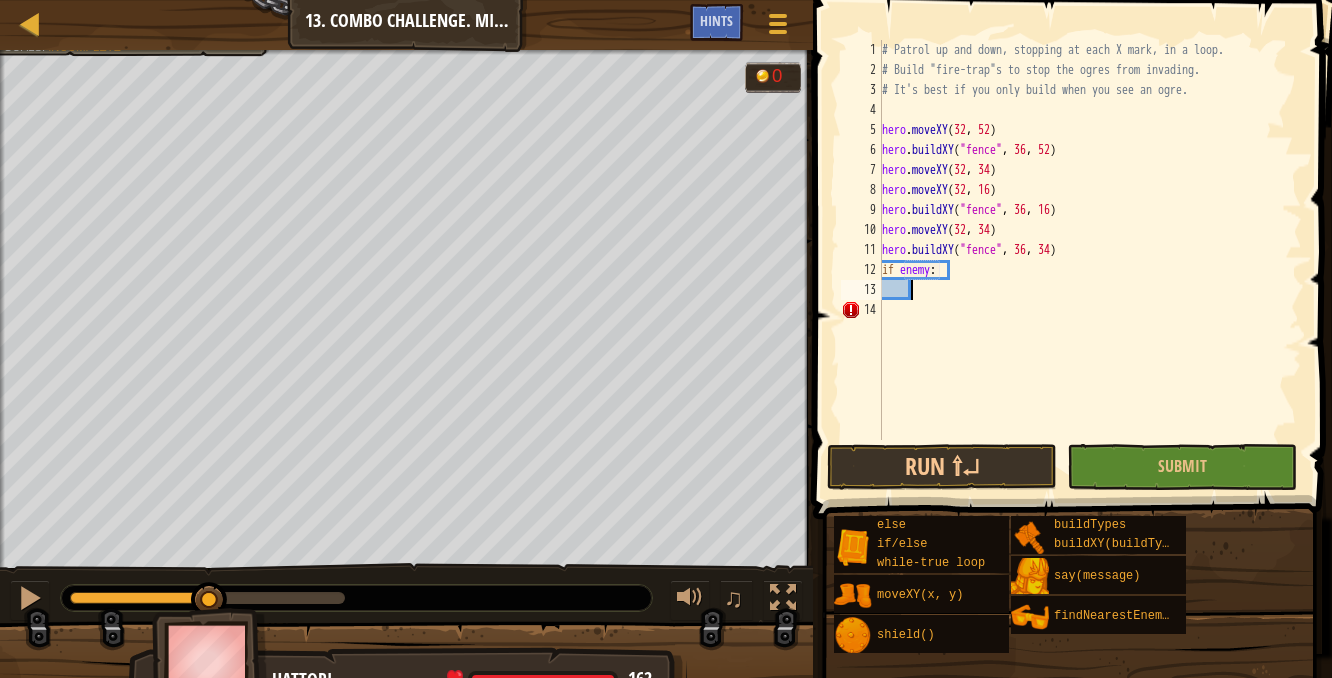 click on "# Patrol up and down, stopping at each X mark, in a loop. # Build "fire-trap"s to stop the ogres from invading. # It's best if you only build when you see an ogre. hero . moveXY ( 32 ,   52 ) hero . buildXY ( "fence" ,   36 ,   52 ) hero . moveXY ( 32 ,   34 ) hero . moveXY ( 32 ,   16 ) hero . buildXY ( "fence" ,   36 ,   16 ) hero . moveXY ( 32 ,   34 ) hero . buildXY ( "fence" ,   36 ,   34 ) if   enemy :" at bounding box center [1090, 260] 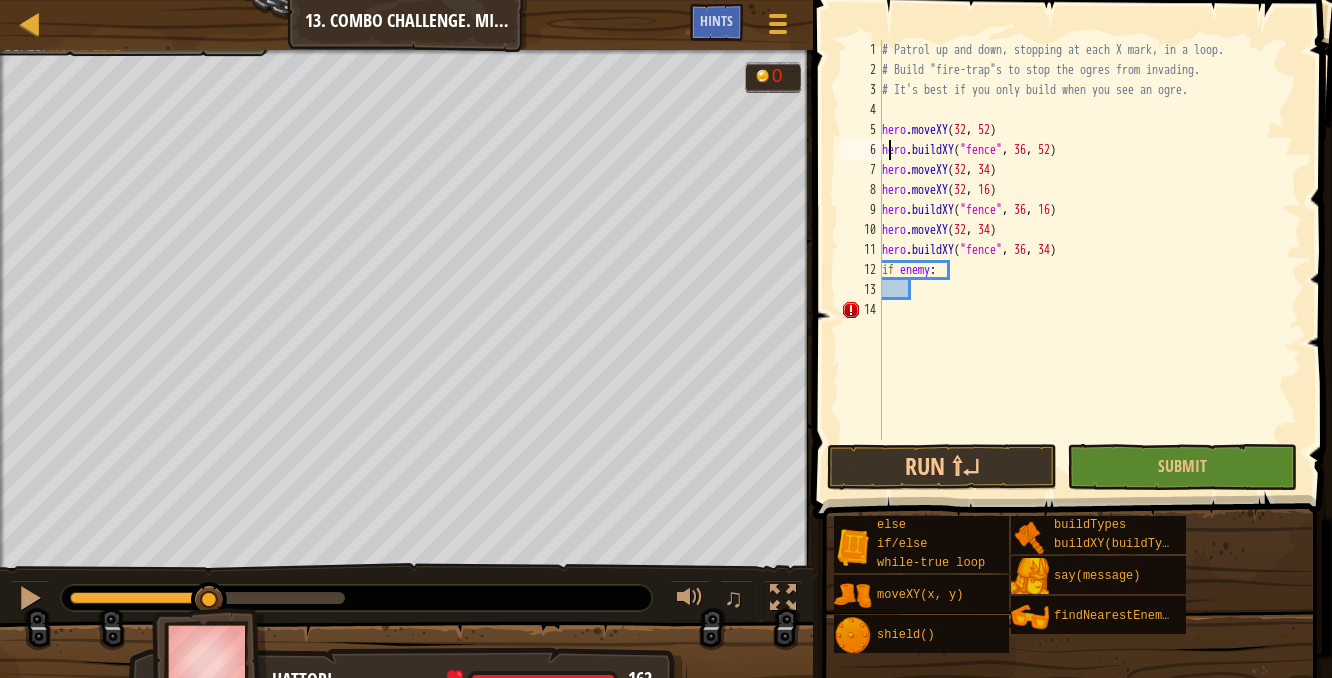 click on "# Patrol up and down, stopping at each X mark, in a loop. # Build "fire-trap"s to stop the ogres from invading. # It's best if you only build when you see an ogre. hero . moveXY ( 32 ,   52 ) hero . buildXY ( "fence" ,   36 ,   52 ) hero . moveXY ( 32 ,   34 ) hero . moveXY ( 32 ,   16 ) hero . buildXY ( "fence" ,   36 ,   16 ) hero . moveXY ( 32 ,   34 ) hero . buildXY ( "fence" ,   36 ,   34 ) if   enemy :" at bounding box center (1090, 260) 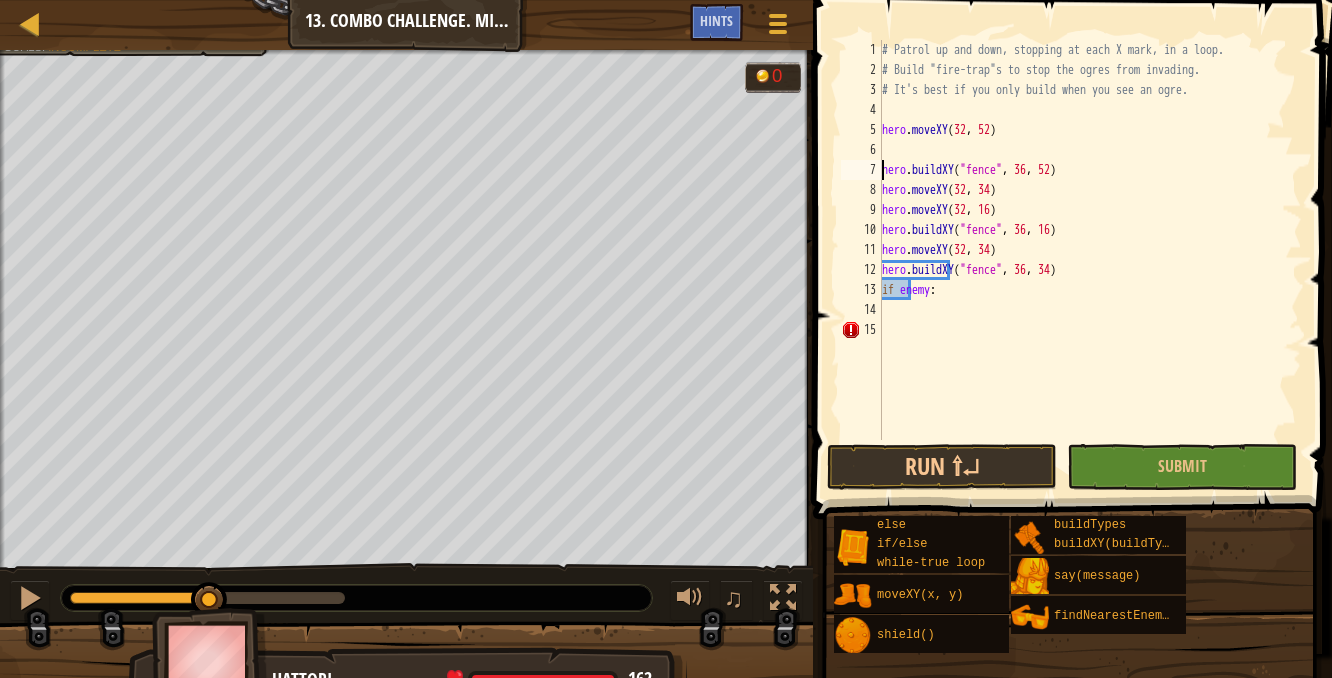 click on "# Patrol up and down, stopping at each X mark, in a loop. # Build "fire-trap"s to stop the ogres from invading. # It's best if you only build when you see an ogre. hero . moveXY ( 32 ,   52 ) hero . buildXY ( "fence" ,   36 ,   52 ) hero . moveXY ( 32 ,   34 ) hero . moveXY ( 32 ,   16 ) hero . buildXY ( "fence" ,   36 ,   16 ) hero . moveXY ( 32 ,   34 ) hero . buildXY ( "fence" ,   36 ,   34 ) if   enemy :" at bounding box center [1090, 260] 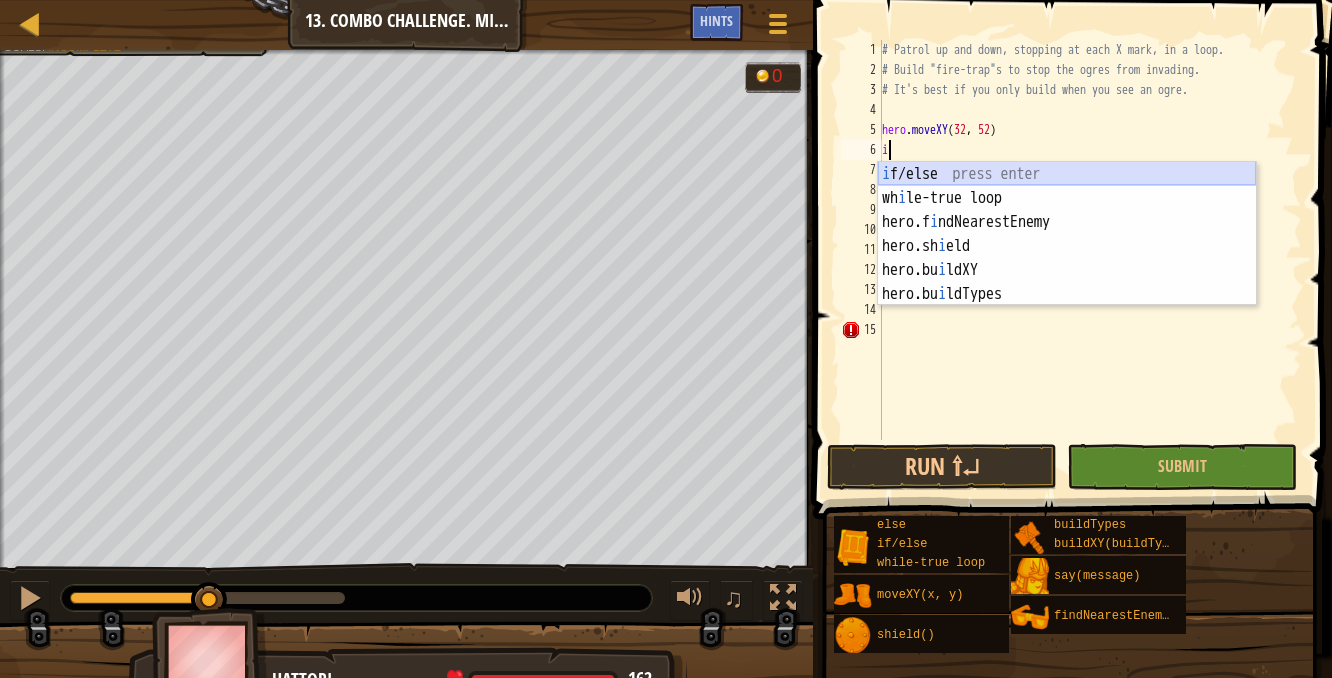 click on "i f/else press enter wh i le-true loop press enter hero.f i ndNearestEnemy press enter hero.sh i eld press enter hero.bu i ldXY press enter hero.bu i ldTypes press enter" at bounding box center [1067, 258] 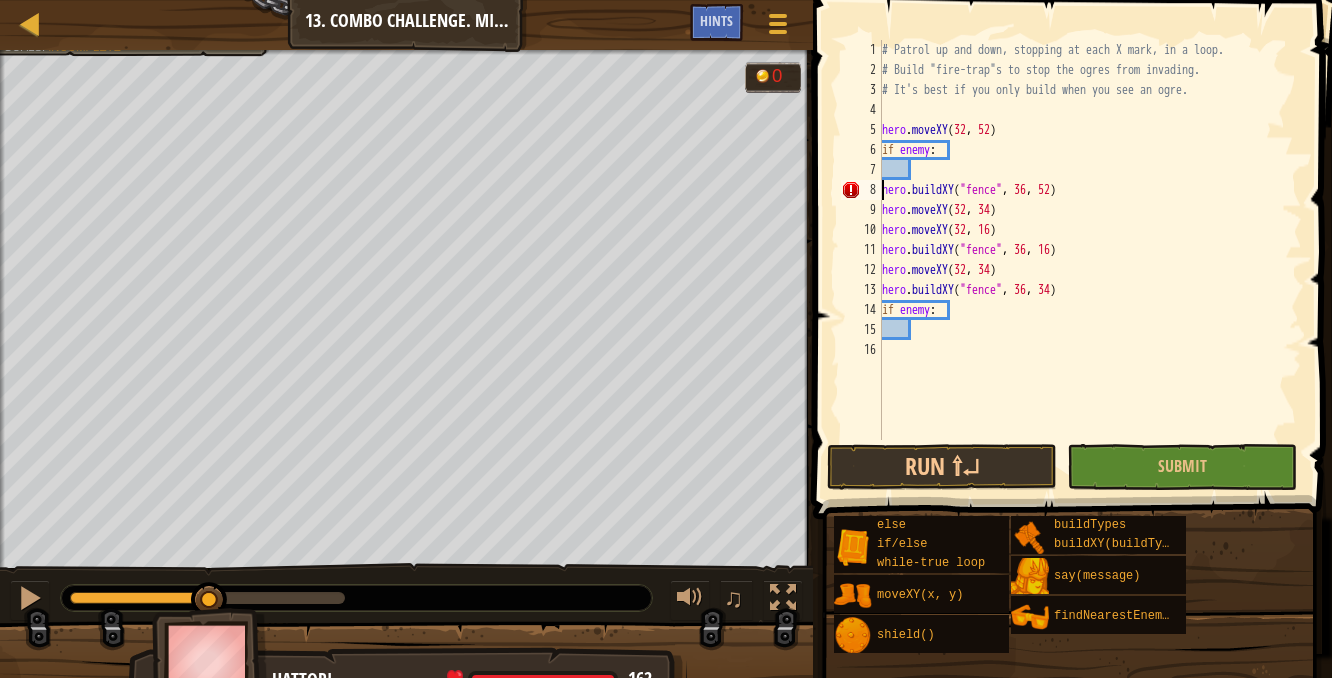 click on "# Patrol up and down, stopping at each X mark, in a loop. # Build "fire-trap"s to stop the ogres from invading. # It's best if you only build when you see an ogre. hero . moveXY ( 32 ,   52 ) if   enemy :      hero . buildXY ( "fence" ,   36 ,   52 ) hero . moveXY ( 32 ,   34 ) hero . moveXY ( 32 ,   16 ) hero . buildXY ( "fence" ,   36 ,   16 ) hero . moveXY ( 32 ,   34 ) hero . buildXY ( "fence" ,   36 ,   34 ) if   enemy :" at bounding box center [1090, 260] 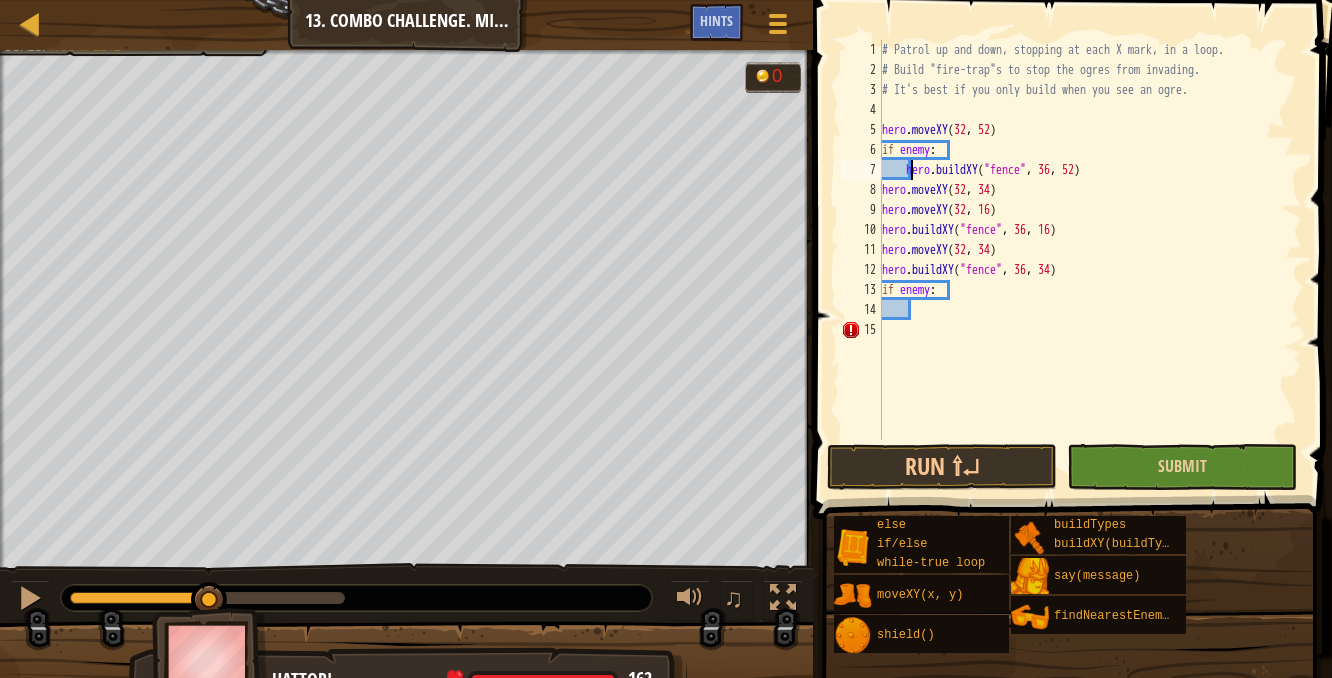 type on "hero.buildXY("fence", 36, 52)" 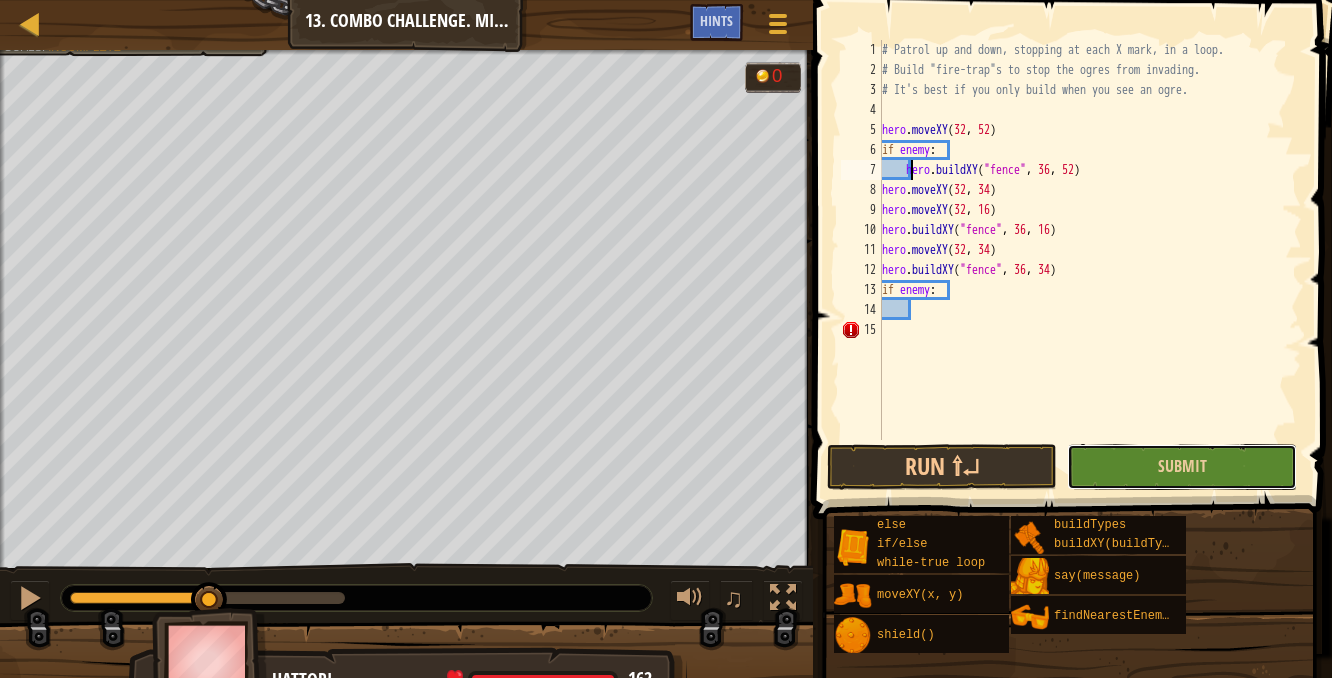 click on "Submit" at bounding box center (1182, 467) 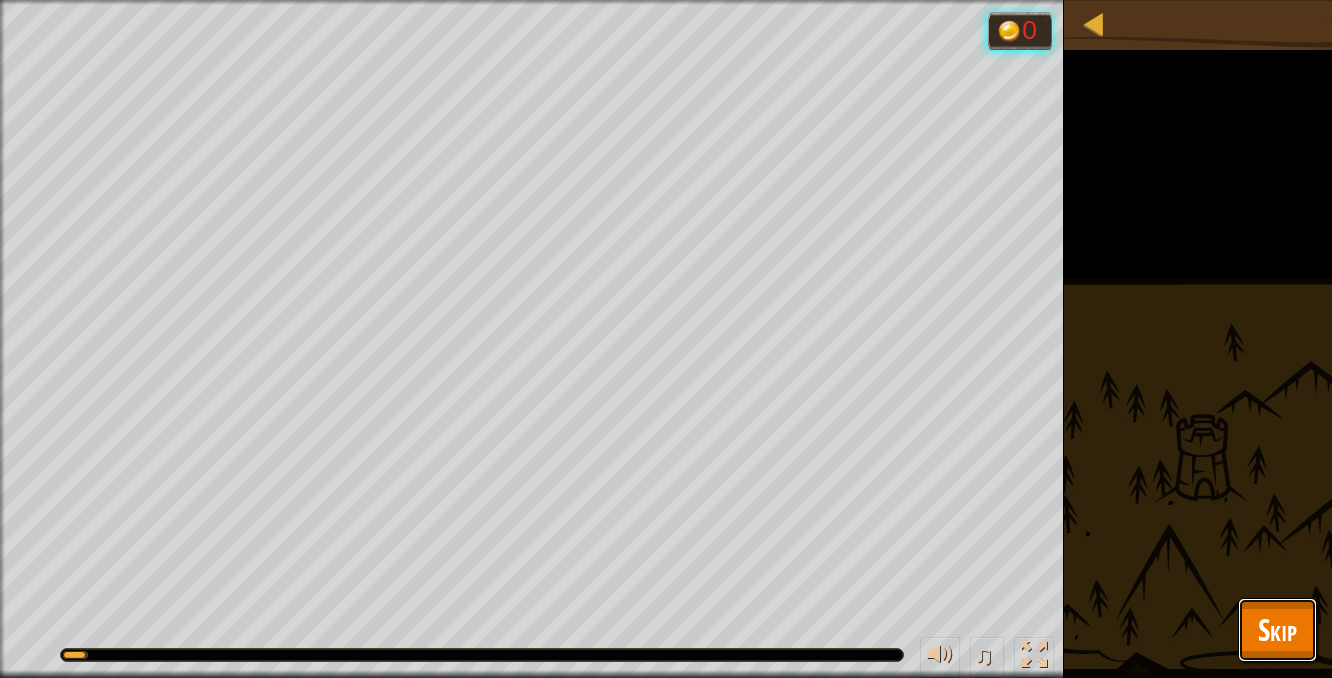 click on "Skip" at bounding box center (1277, 629) 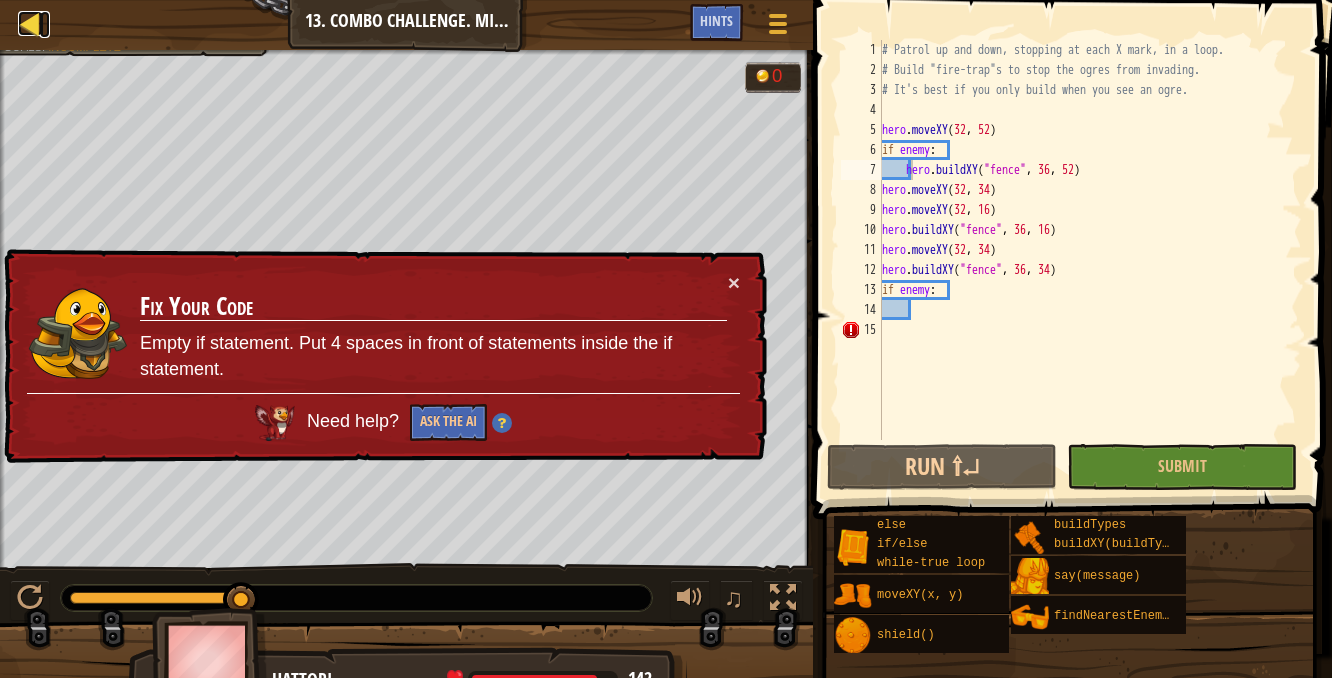 click at bounding box center (30, 23) 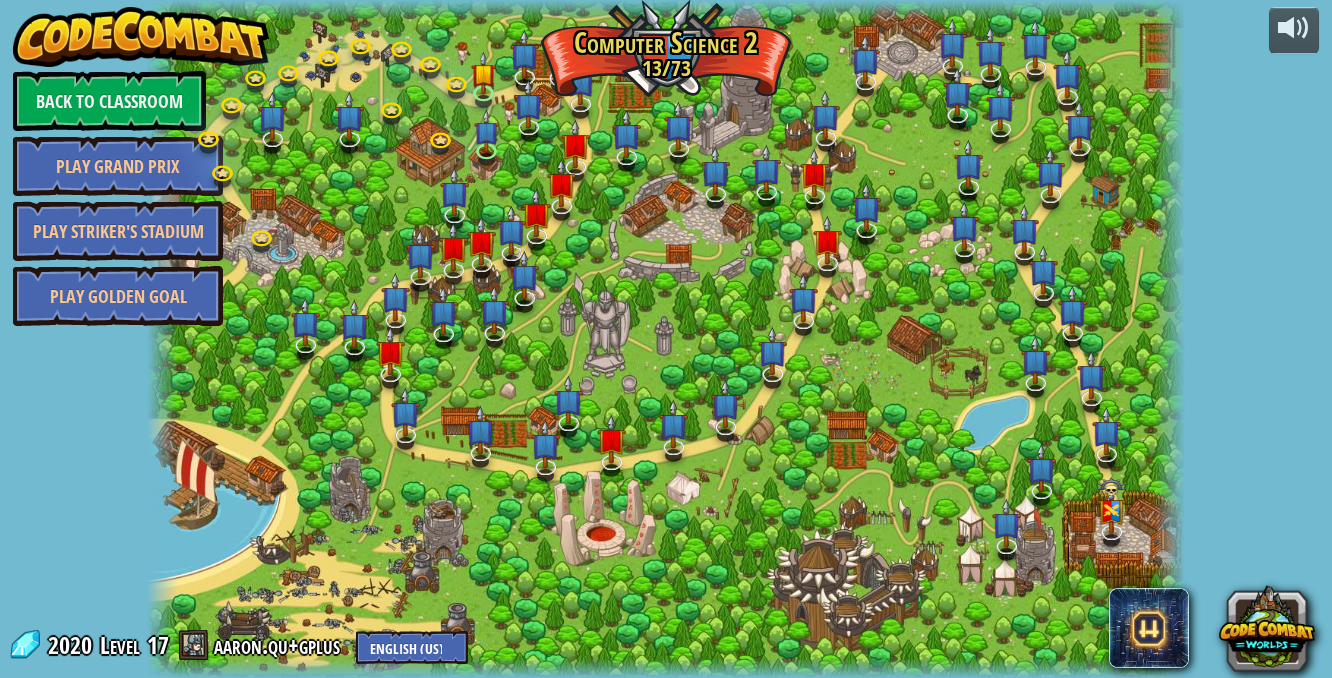 click on "Back to Classroom" at bounding box center [109, 101] 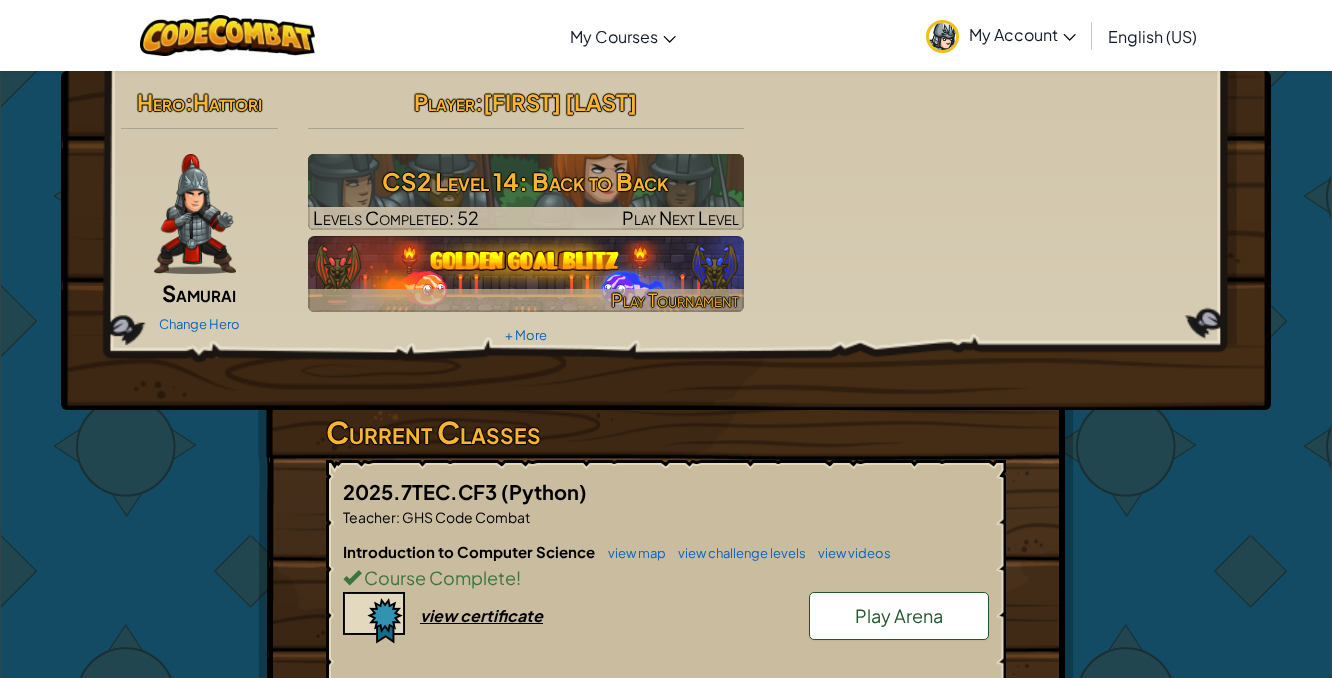click at bounding box center (526, 300) 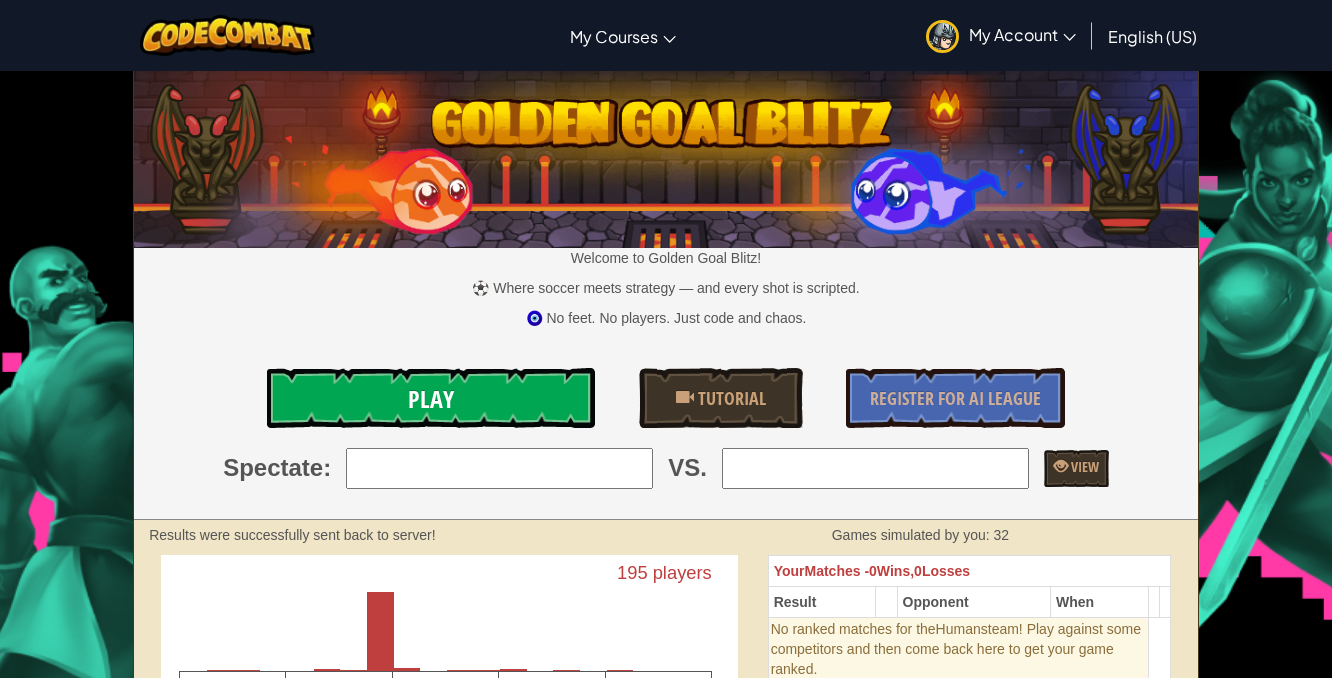 click on "Play" at bounding box center (431, 398) 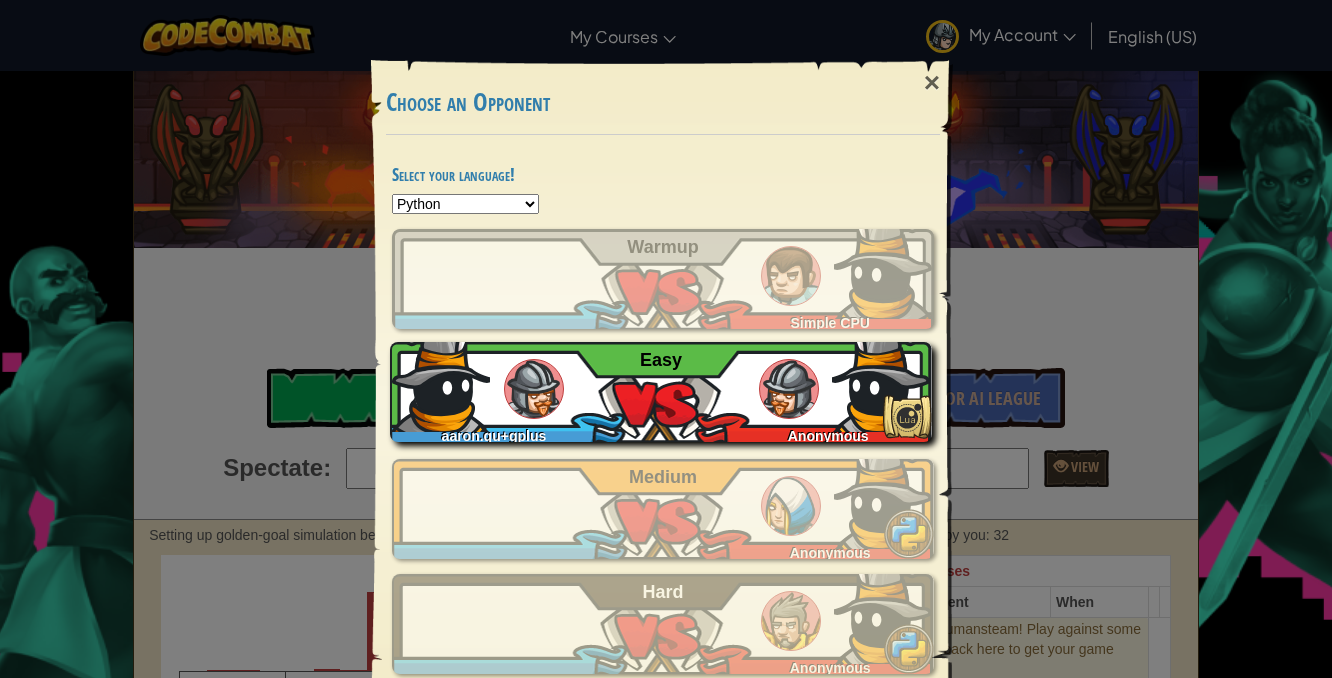 scroll, scrollTop: 37, scrollLeft: 0, axis: vertical 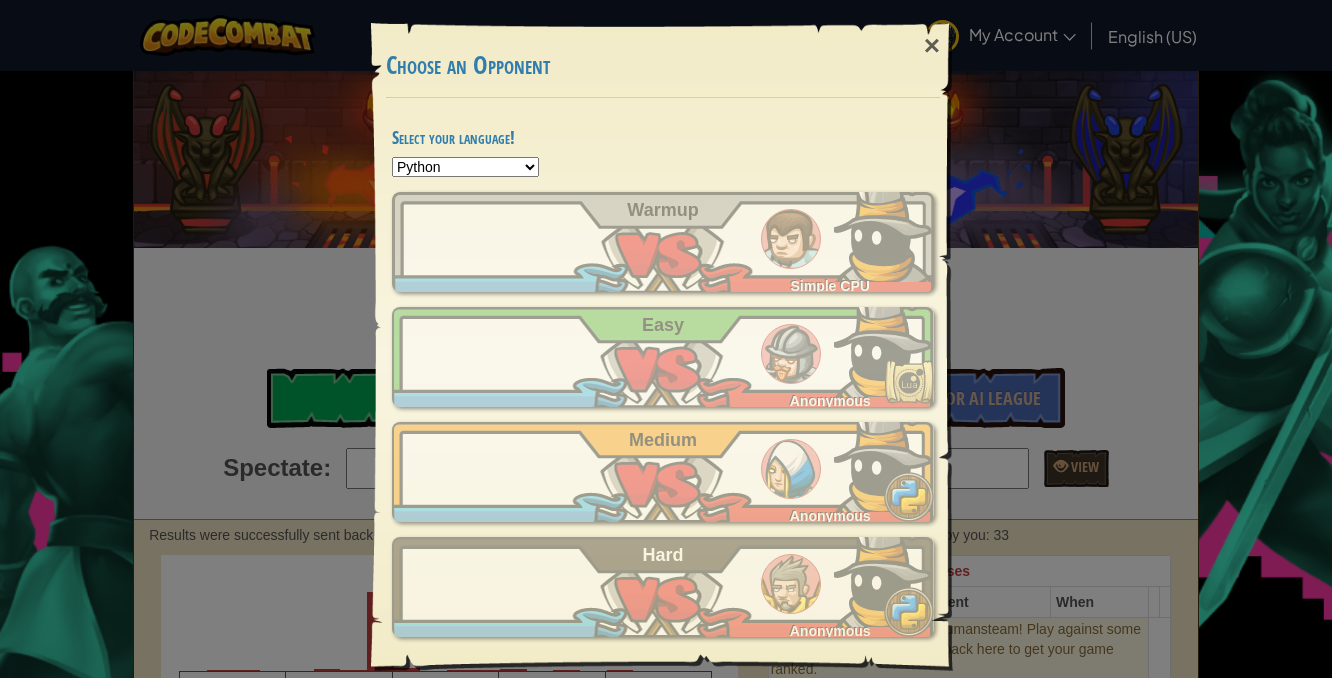 click on "[USERNAME] Simple CPU Warmup [USERNAME] Anonymous Easy [USERNAME] Anonymous Medium [USERNAME] Anonymous Hard" at bounding box center (663, 414) 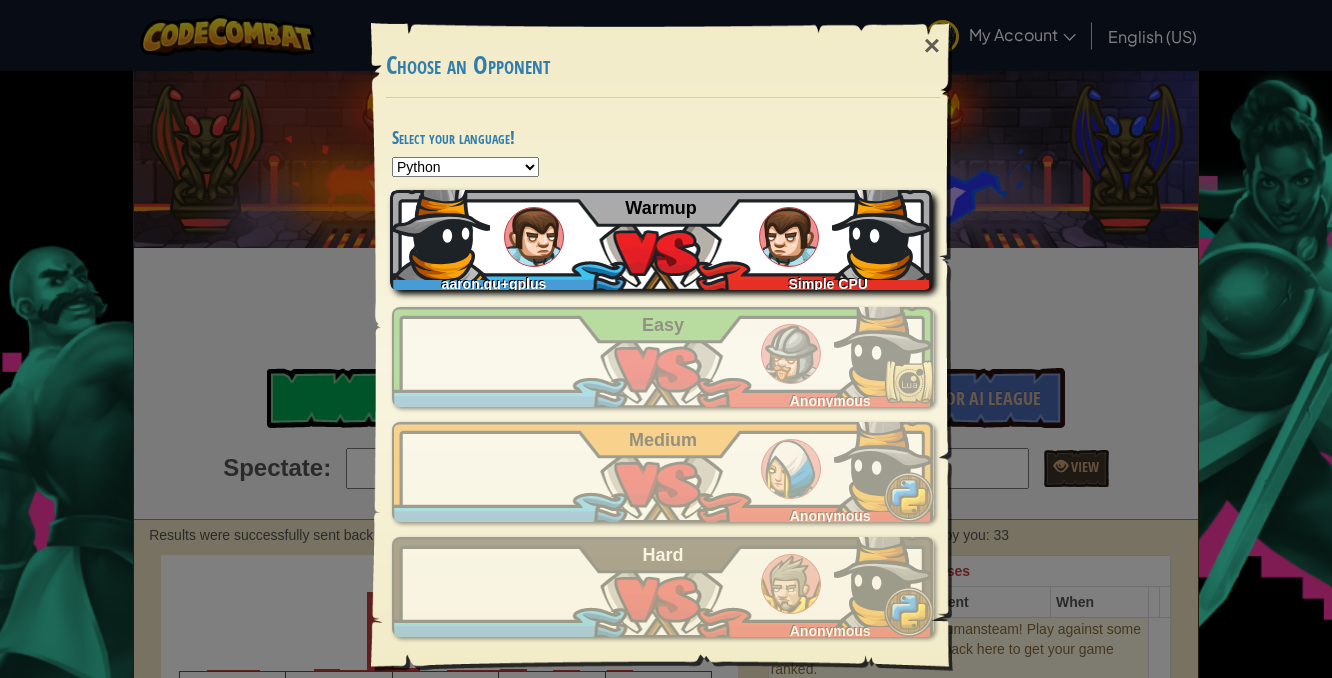 click on "[USERNAME] Simple CPU Warmup" at bounding box center (661, 240) 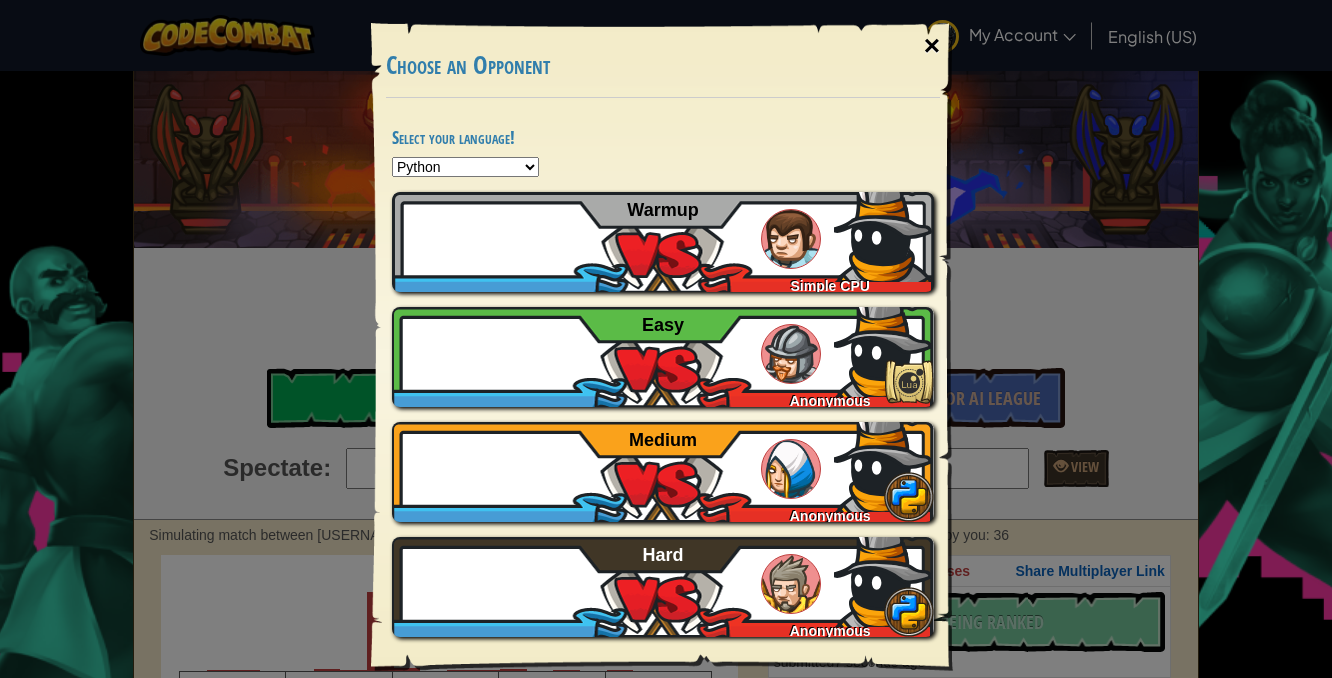 click on "×" at bounding box center [932, 46] 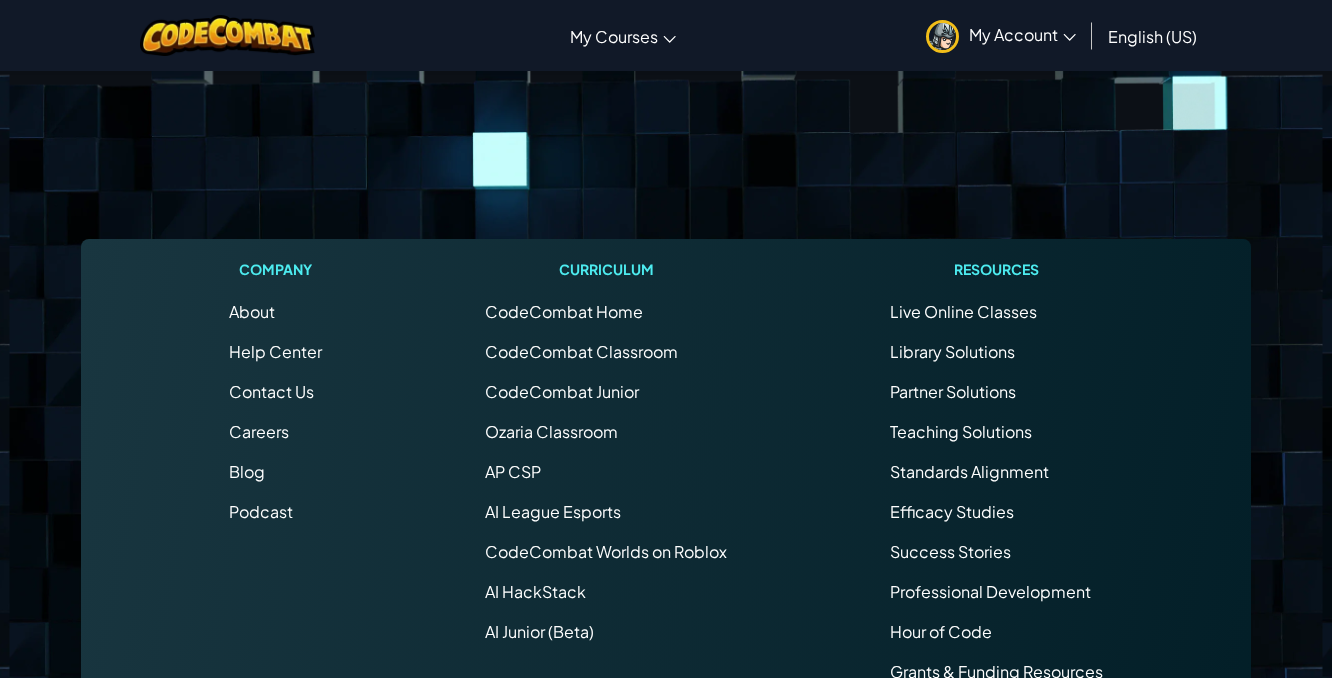 scroll, scrollTop: 3202, scrollLeft: 0, axis: vertical 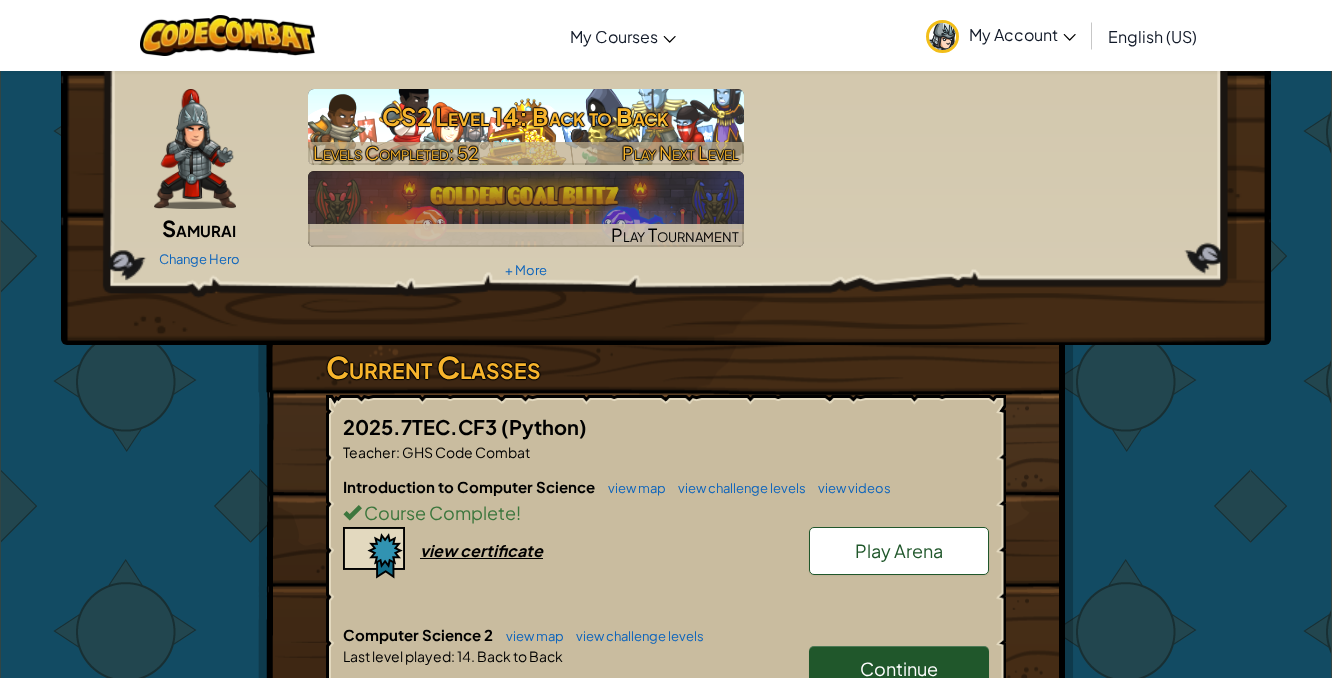 click on "CS2 Level 14: Back to Back" at bounding box center [526, 116] 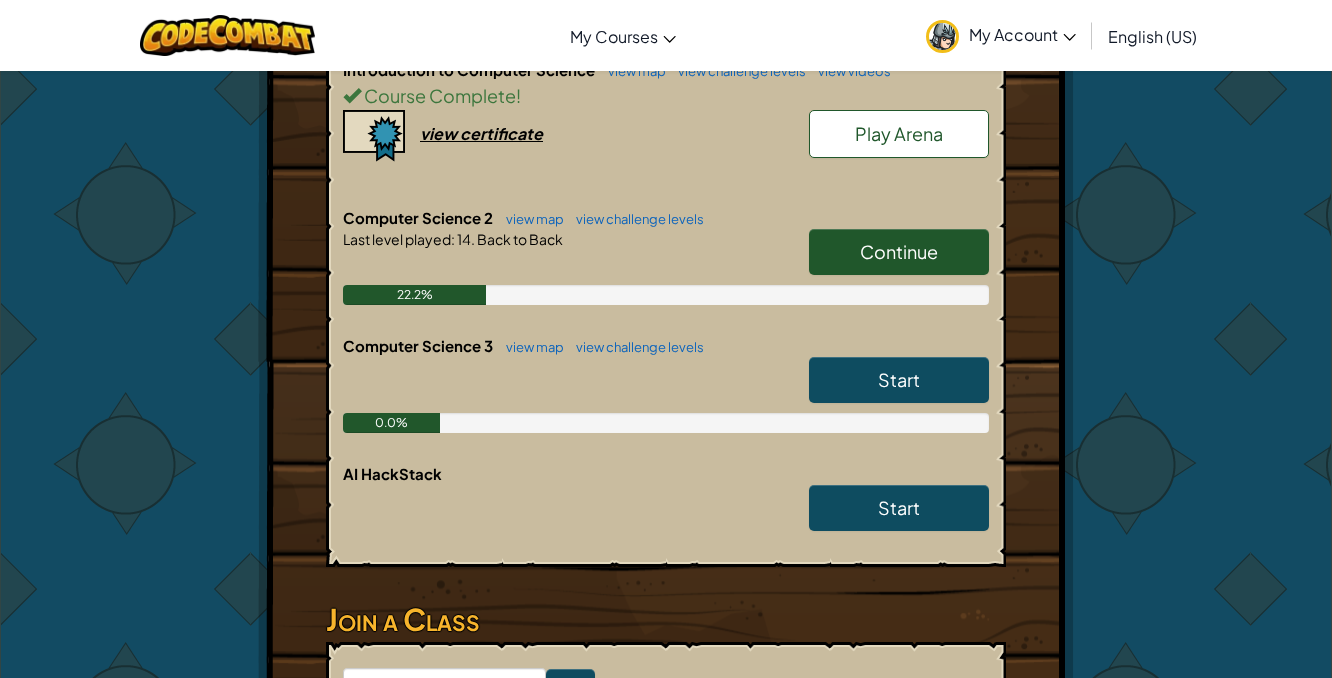 scroll, scrollTop: 508, scrollLeft: 0, axis: vertical 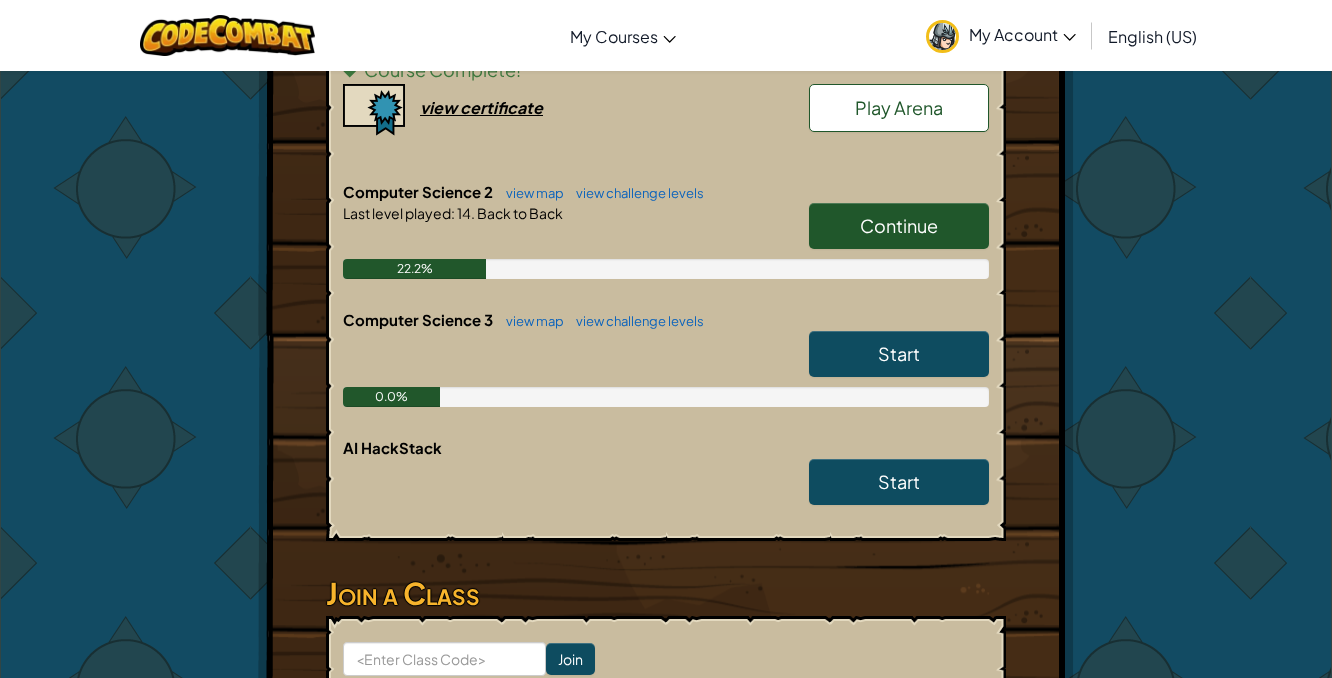 click on "Start" at bounding box center (899, 354) 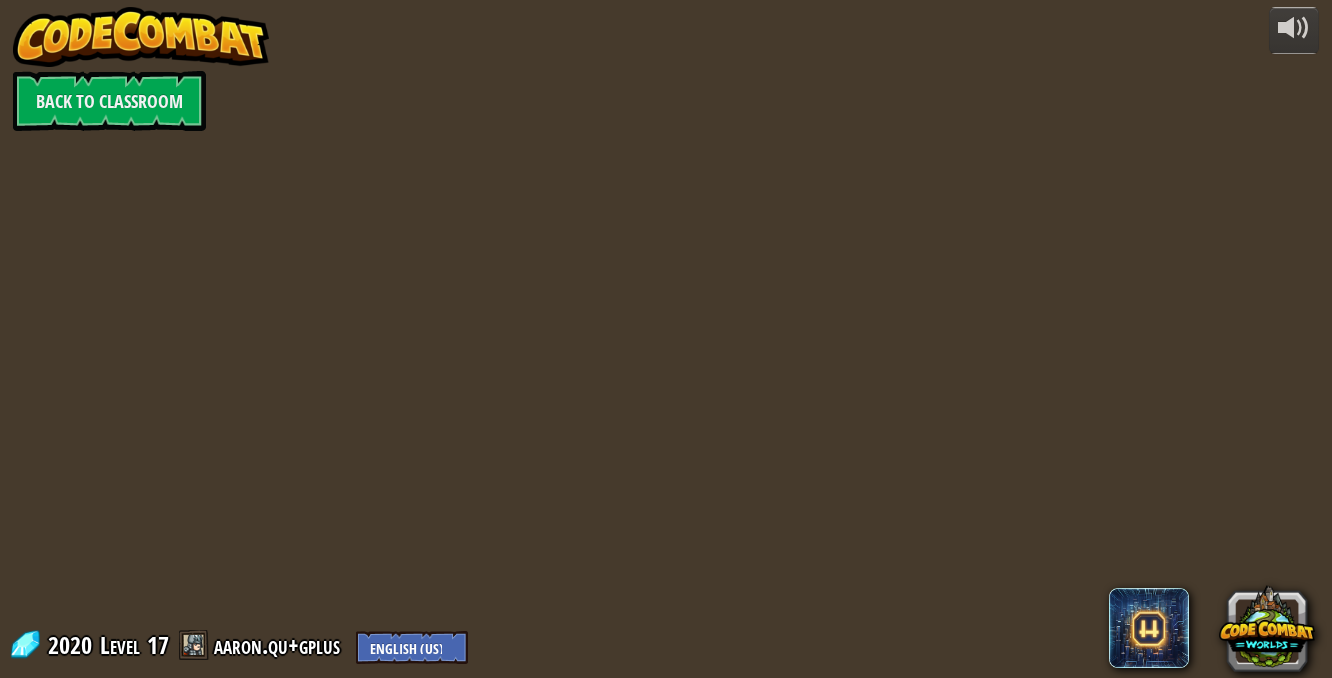 scroll, scrollTop: 0, scrollLeft: 0, axis: both 